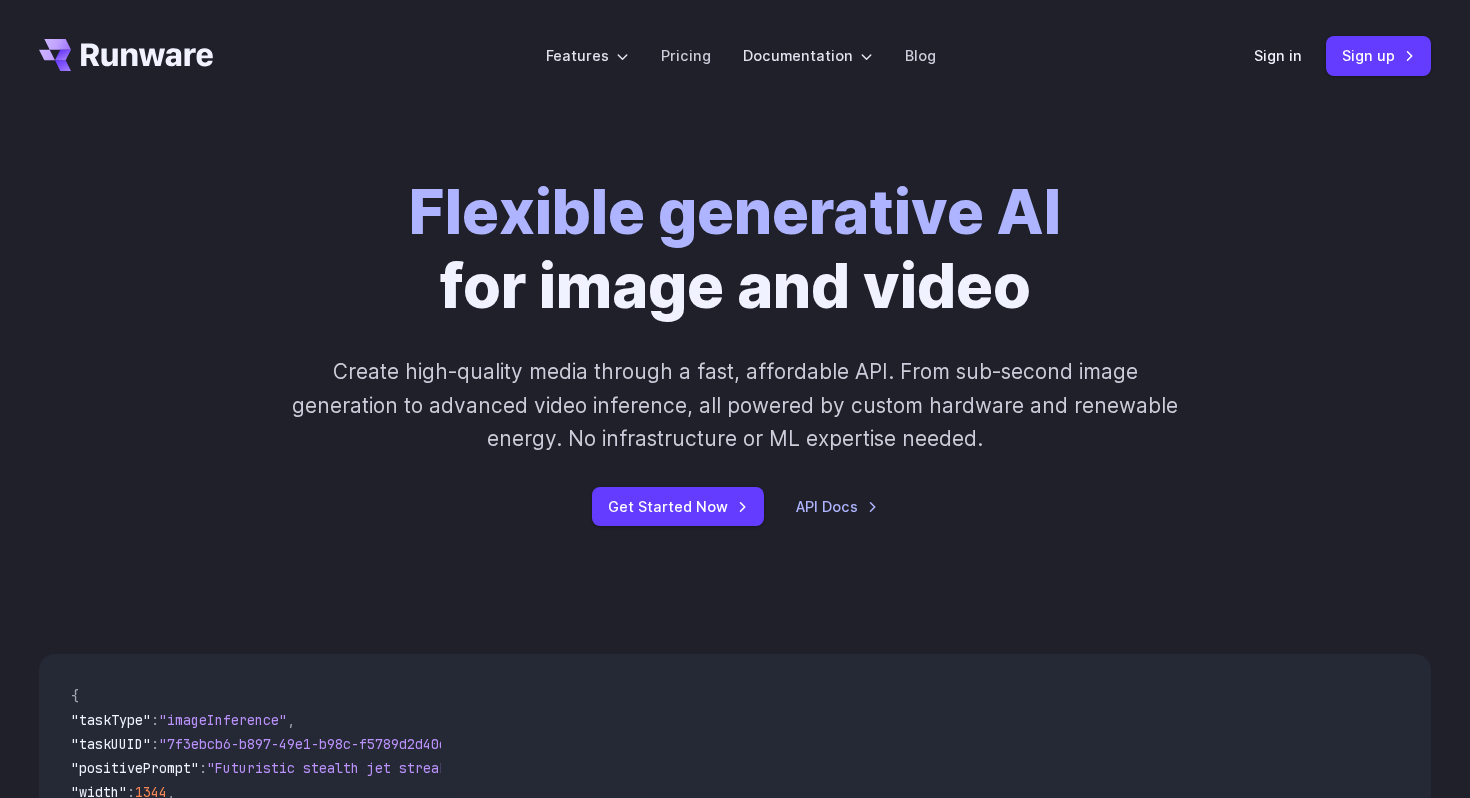 scroll, scrollTop: 0, scrollLeft: 0, axis: both 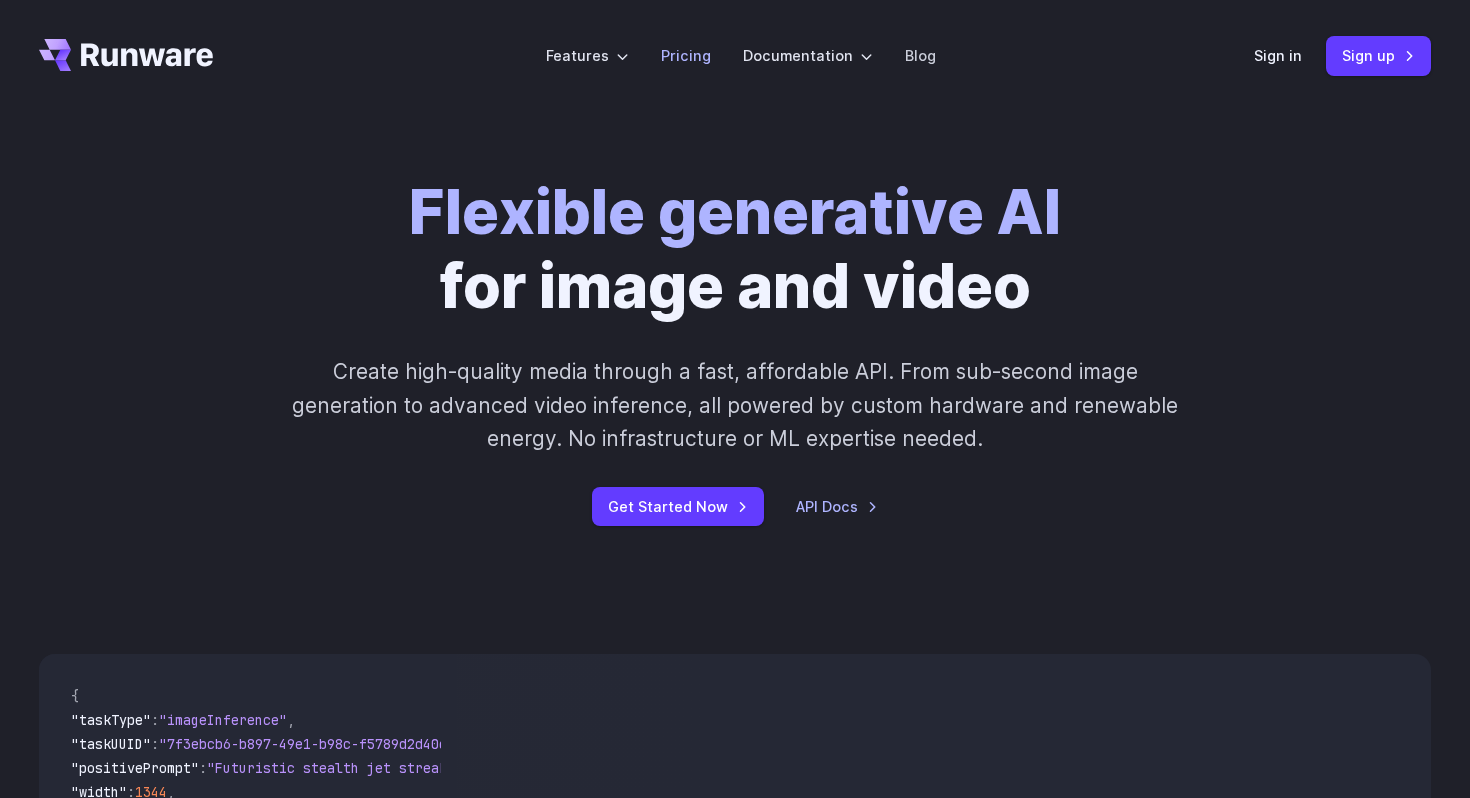 click on "Pricing" at bounding box center [686, 55] 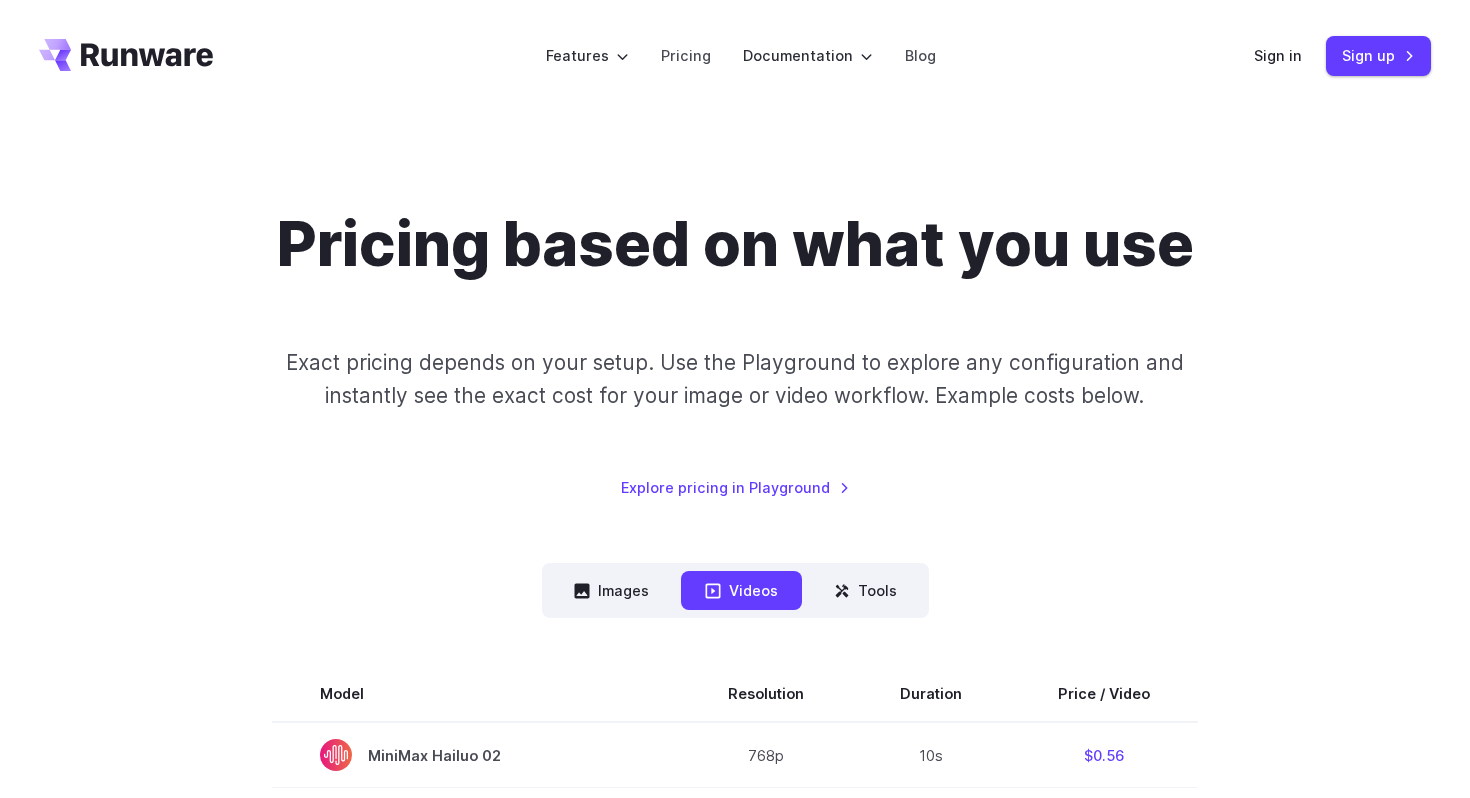scroll, scrollTop: 0, scrollLeft: 0, axis: both 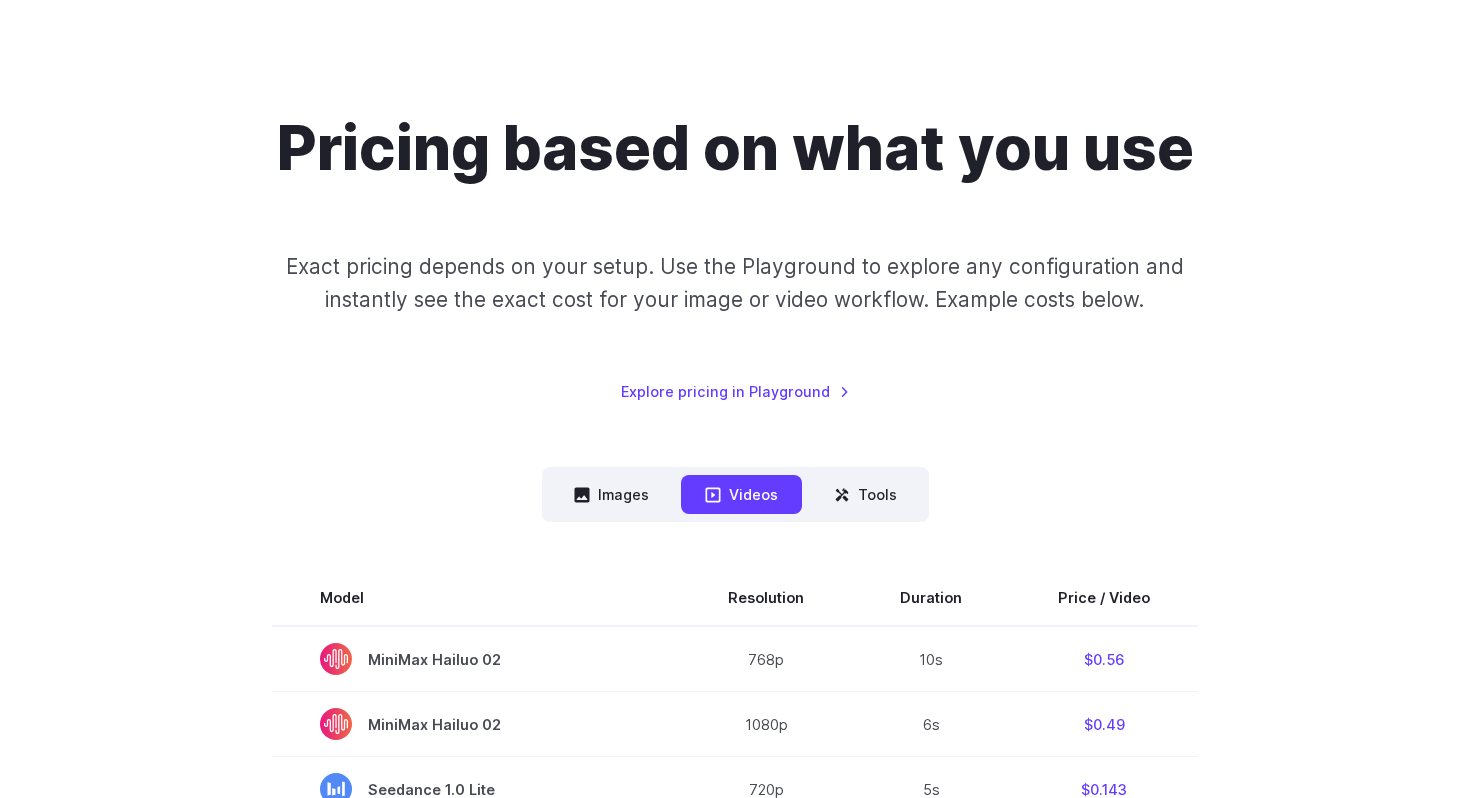 click on "Images
Videos
Tools
******
******
*****" at bounding box center (735, 494) 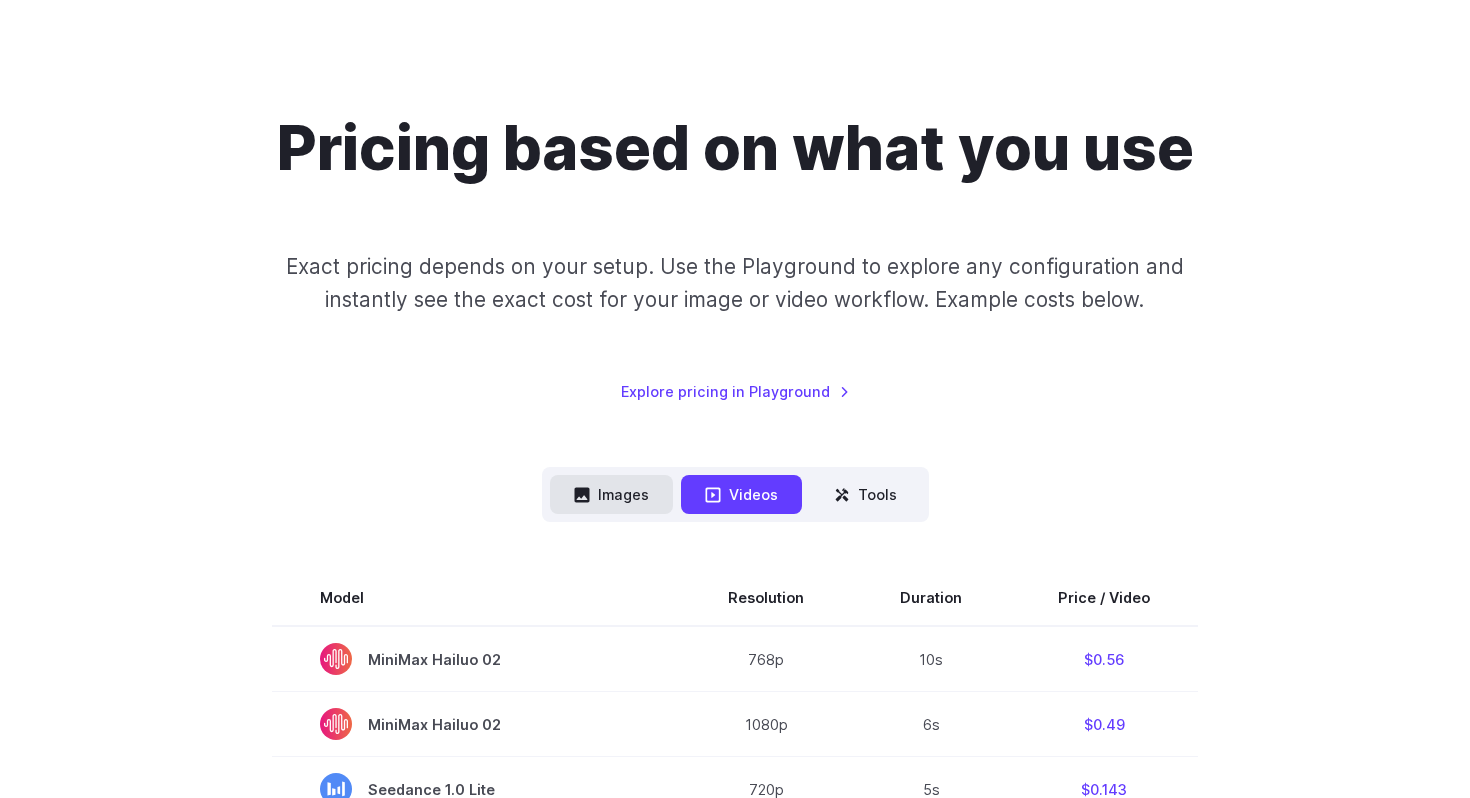 click on "Images" at bounding box center (611, 494) 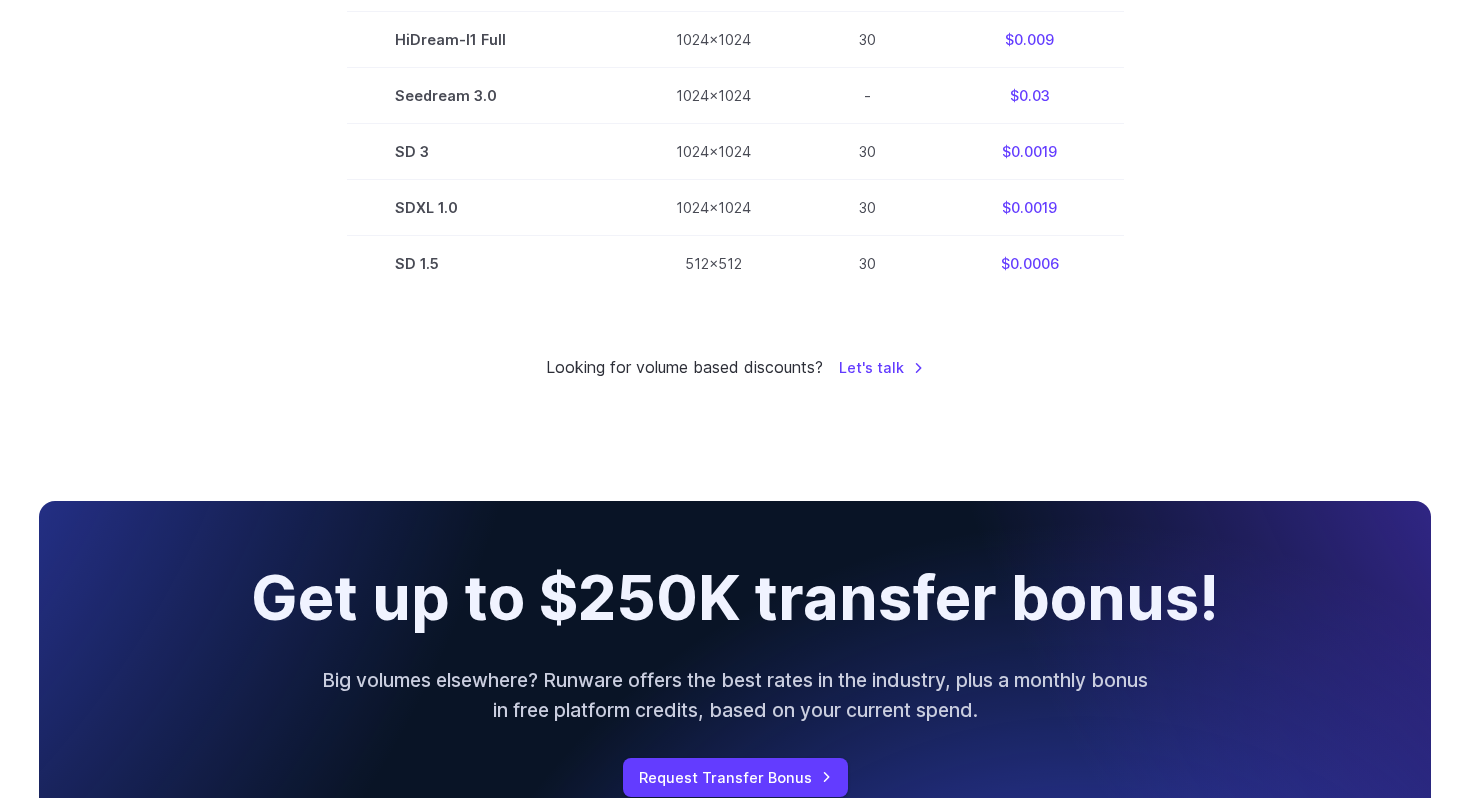 scroll, scrollTop: 1325, scrollLeft: 0, axis: vertical 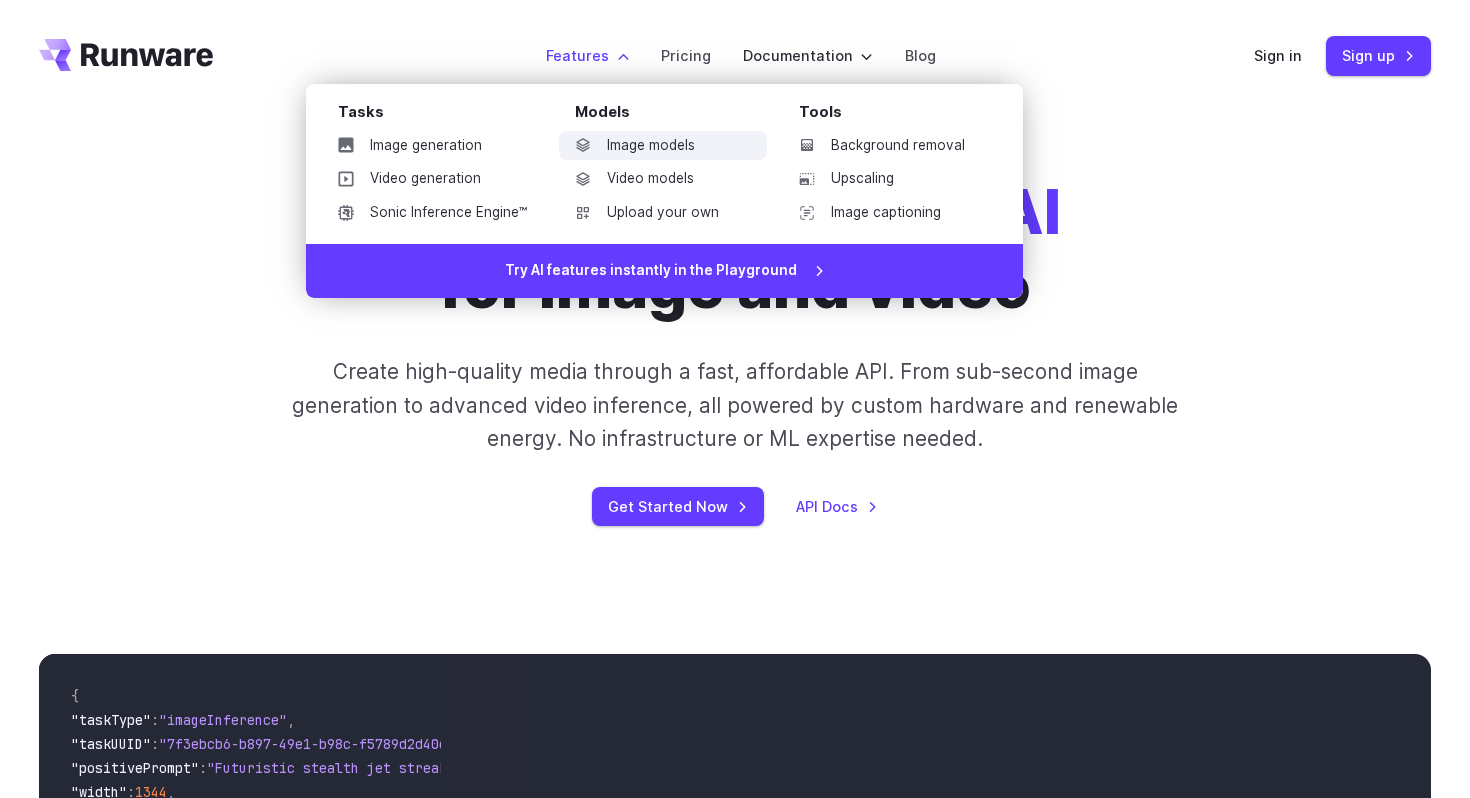 click on "Image models" at bounding box center (663, 146) 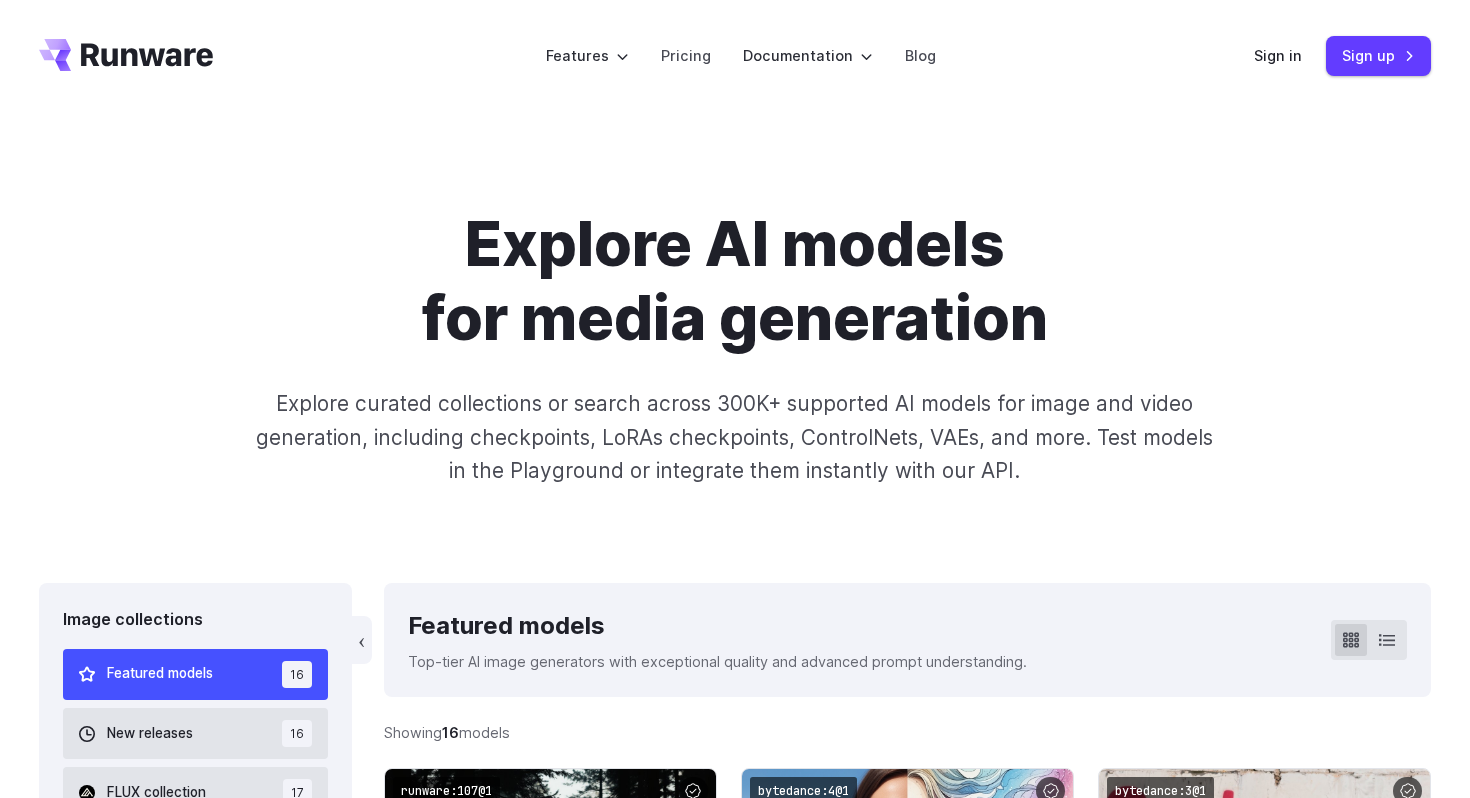 scroll, scrollTop: 0, scrollLeft: 0, axis: both 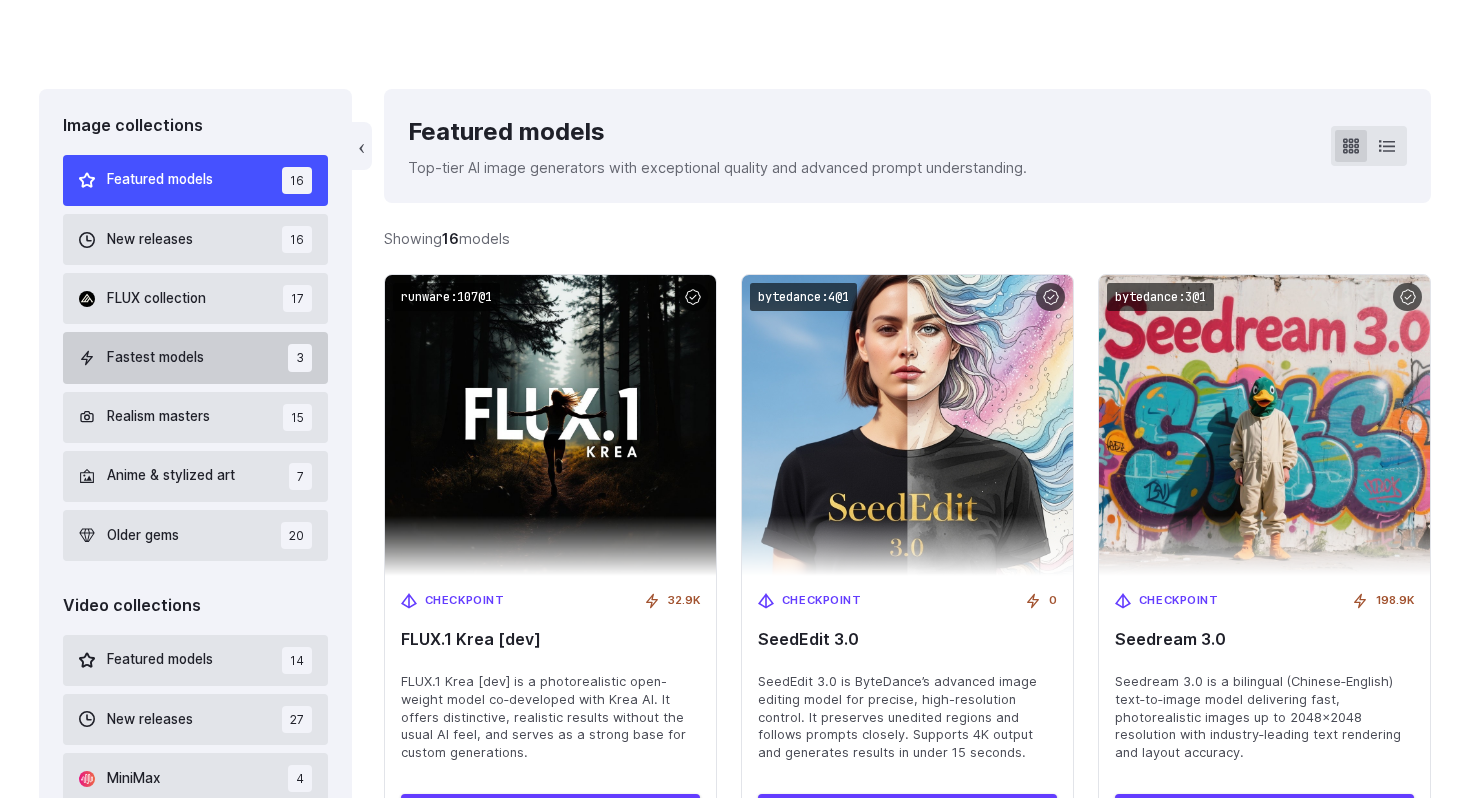 click on "Fastest models     3" at bounding box center [195, 357] 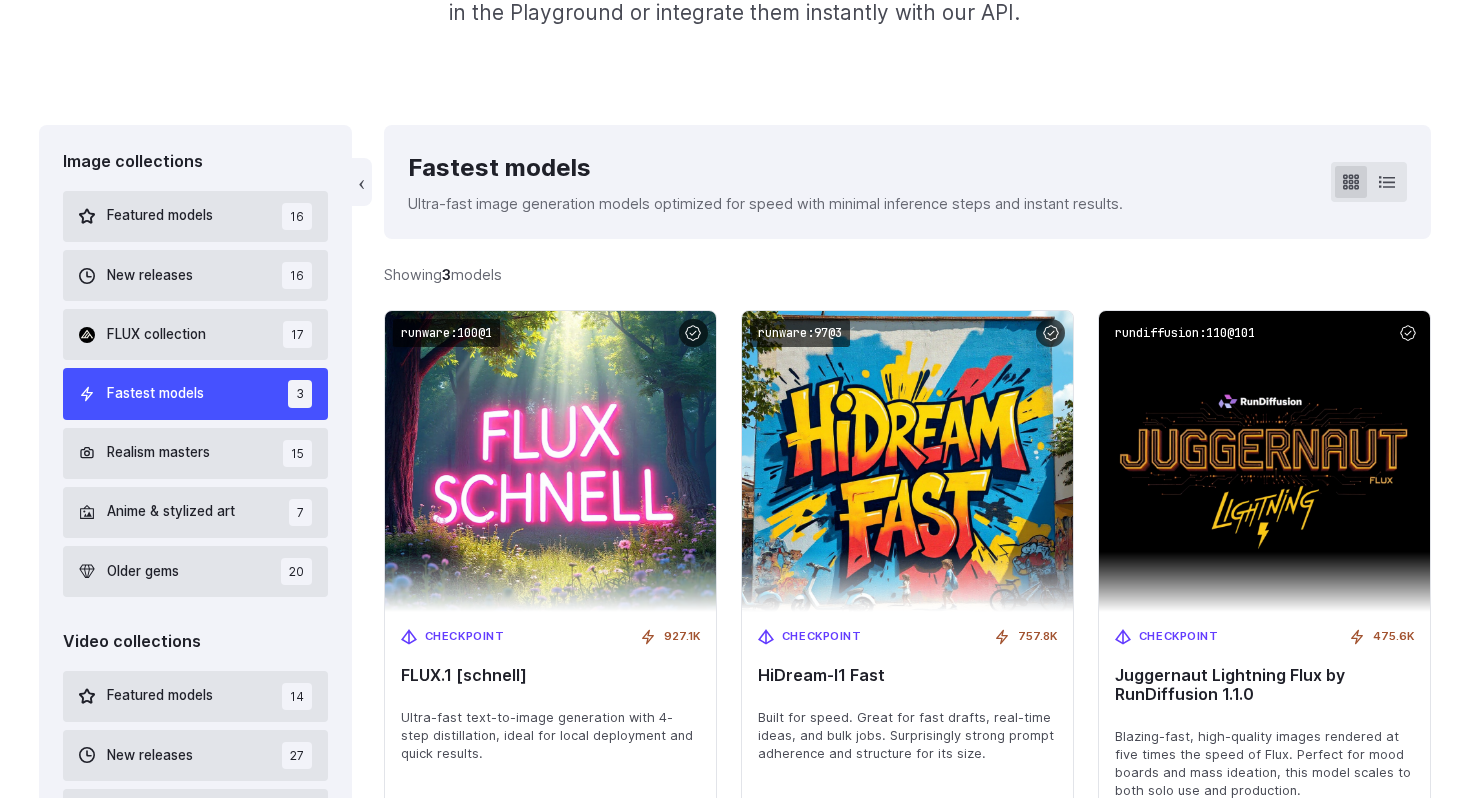 scroll, scrollTop: 455, scrollLeft: 0, axis: vertical 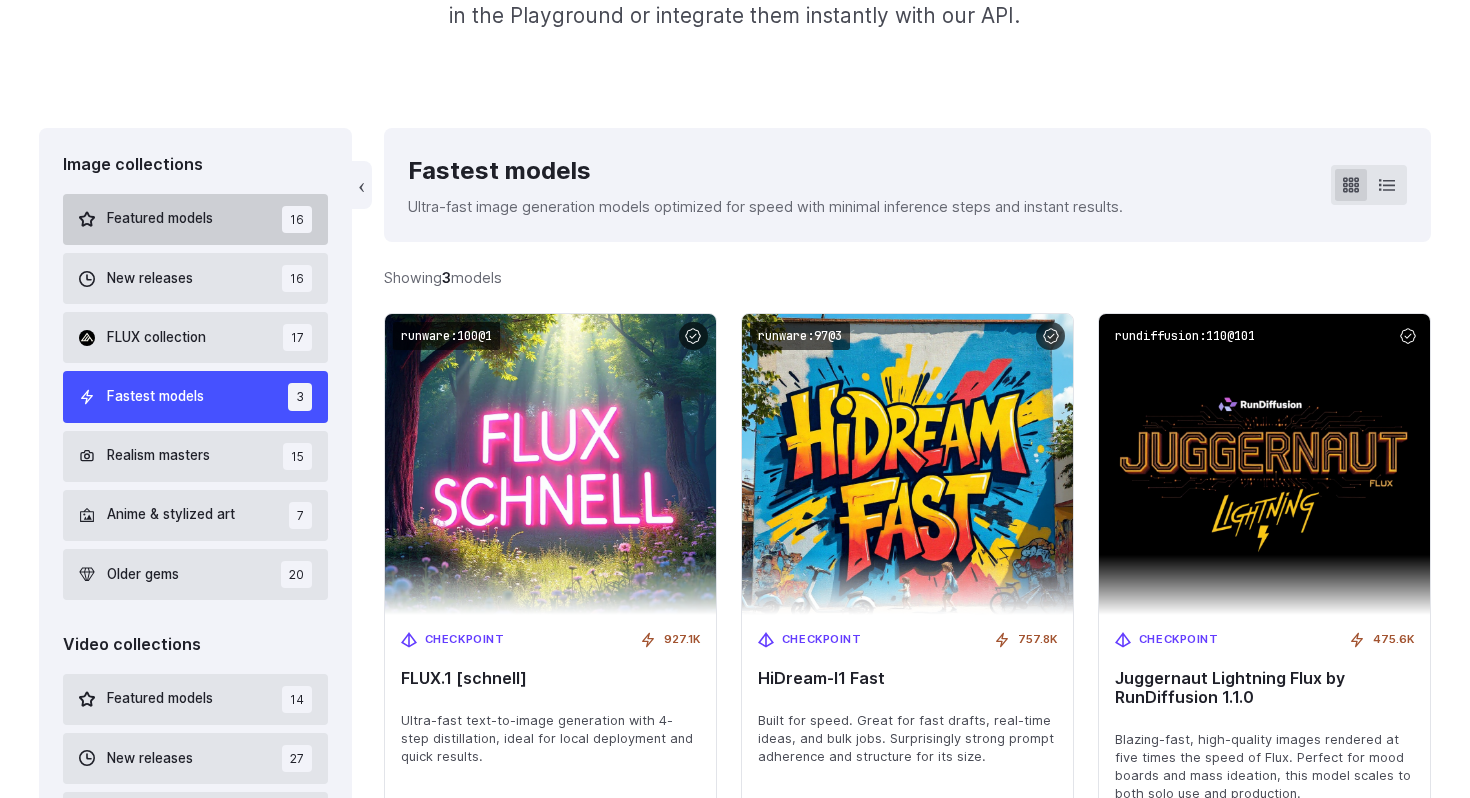 click on "Featured models     16" at bounding box center [195, 219] 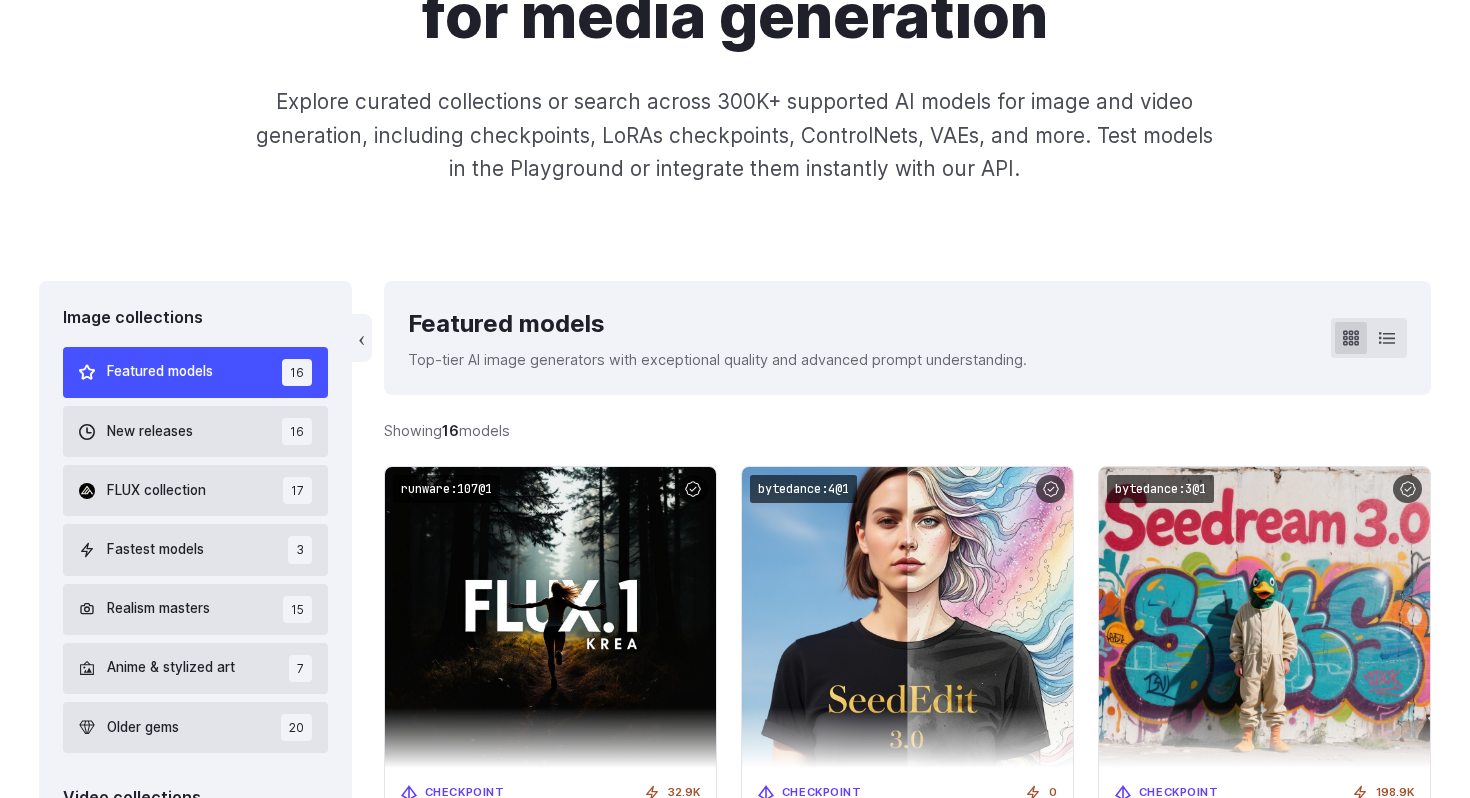 scroll, scrollTop: 306, scrollLeft: 0, axis: vertical 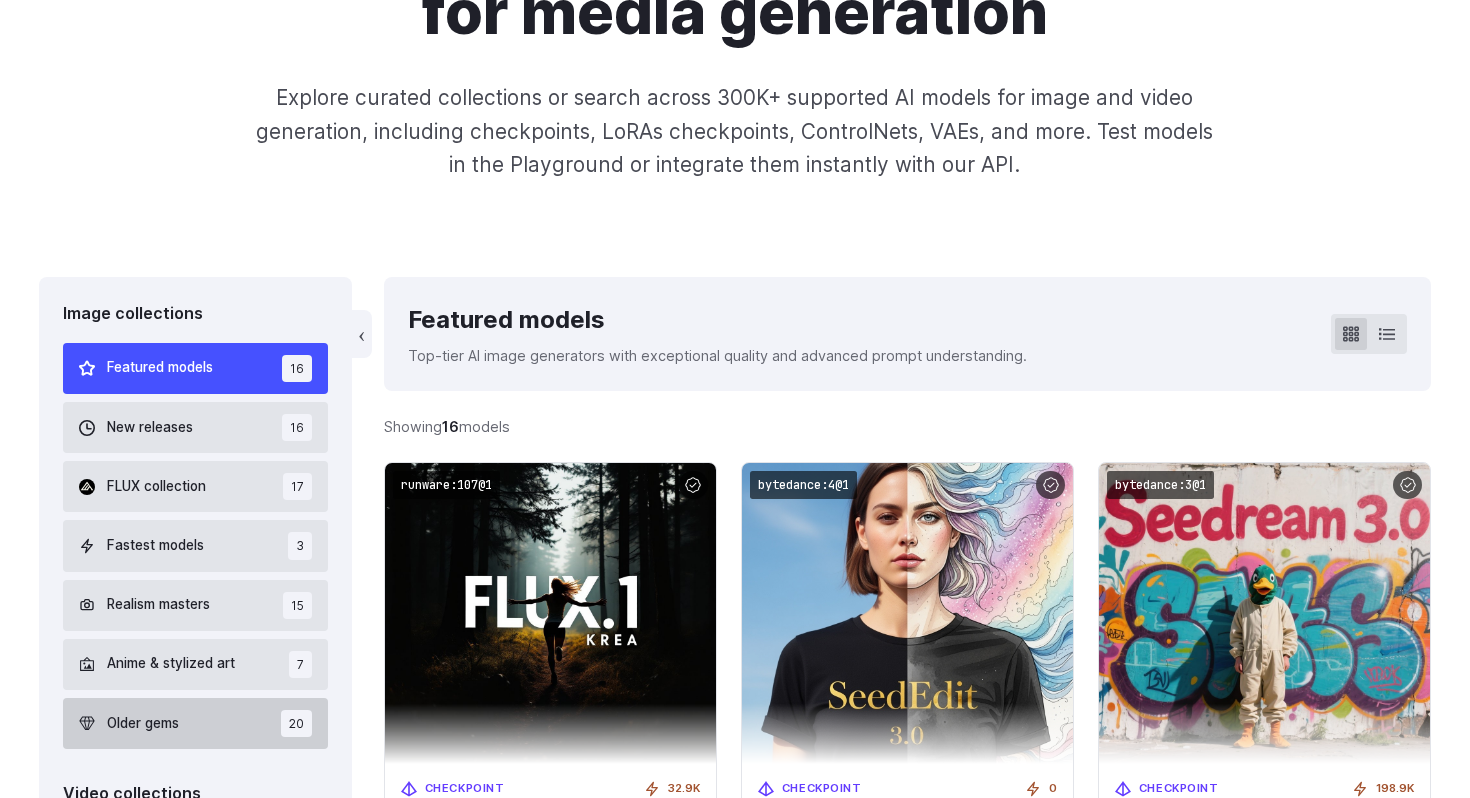 click on "20" at bounding box center [296, 723] 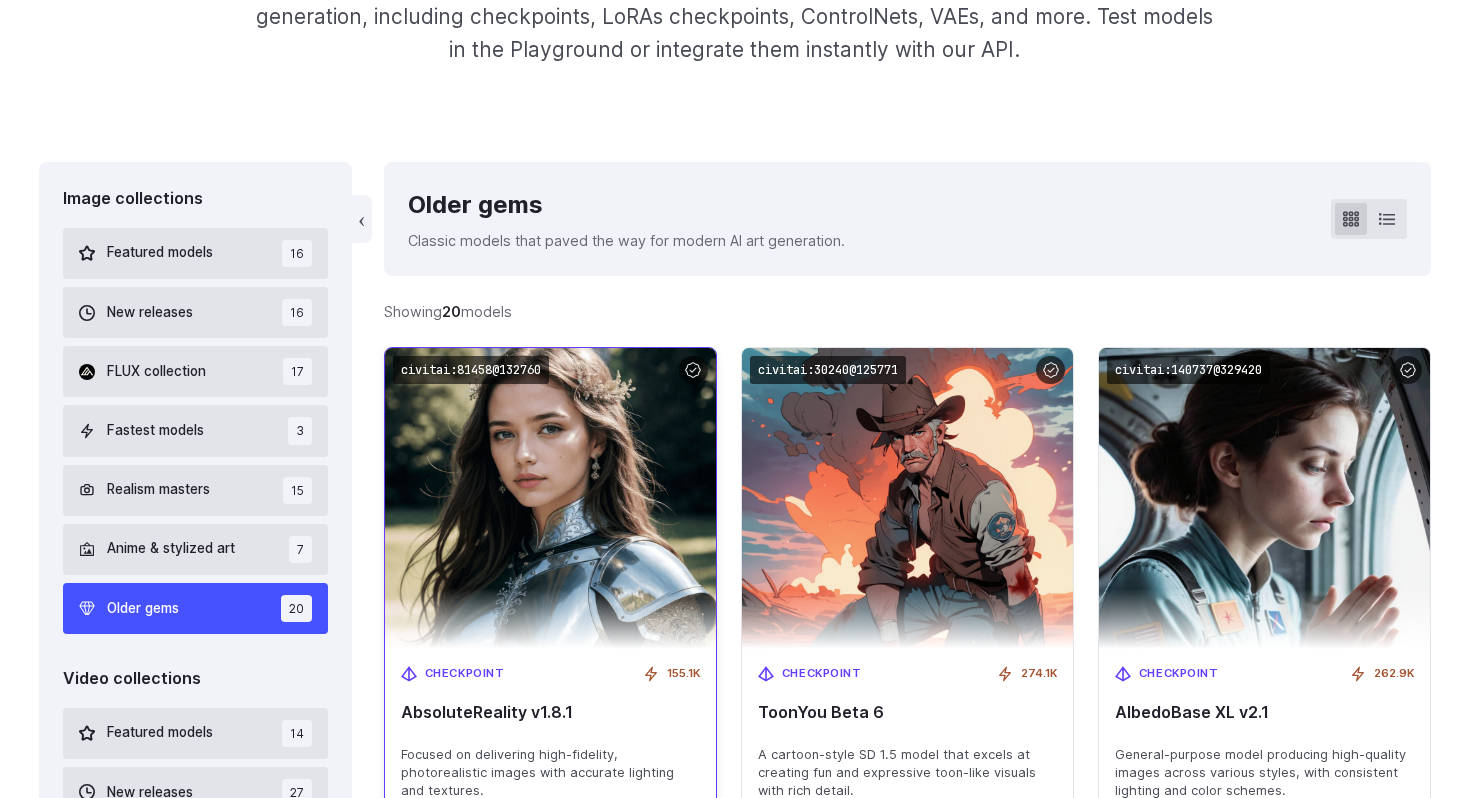 scroll, scrollTop: 298, scrollLeft: 0, axis: vertical 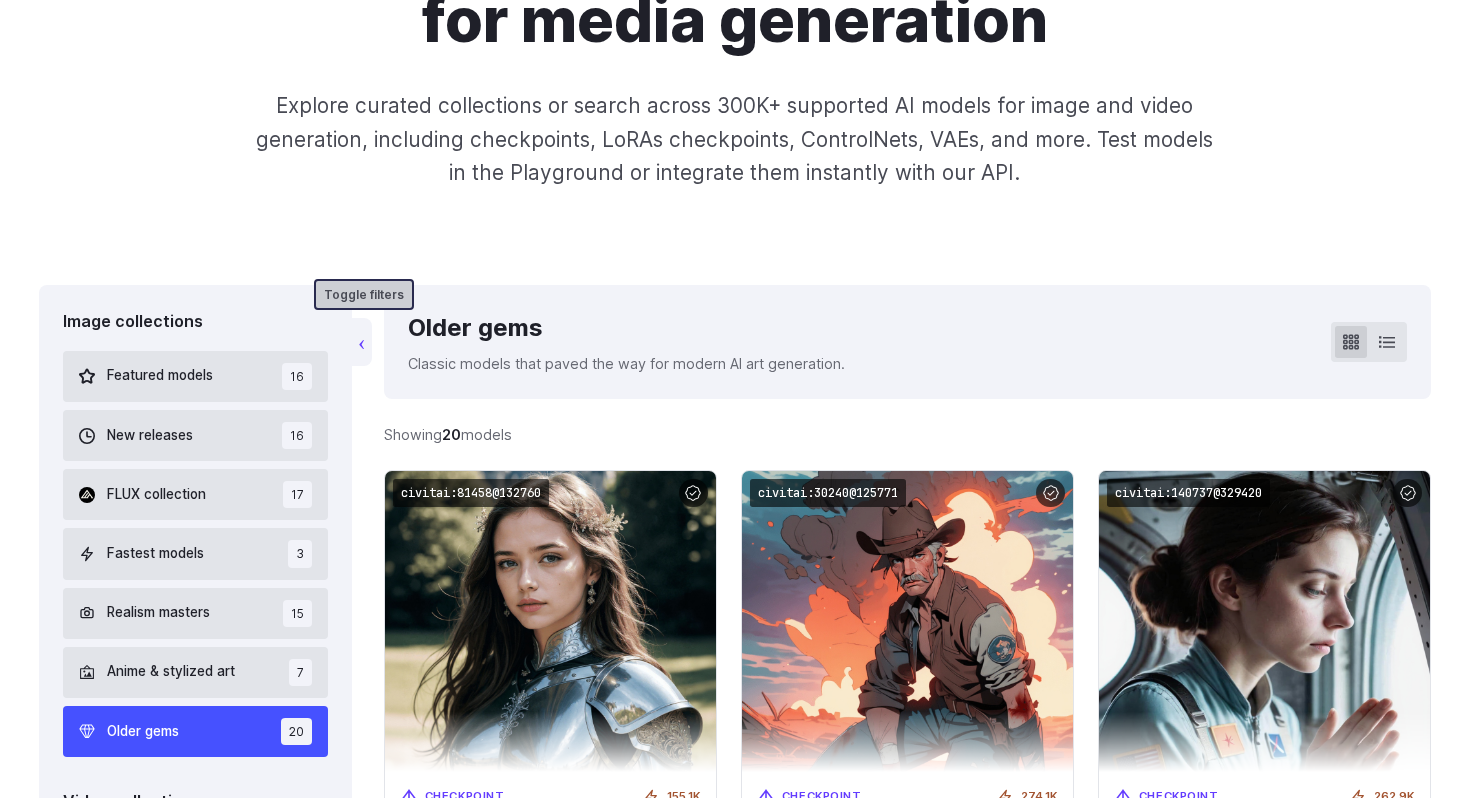 click on "‹" at bounding box center (362, 342) 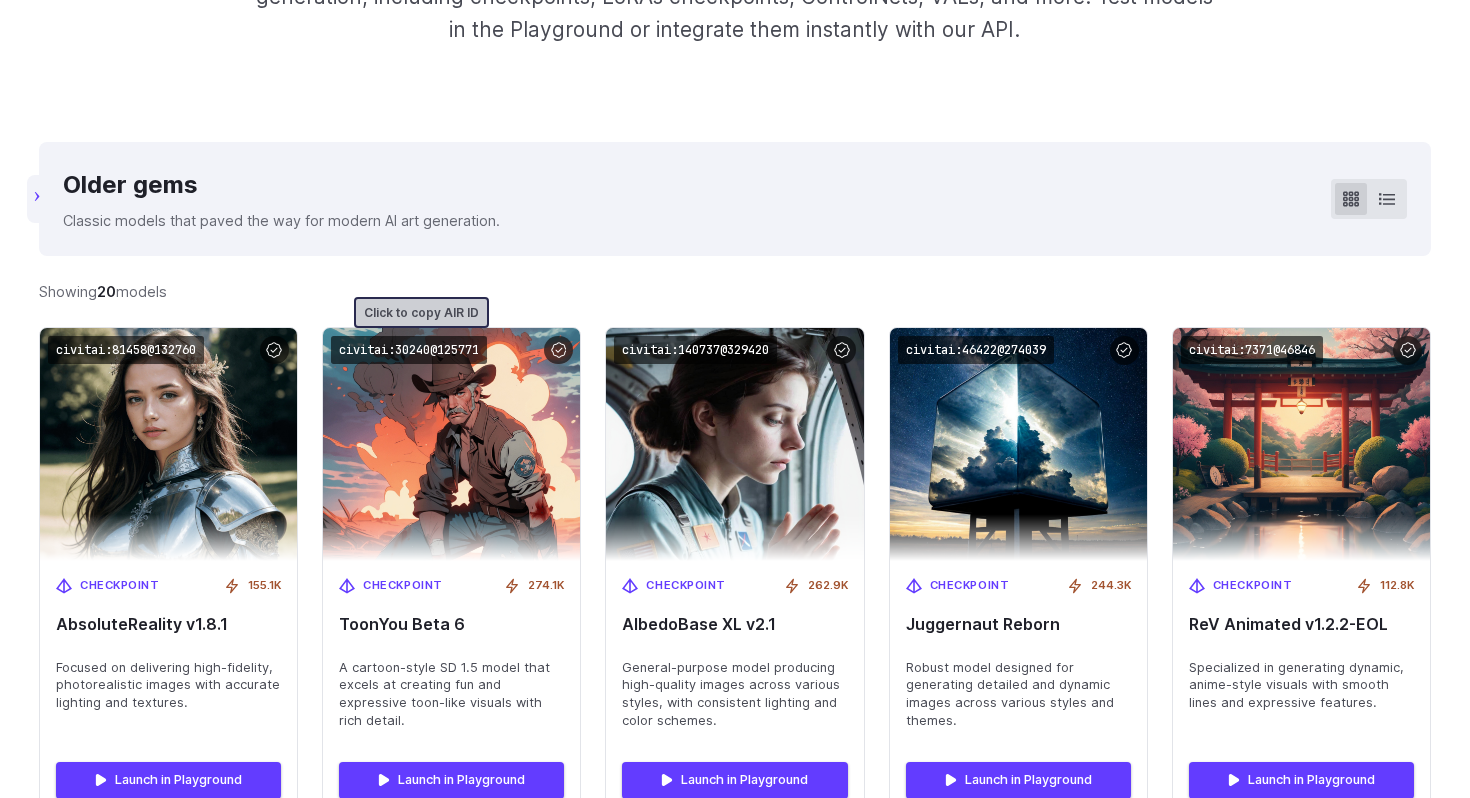 scroll, scrollTop: 455, scrollLeft: 0, axis: vertical 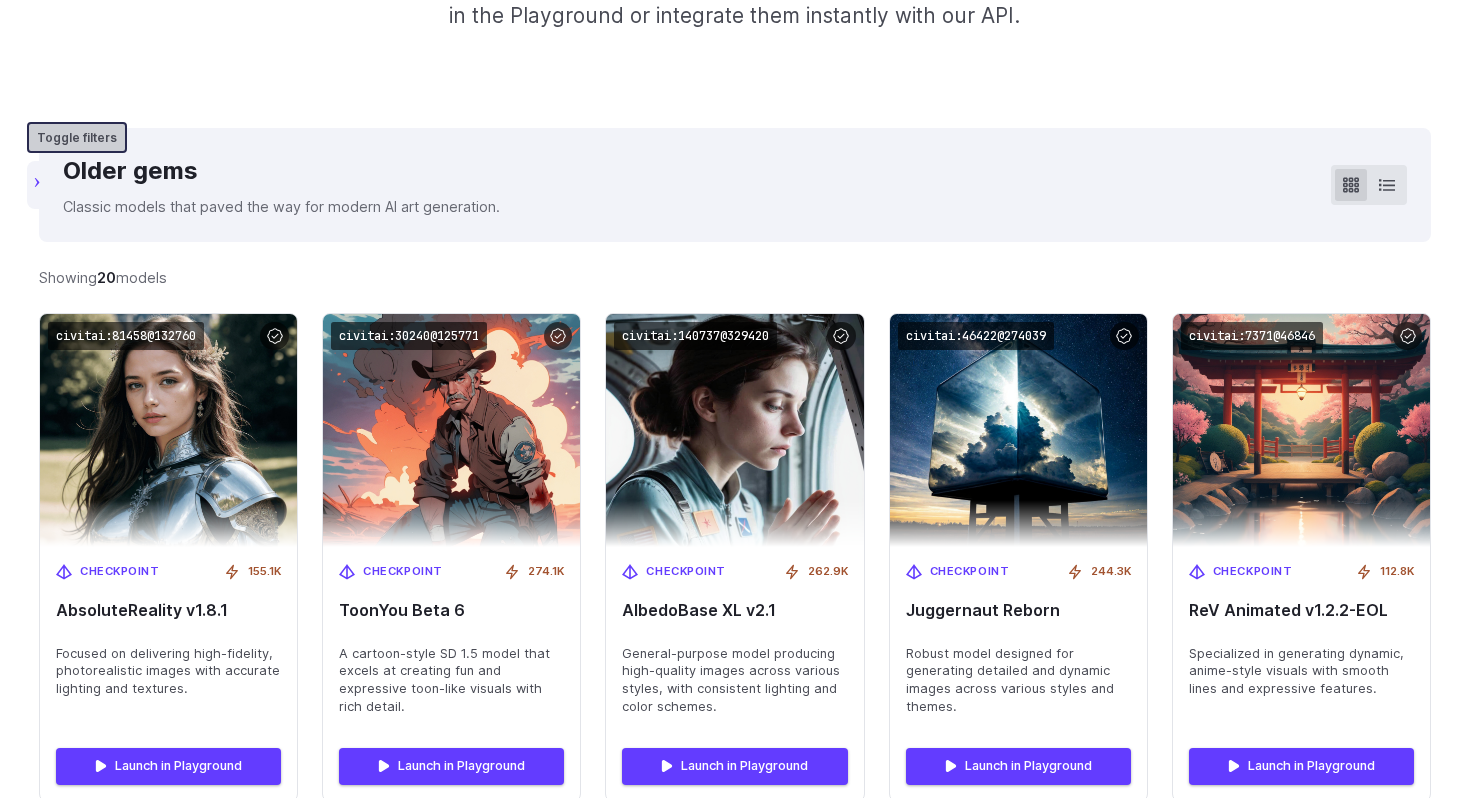 click on "‹" at bounding box center [37, 185] 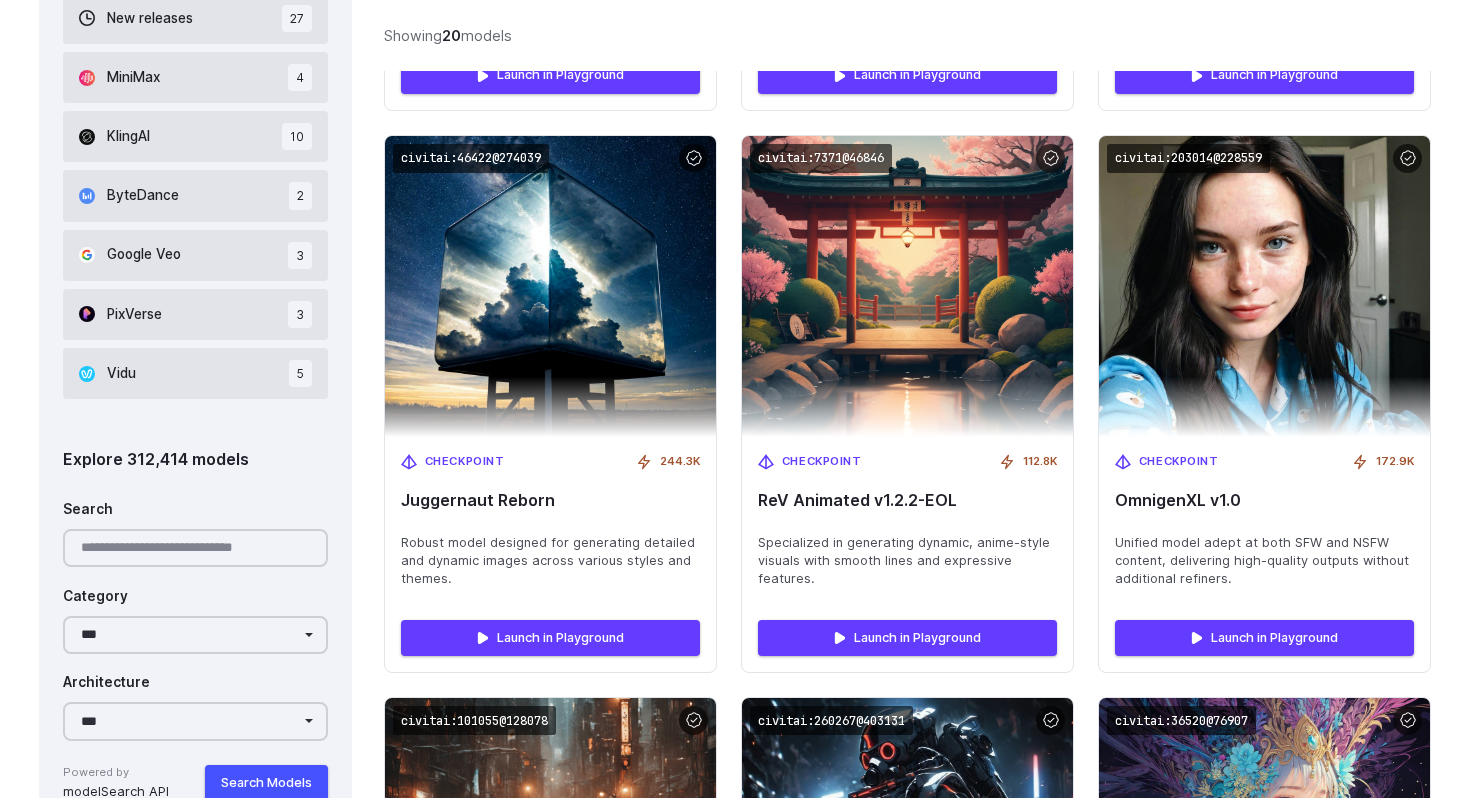 scroll, scrollTop: 1198, scrollLeft: 0, axis: vertical 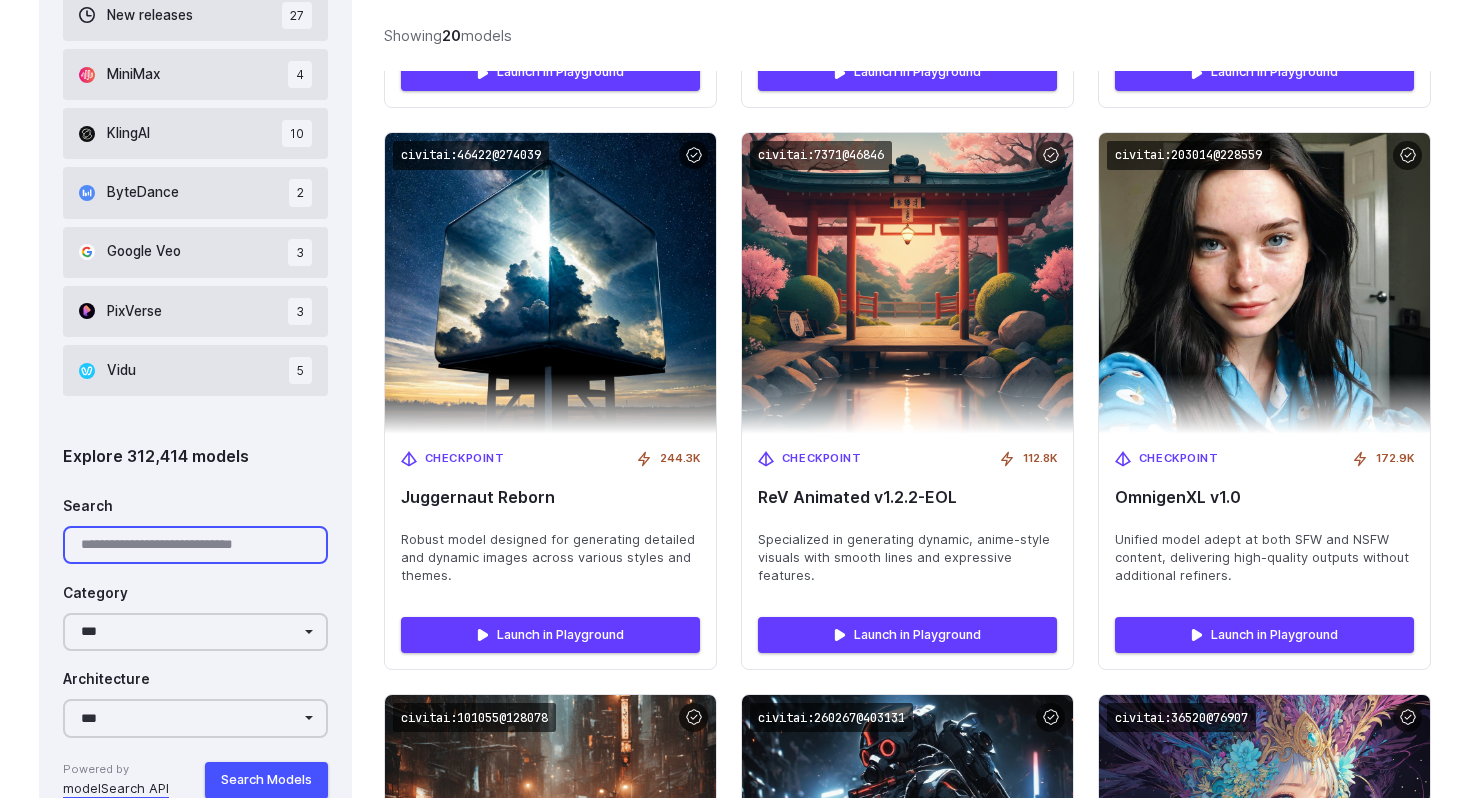 click on "Search" at bounding box center (195, 545) 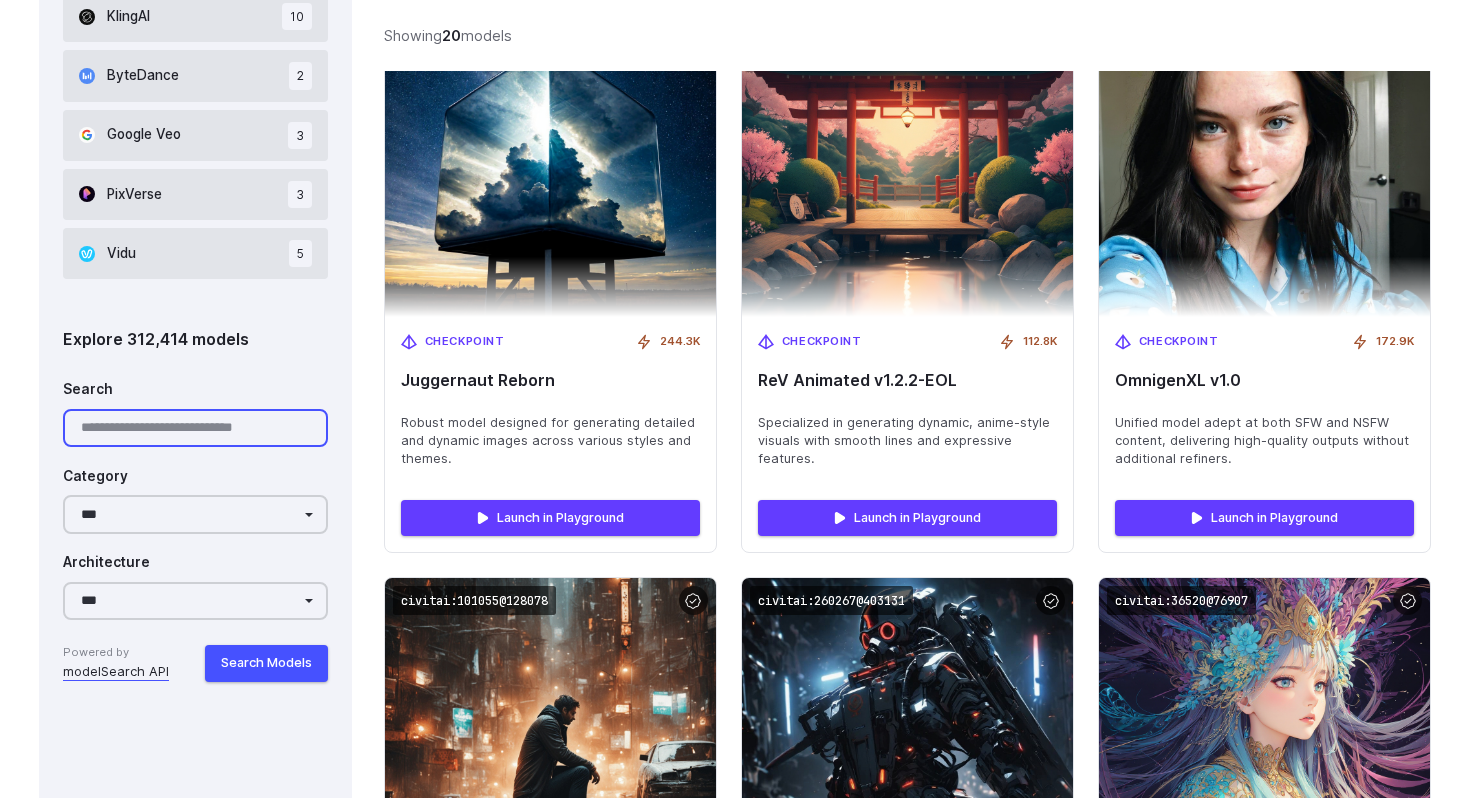 scroll, scrollTop: 1329, scrollLeft: 0, axis: vertical 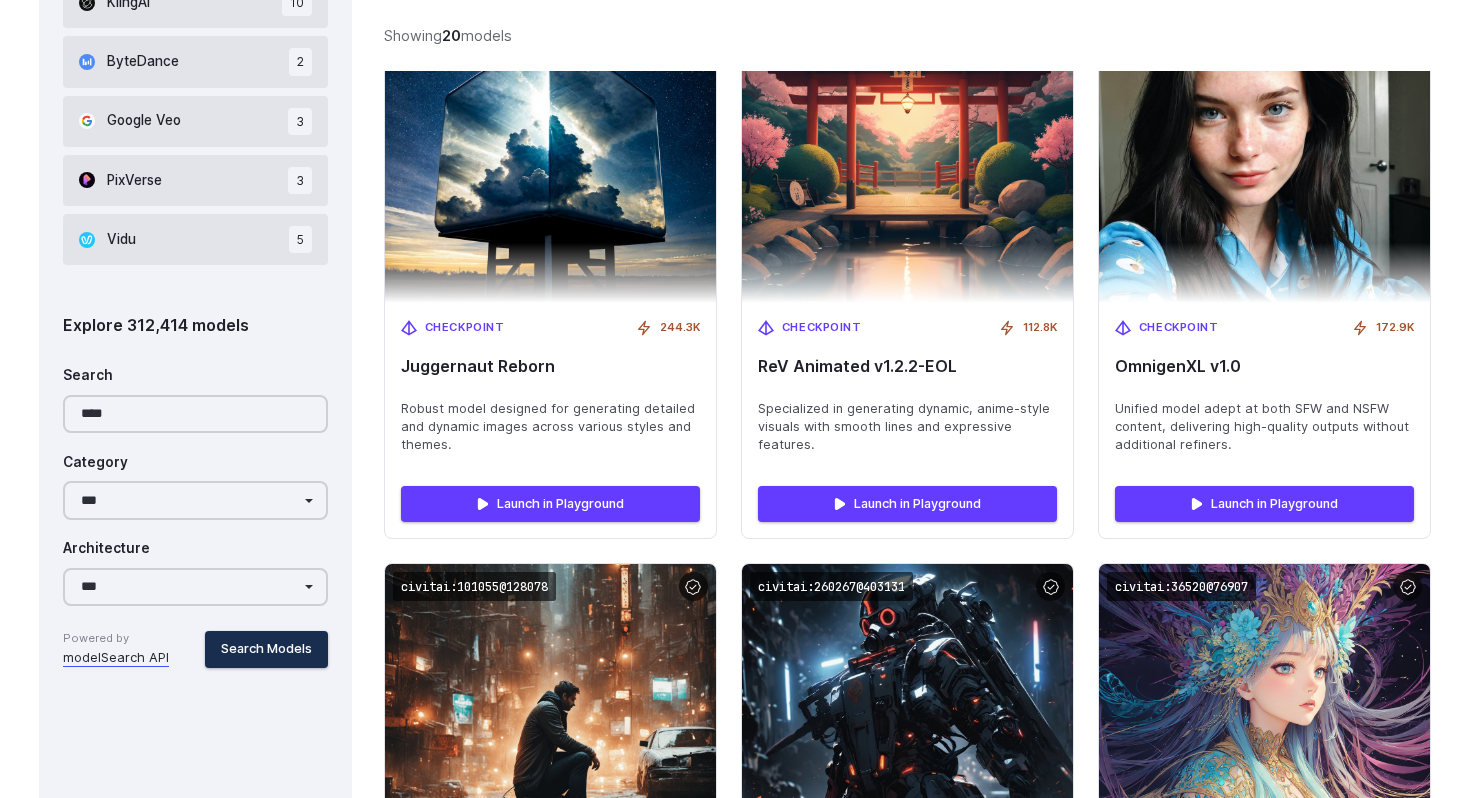 click on "Search Models" at bounding box center (266, 649) 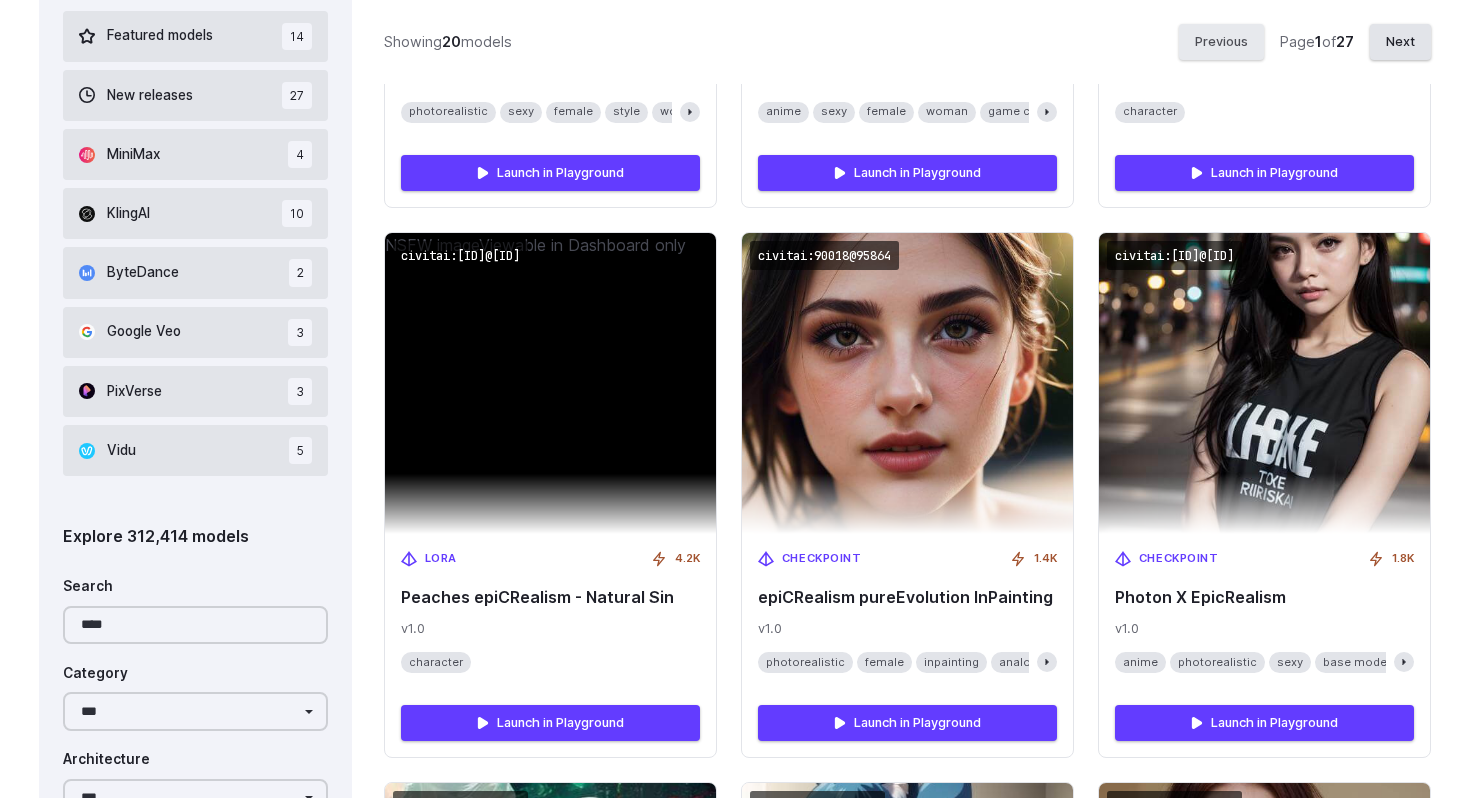 scroll, scrollTop: 1120, scrollLeft: 0, axis: vertical 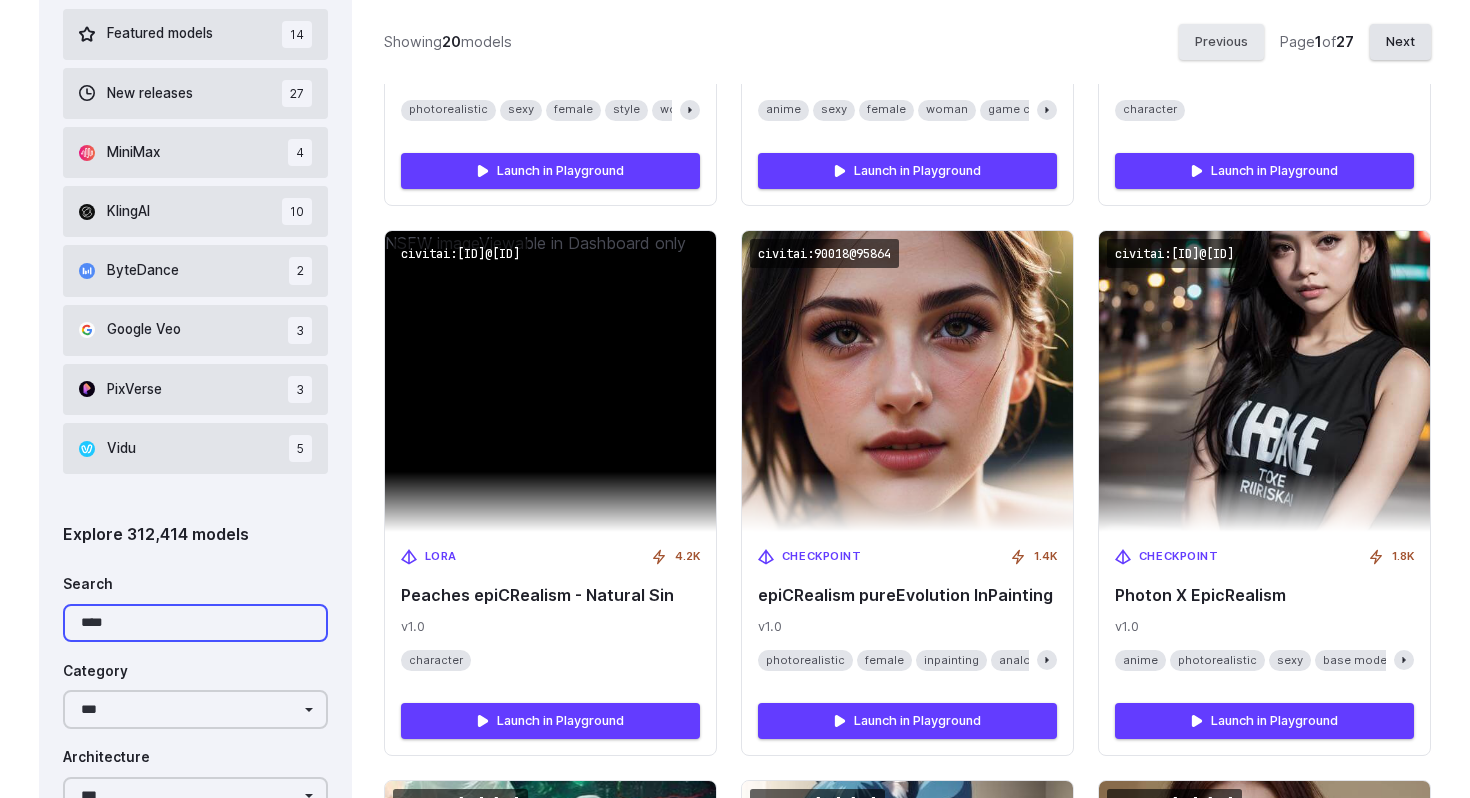 click on "****" at bounding box center (195, 623) 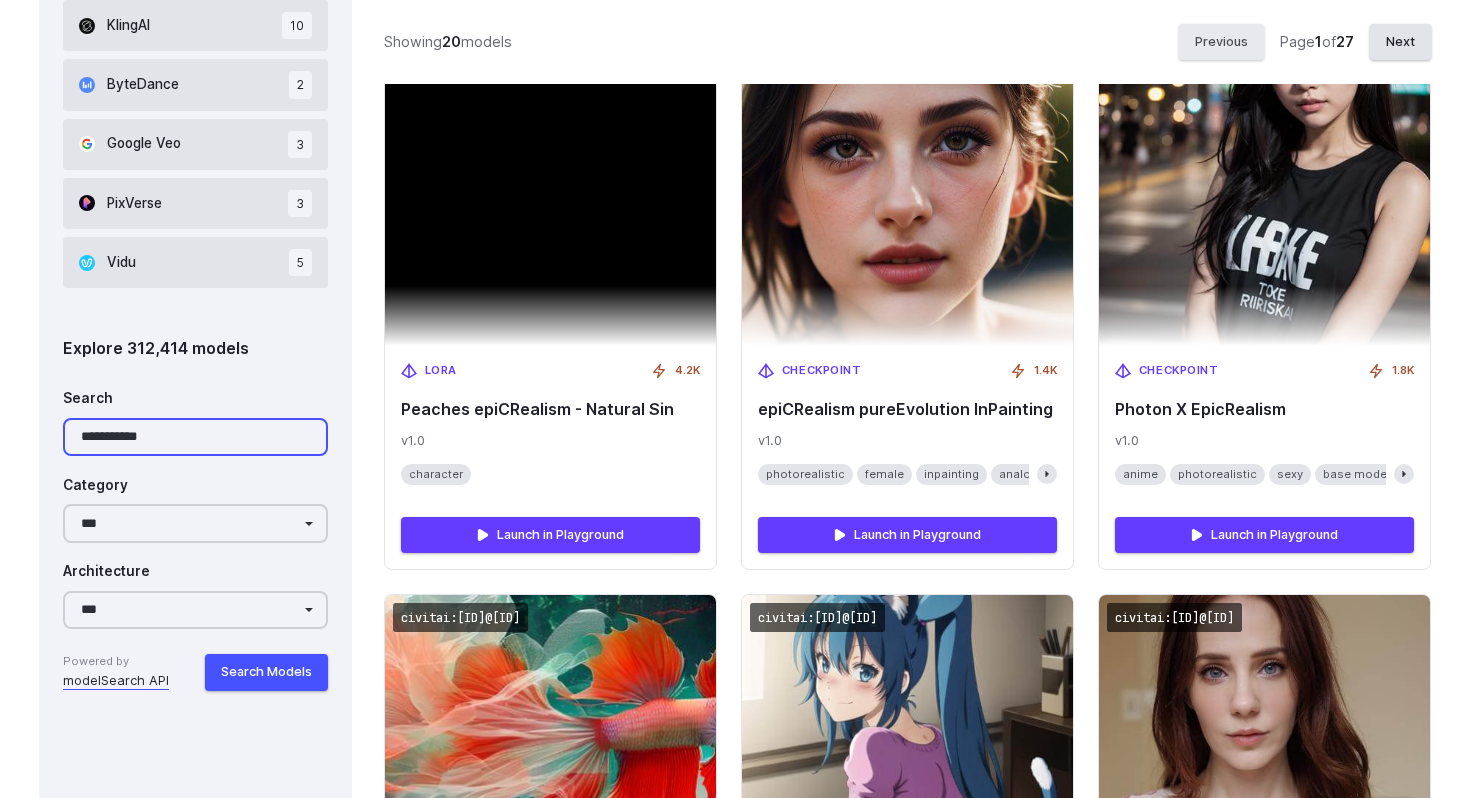 scroll, scrollTop: 1398, scrollLeft: 0, axis: vertical 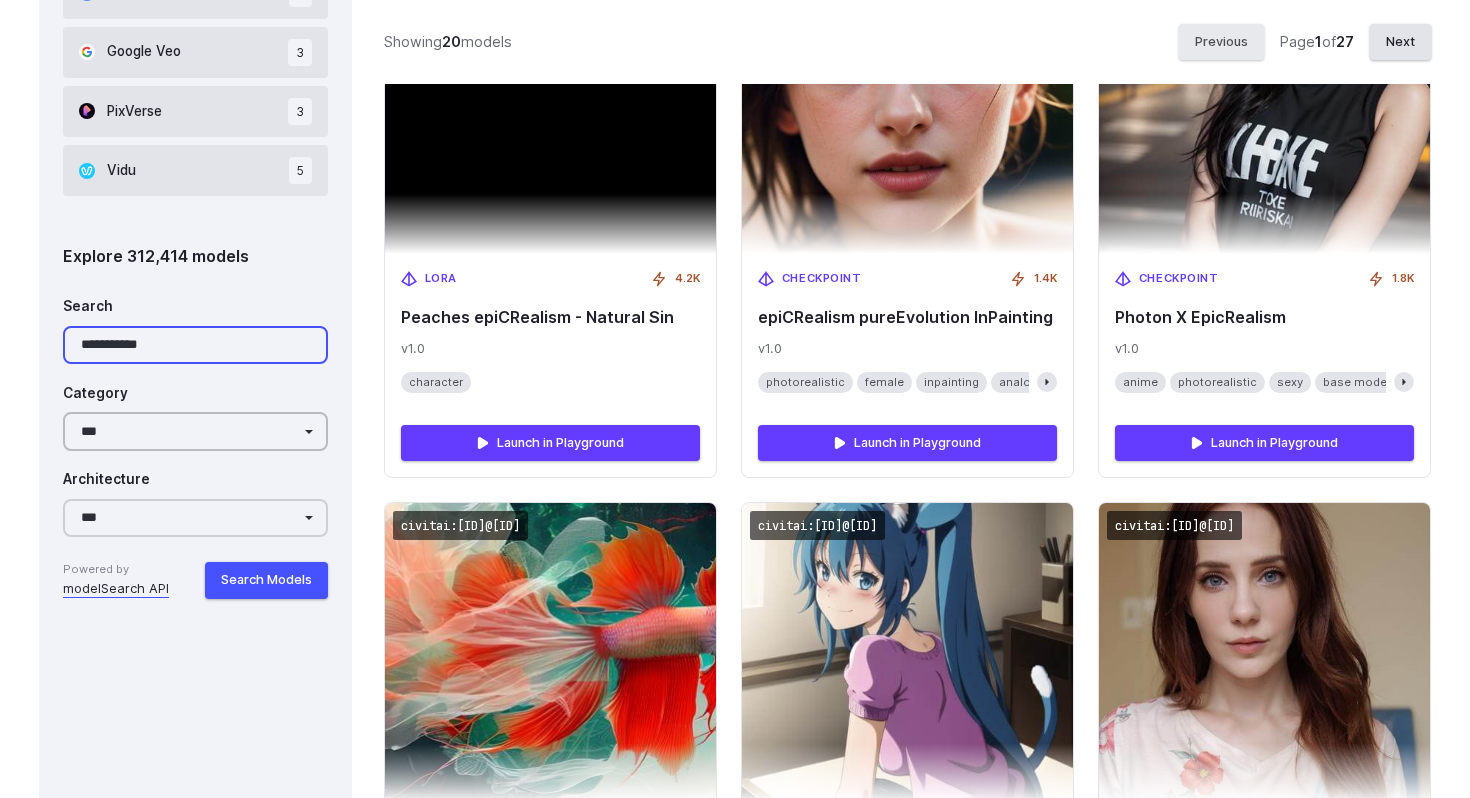 type on "**********" 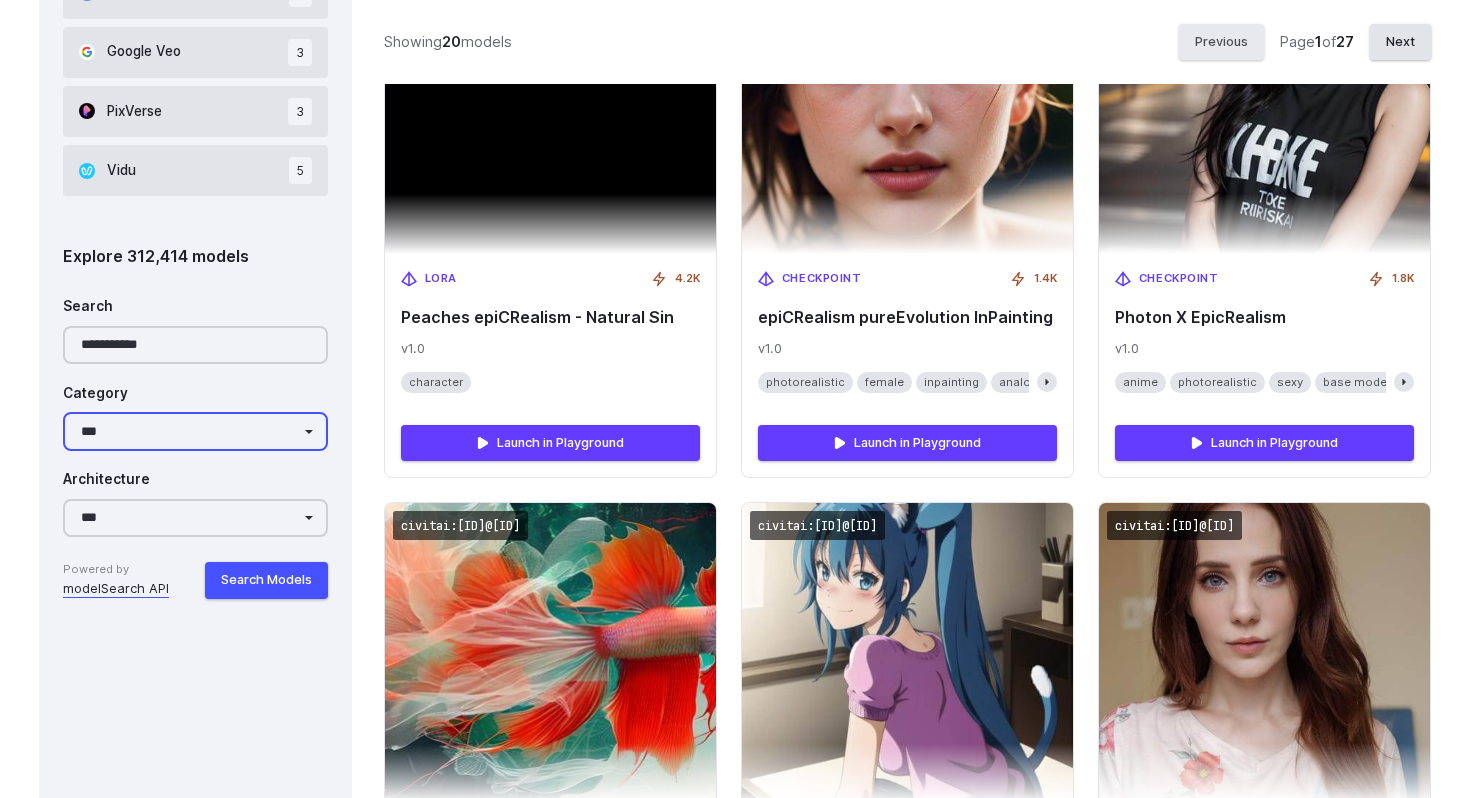 click on "**********" at bounding box center (195, 431) 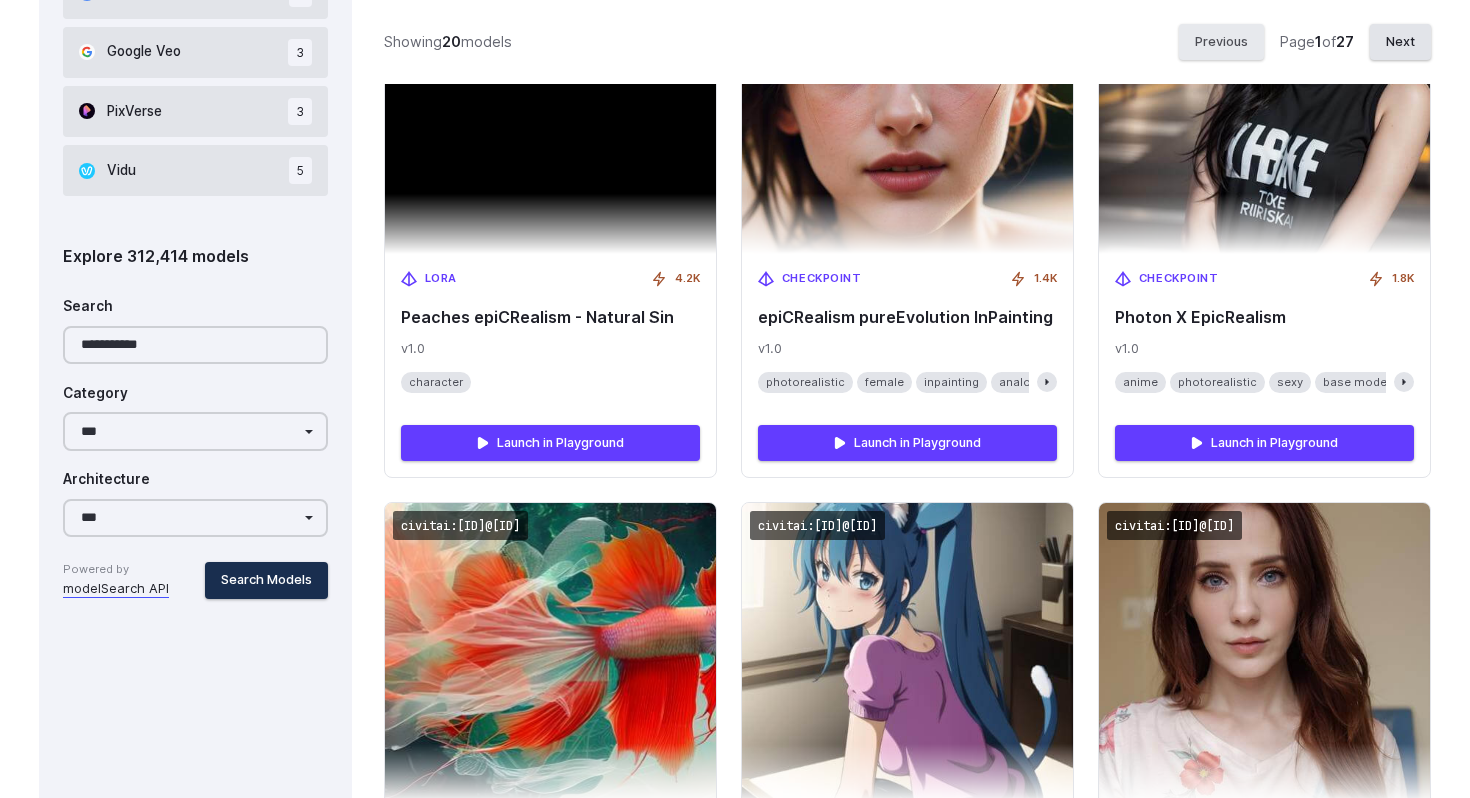 click on "Search Models" at bounding box center (266, 580) 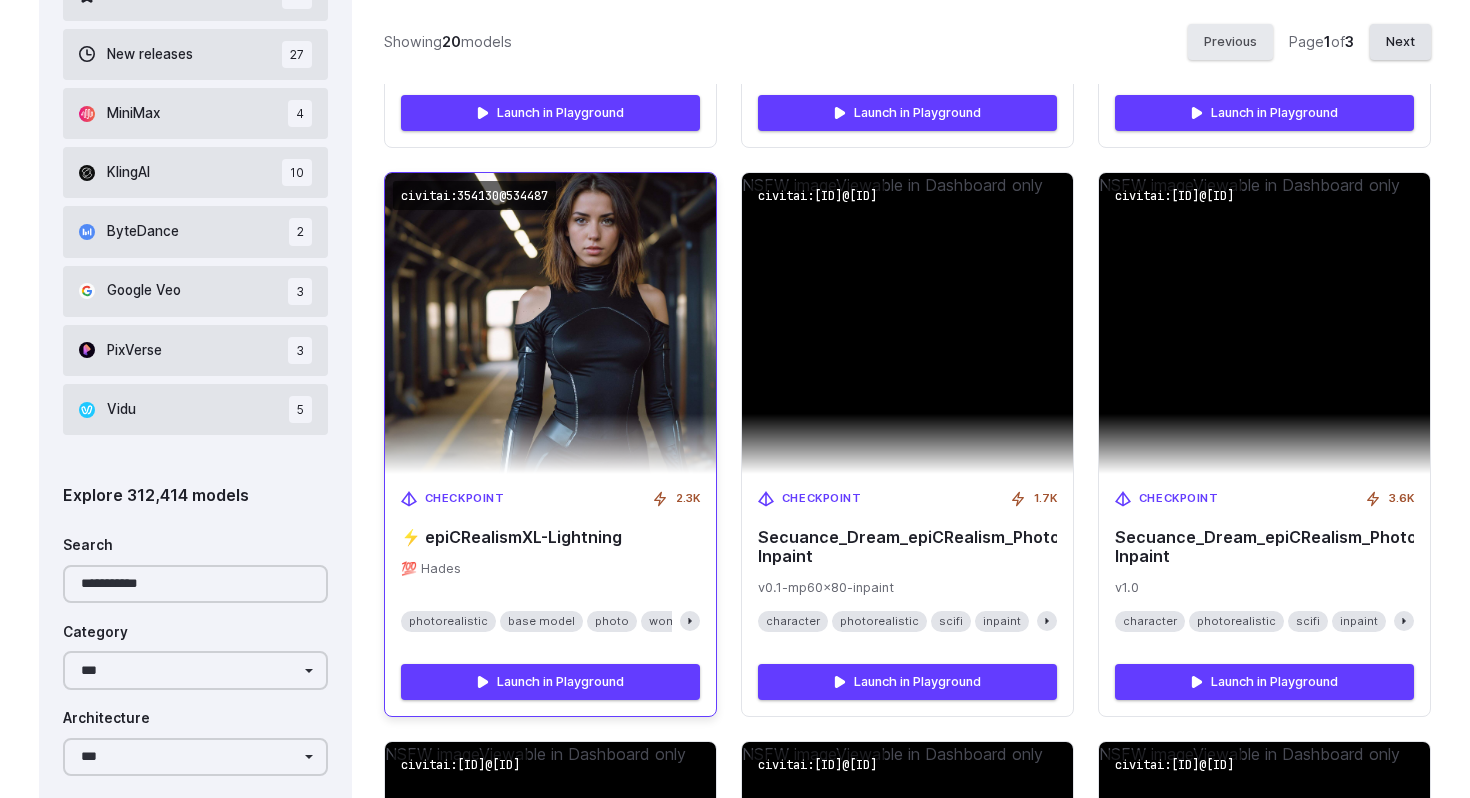 scroll, scrollTop: 1296, scrollLeft: 0, axis: vertical 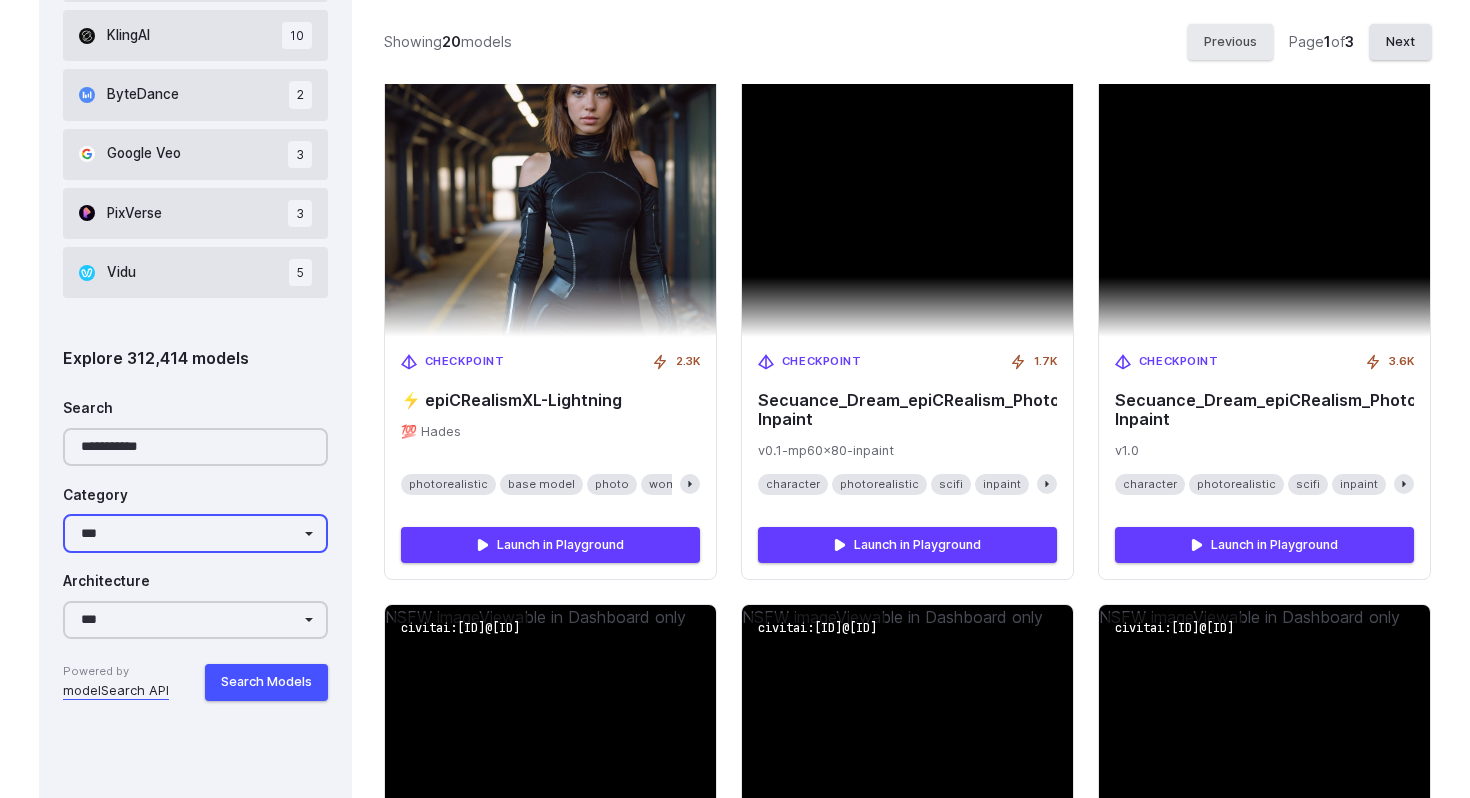 click on "**********" at bounding box center (195, 533) 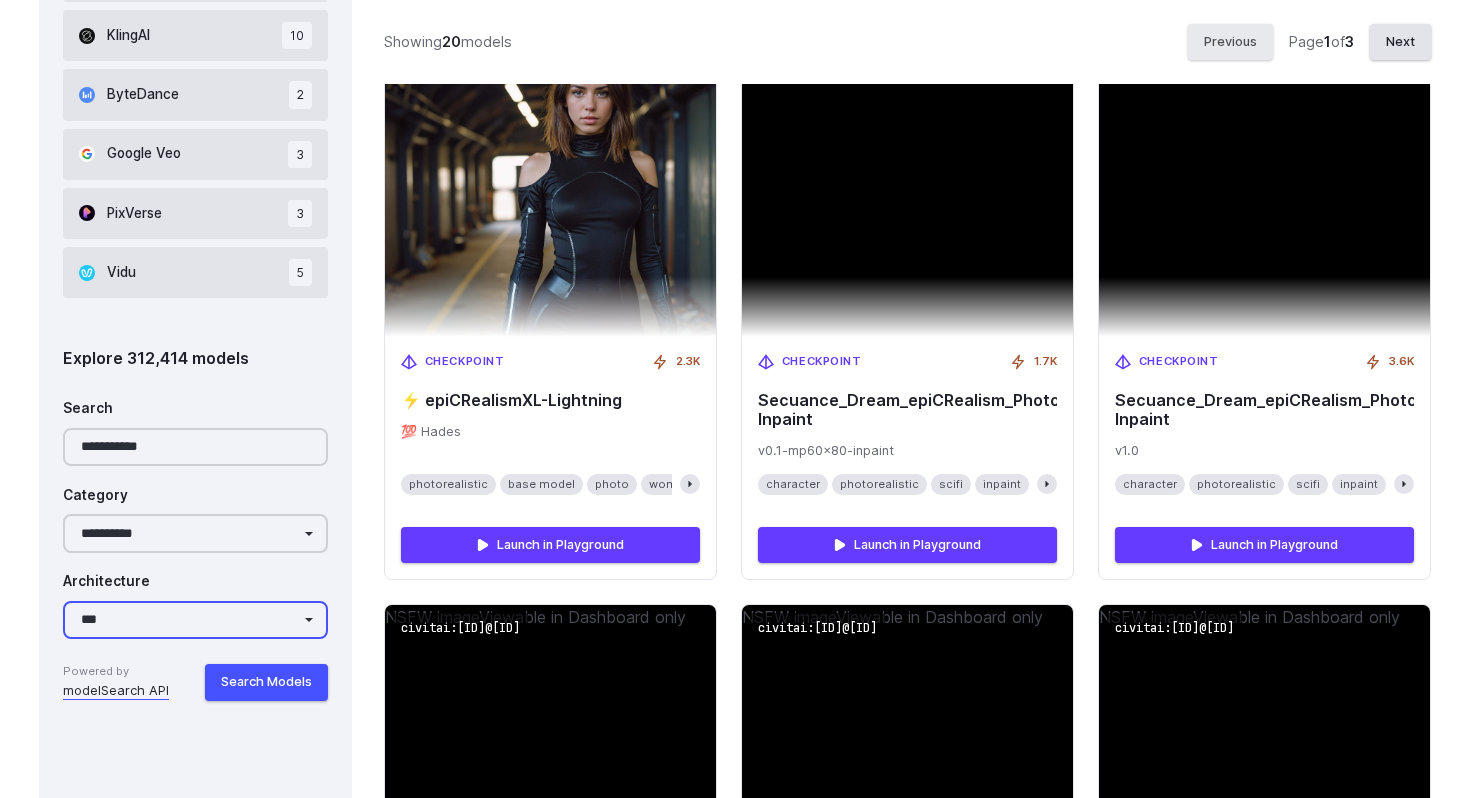 click on "**********" at bounding box center [195, 620] 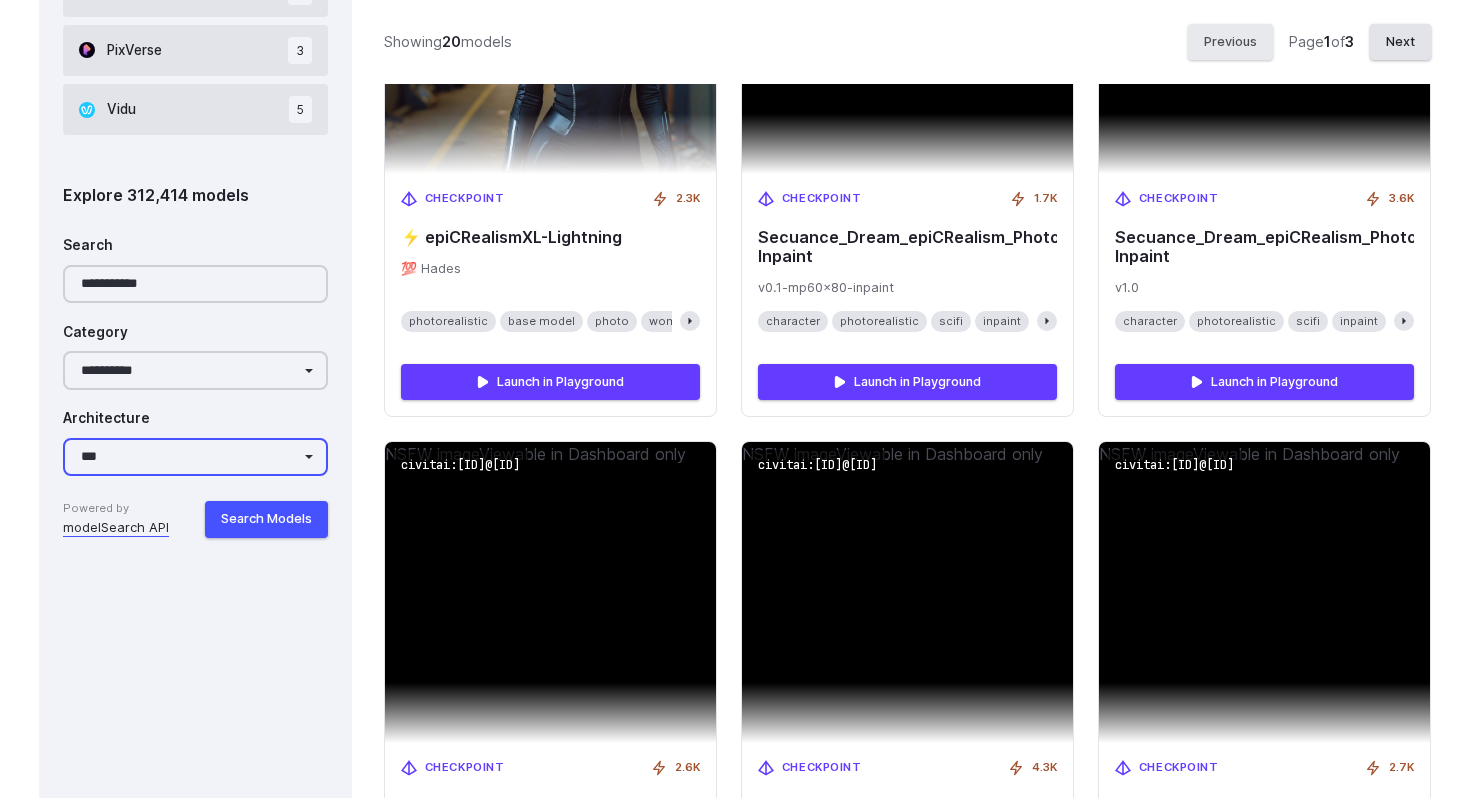 scroll, scrollTop: 1506, scrollLeft: 0, axis: vertical 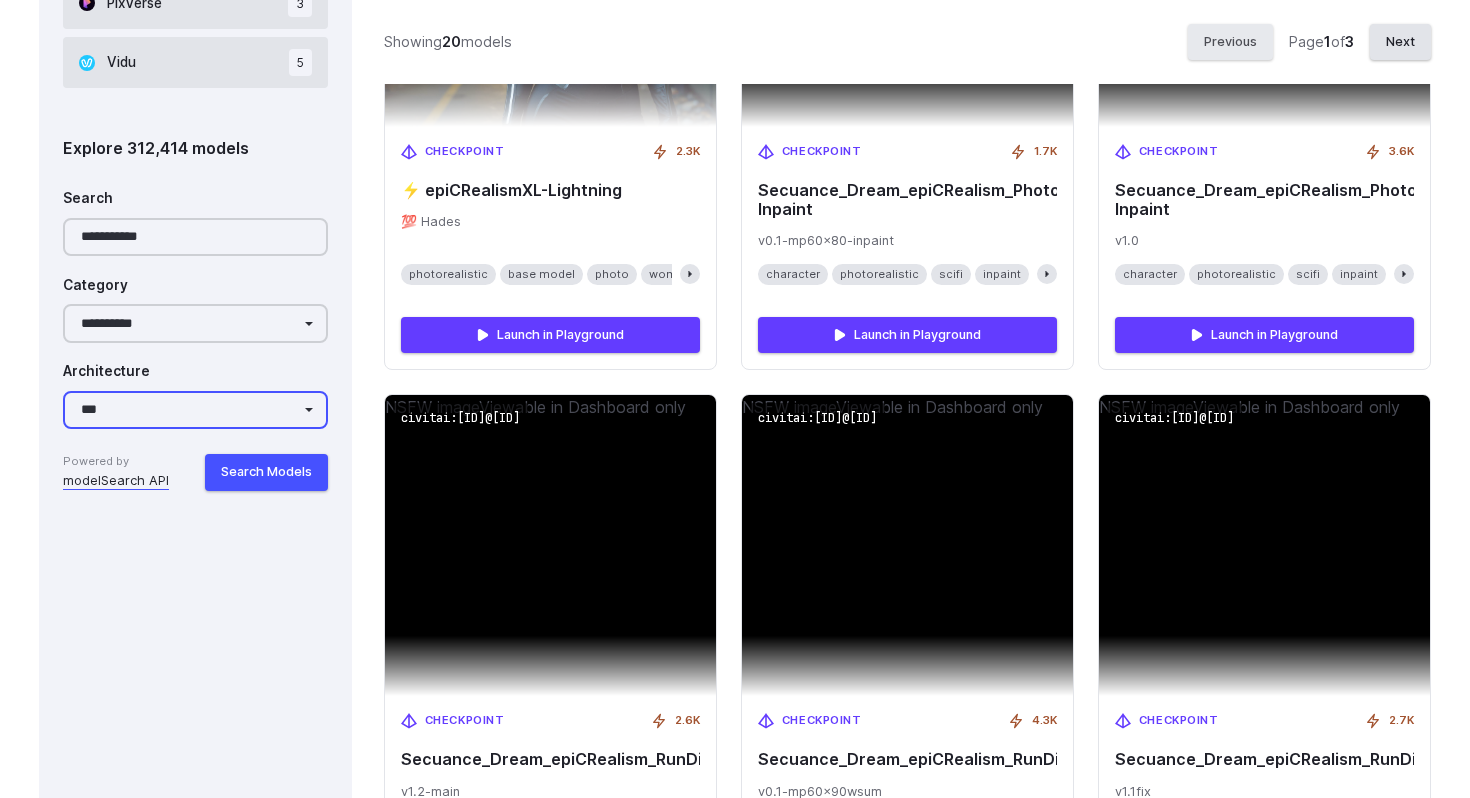 click on "**********" at bounding box center (195, 410) 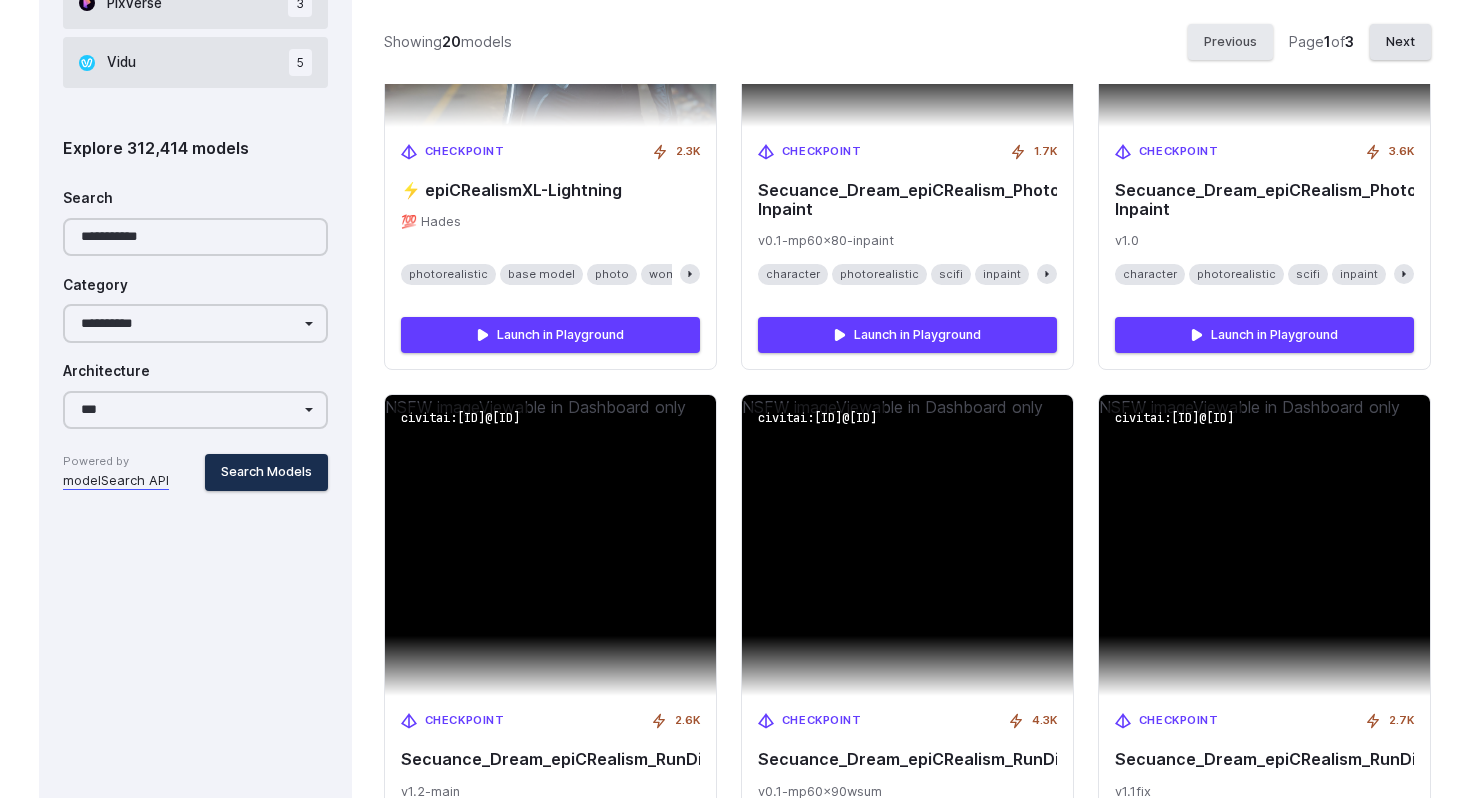 click on "Search Models" at bounding box center (266, 472) 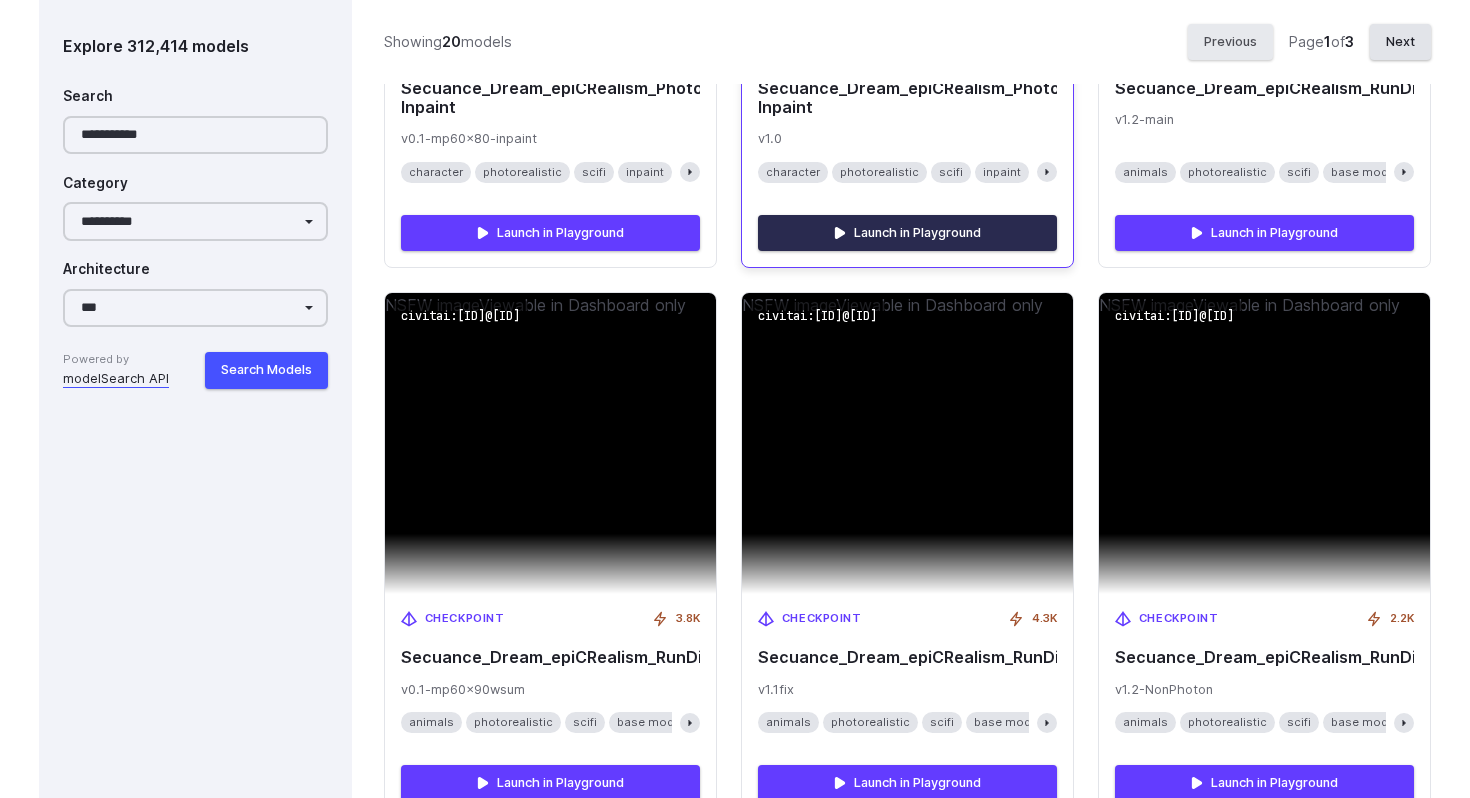 scroll, scrollTop: 1746, scrollLeft: 0, axis: vertical 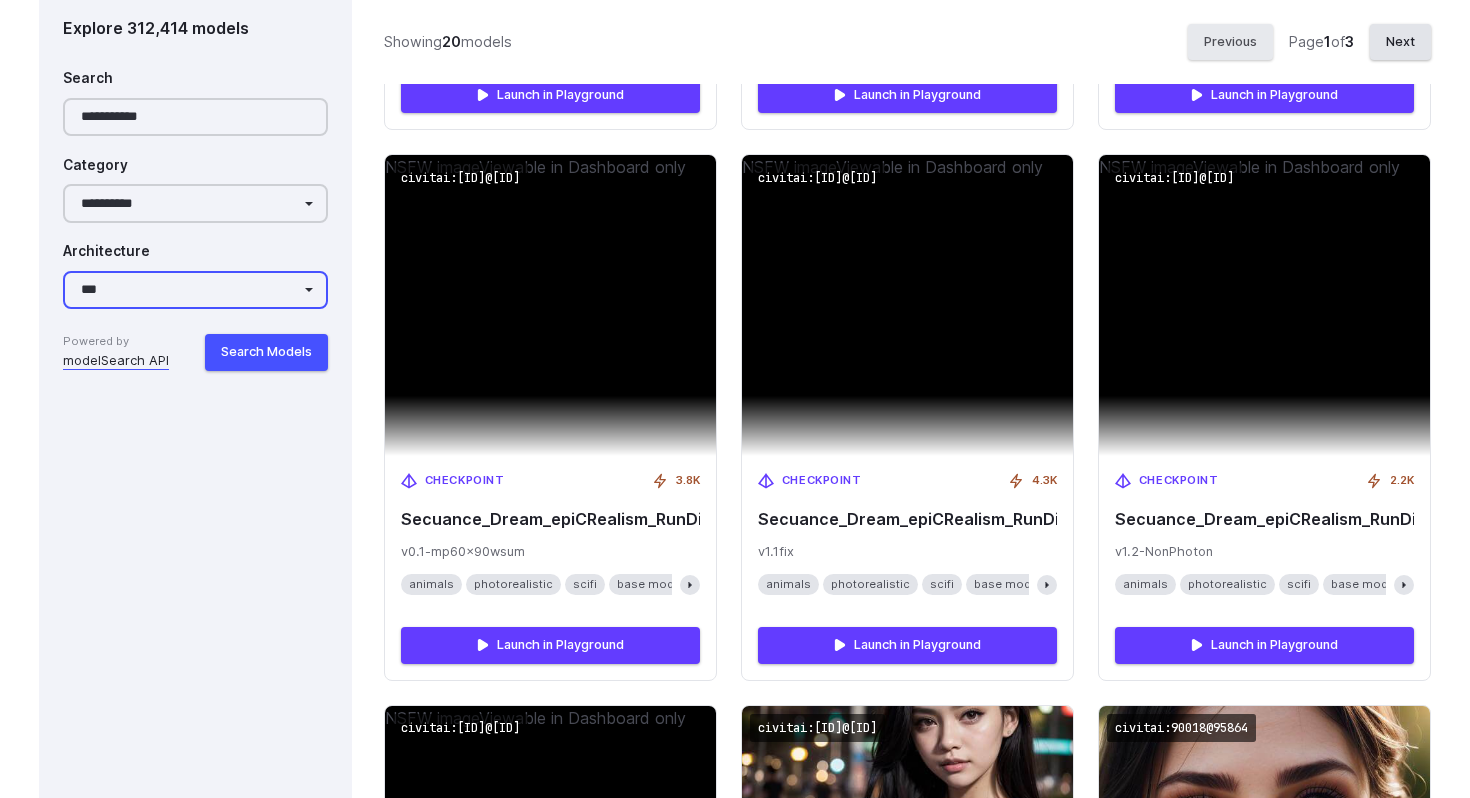 click on "**********" at bounding box center [195, 290] 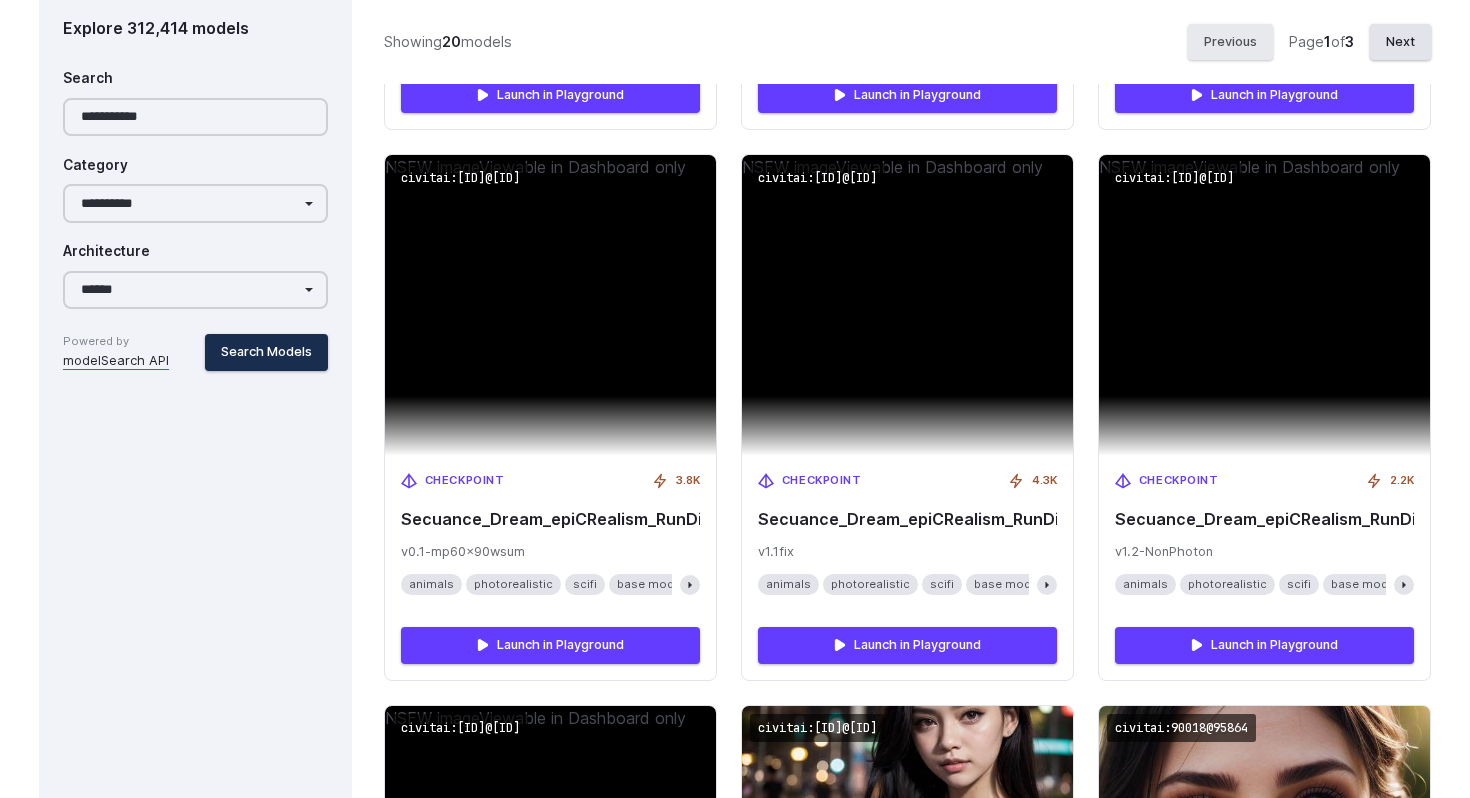 click on "Search Models" at bounding box center [266, 352] 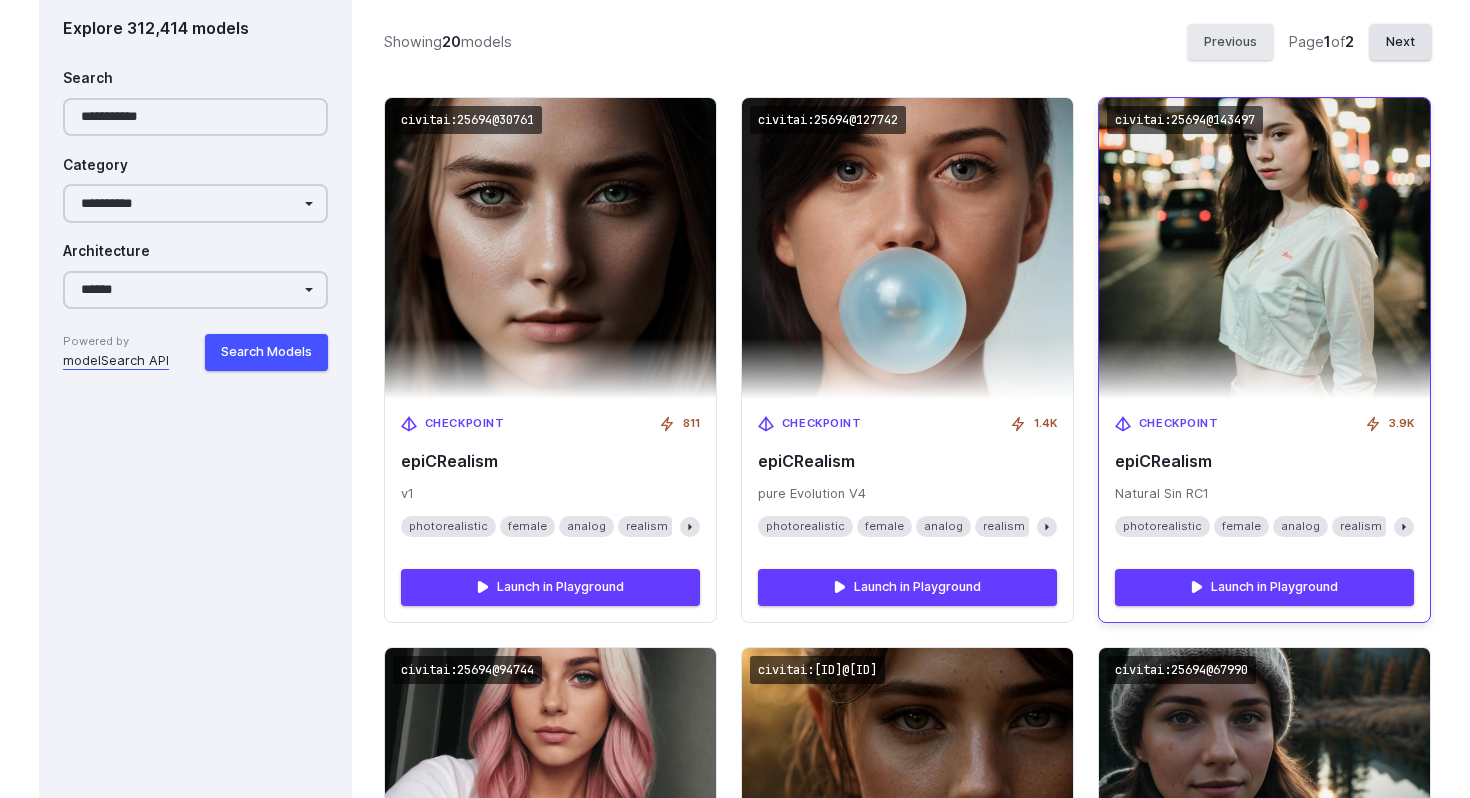 scroll, scrollTop: 2361, scrollLeft: 0, axis: vertical 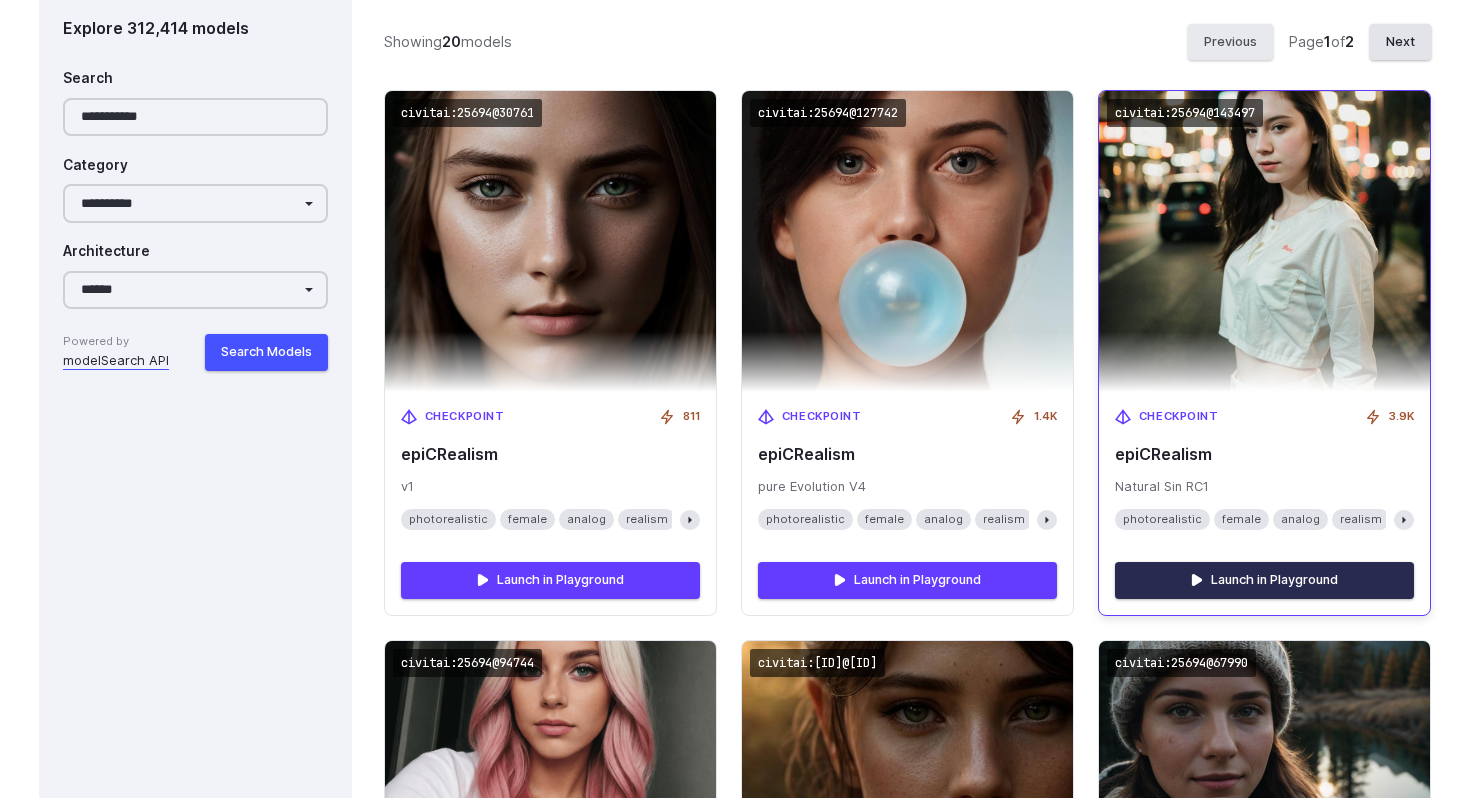 click on "Launch in Playground" at bounding box center [1264, 580] 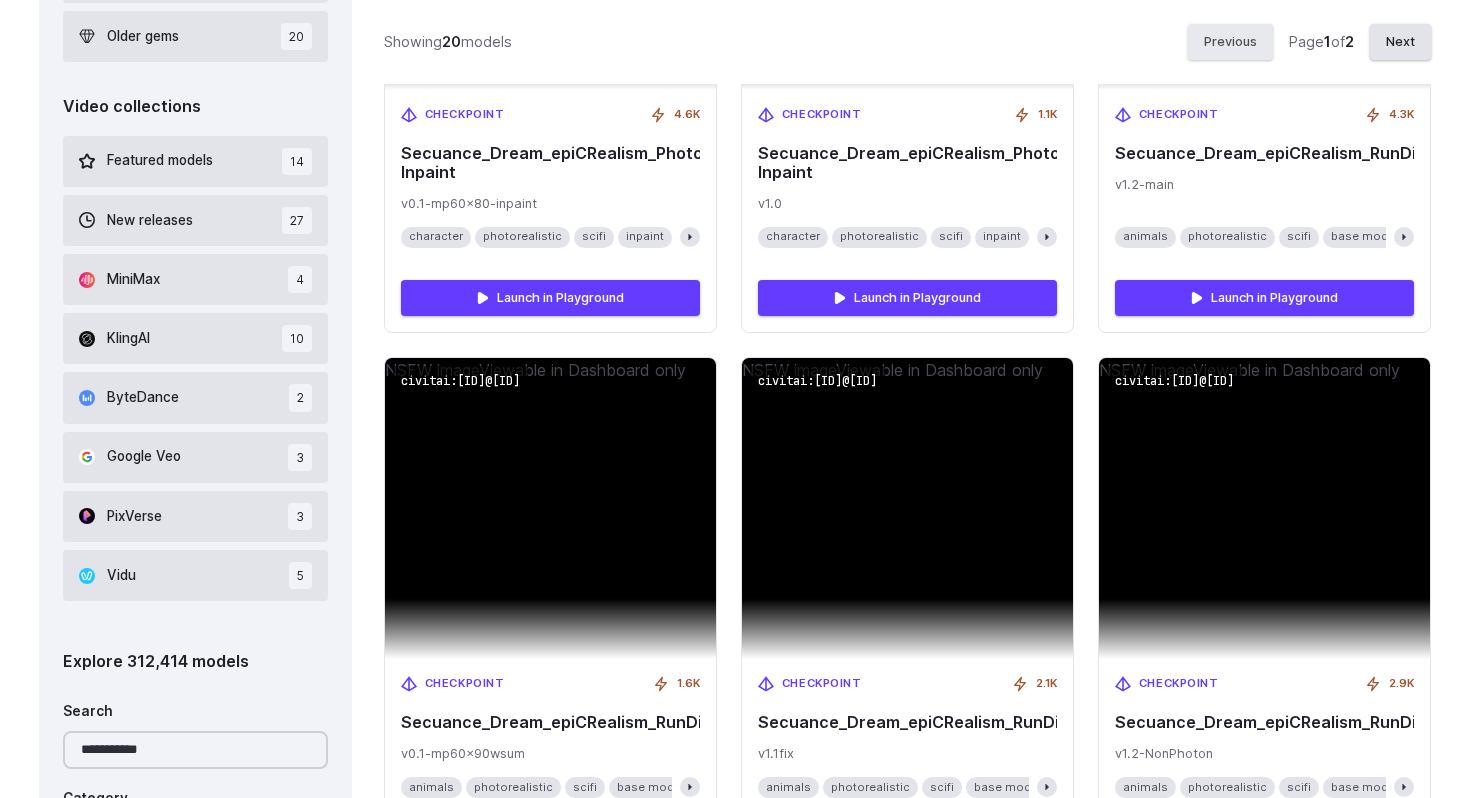scroll, scrollTop: 0, scrollLeft: 0, axis: both 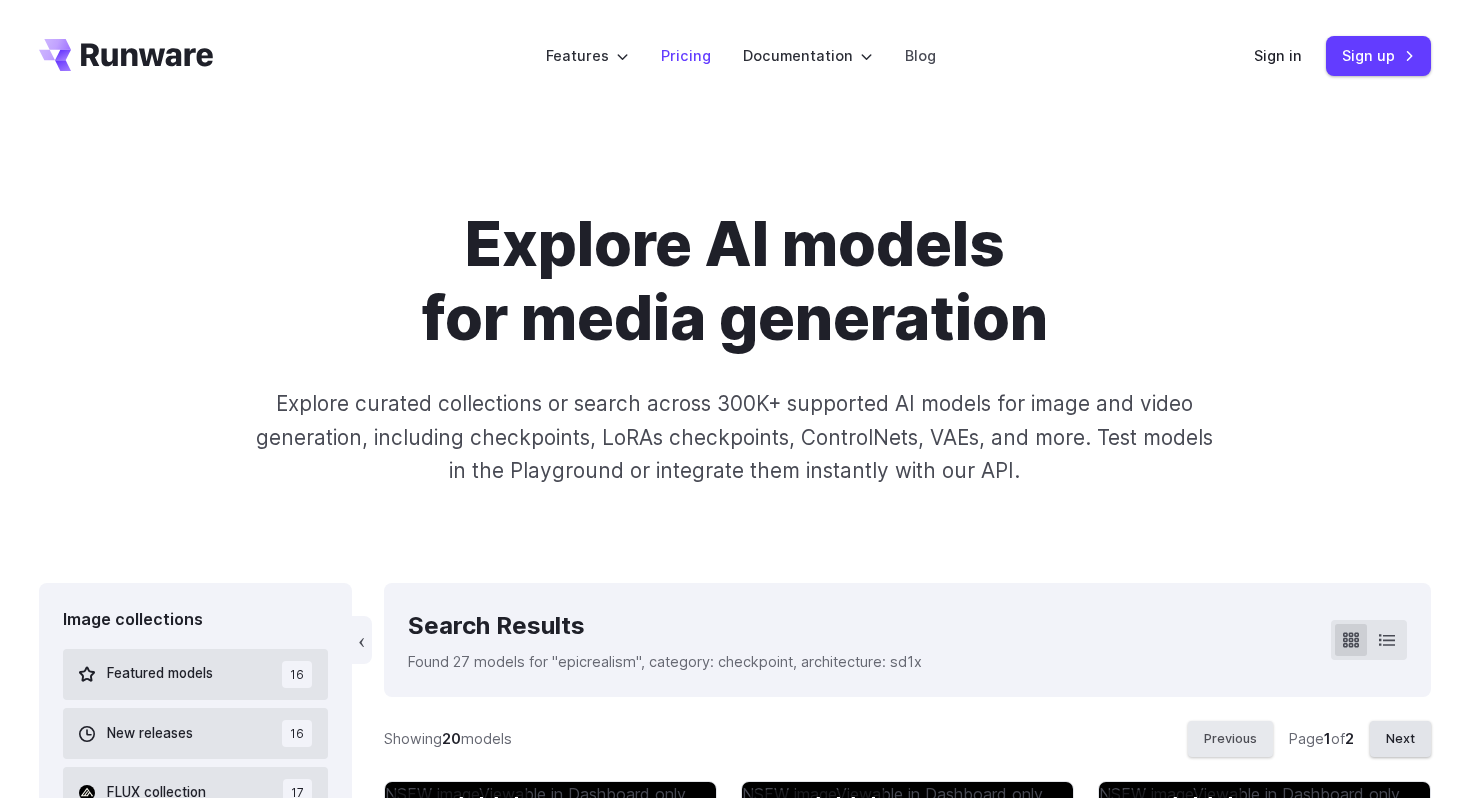 click on "Pricing" at bounding box center (686, 55) 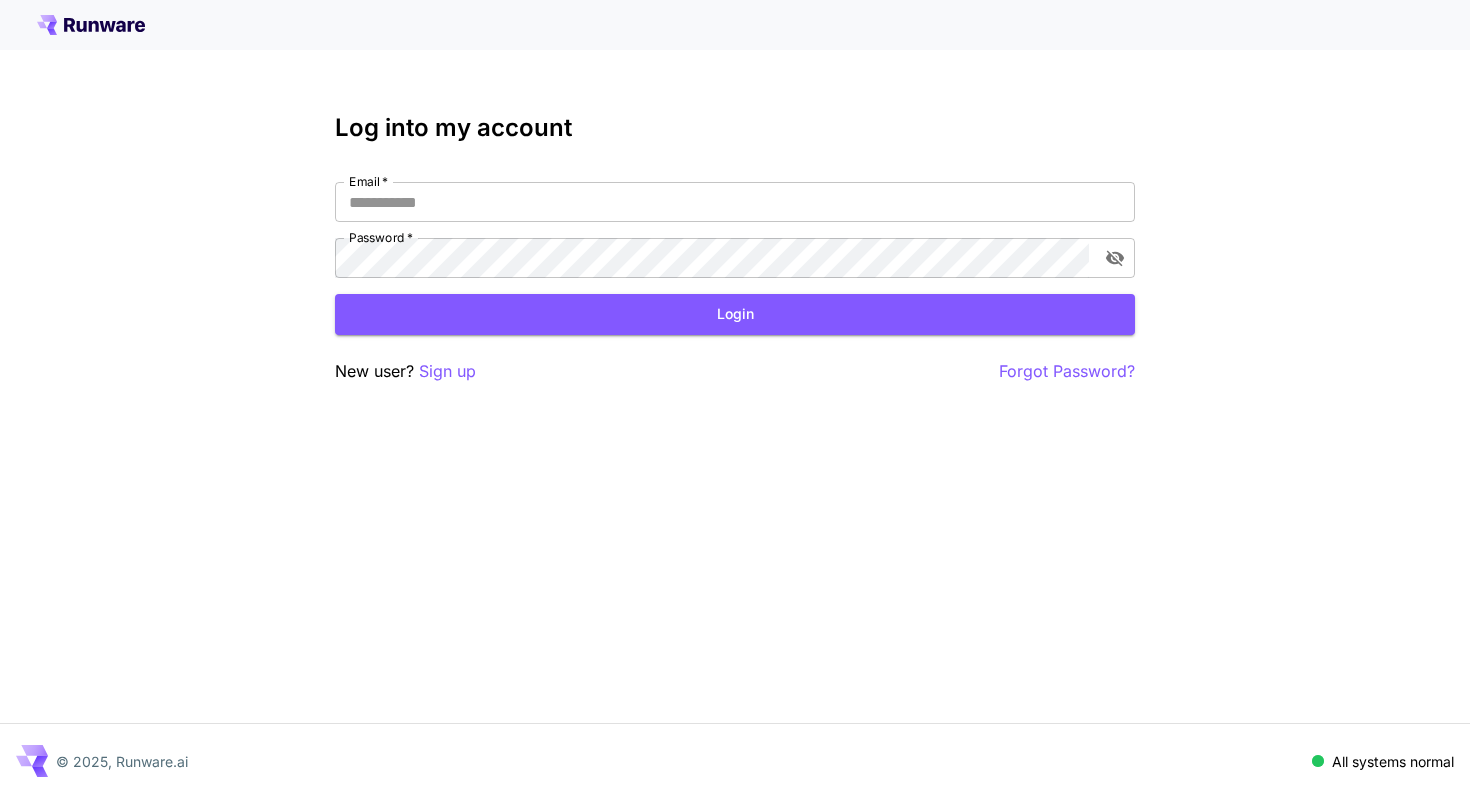 scroll, scrollTop: 0, scrollLeft: 0, axis: both 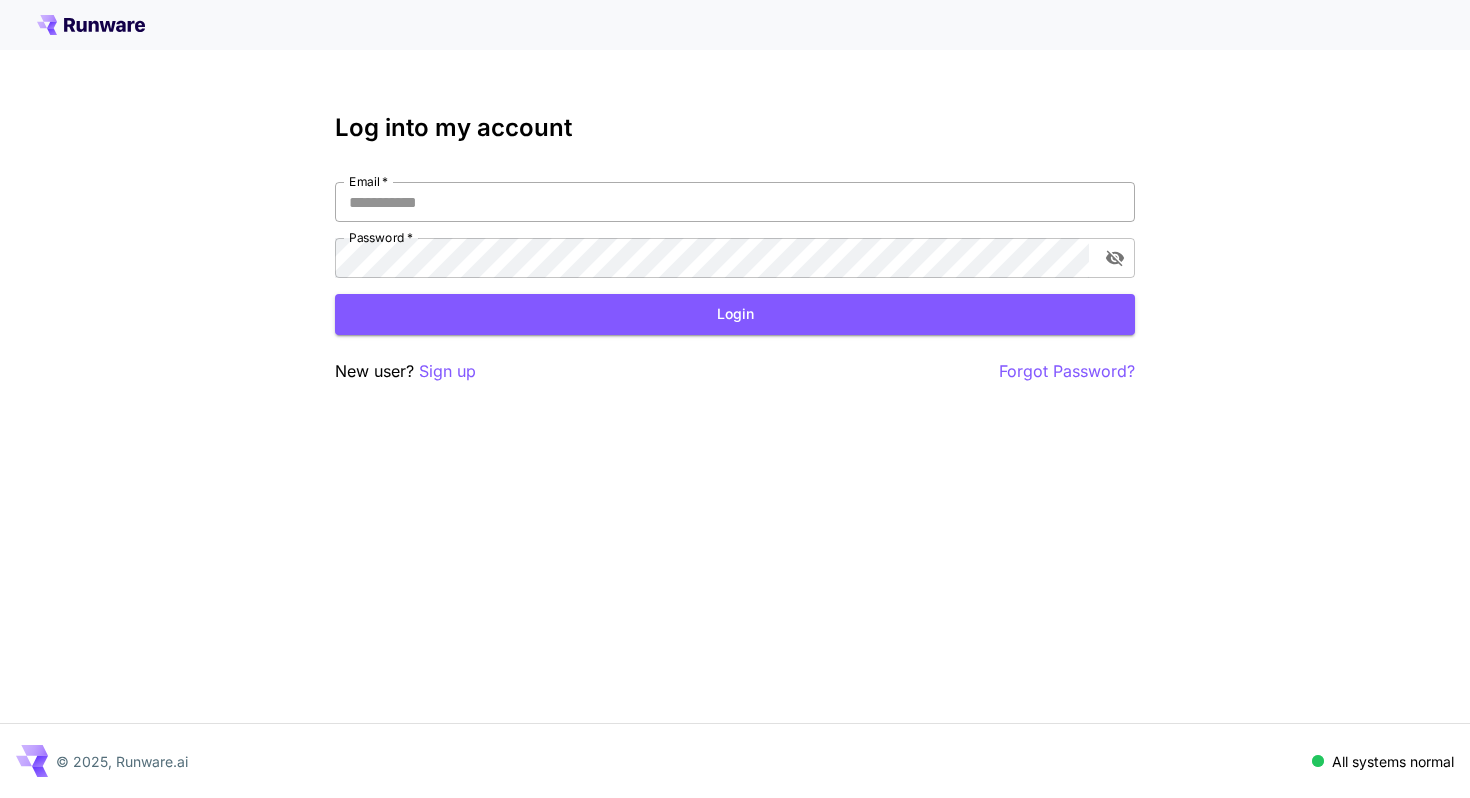 click on "Email   *" at bounding box center (735, 202) 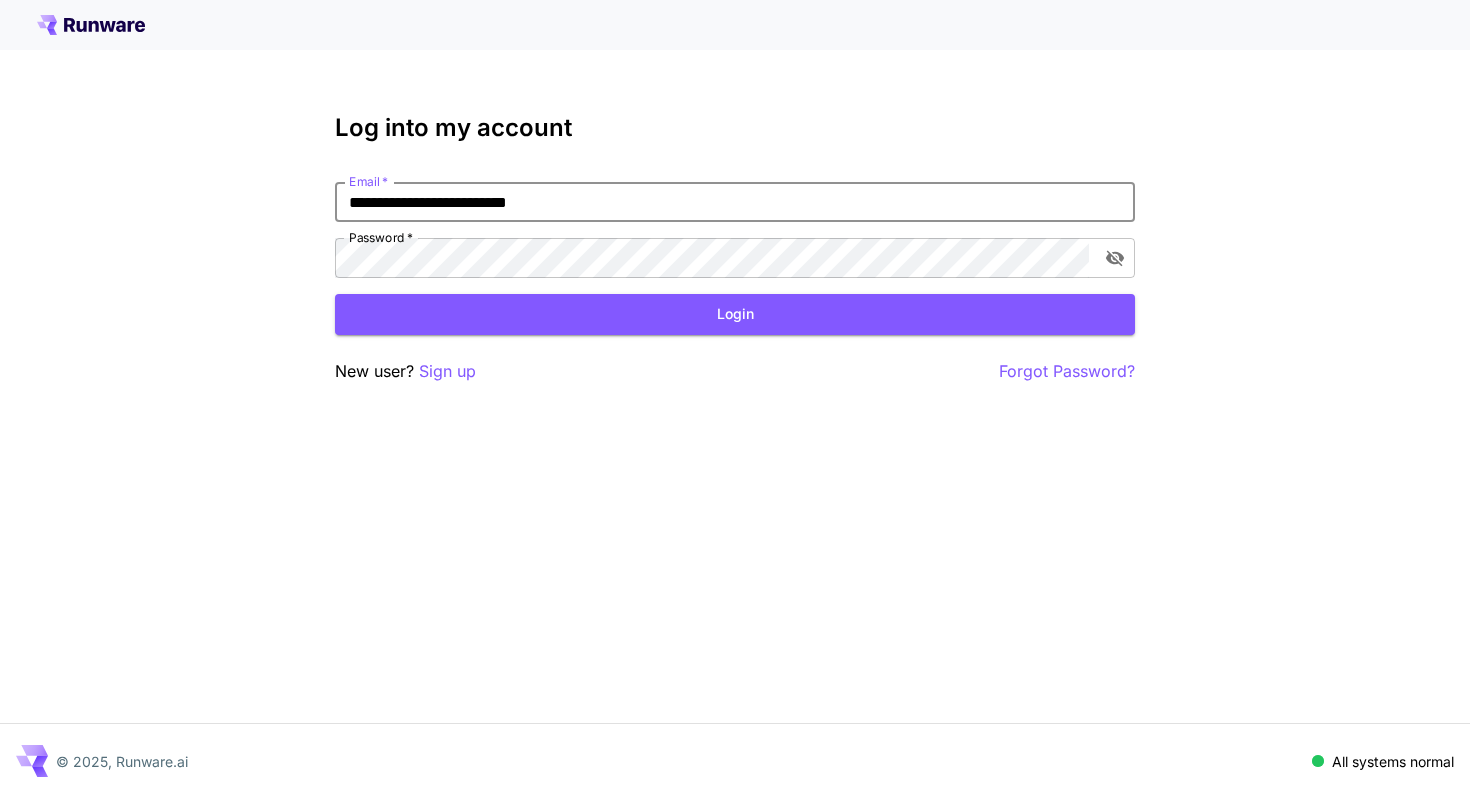 type on "**********" 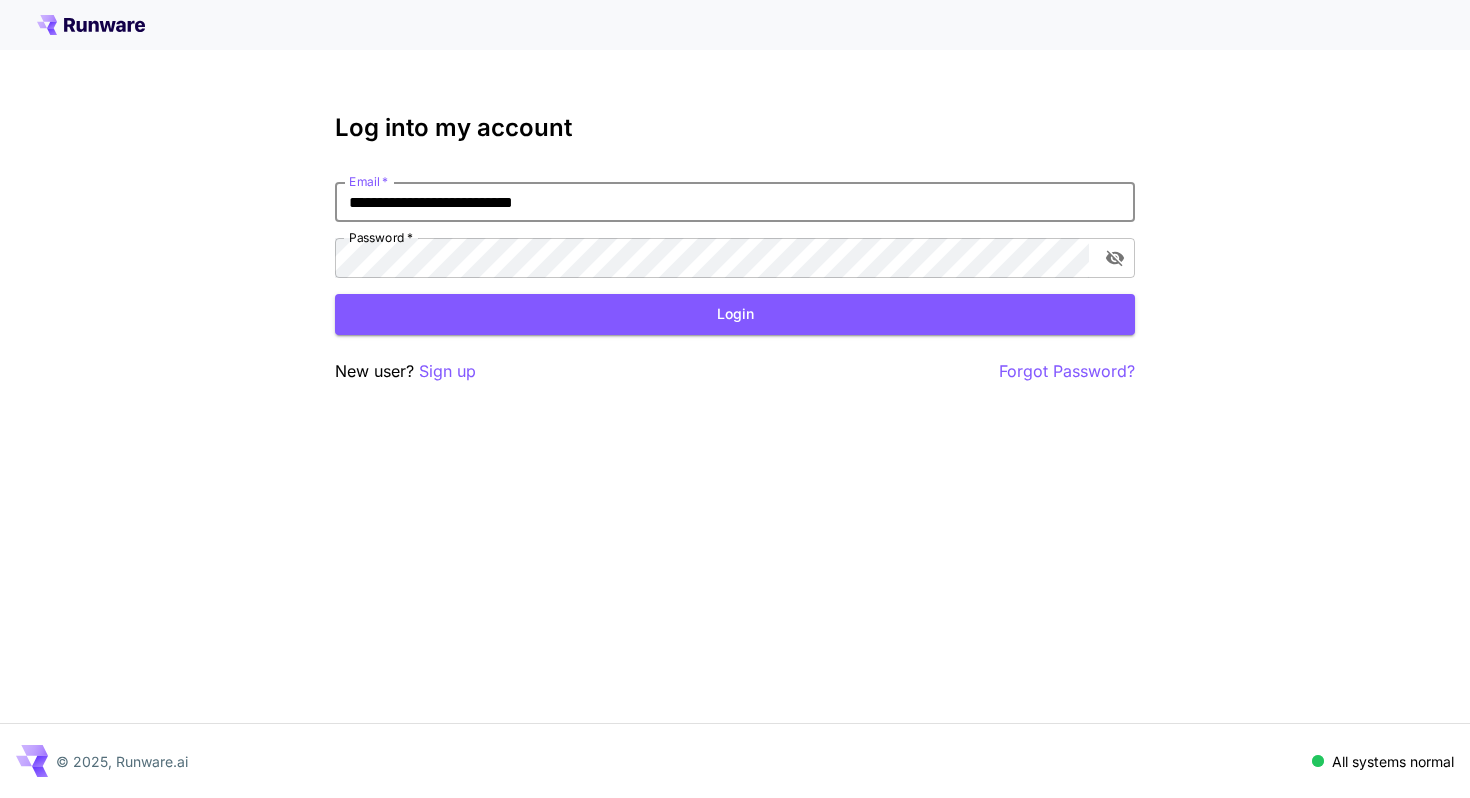 click on "**********" at bounding box center [735, 202] 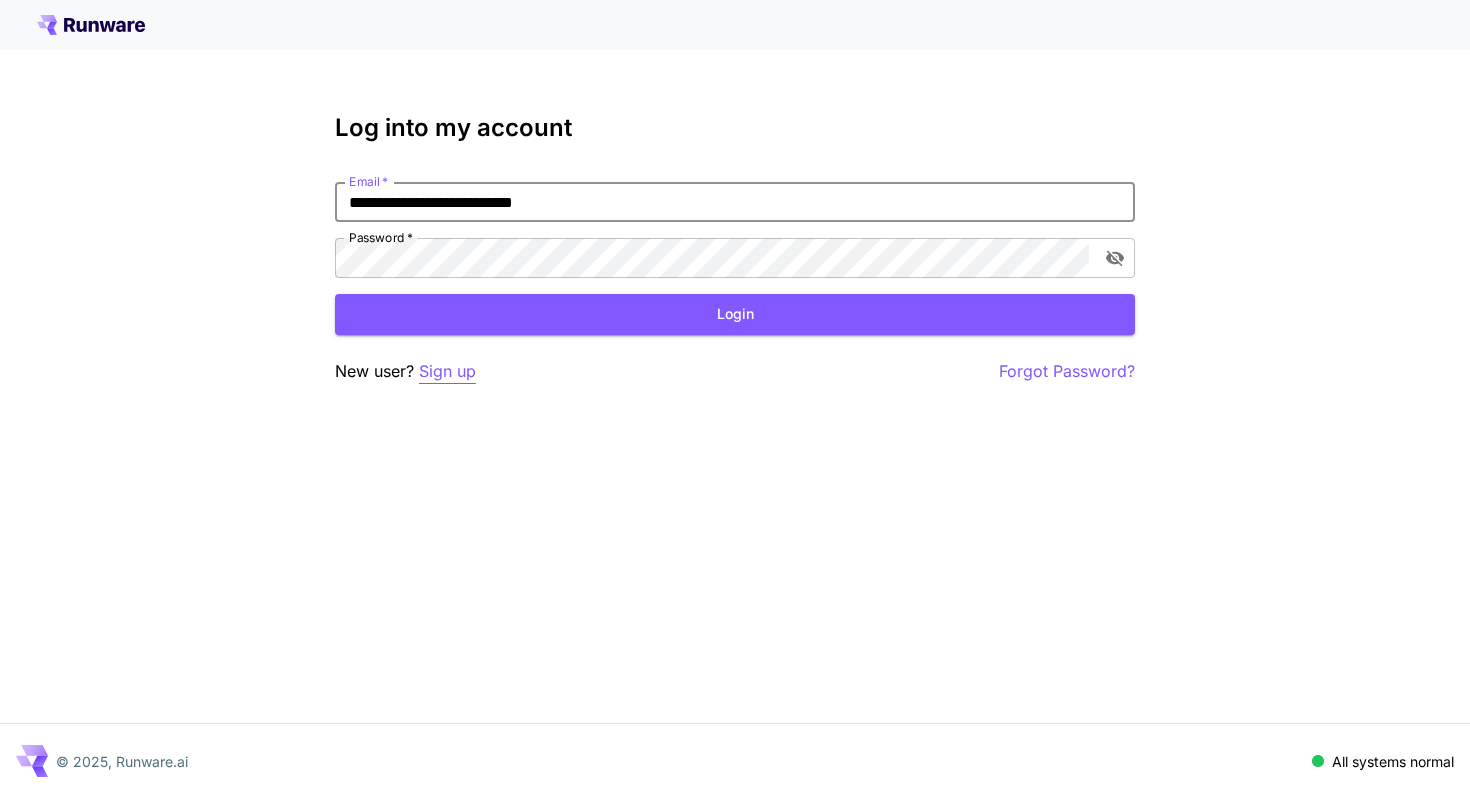click on "Sign up" at bounding box center [447, 371] 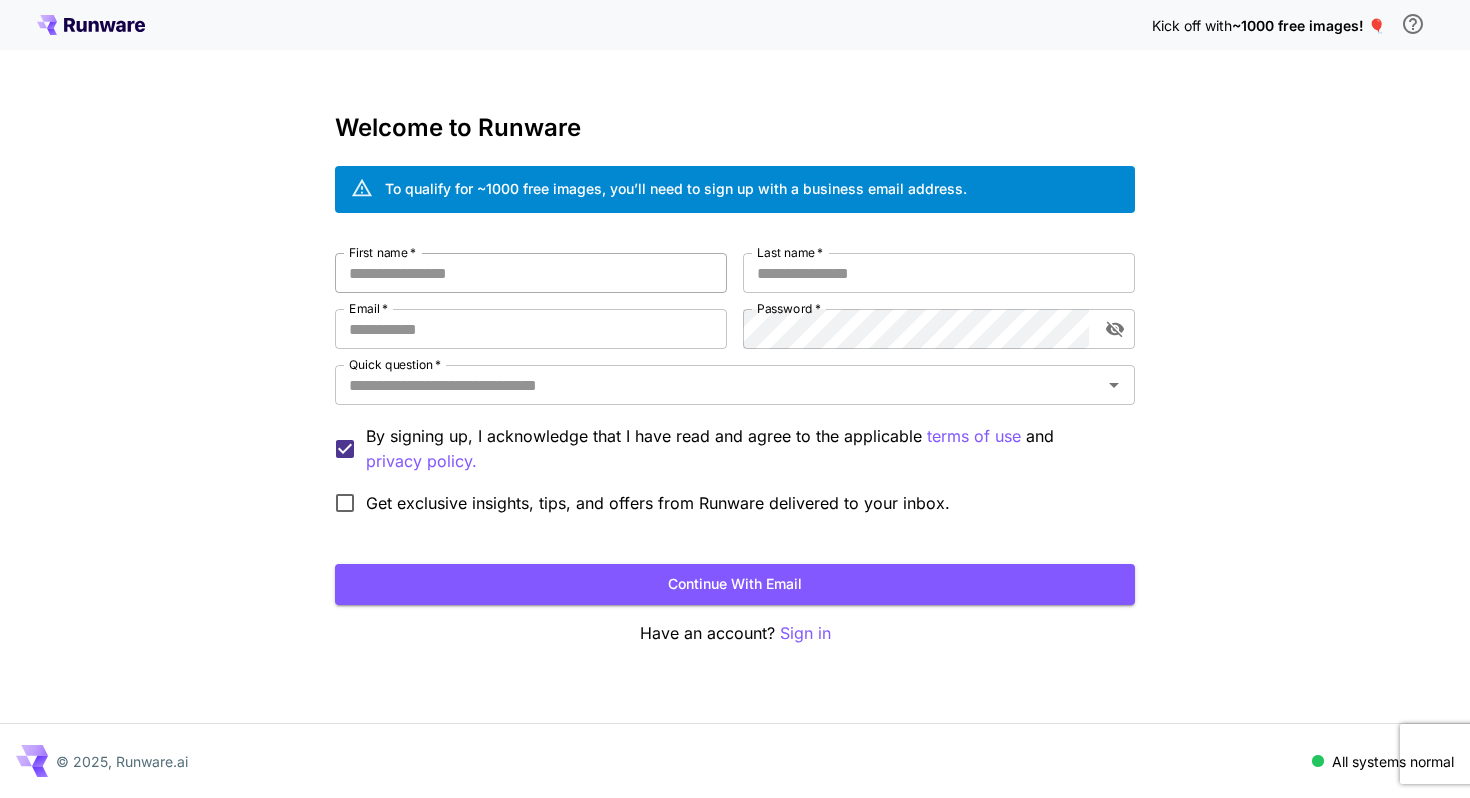 click on "First name   *" at bounding box center (531, 273) 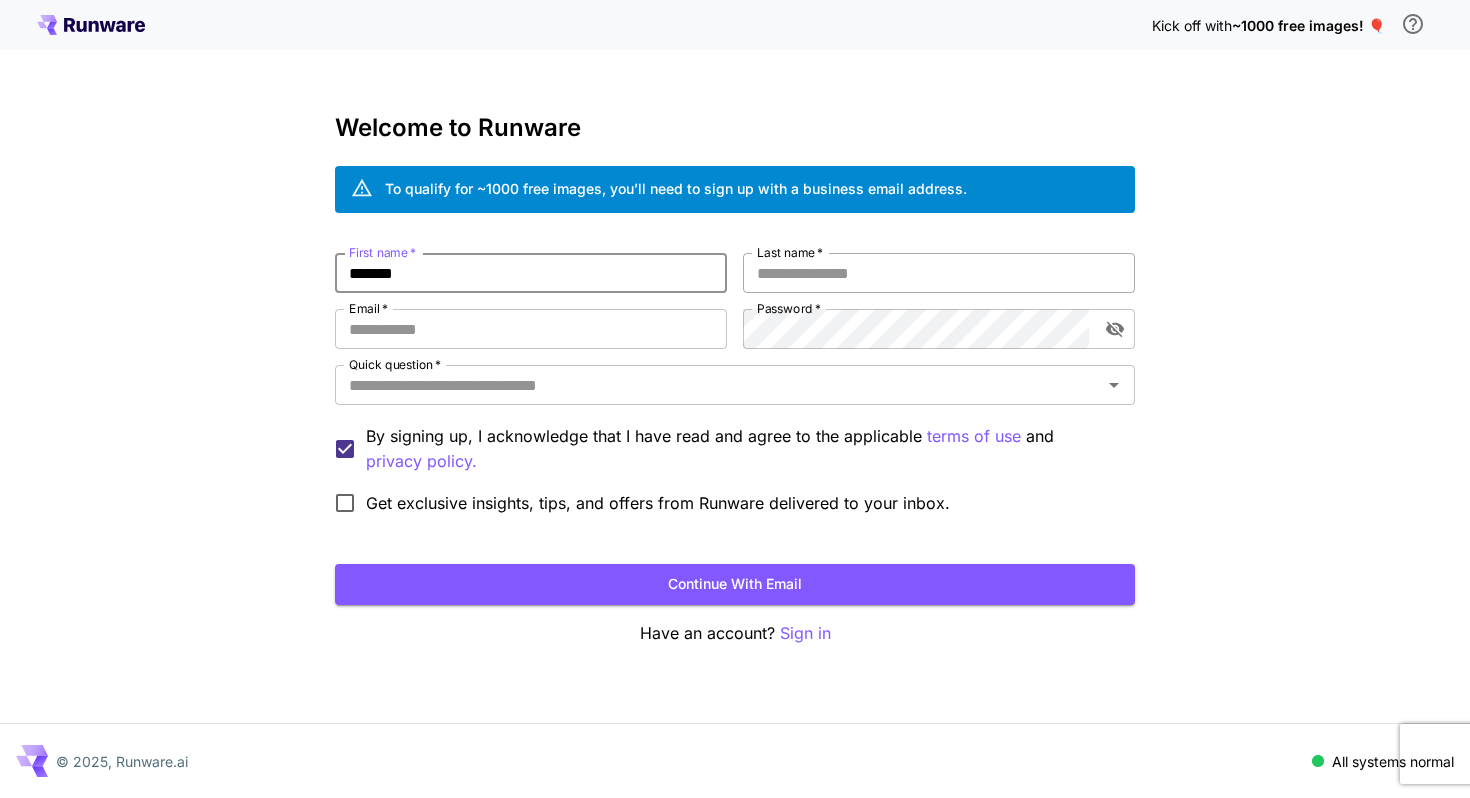 type on "*******" 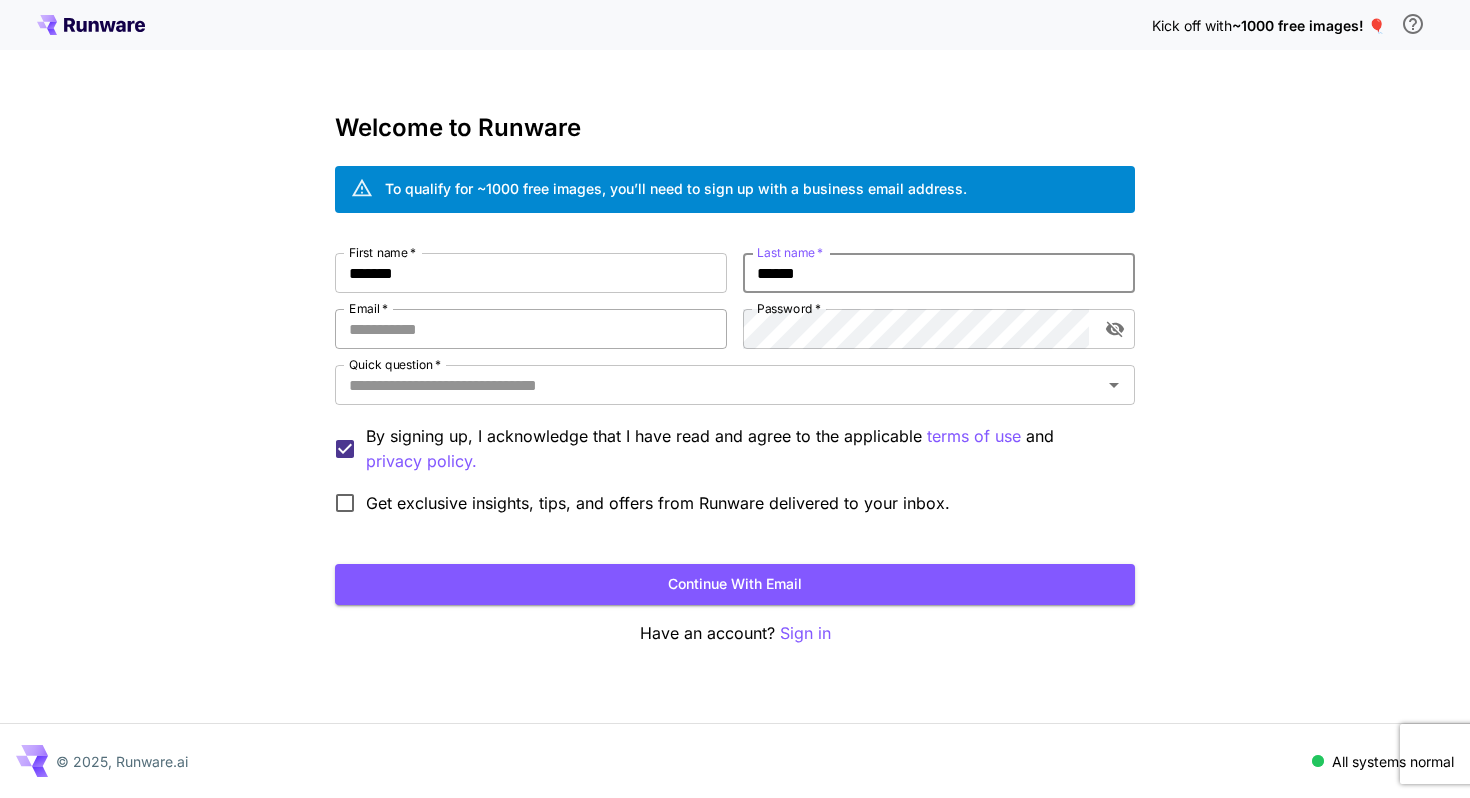 type on "******" 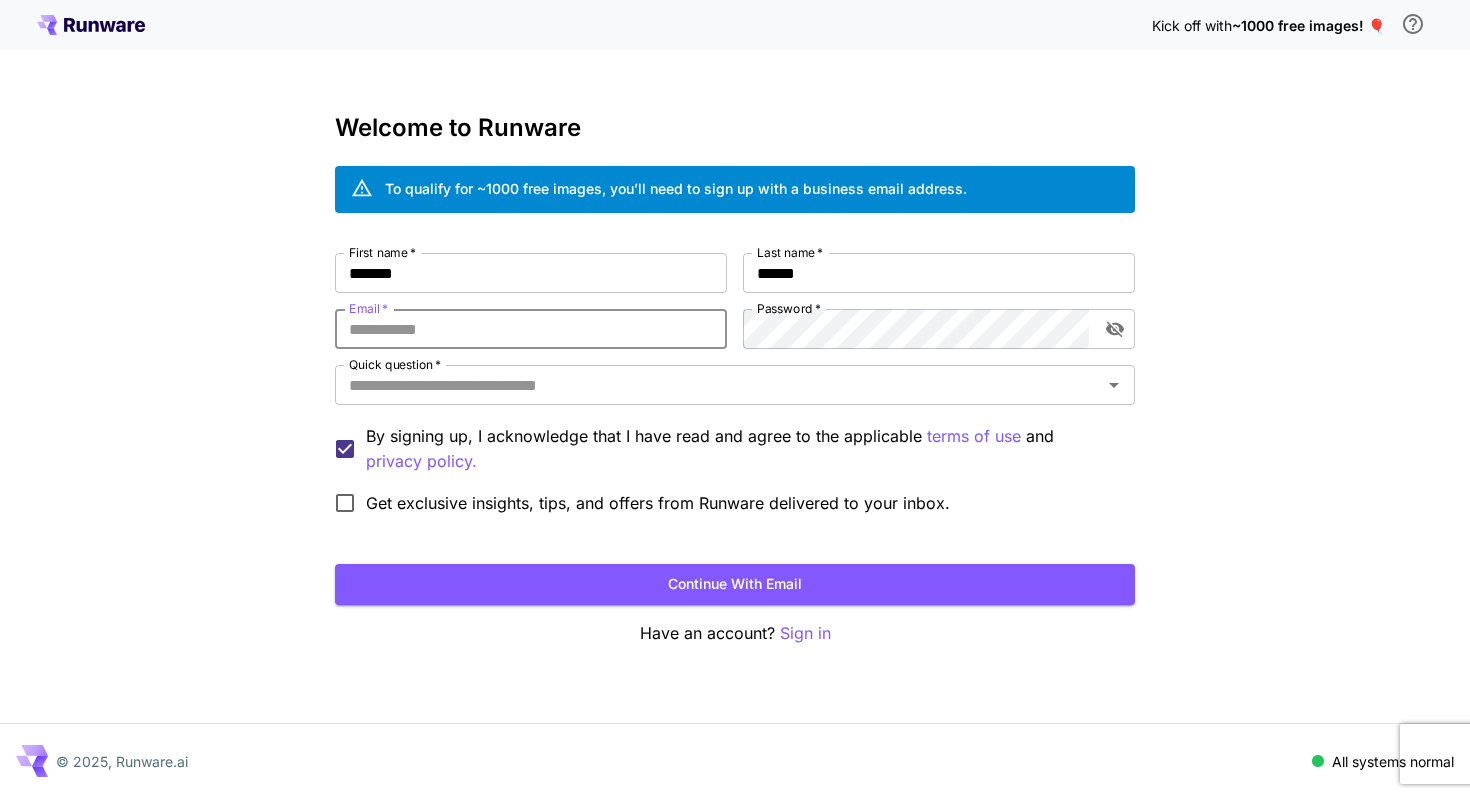 paste on "**********" 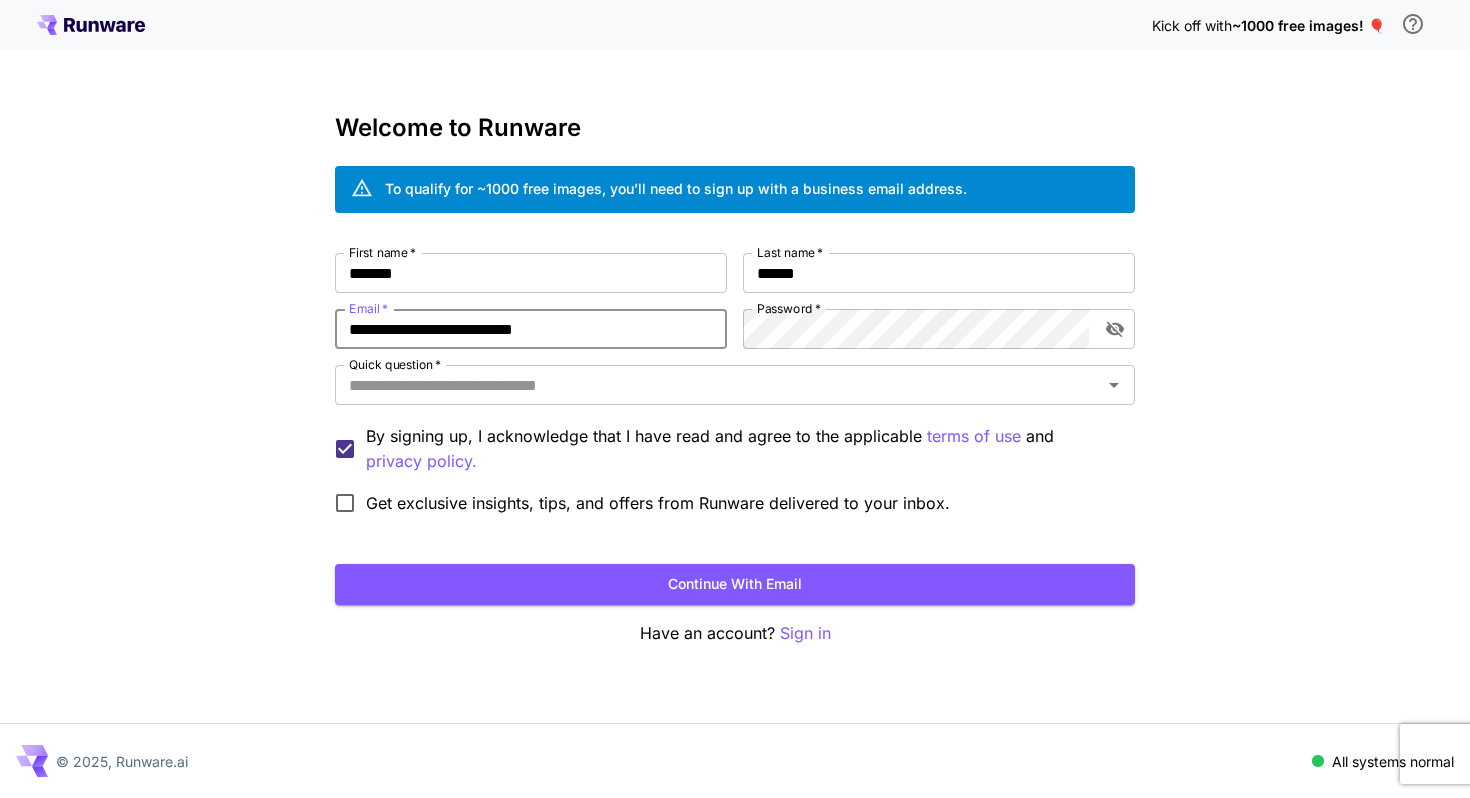 type on "**********" 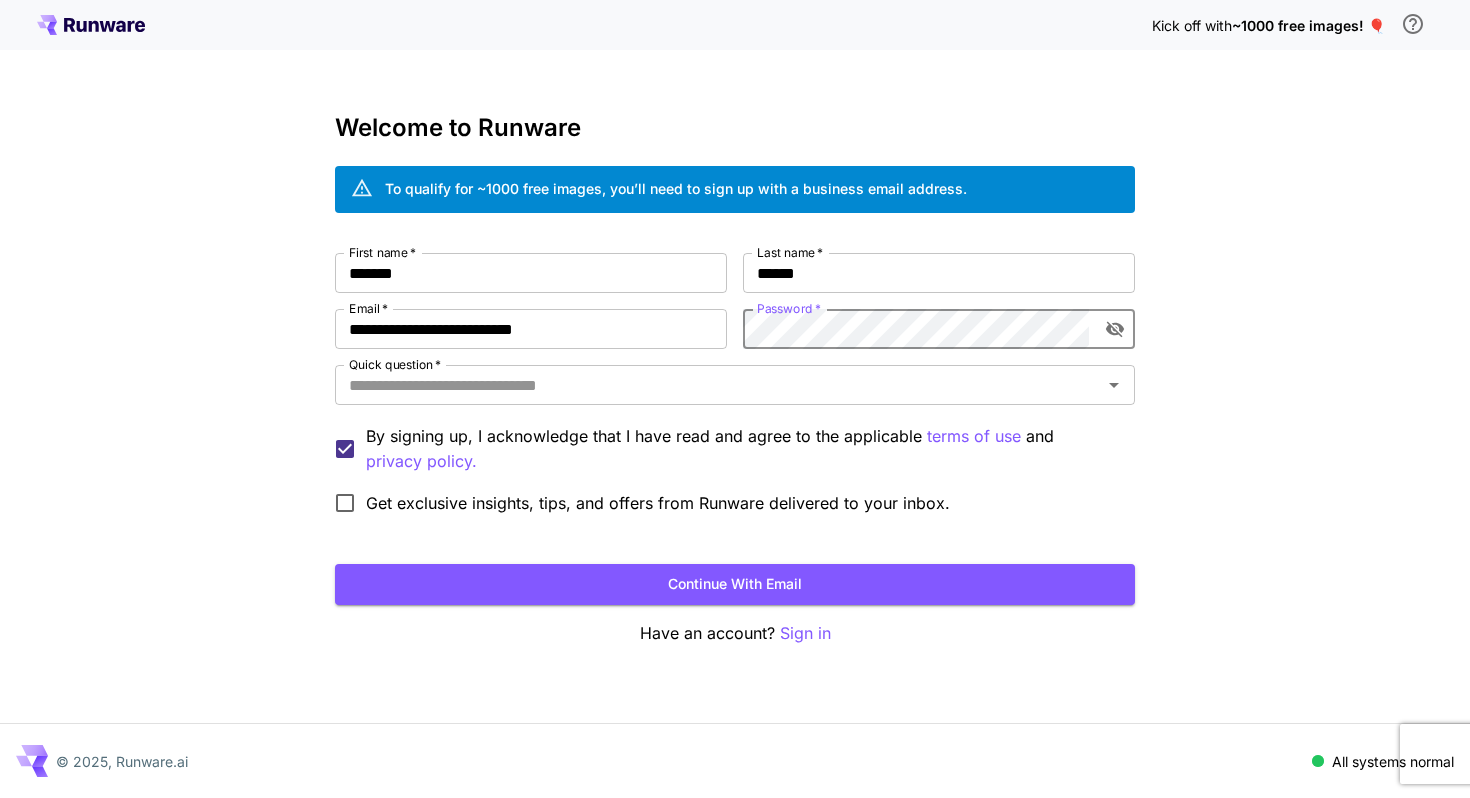 click 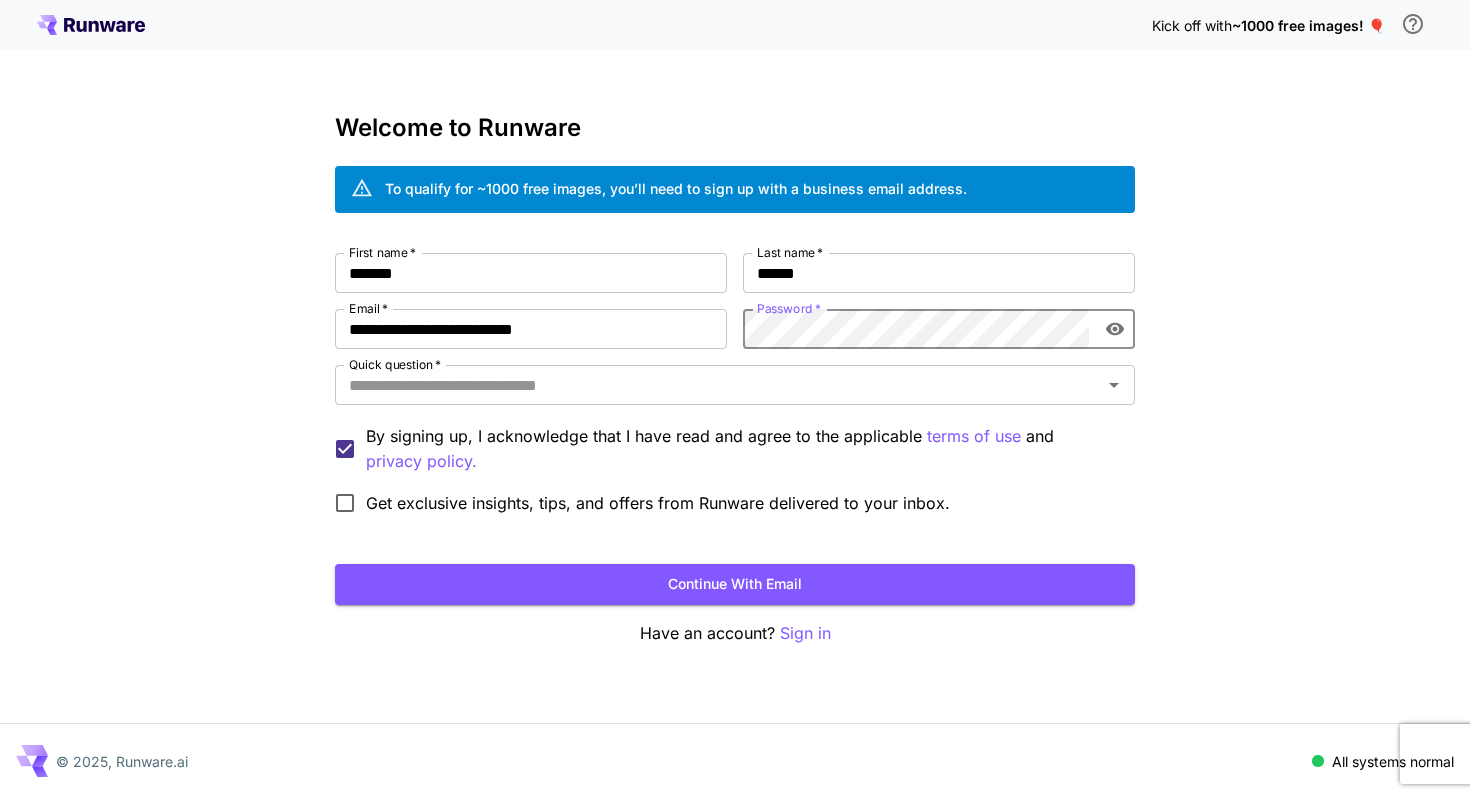 click 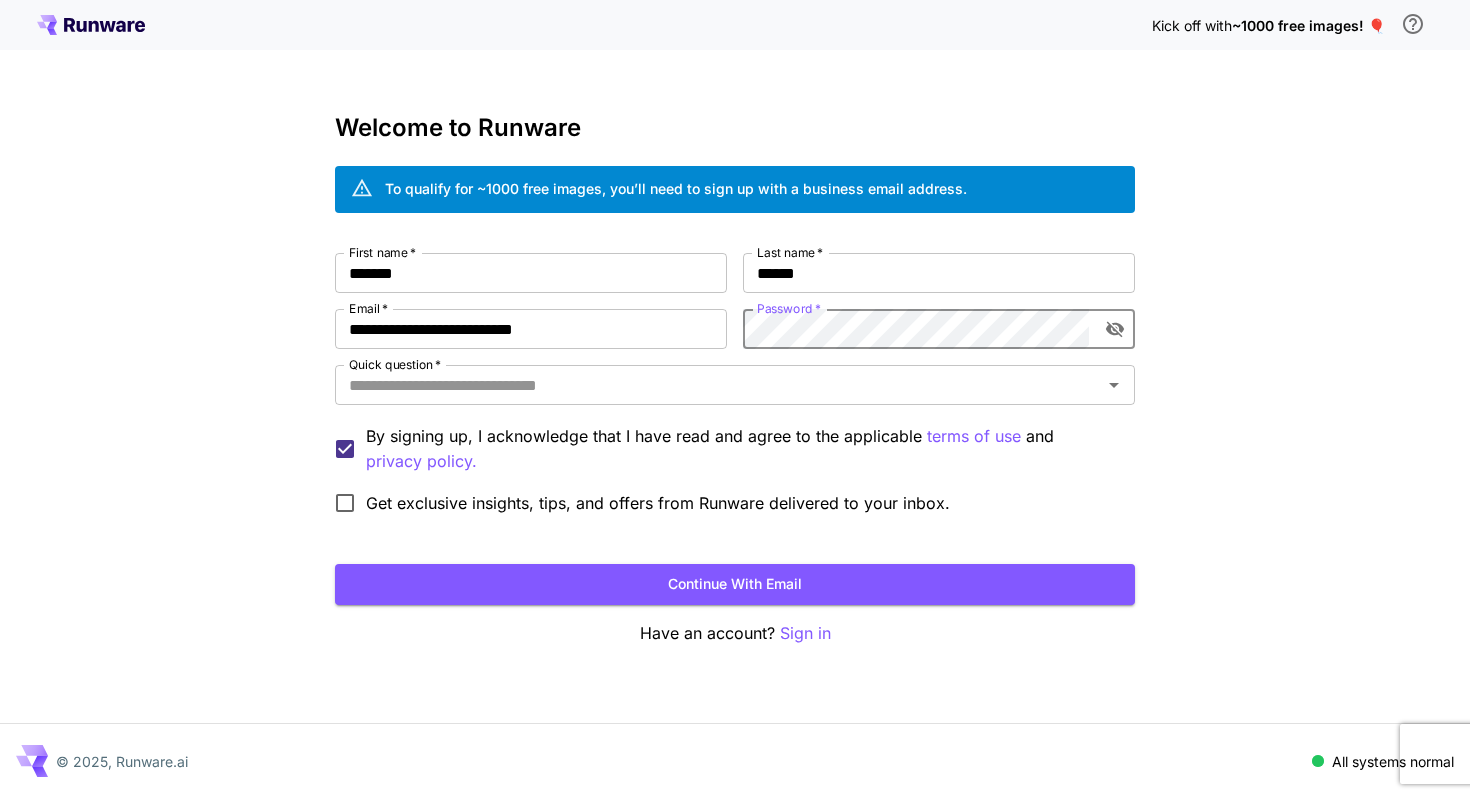 click 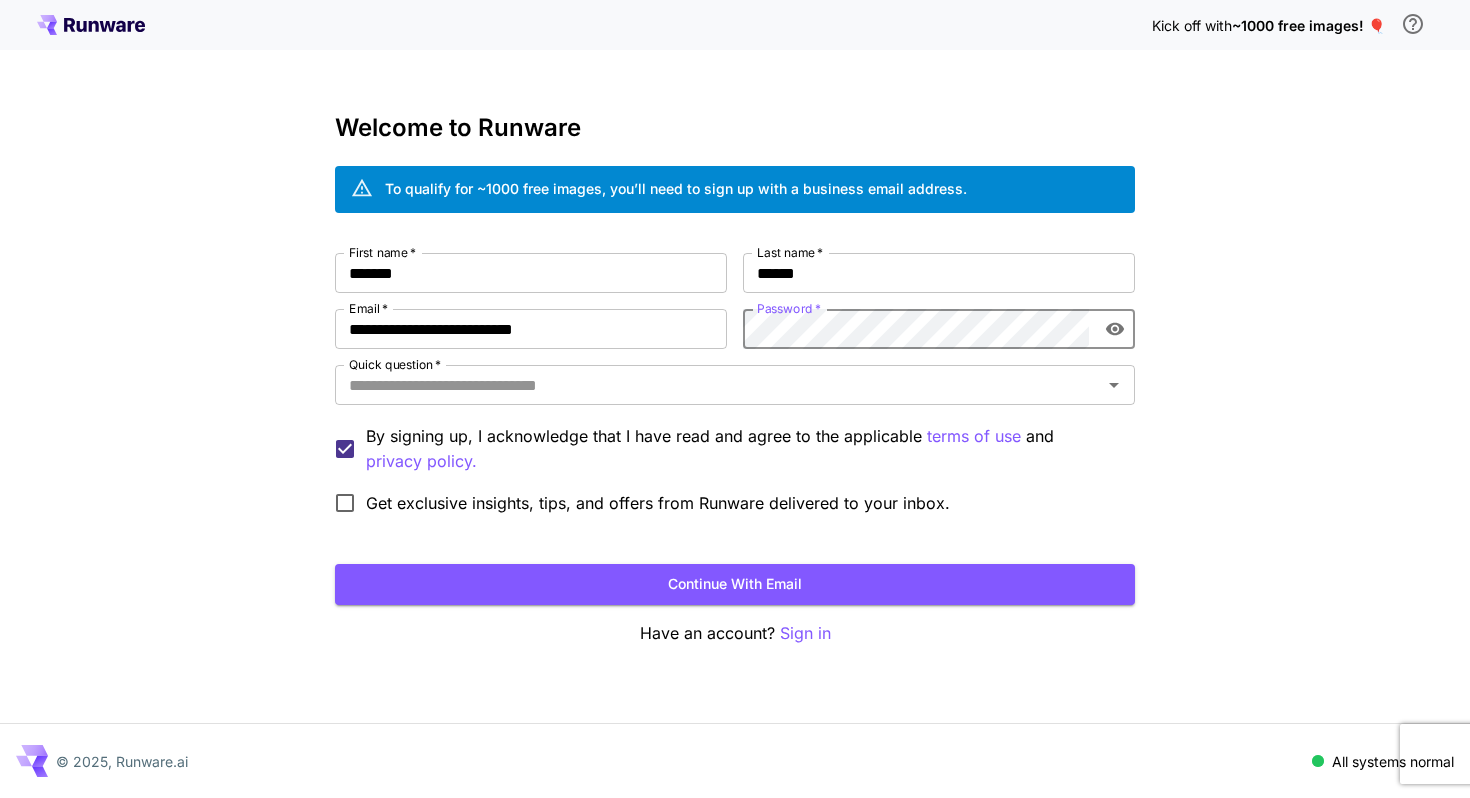 click at bounding box center [1115, 329] 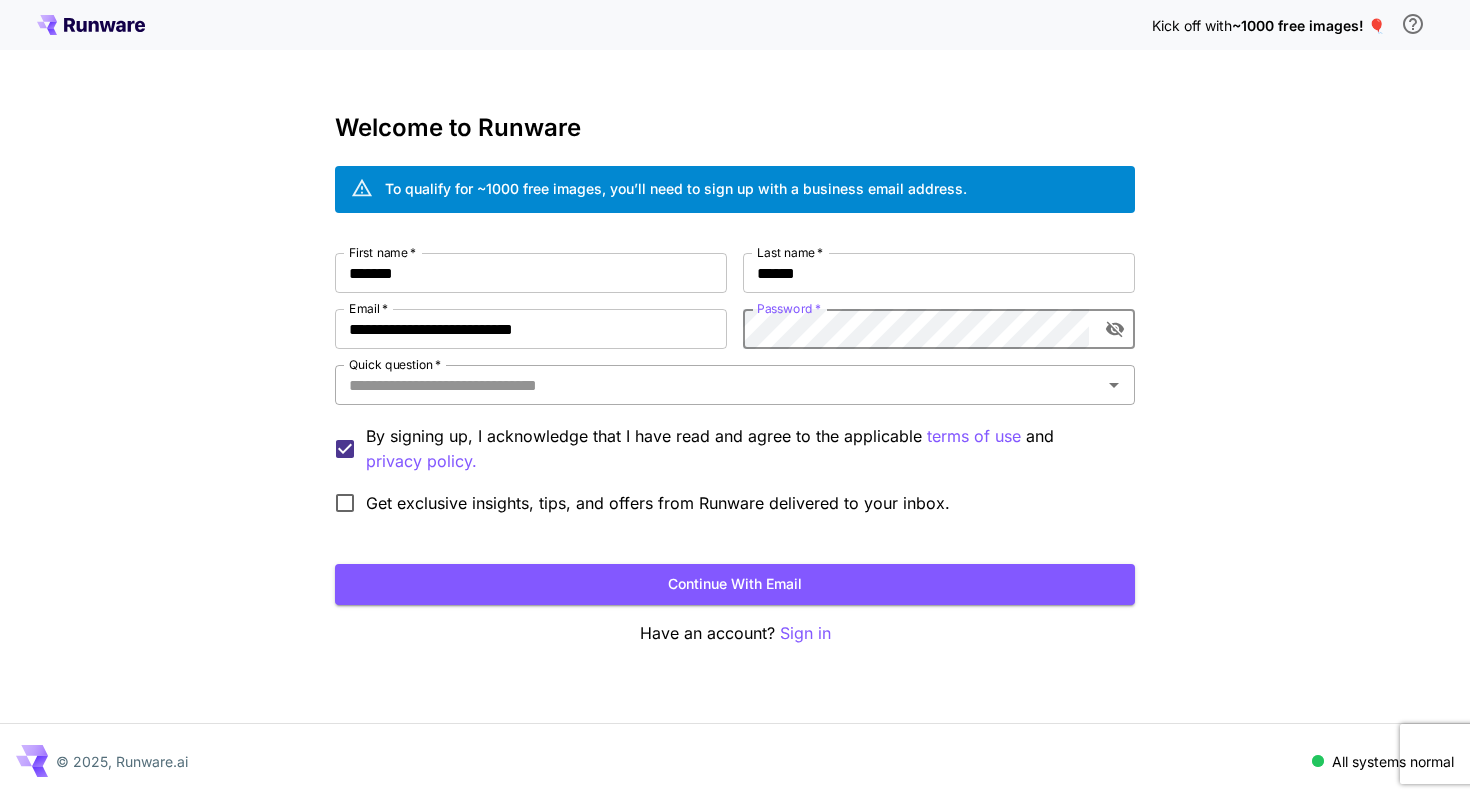 click on "Quick question   *" at bounding box center (718, 385) 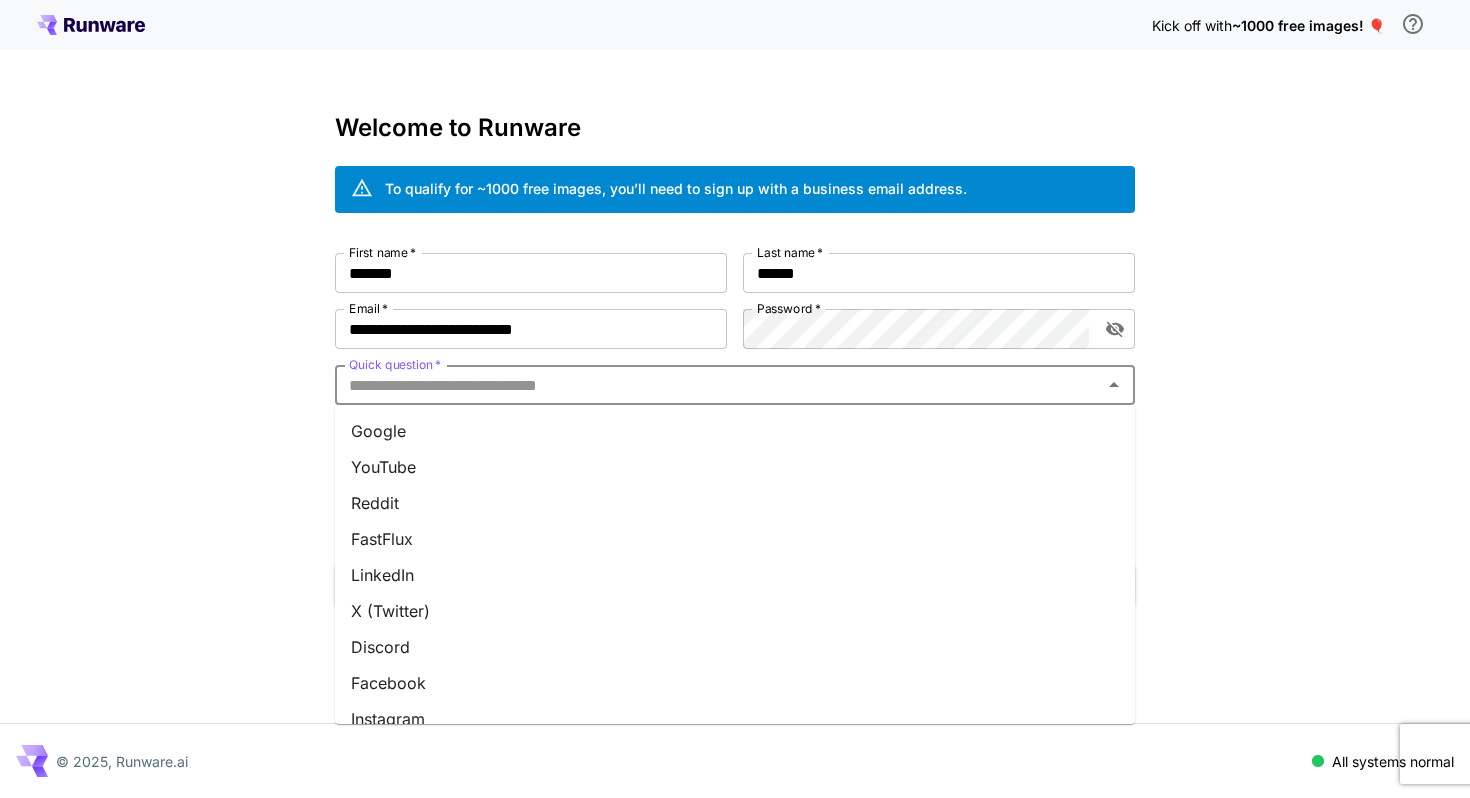 click on "Google" at bounding box center [735, 431] 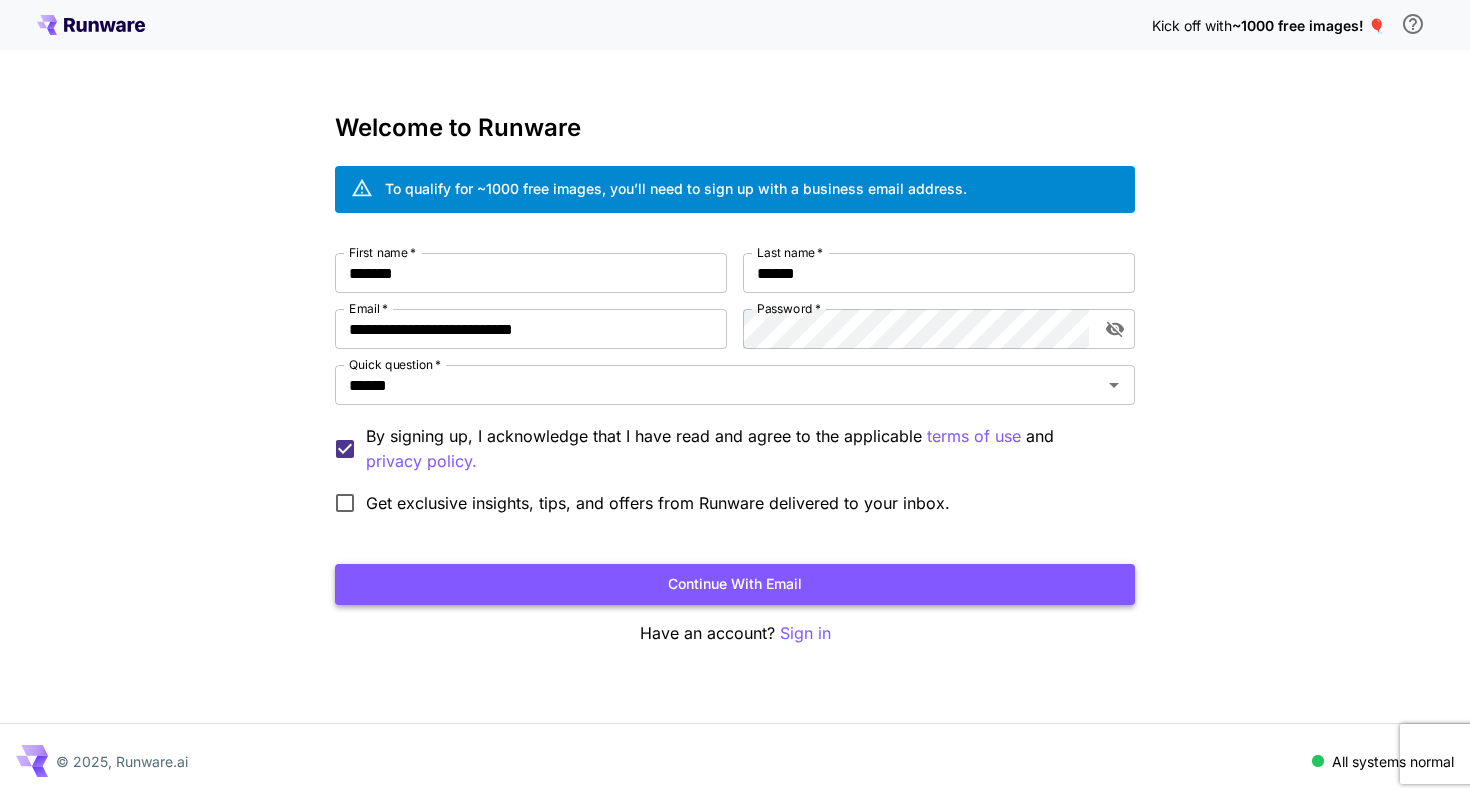 click on "Continue with email" at bounding box center (735, 584) 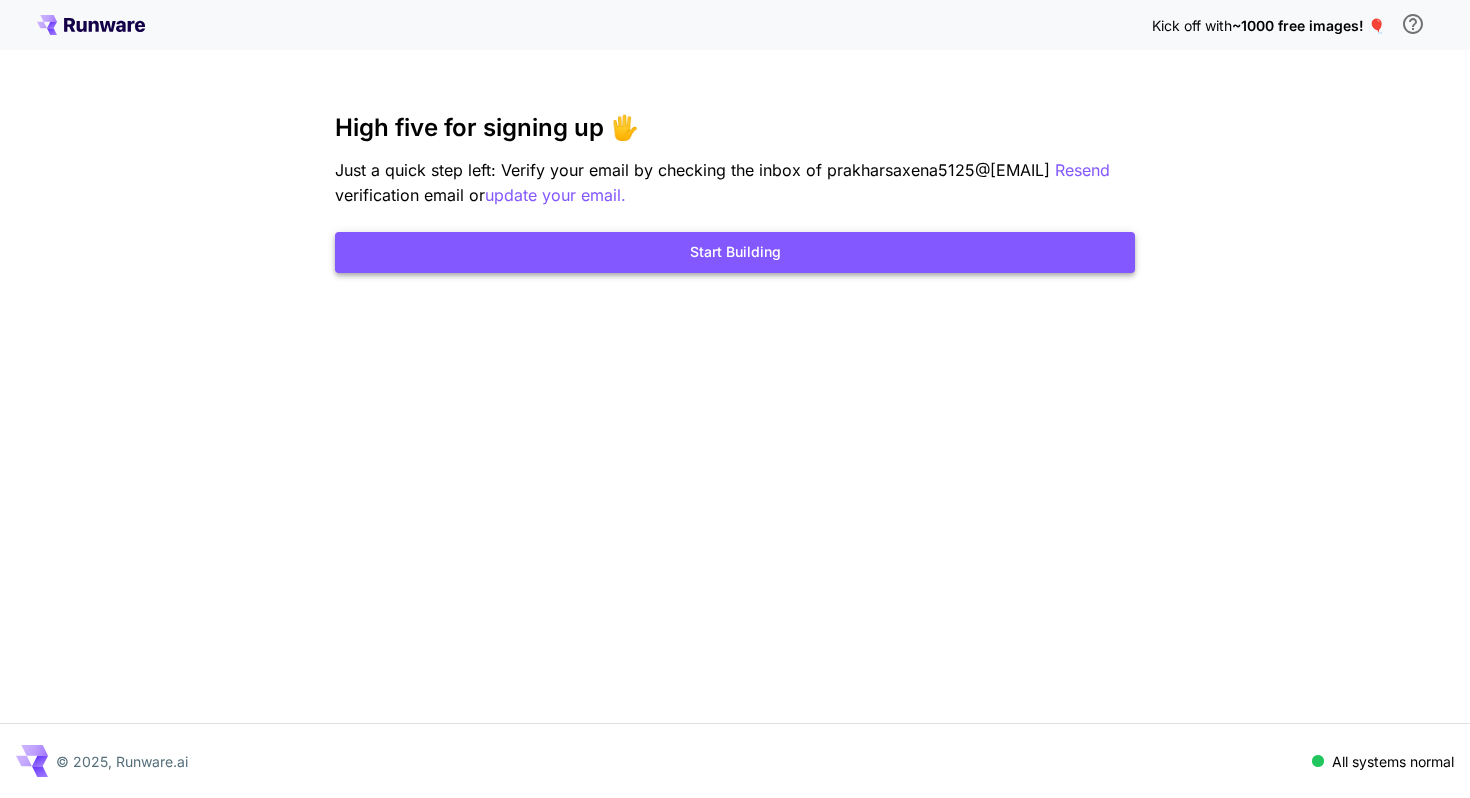 click on "Start Building" at bounding box center (735, 252) 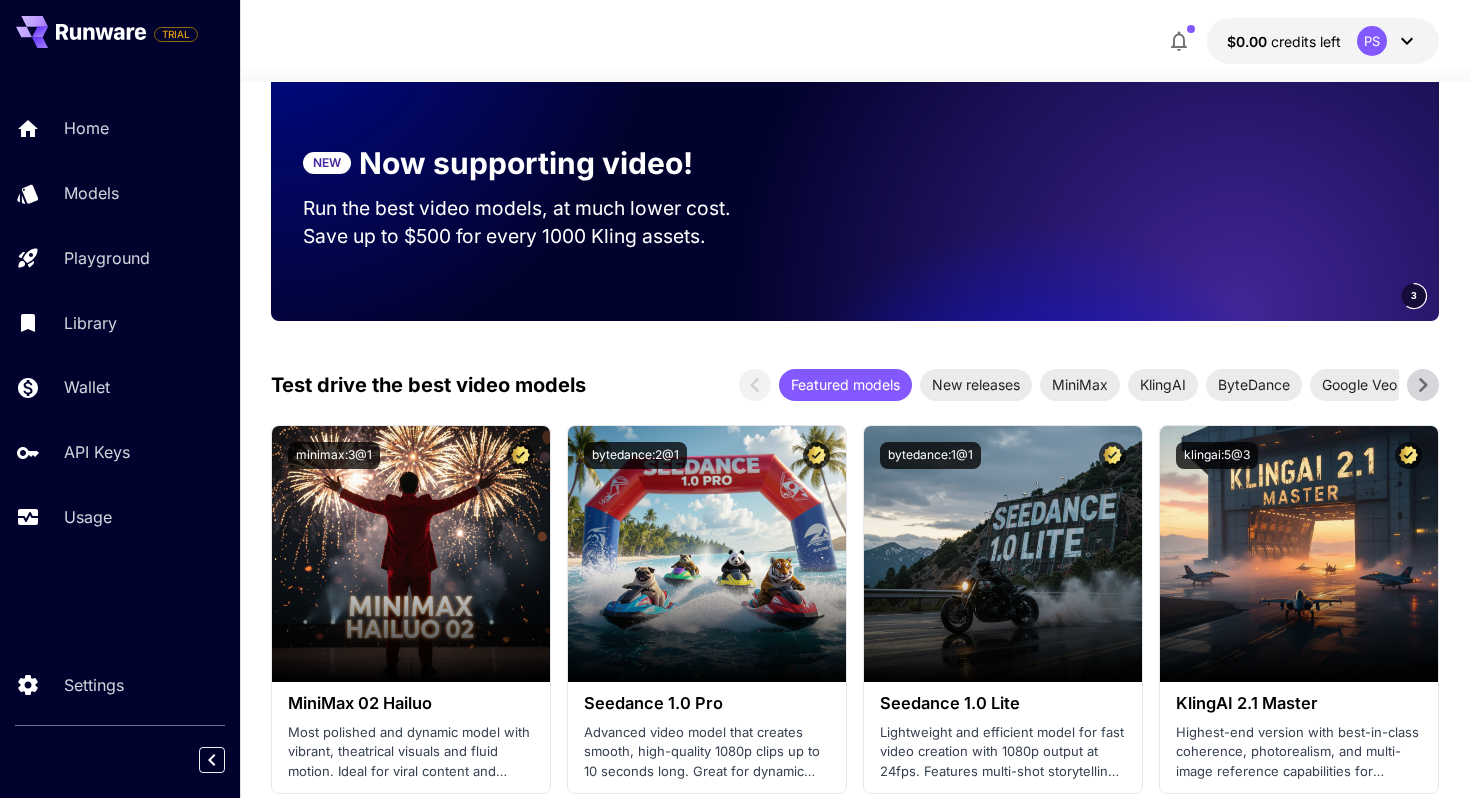 scroll, scrollTop: 402, scrollLeft: 0, axis: vertical 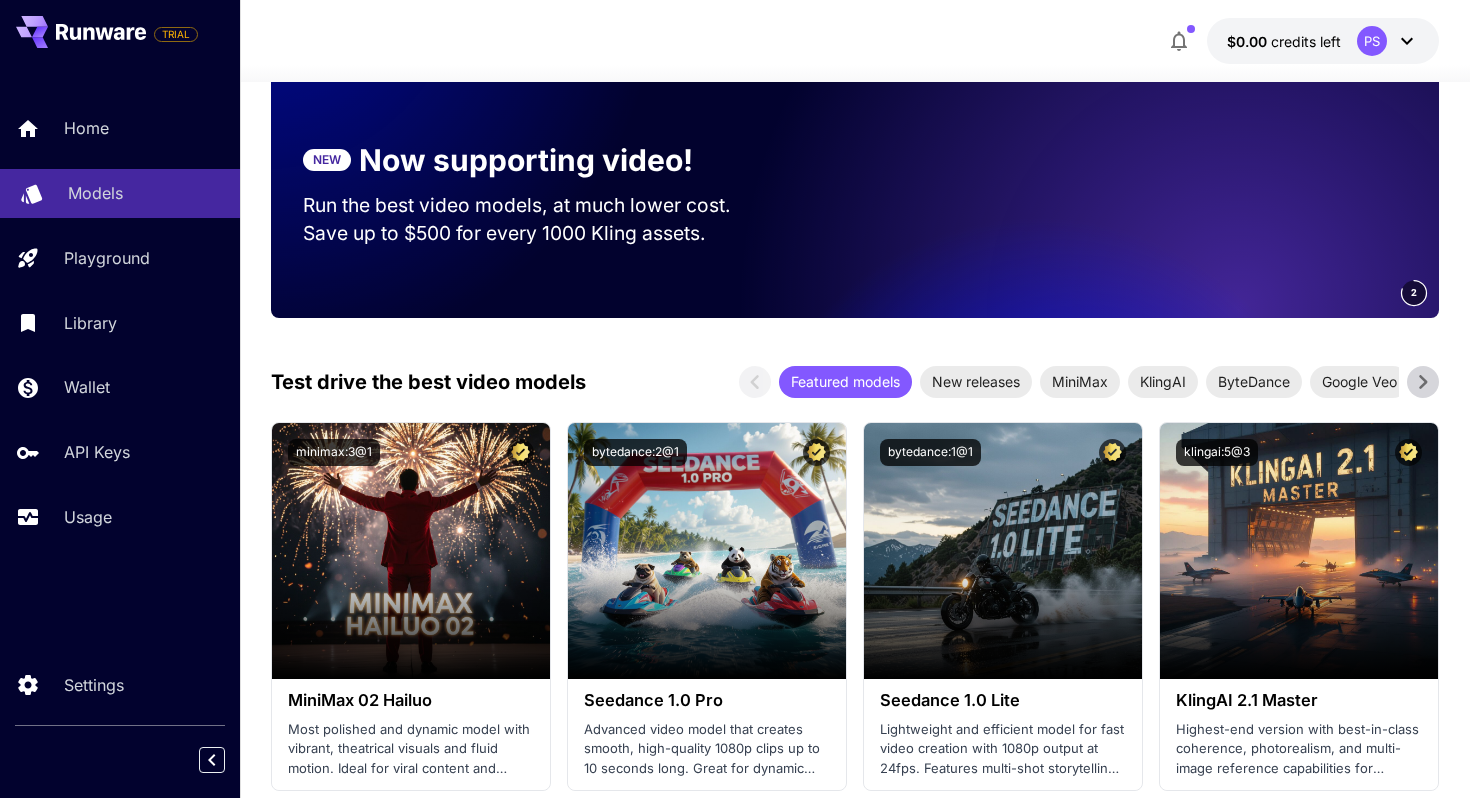 click on "Models" at bounding box center (120, 193) 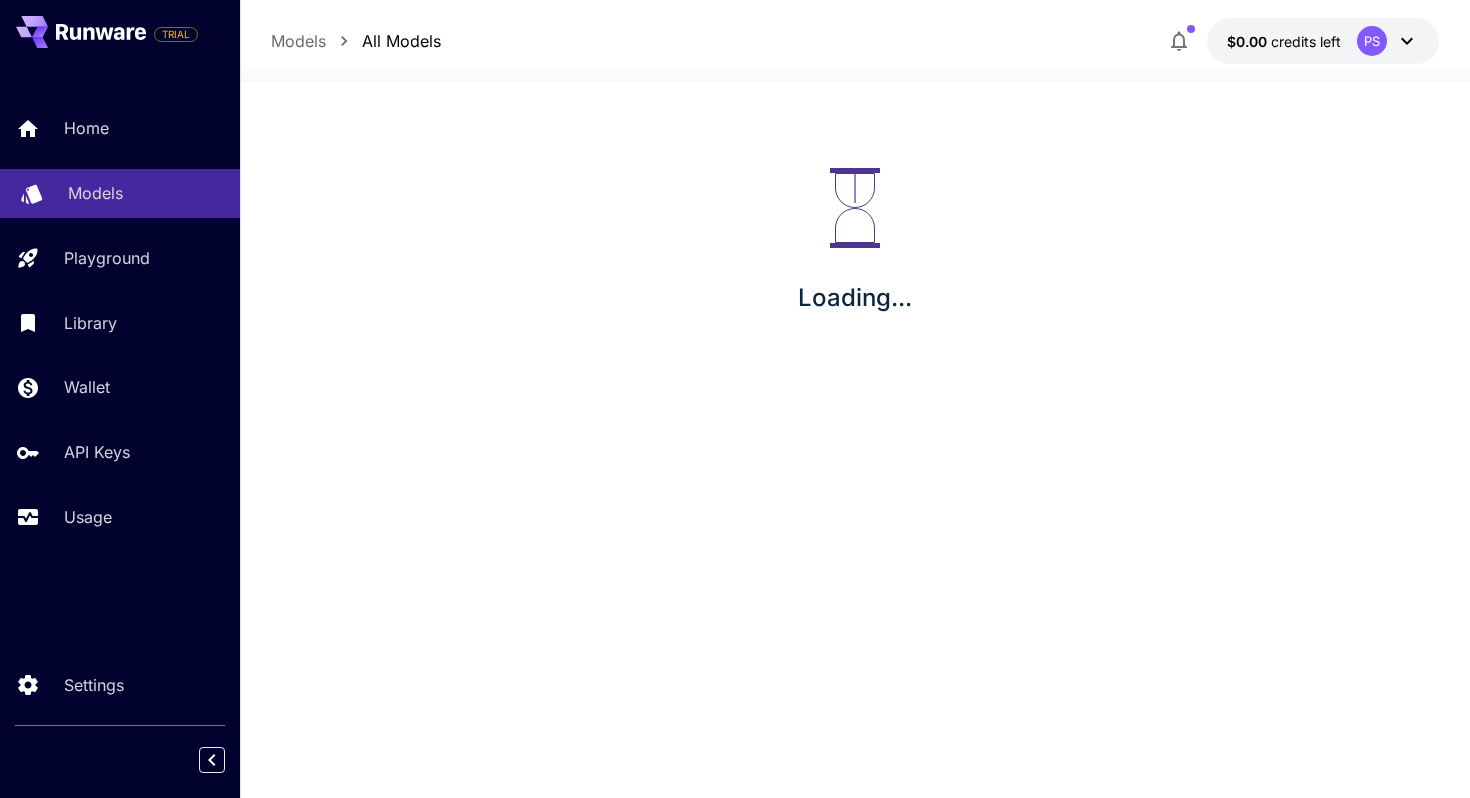 scroll, scrollTop: 0, scrollLeft: 0, axis: both 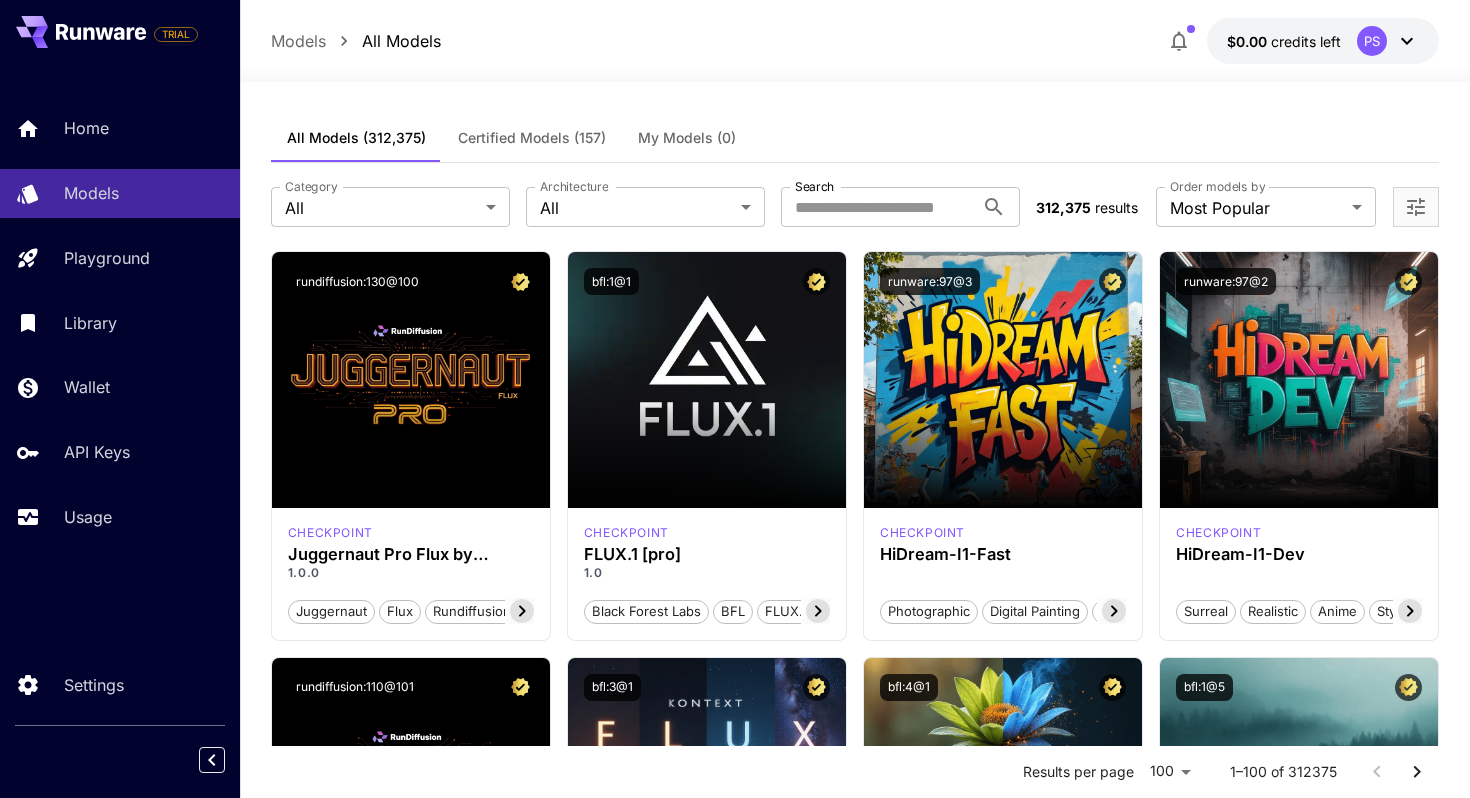 click on "My Models (0)" at bounding box center [687, 138] 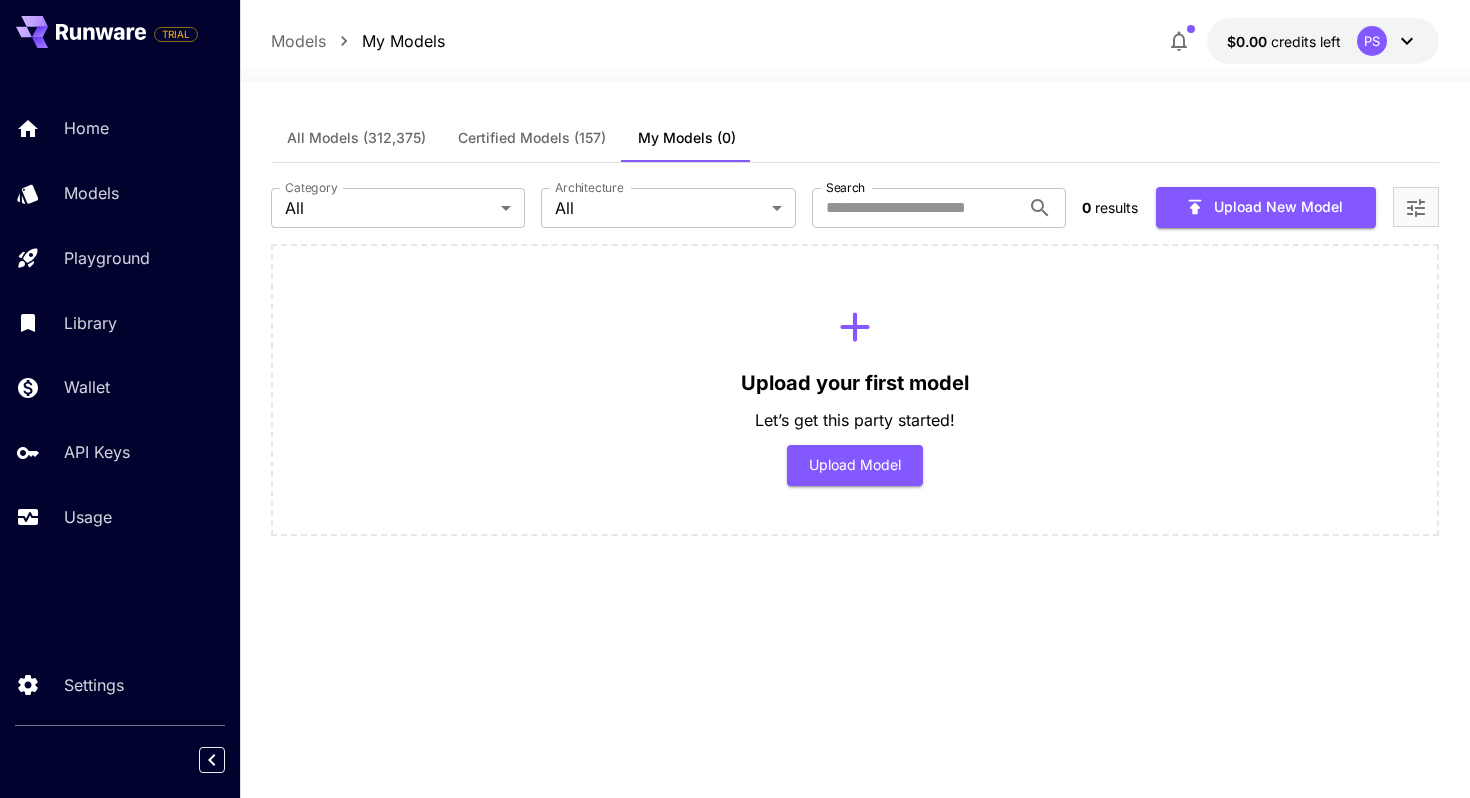 click on "Certified Models (157)" at bounding box center (532, 138) 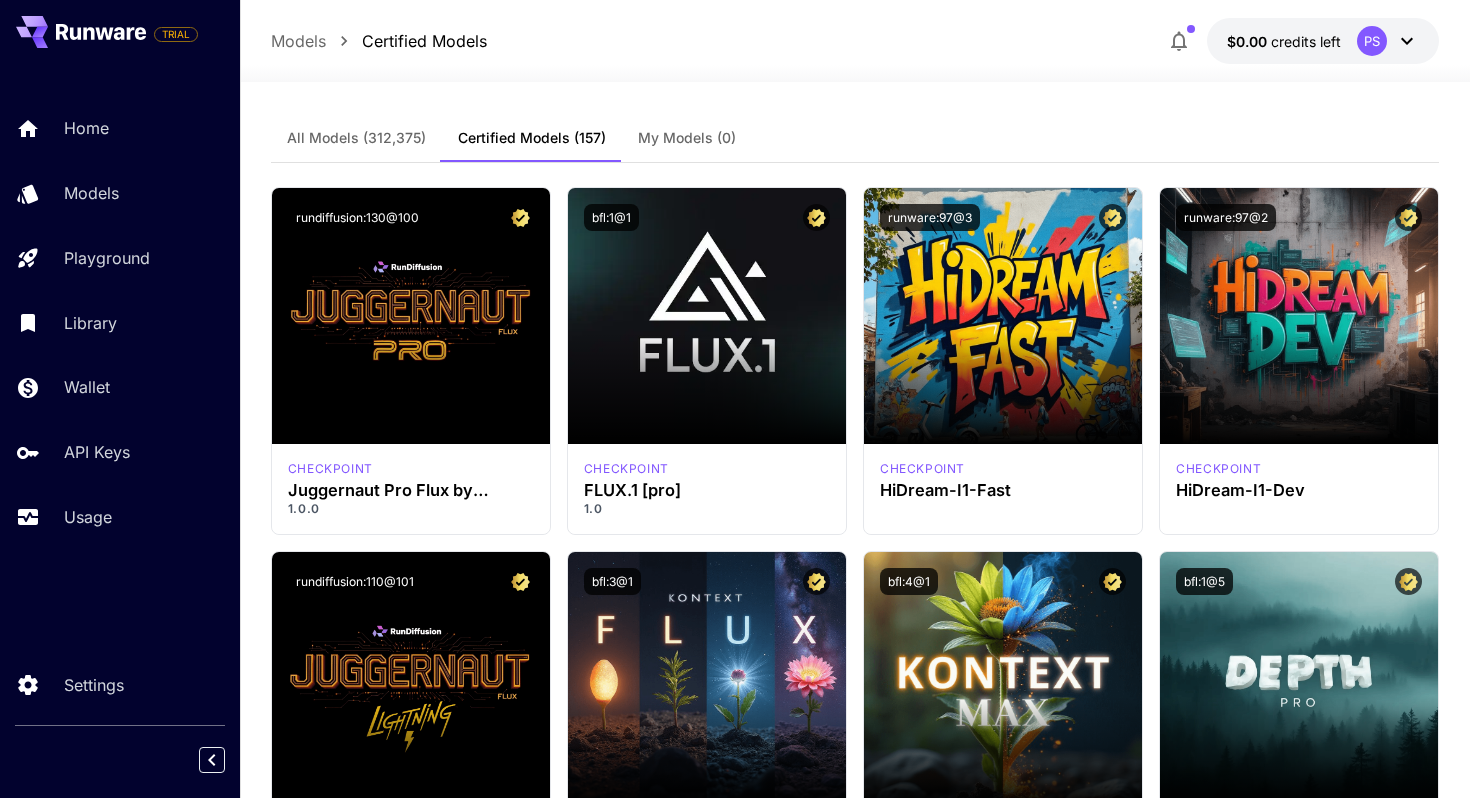 click on "All Models (312,375)" at bounding box center [356, 138] 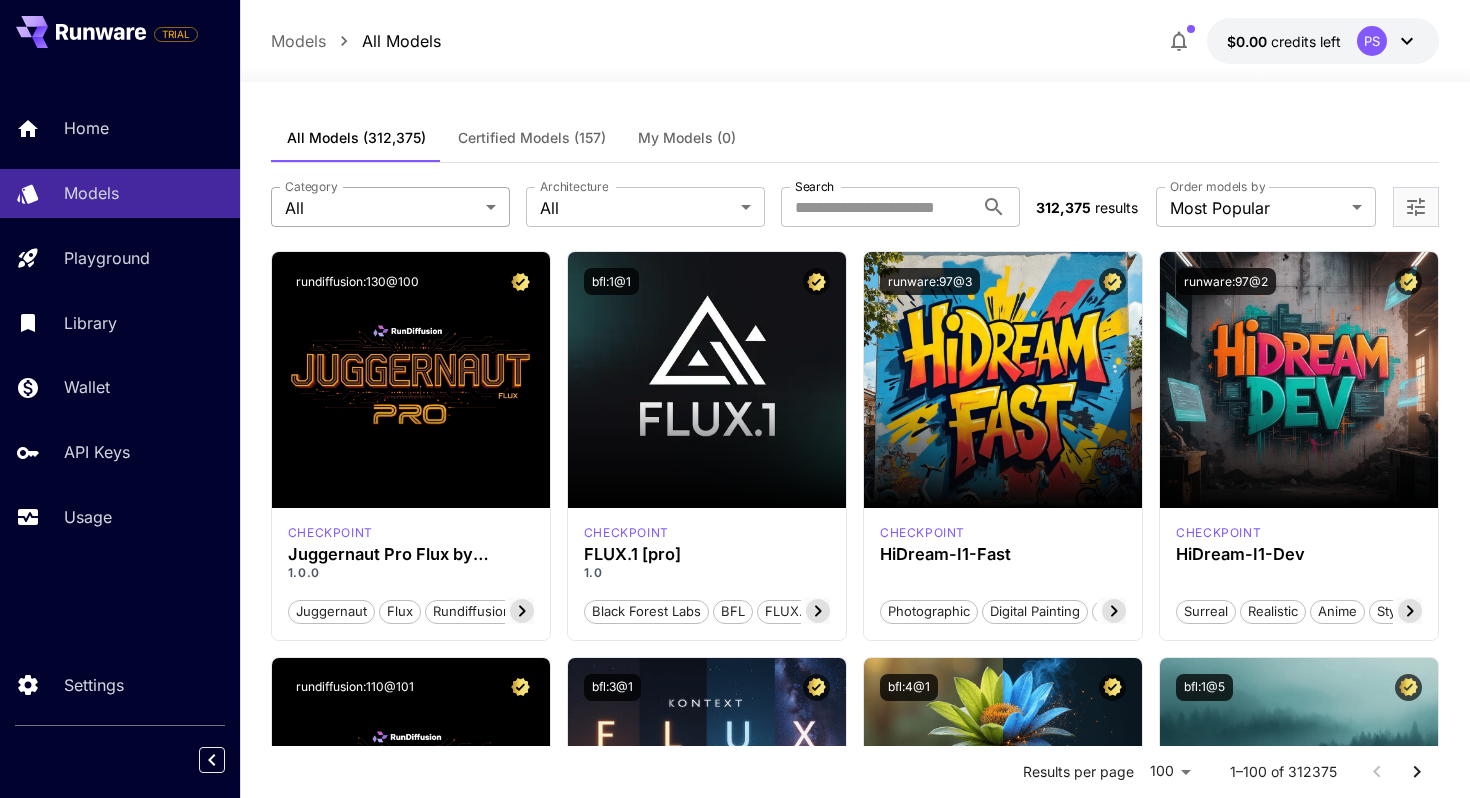 click on "**********" at bounding box center [735, 9553] 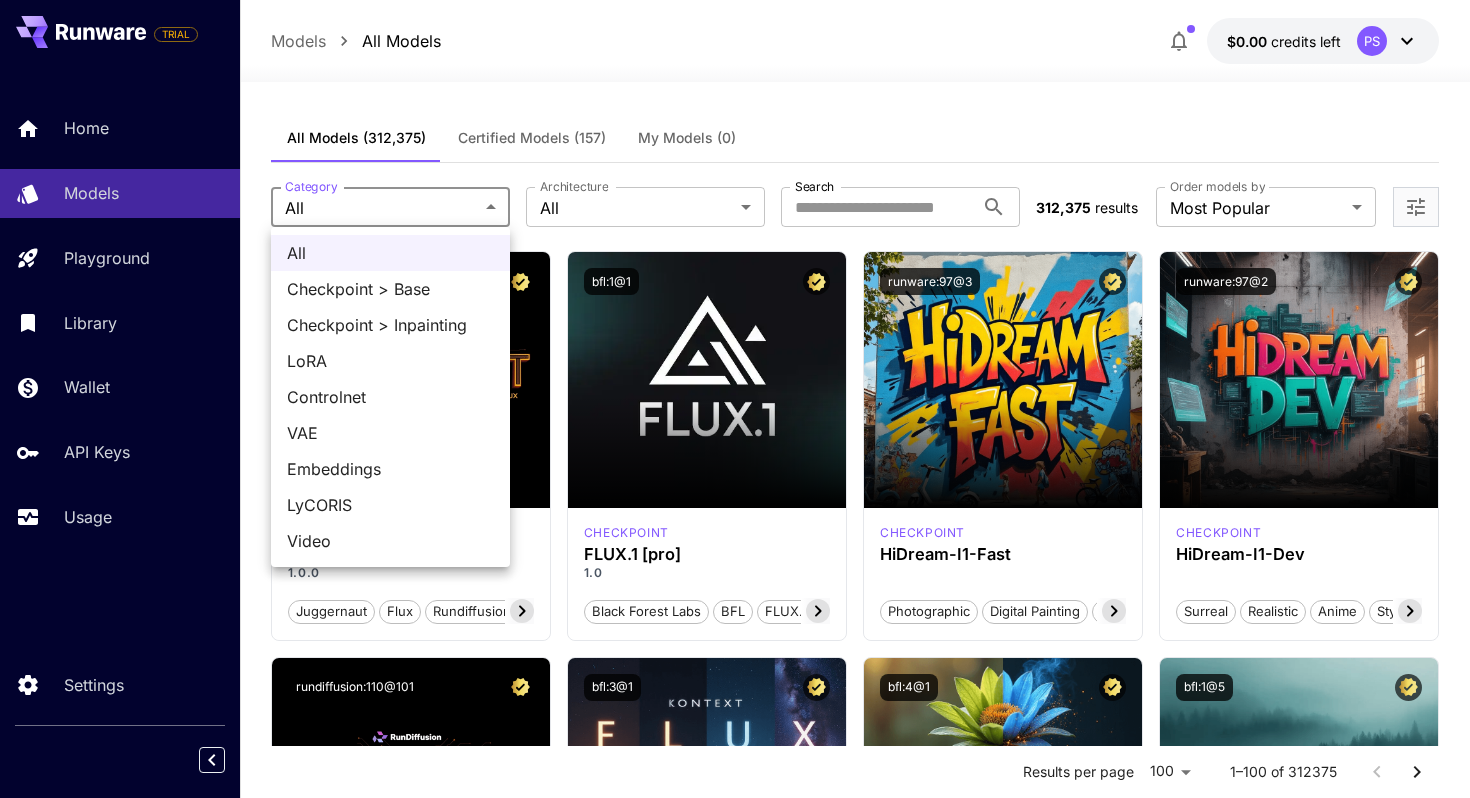 click on "Checkpoint > Base" at bounding box center [390, 289] 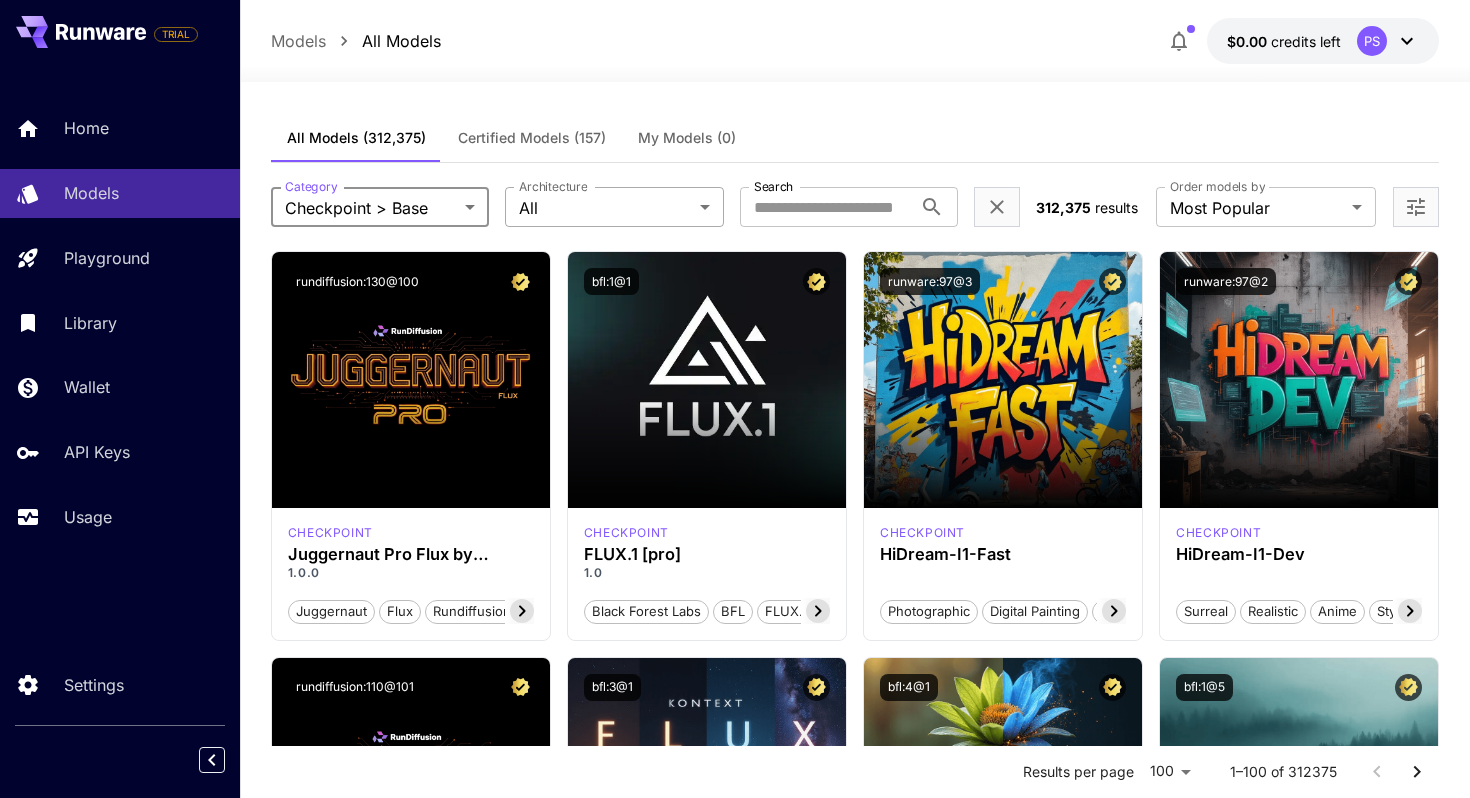 click on "**********" at bounding box center (735, 9553) 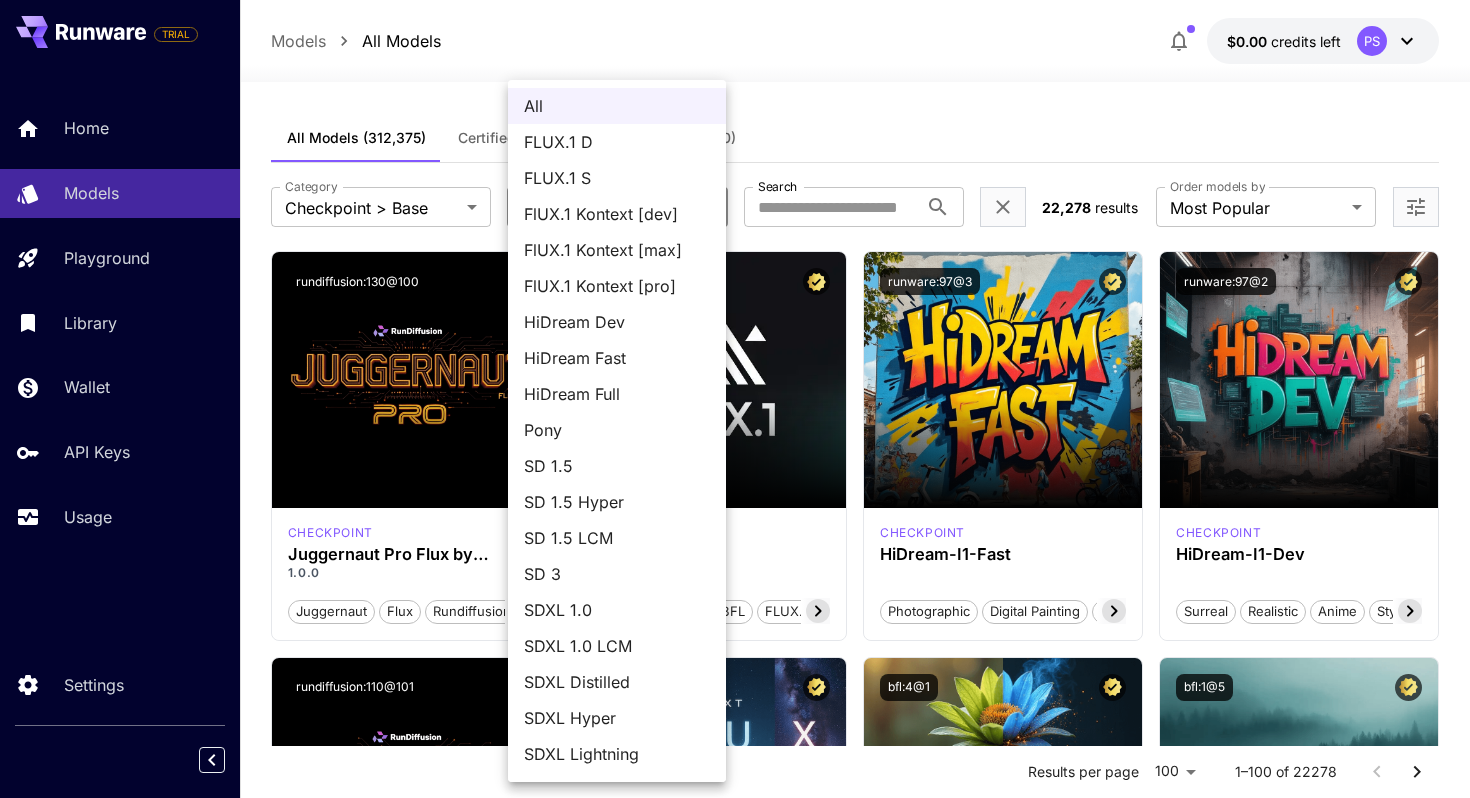 click on "SD 1.5" at bounding box center [617, 466] 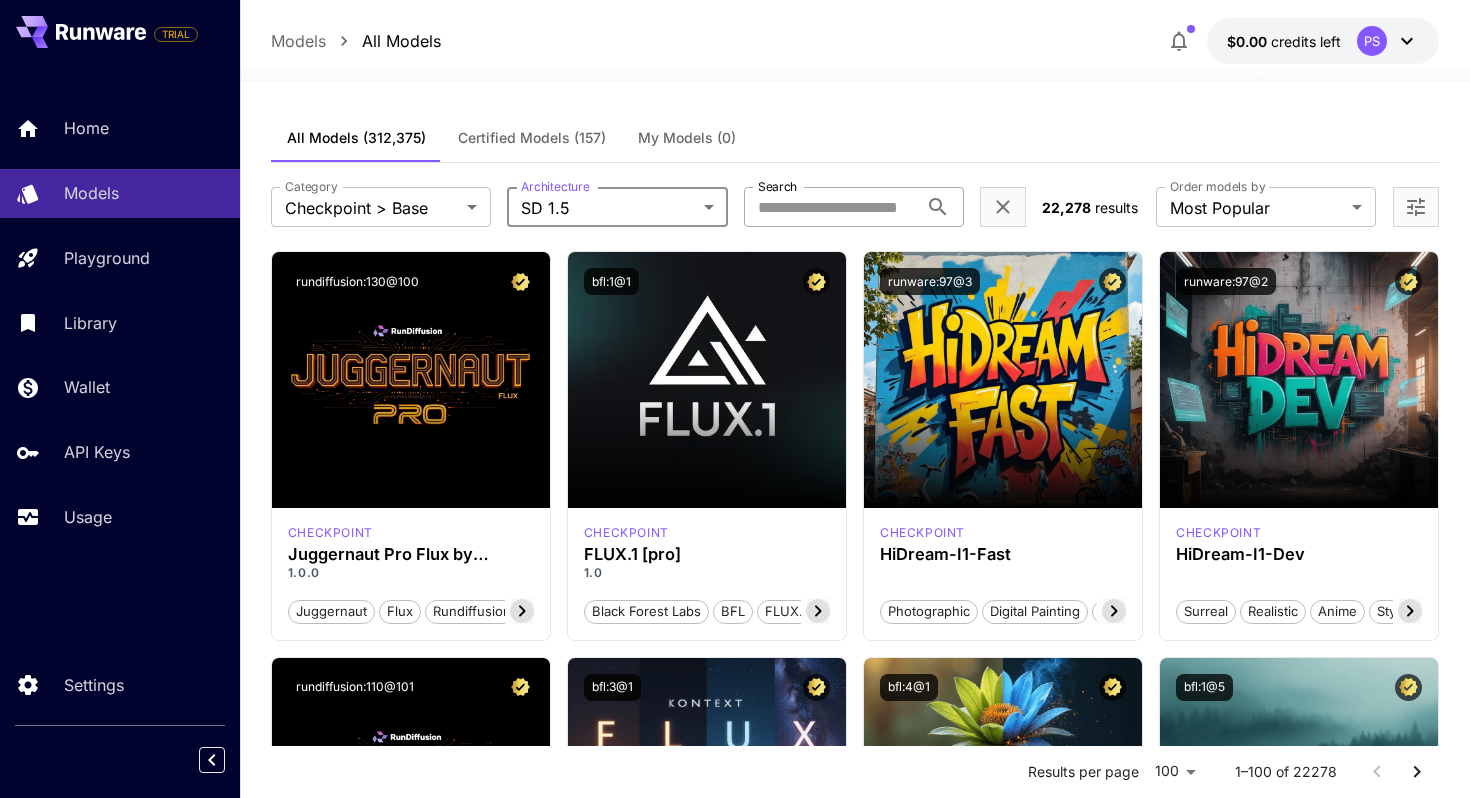 click on "Search" at bounding box center (831, 207) 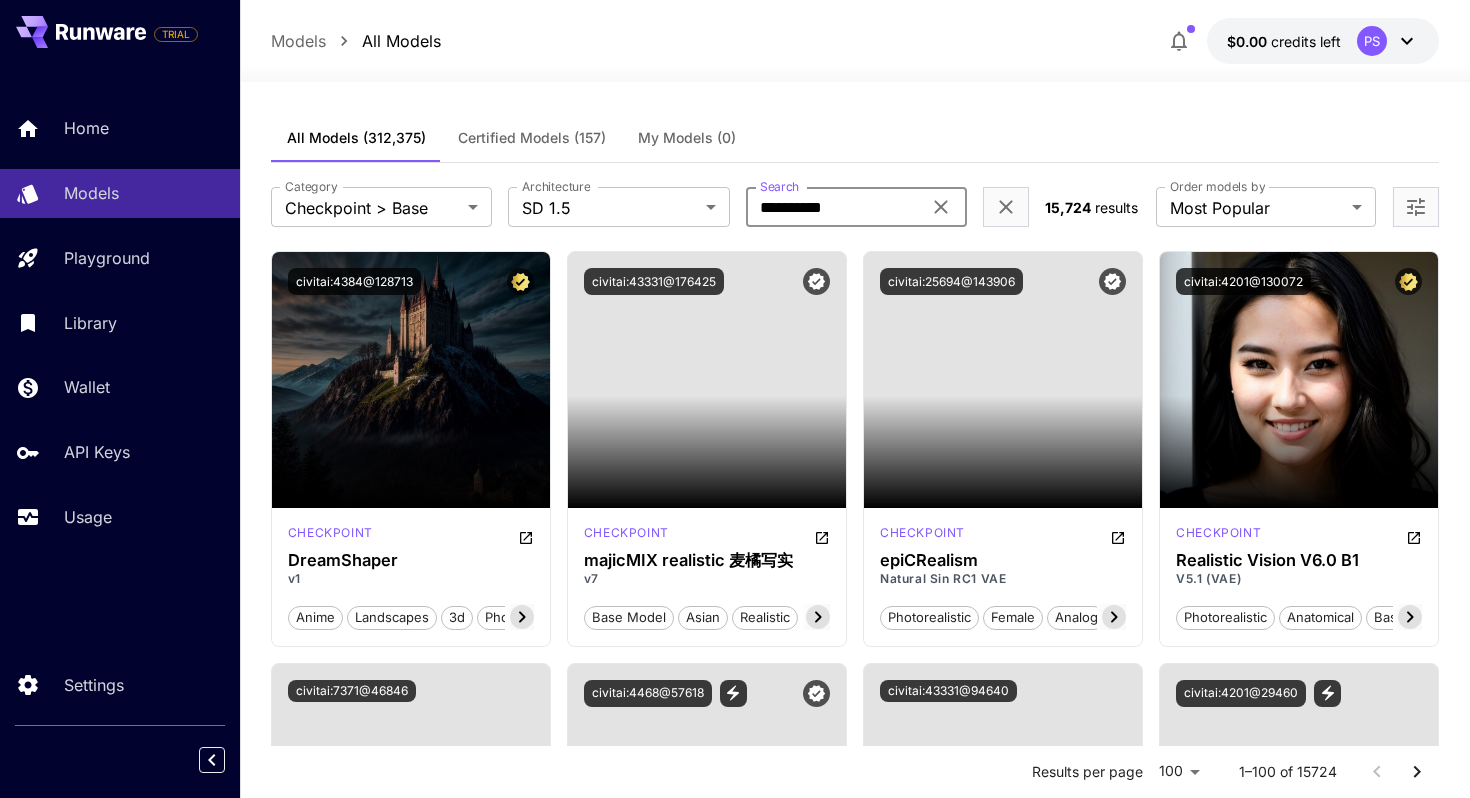 type on "**********" 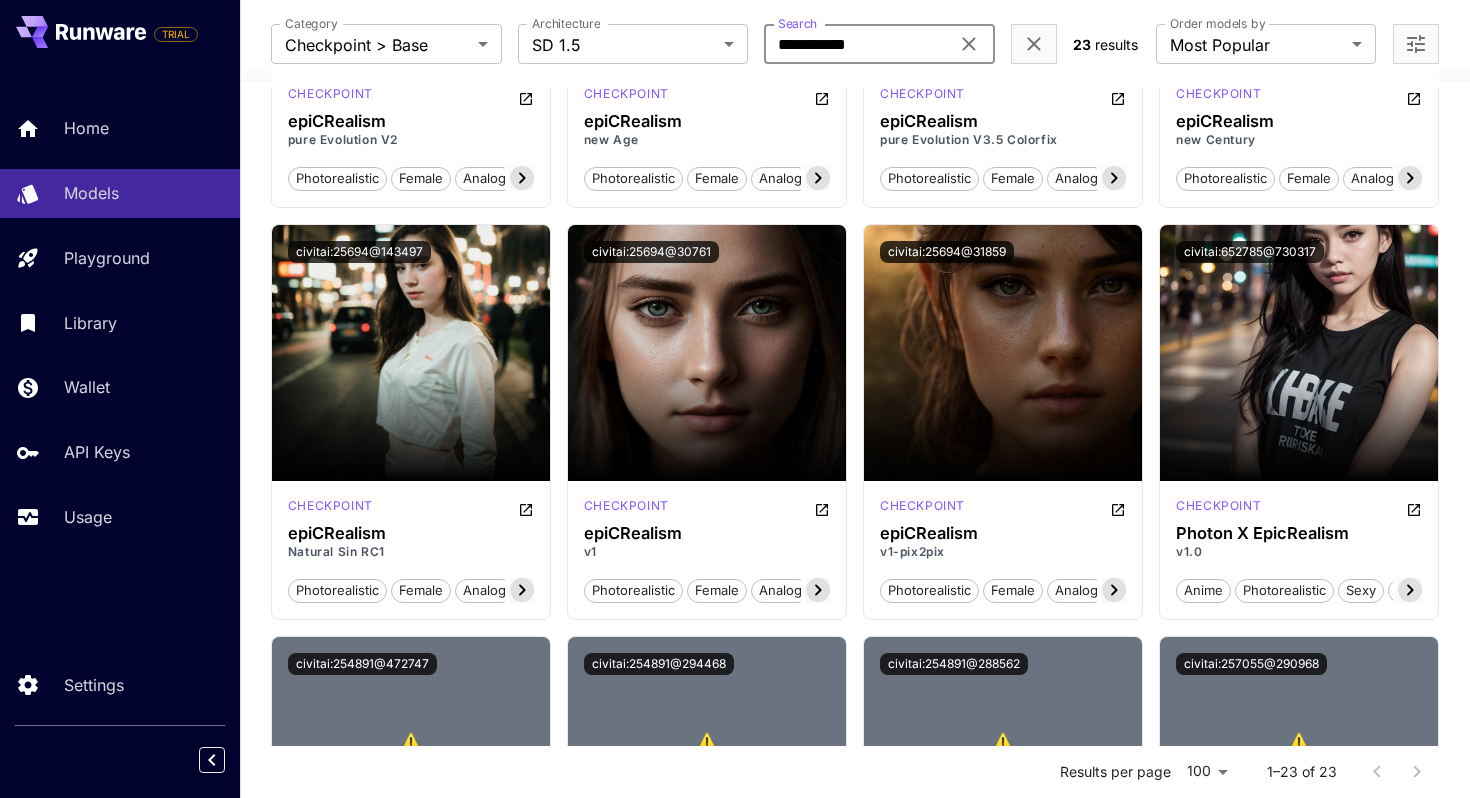 scroll, scrollTop: 1266, scrollLeft: 0, axis: vertical 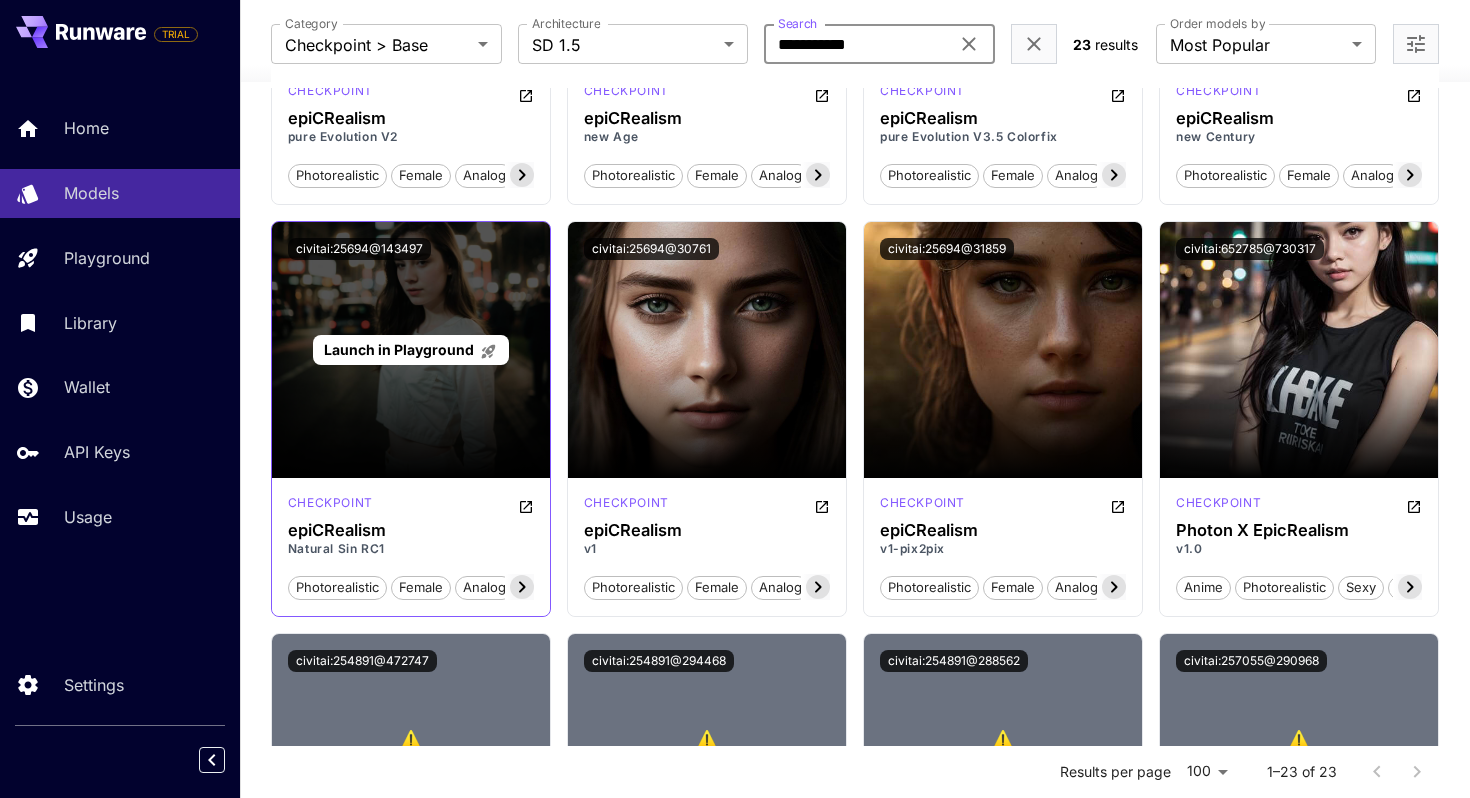 click on "Launch in Playground" at bounding box center [410, 349] 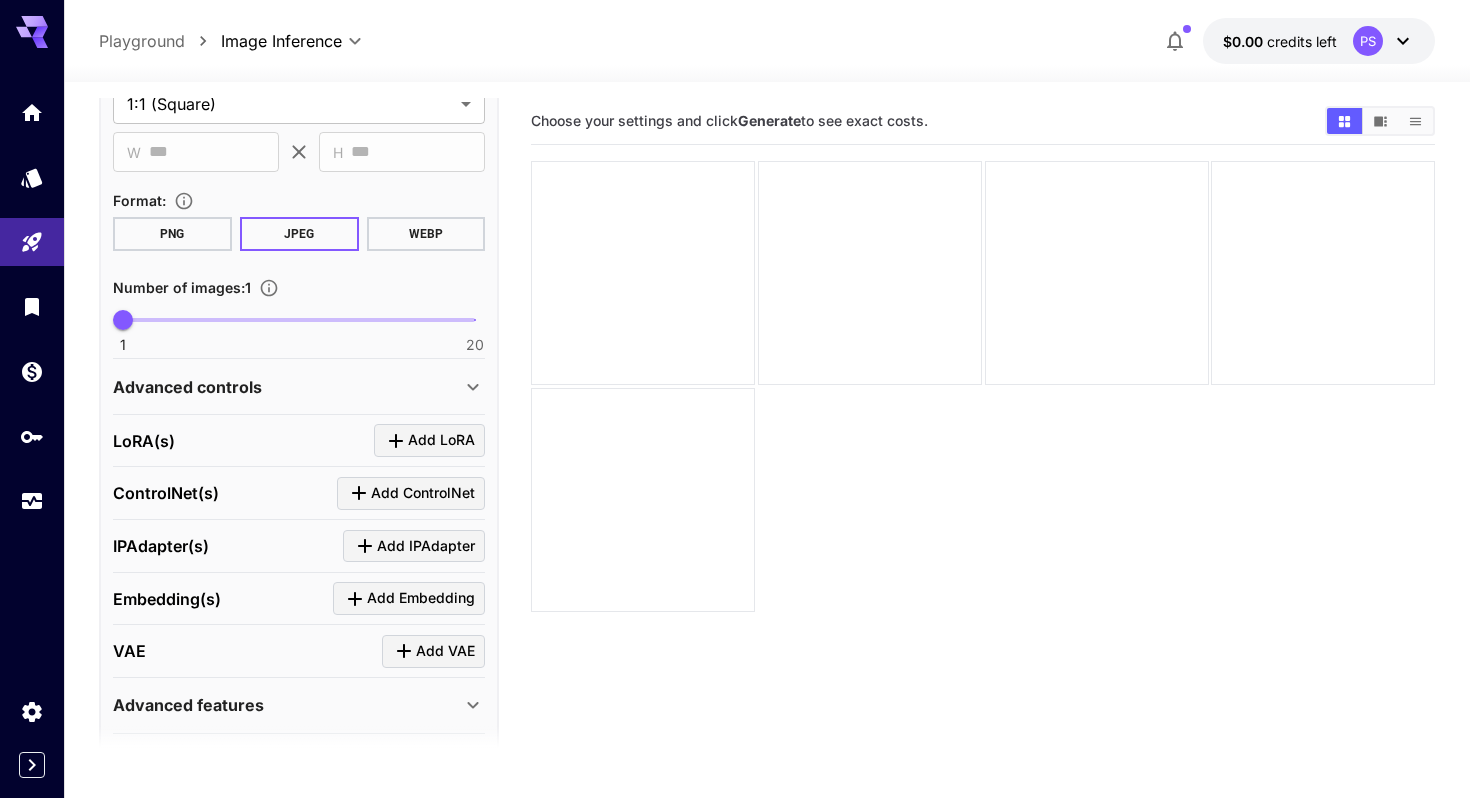 scroll, scrollTop: 540, scrollLeft: 0, axis: vertical 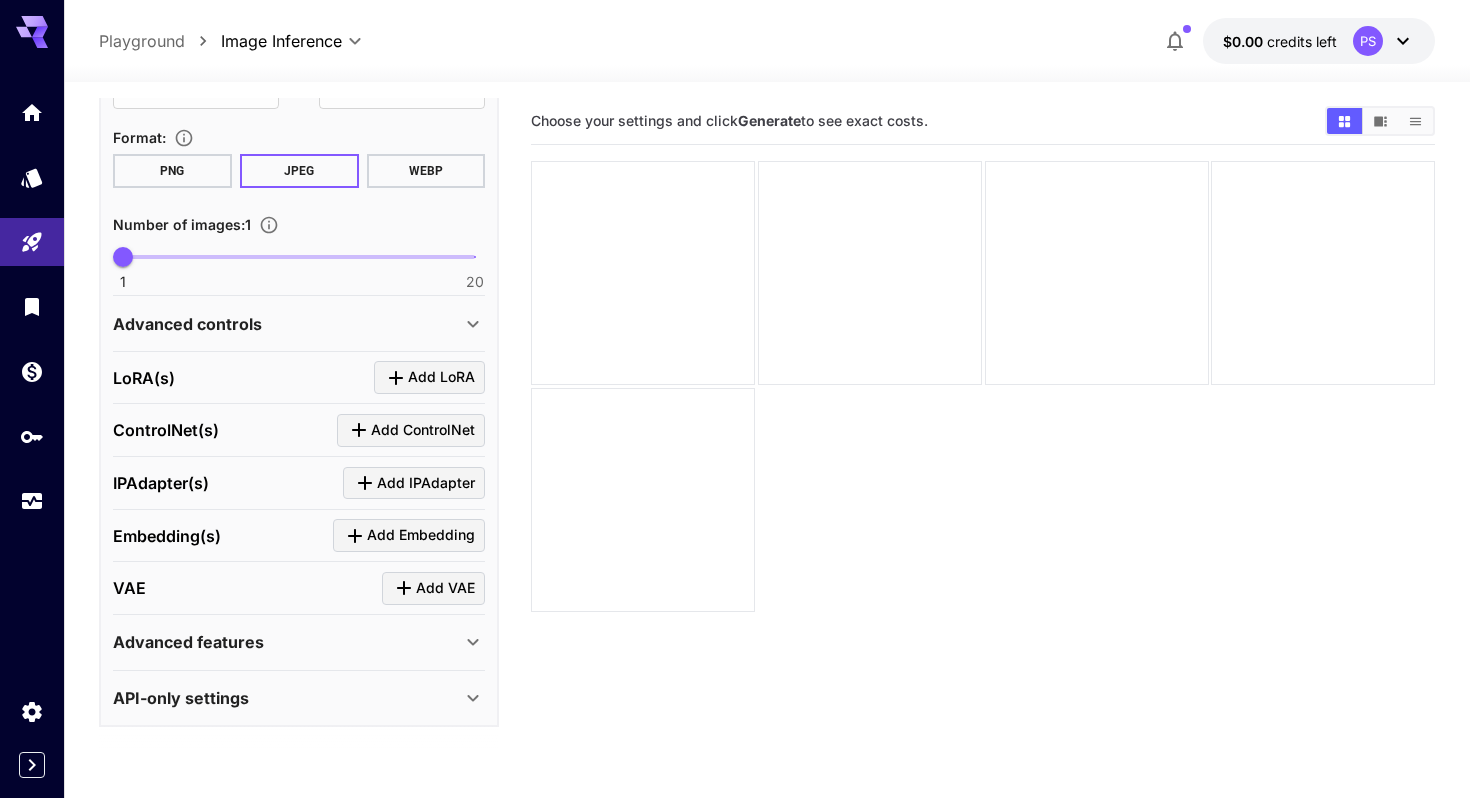 click on "API-only settings" at bounding box center [287, 698] 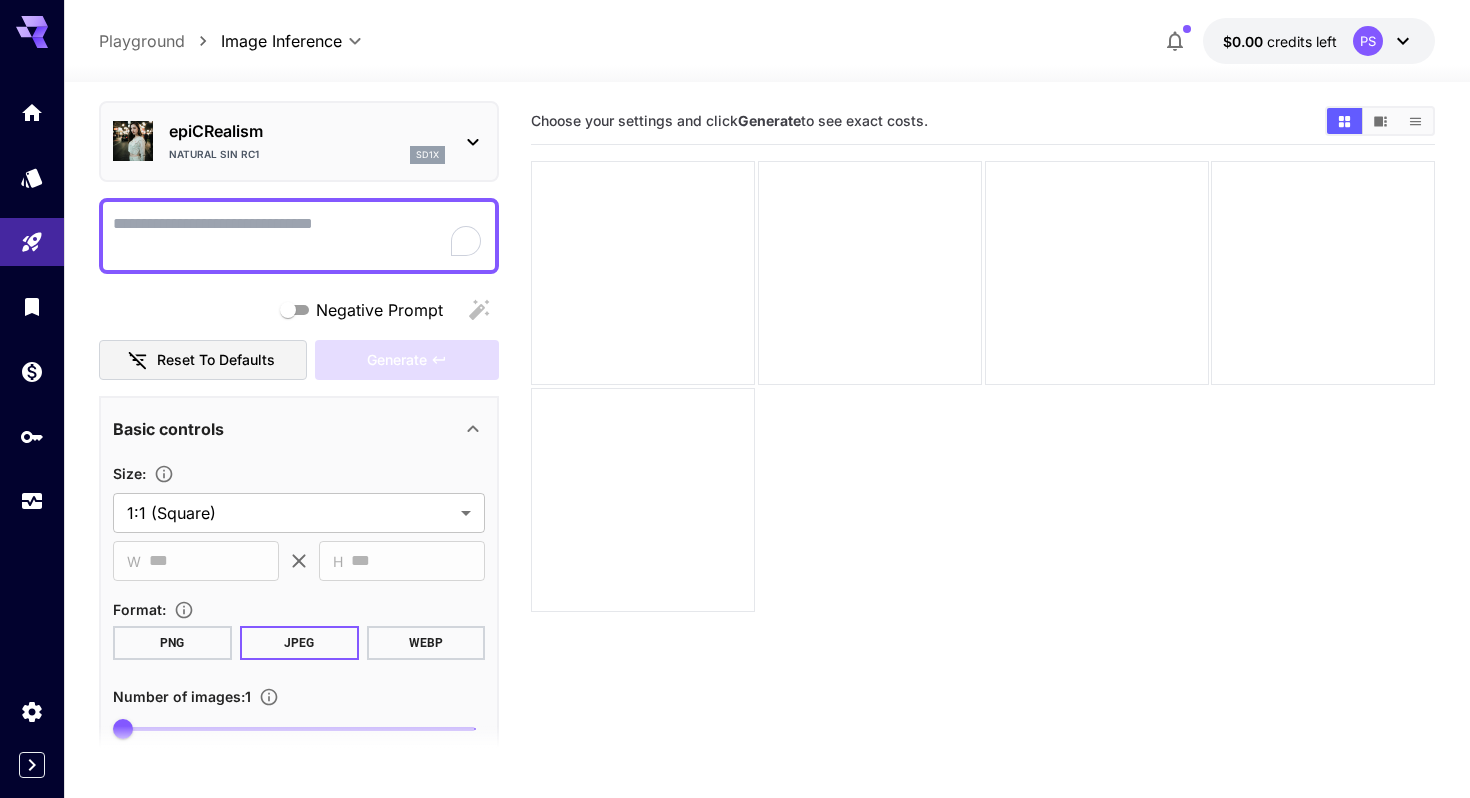 scroll, scrollTop: 0, scrollLeft: 0, axis: both 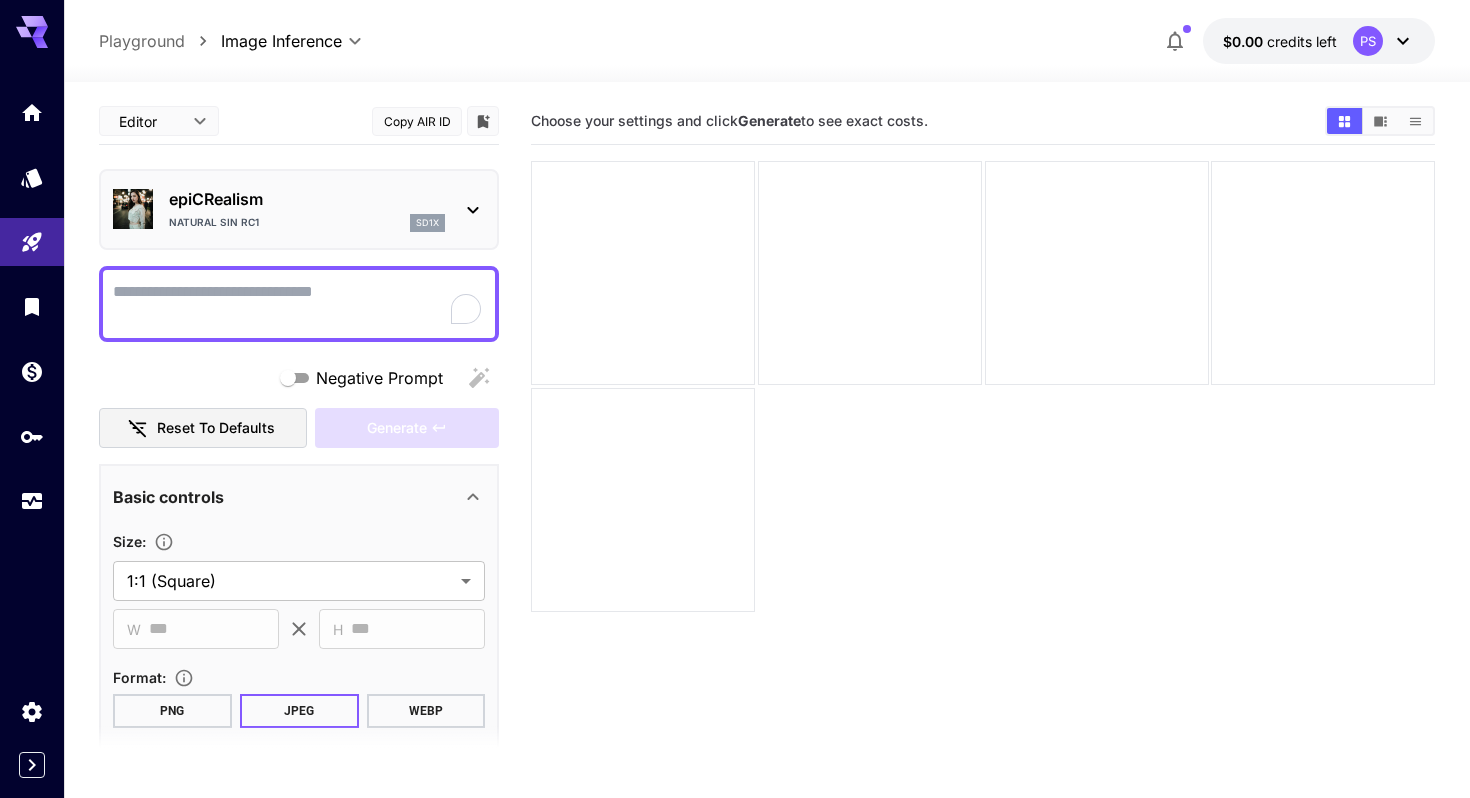 click on "Negative Prompt" at bounding box center (299, 304) 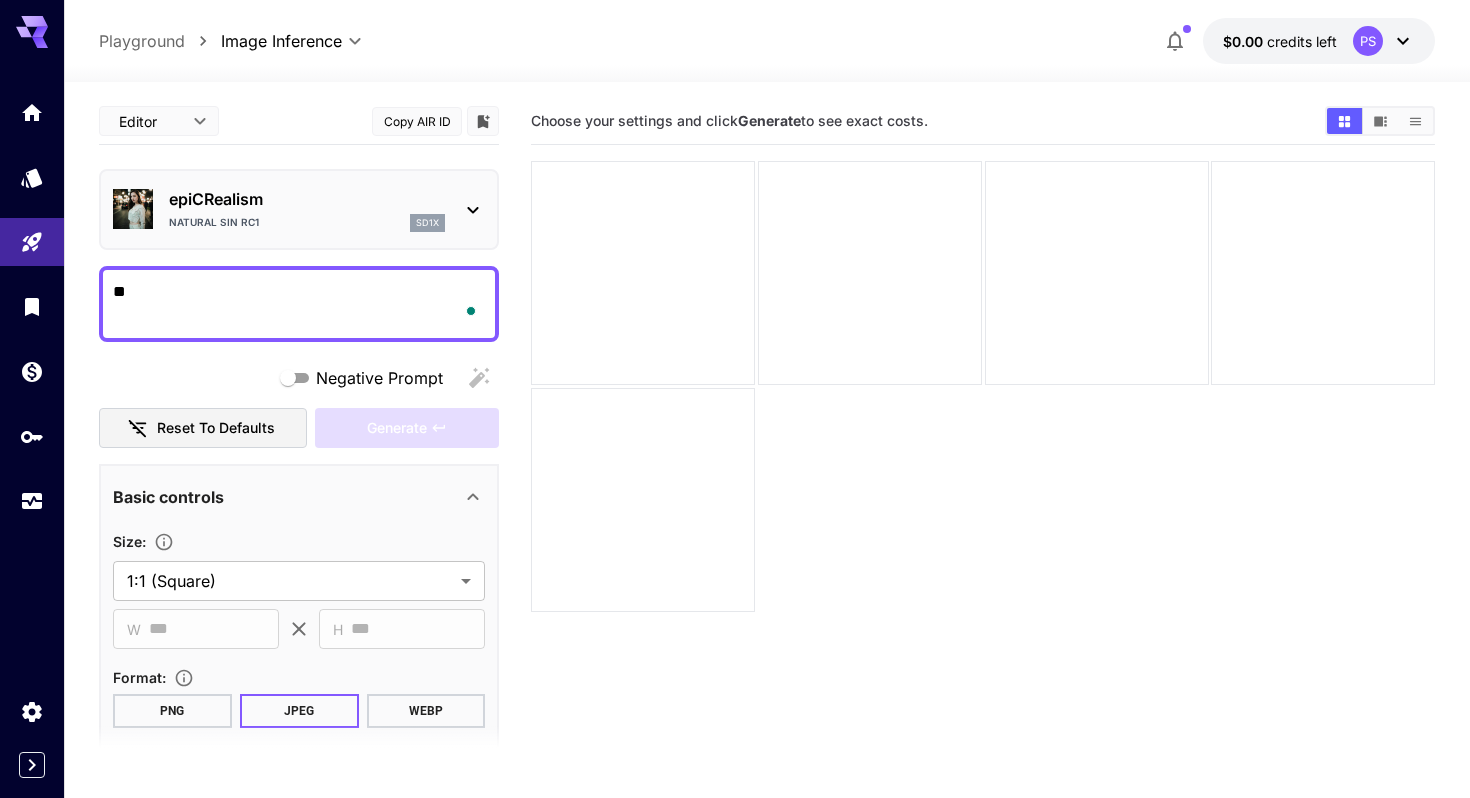 type on "*" 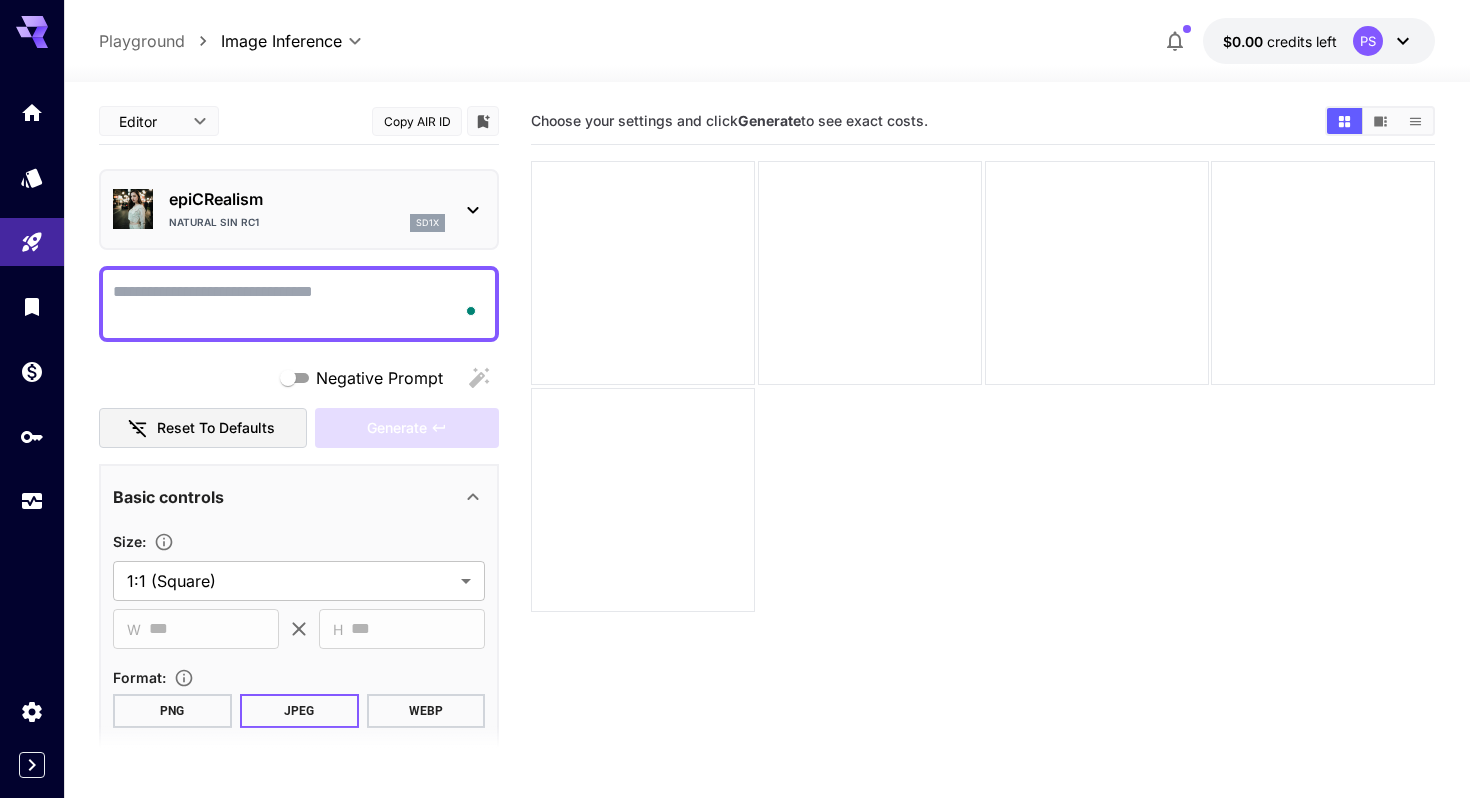 type on "*" 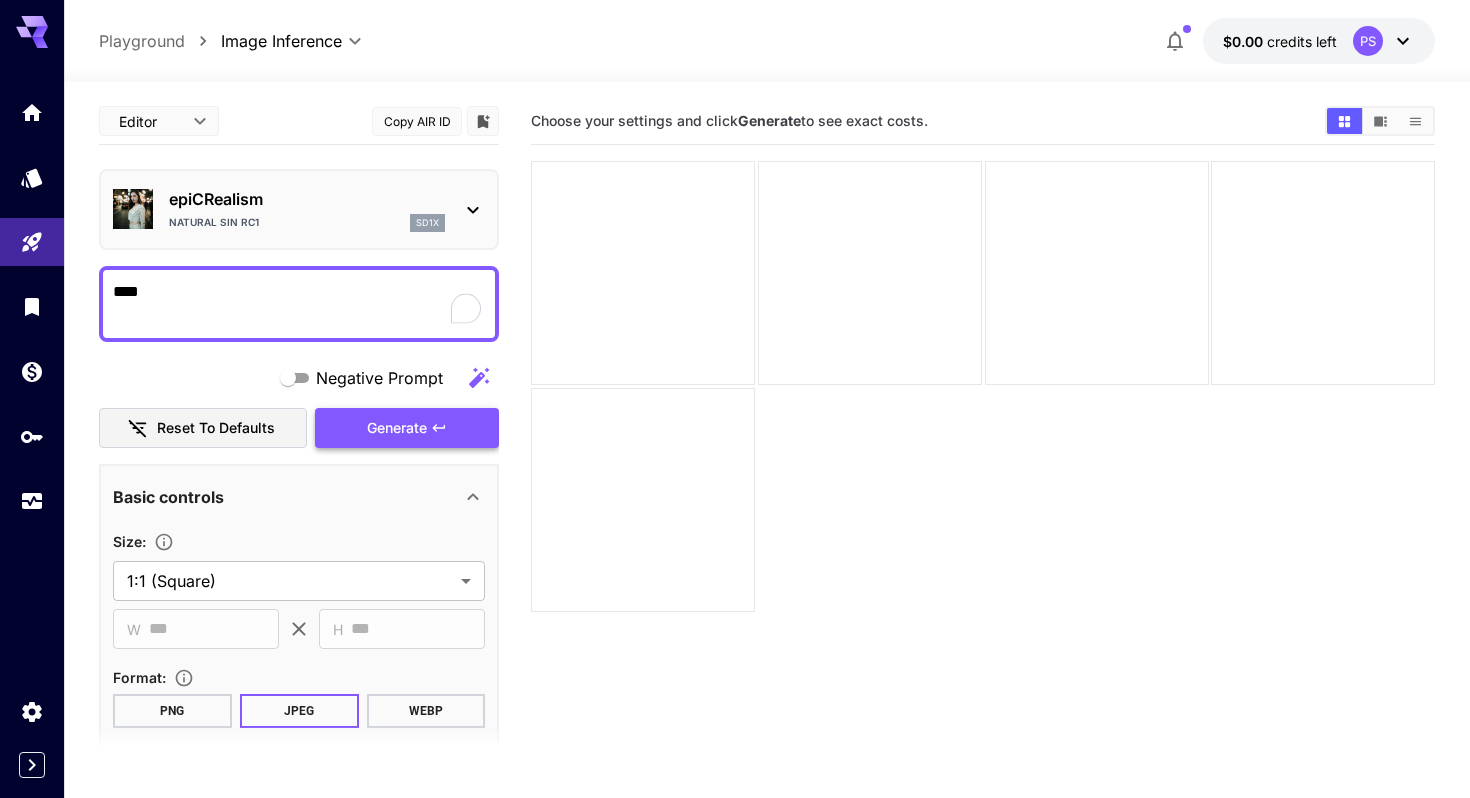 click on "Generate" at bounding box center [407, 428] 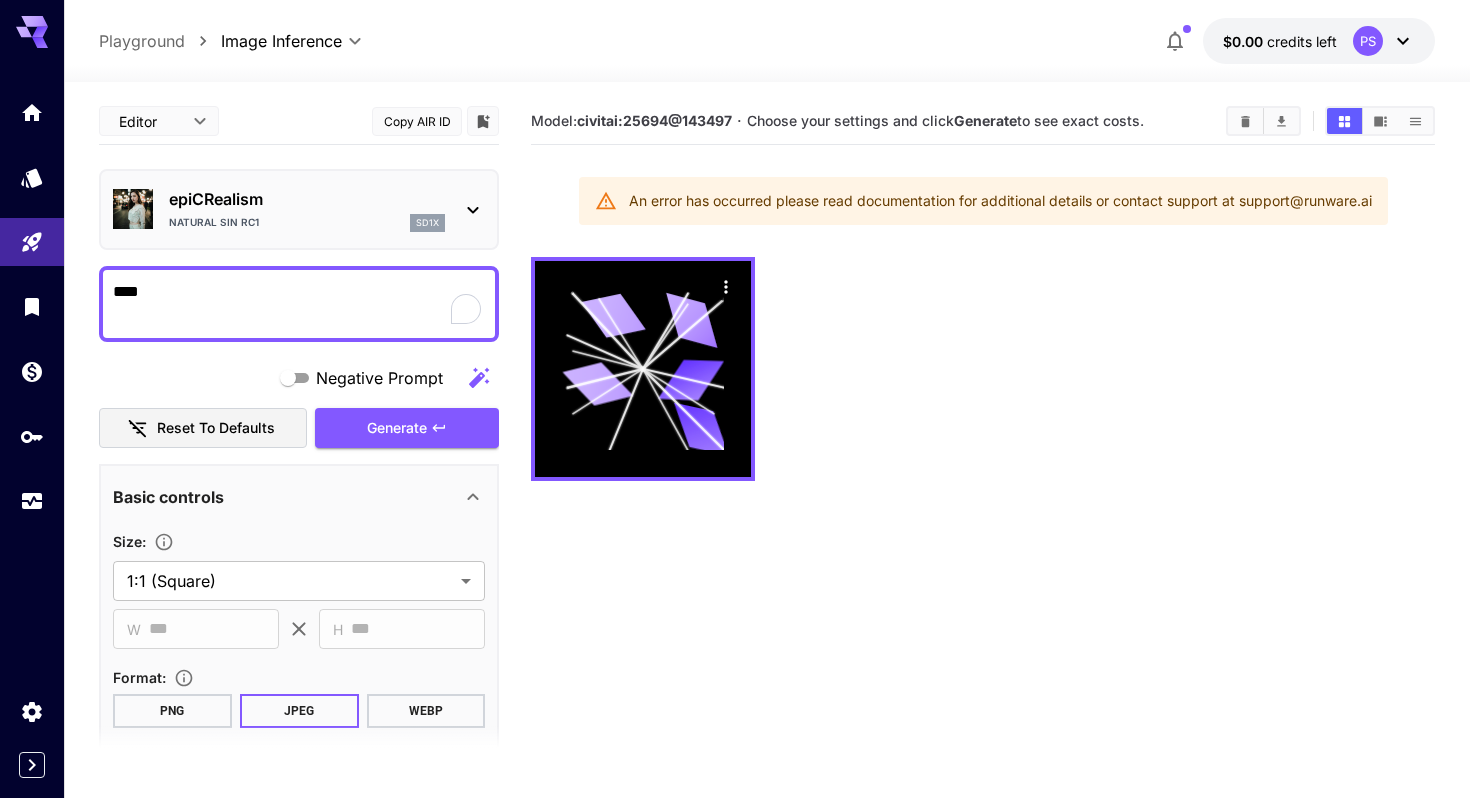 click at bounding box center (983, 369) 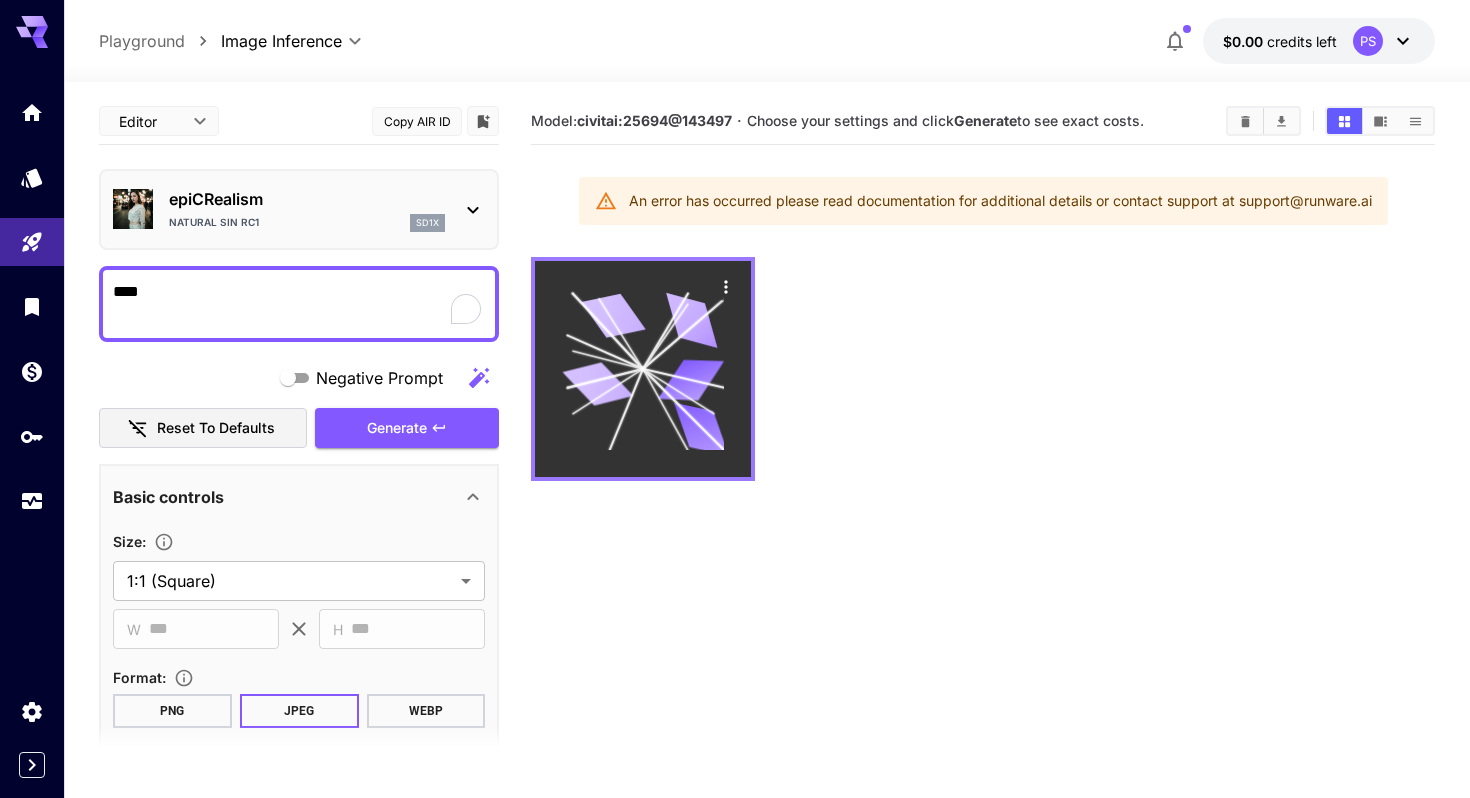 click 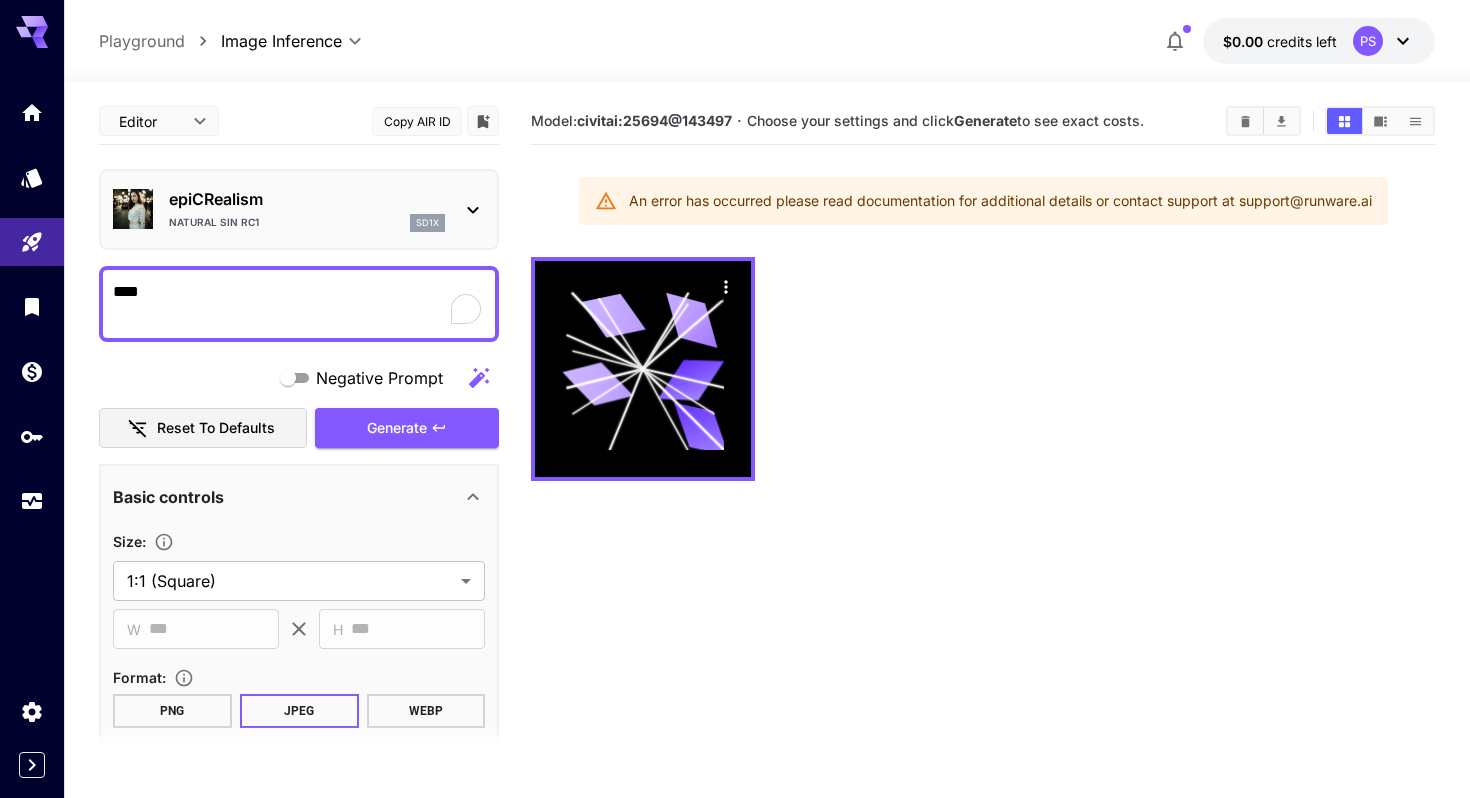click at bounding box center (983, 369) 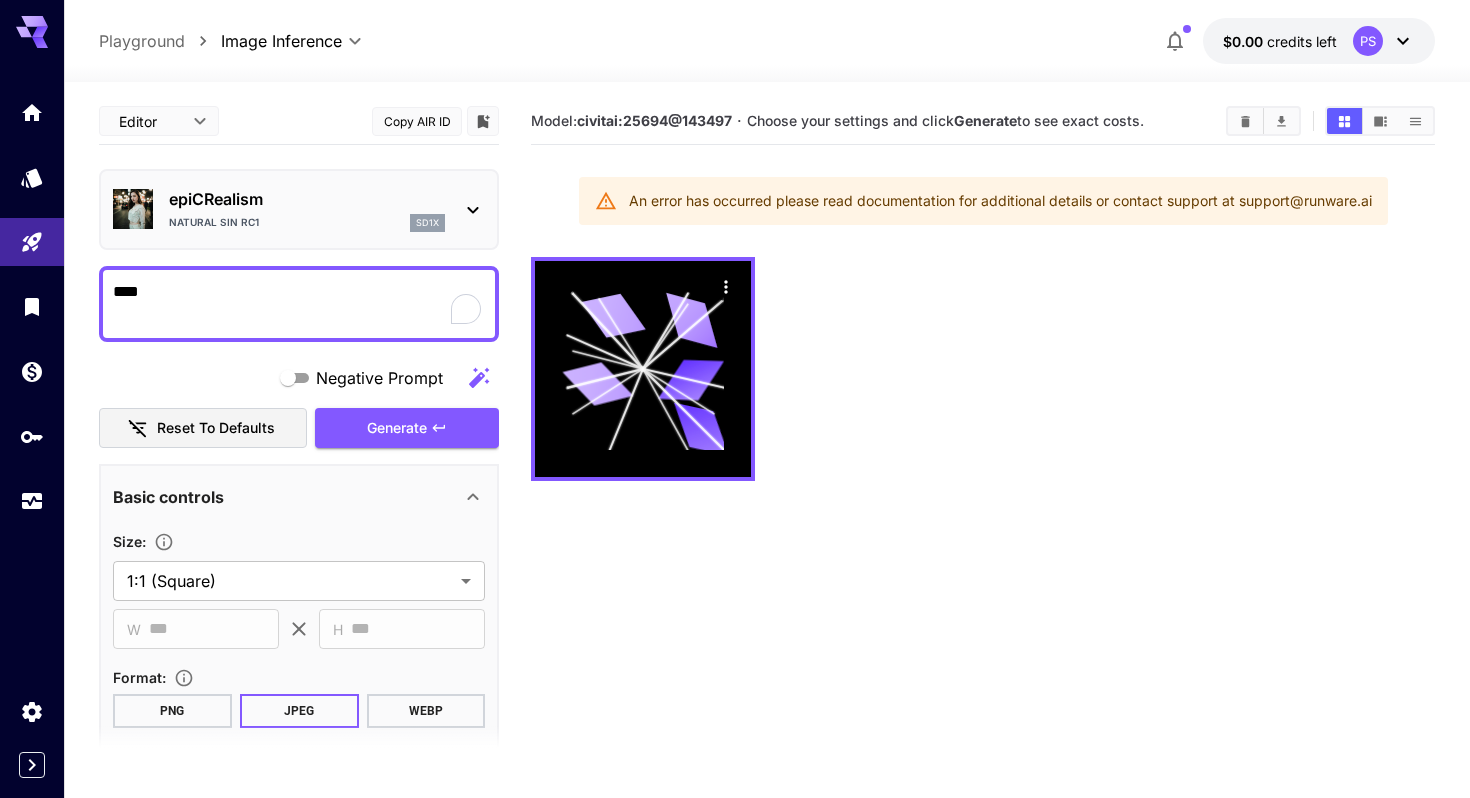 click on "****" at bounding box center [299, 304] 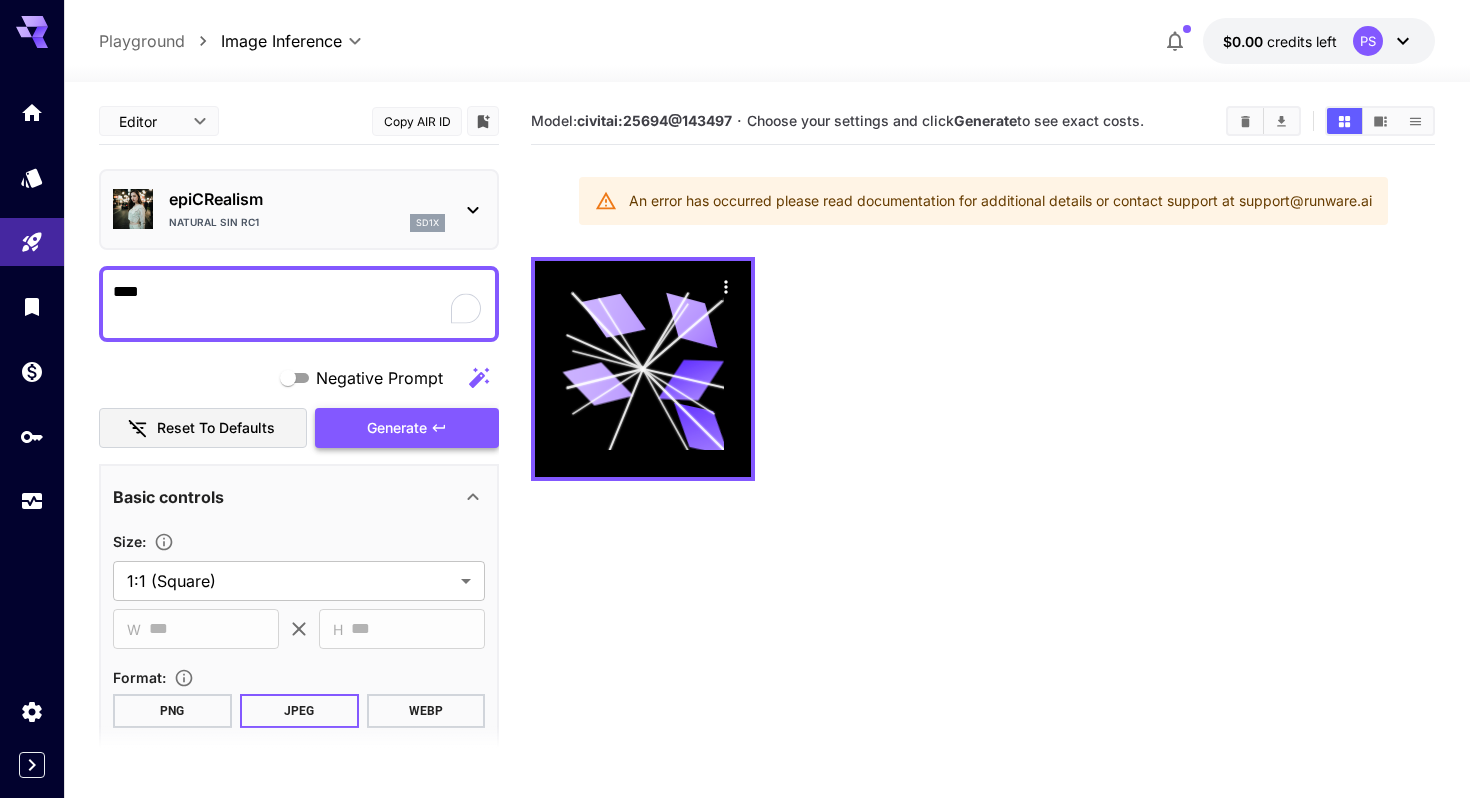 type on "****" 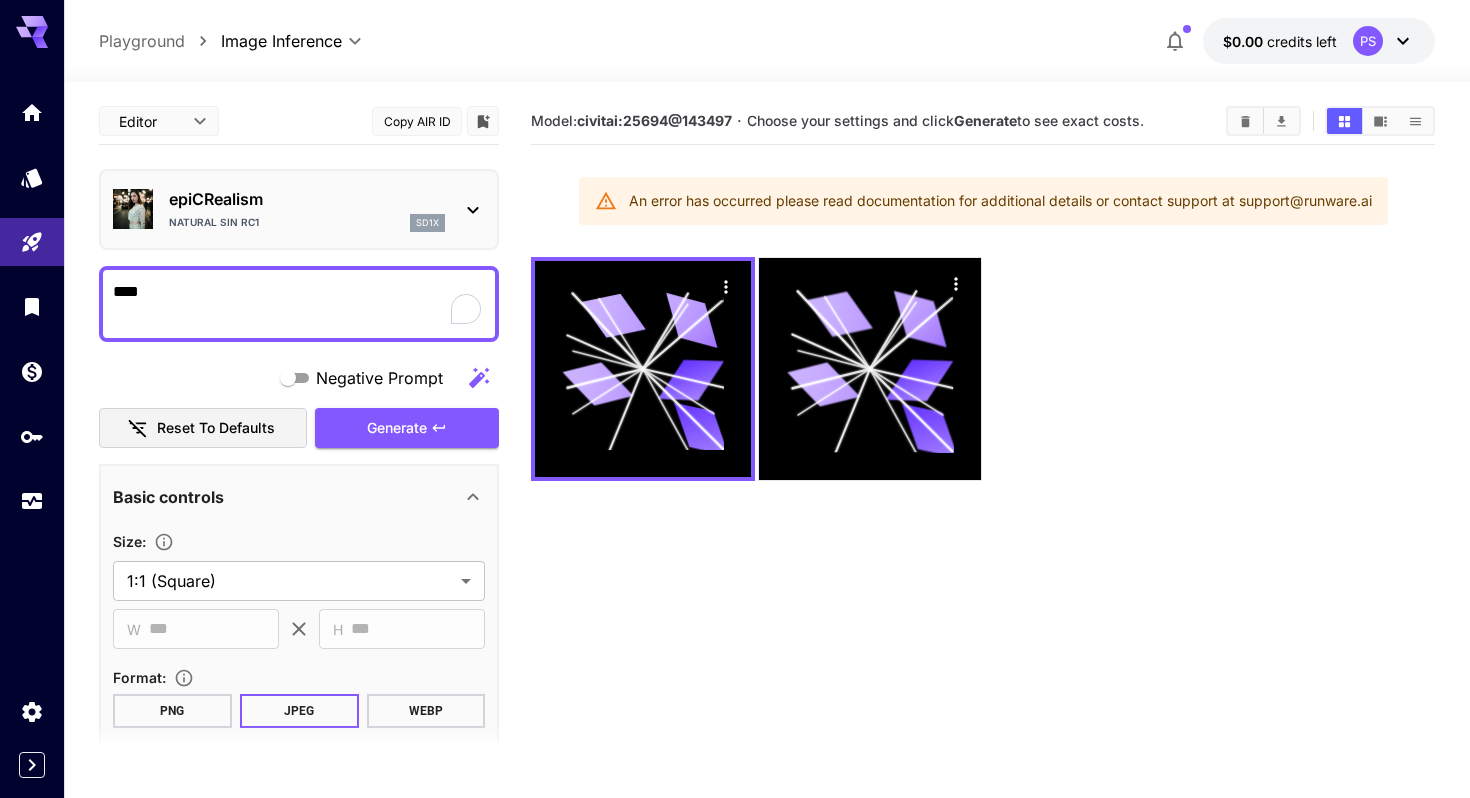 click 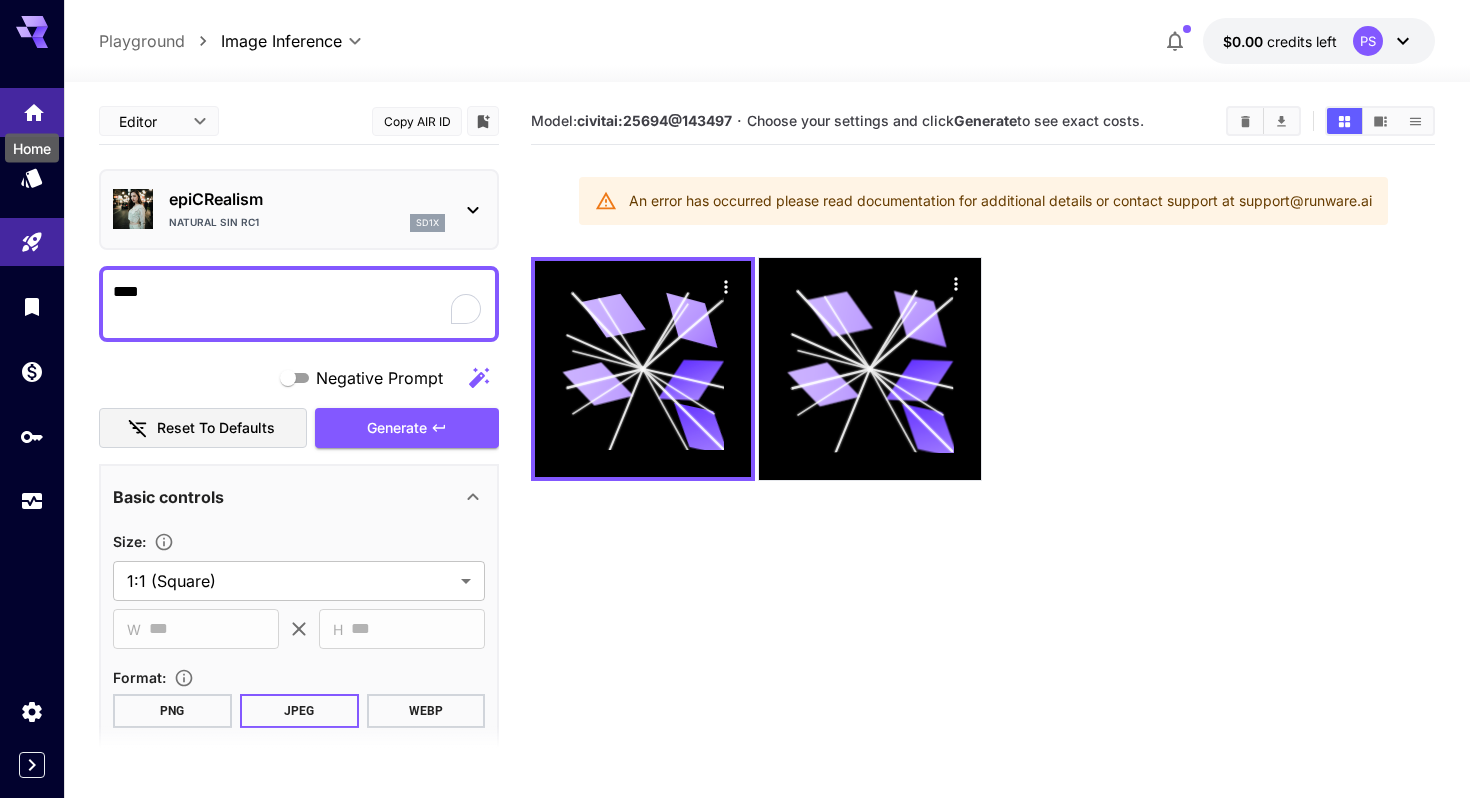 click 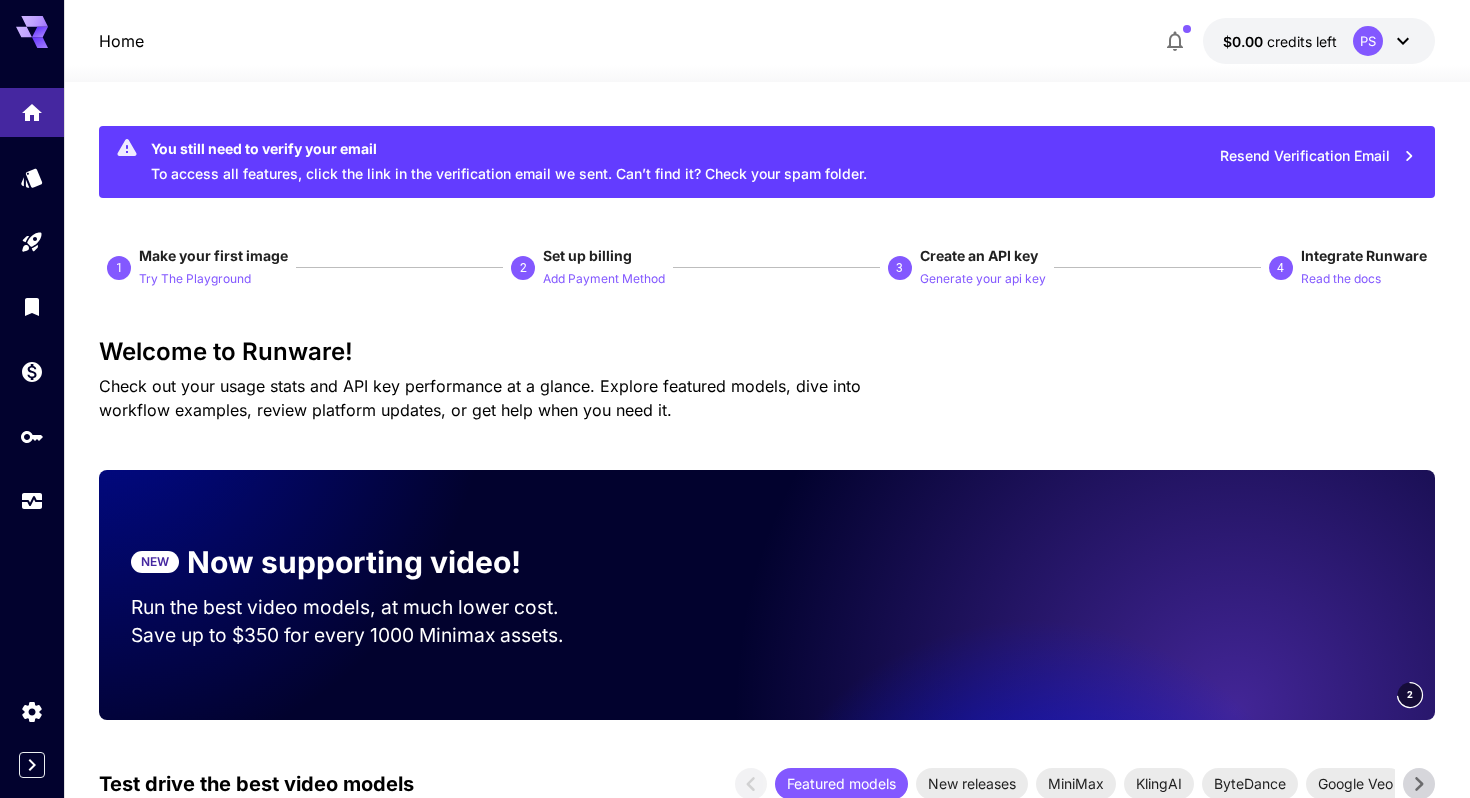click on "Resend Verification Email" at bounding box center (1318, 156) 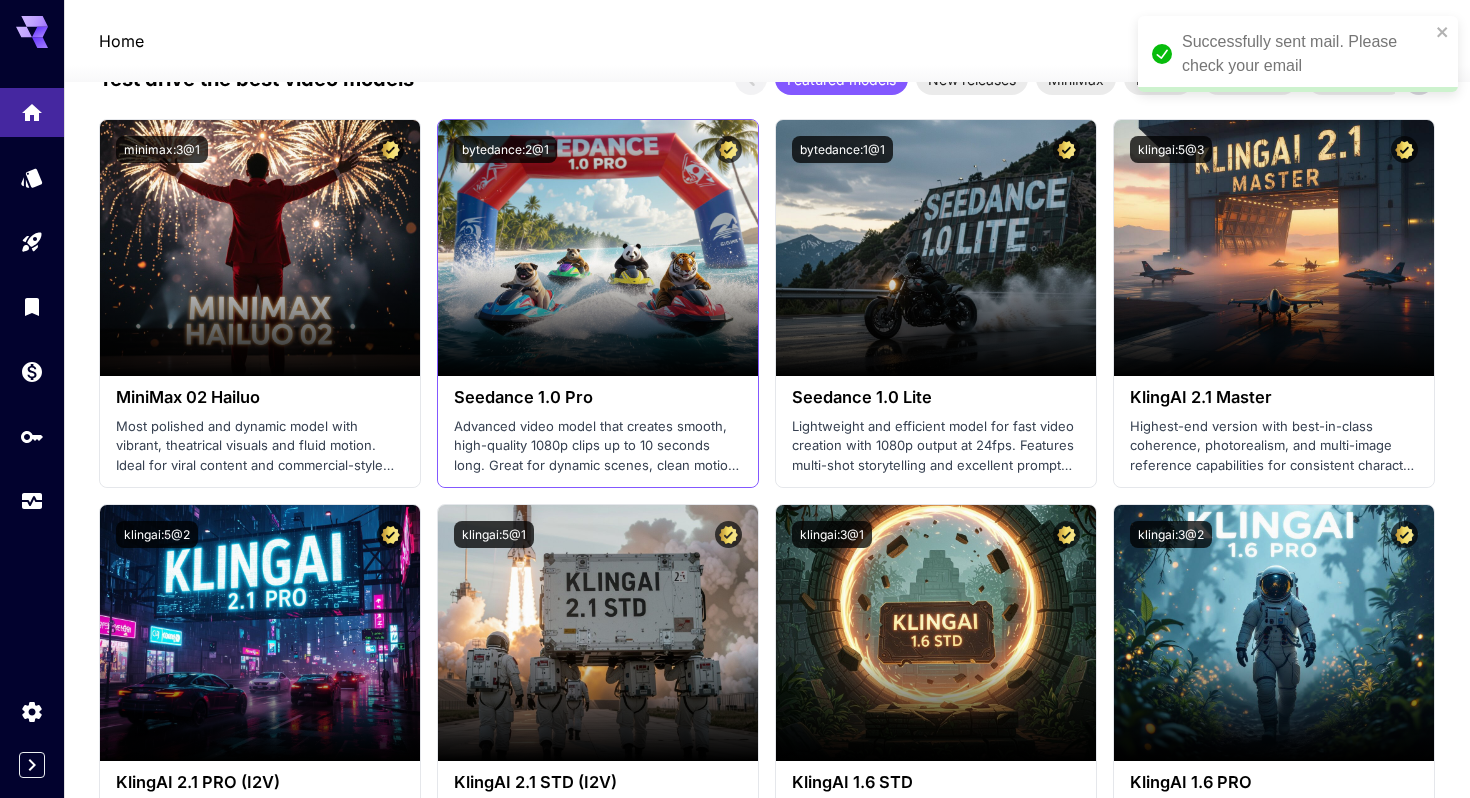 scroll, scrollTop: 705, scrollLeft: 0, axis: vertical 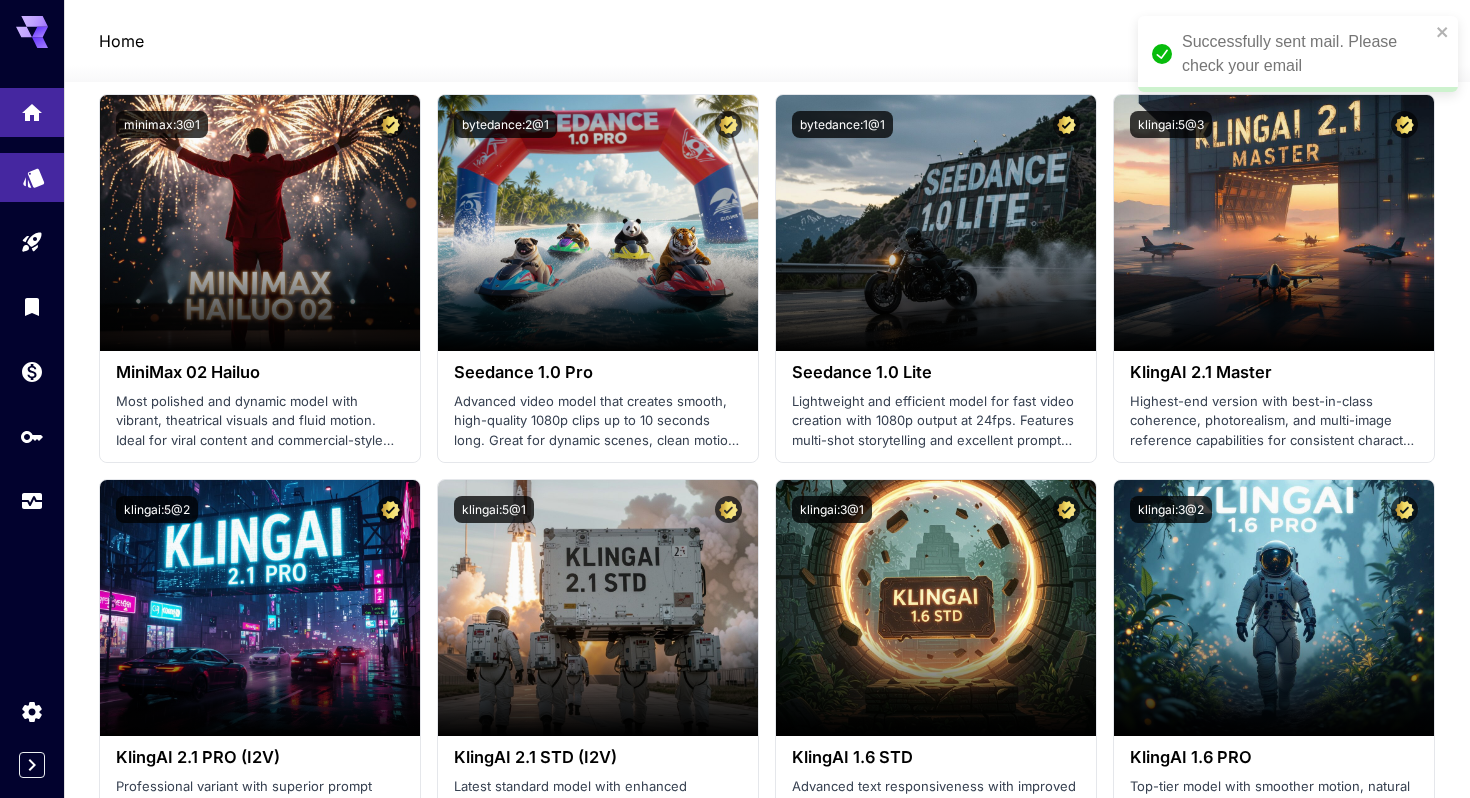 click 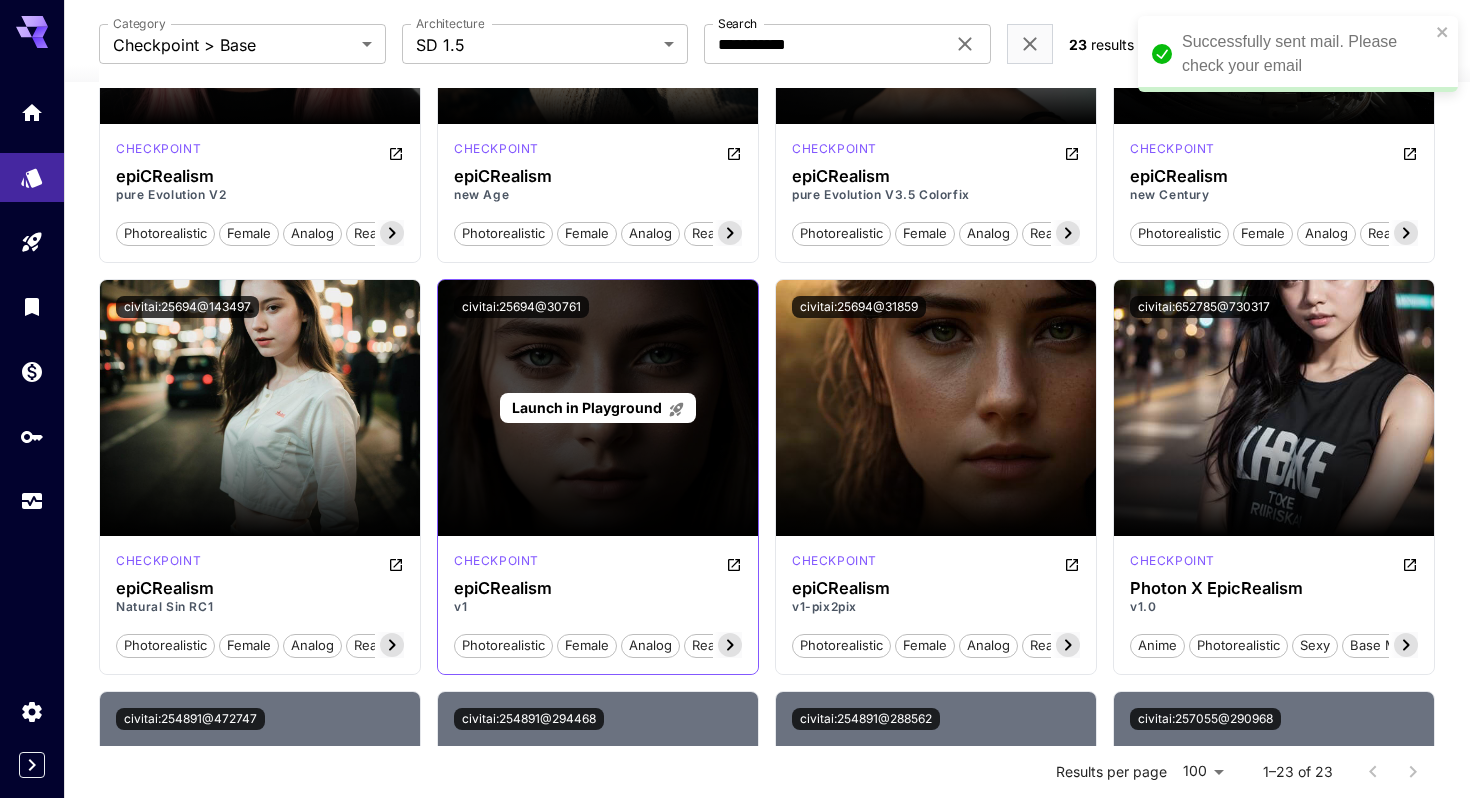 scroll, scrollTop: 1245, scrollLeft: 0, axis: vertical 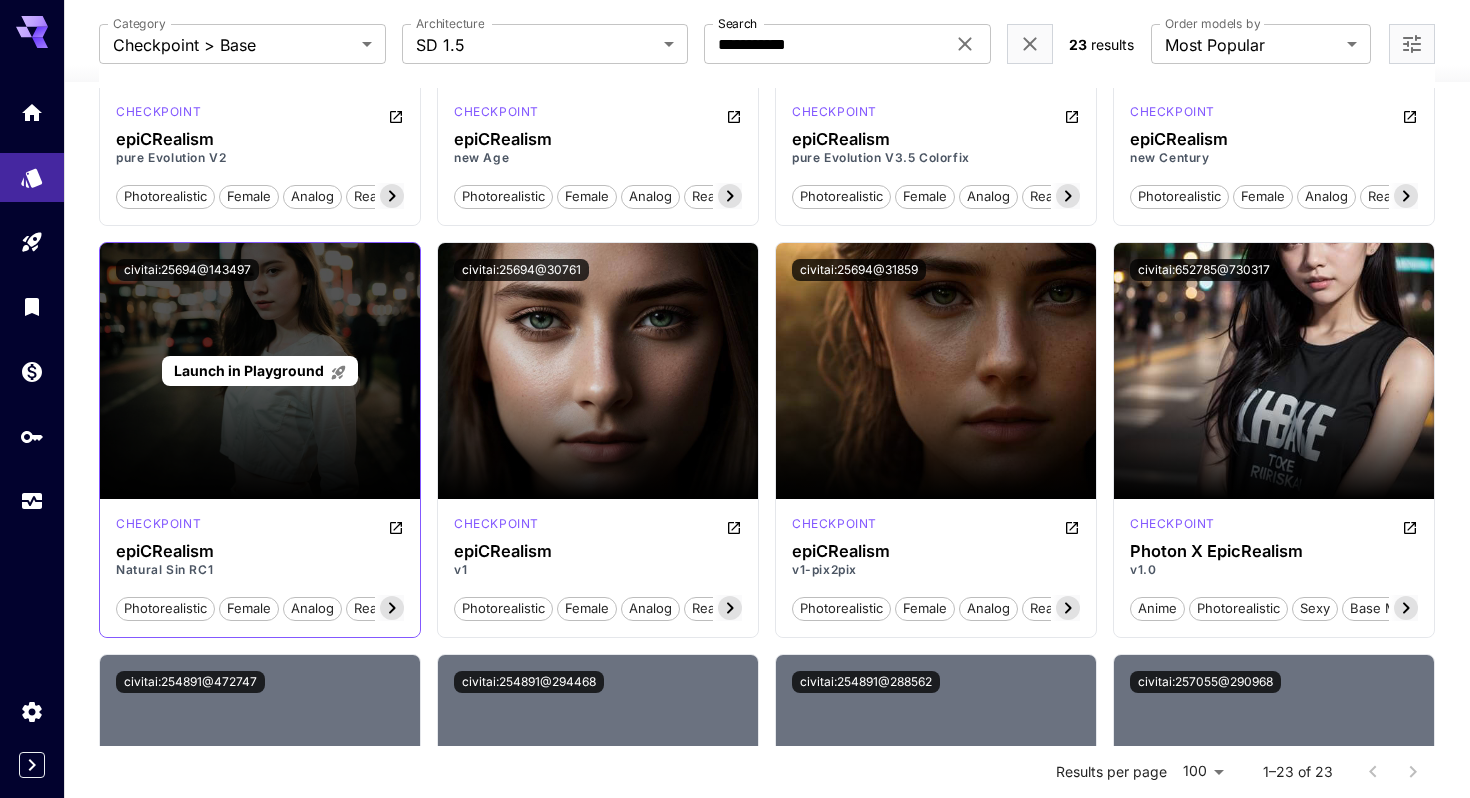 click on "Launch in Playground" at bounding box center [249, 370] 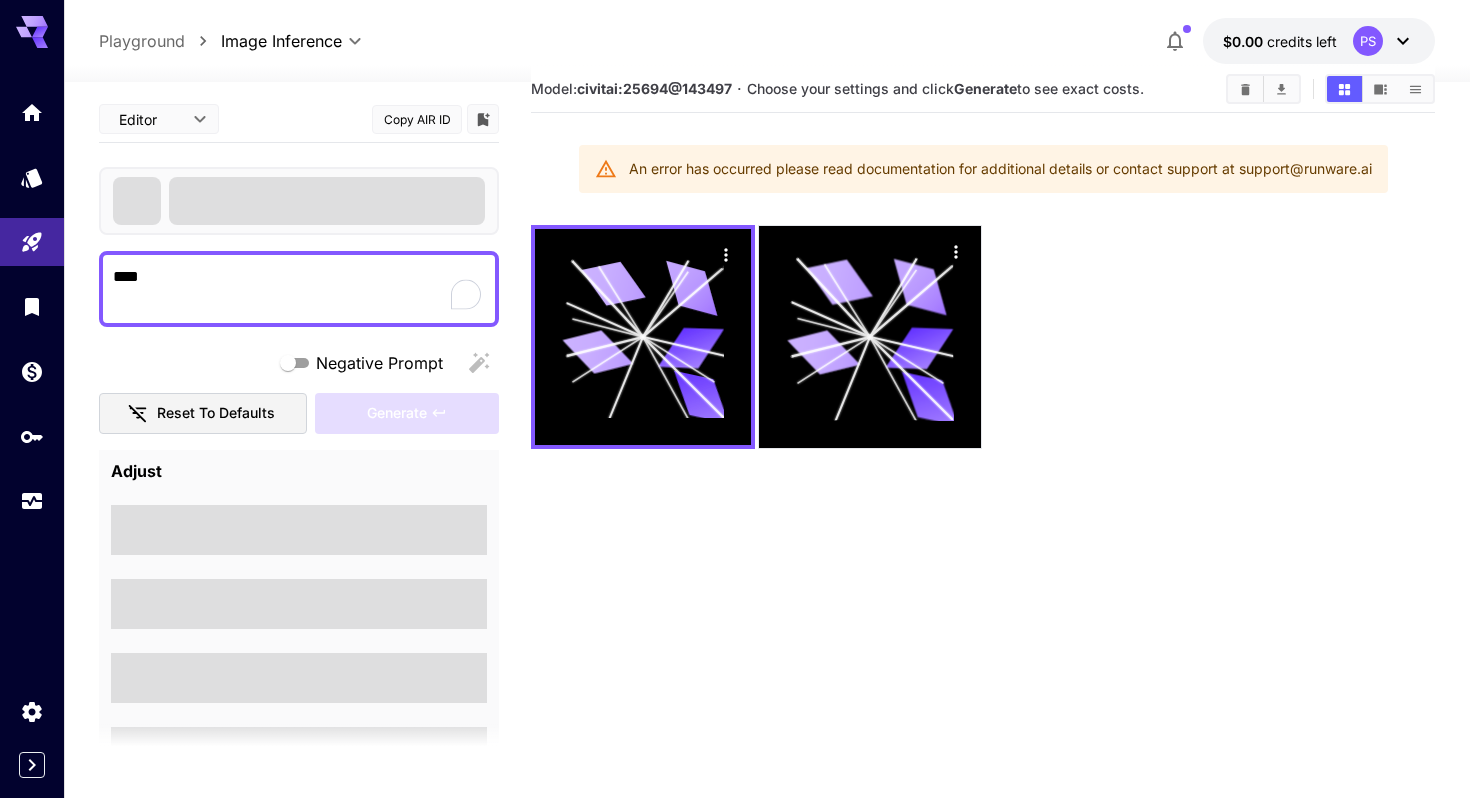 scroll, scrollTop: 0, scrollLeft: 0, axis: both 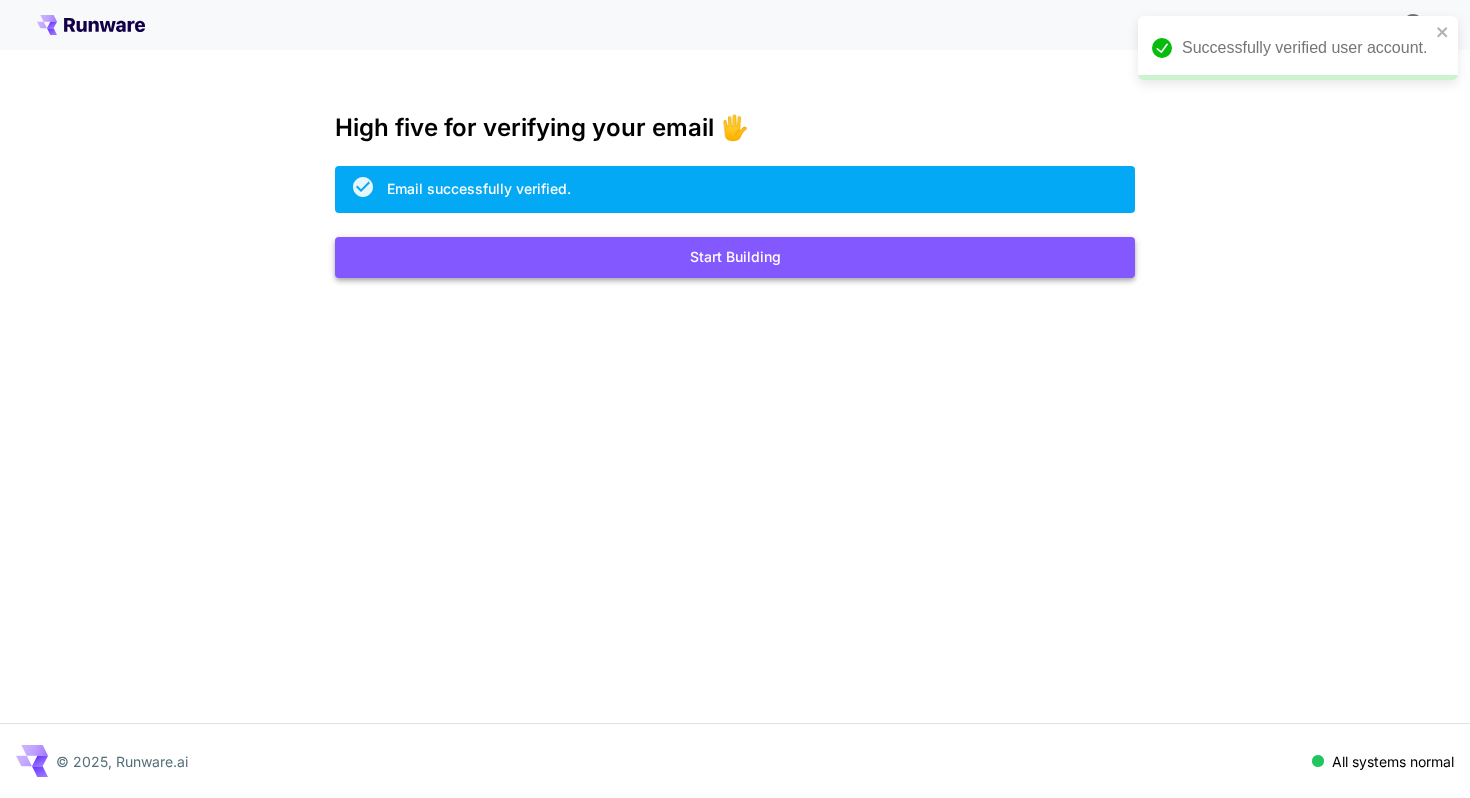 click on "Start Building" at bounding box center [735, 257] 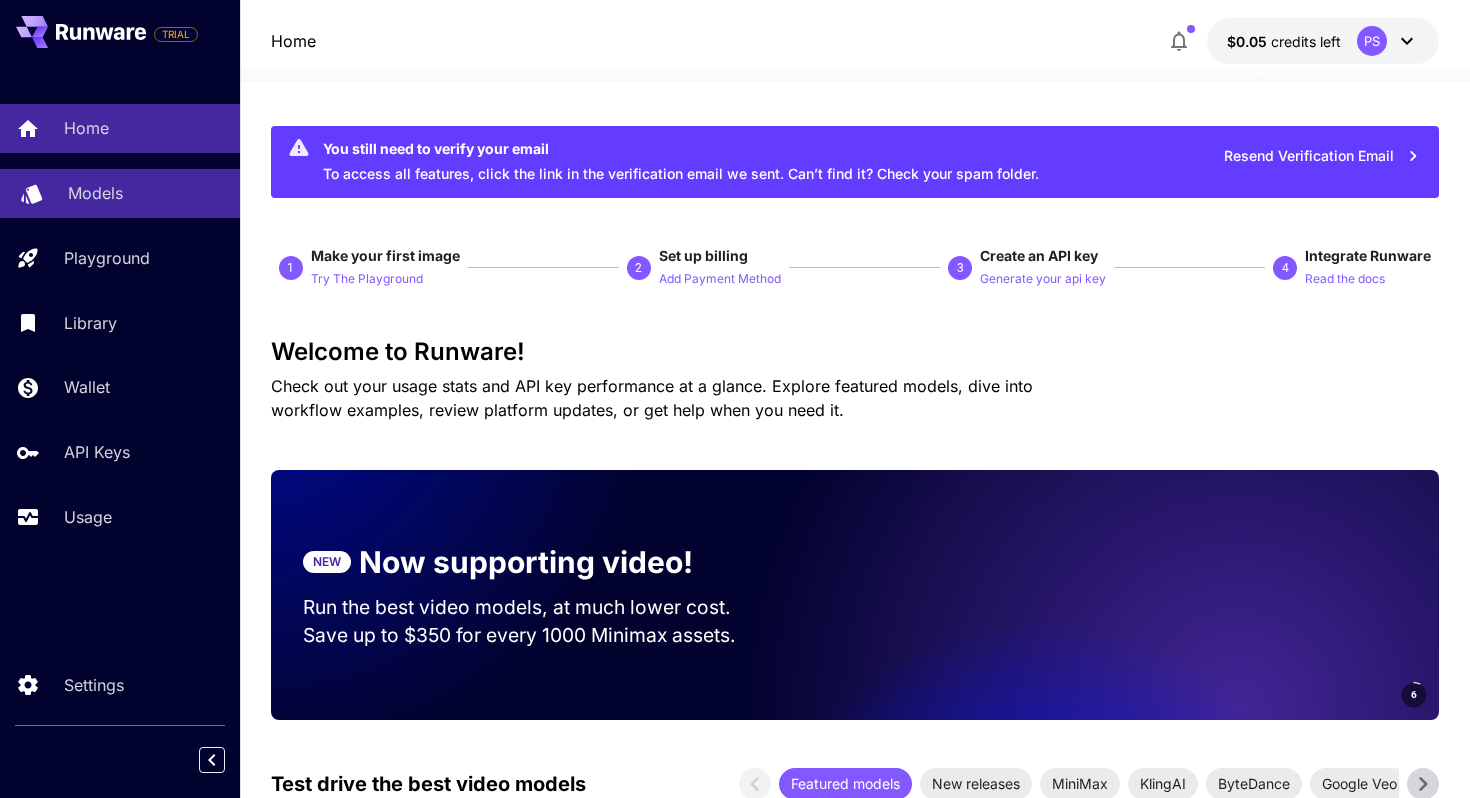 click on "Models" at bounding box center (146, 193) 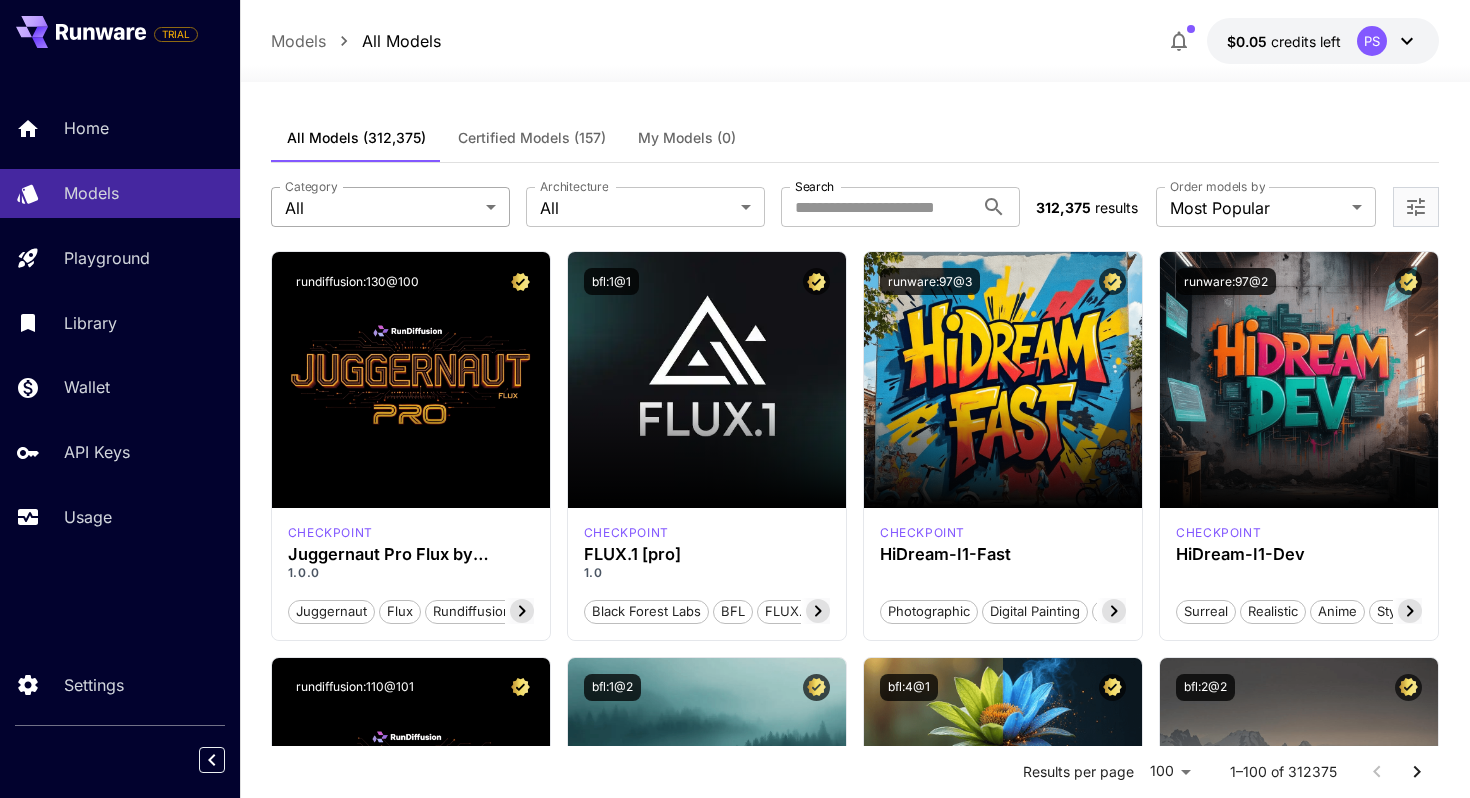 click on "**********" at bounding box center [735, 9553] 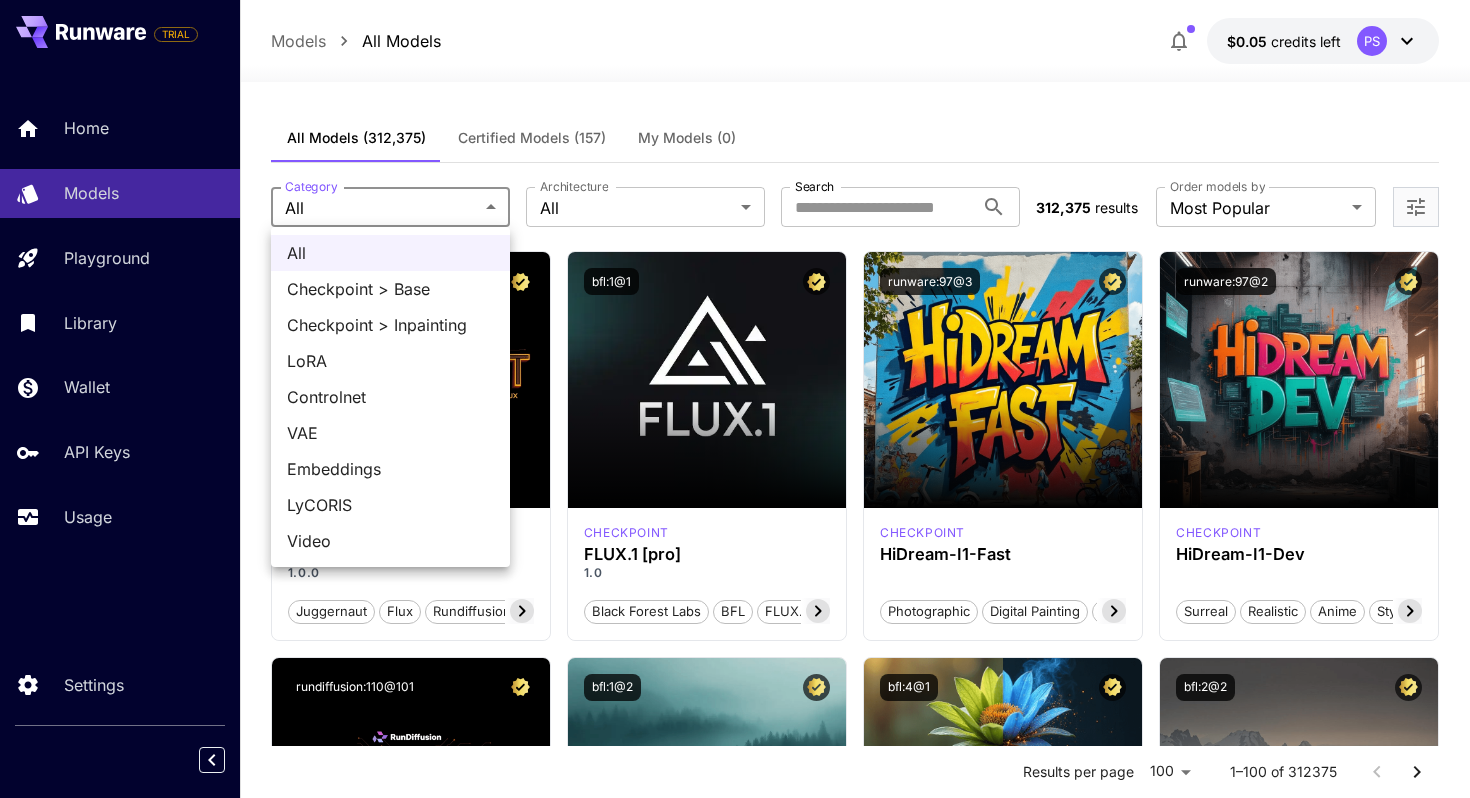 click on "Checkpoint > Base" at bounding box center (390, 289) 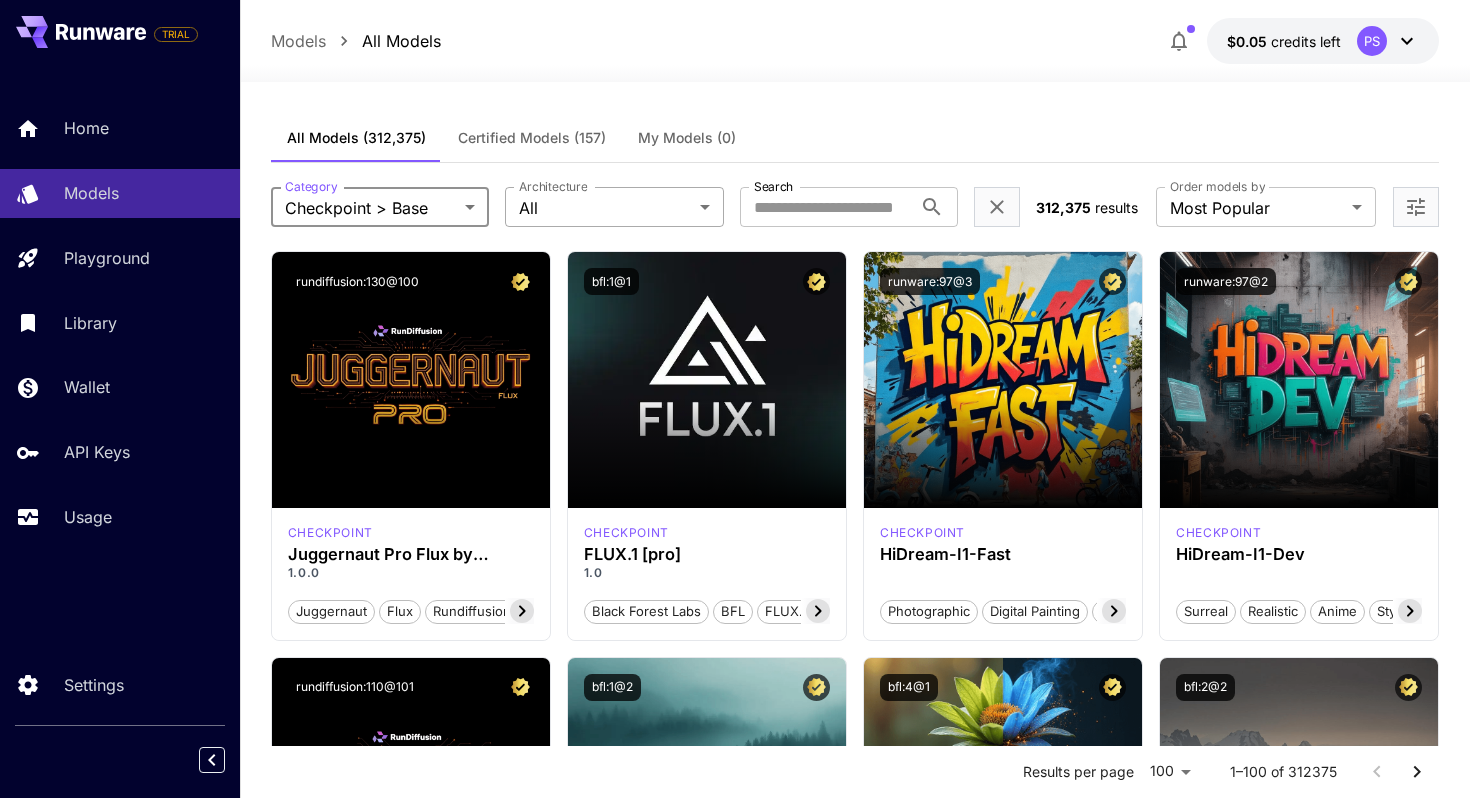 click on "**********" at bounding box center [735, 9553] 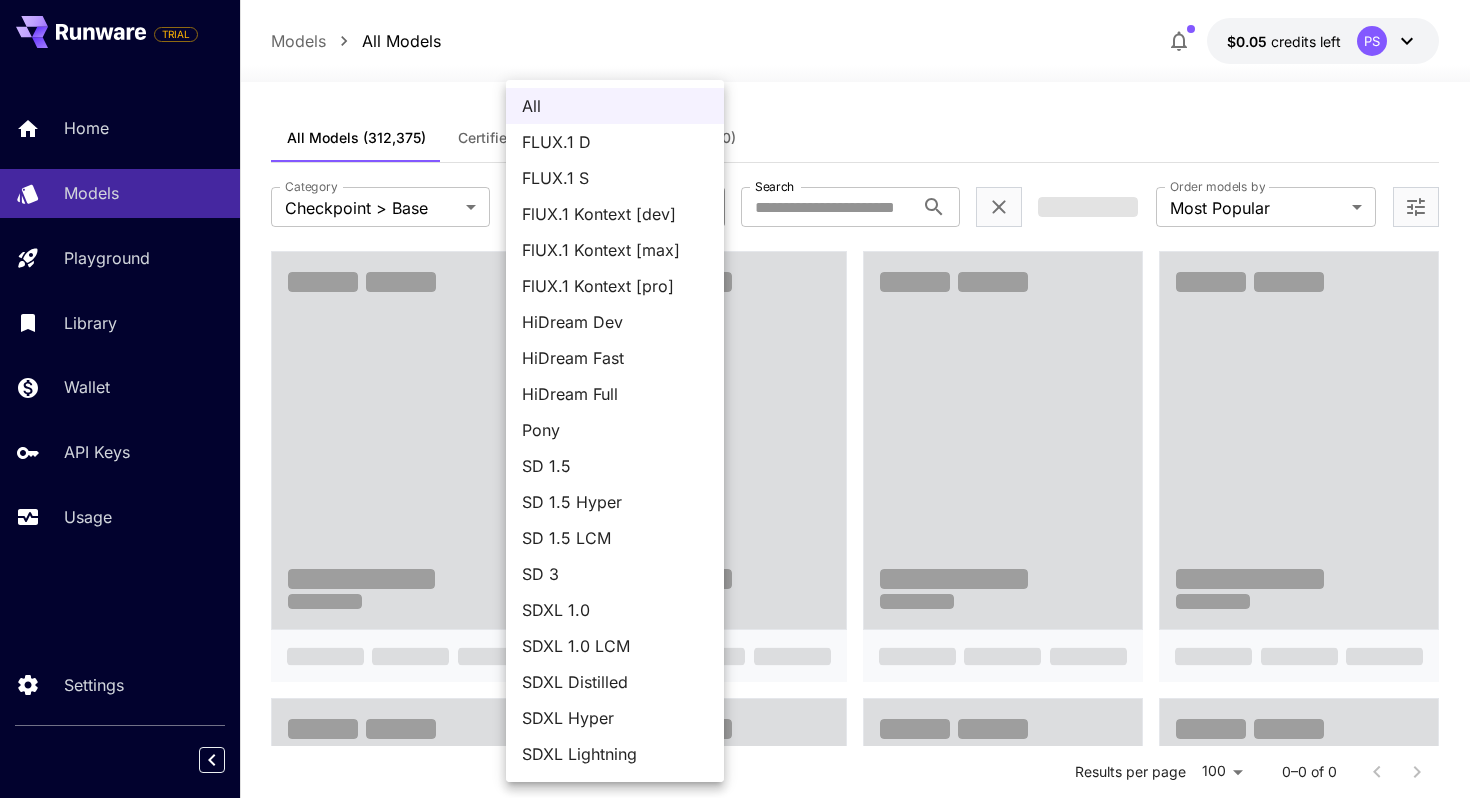 click on "SD 1.5" at bounding box center [615, 466] 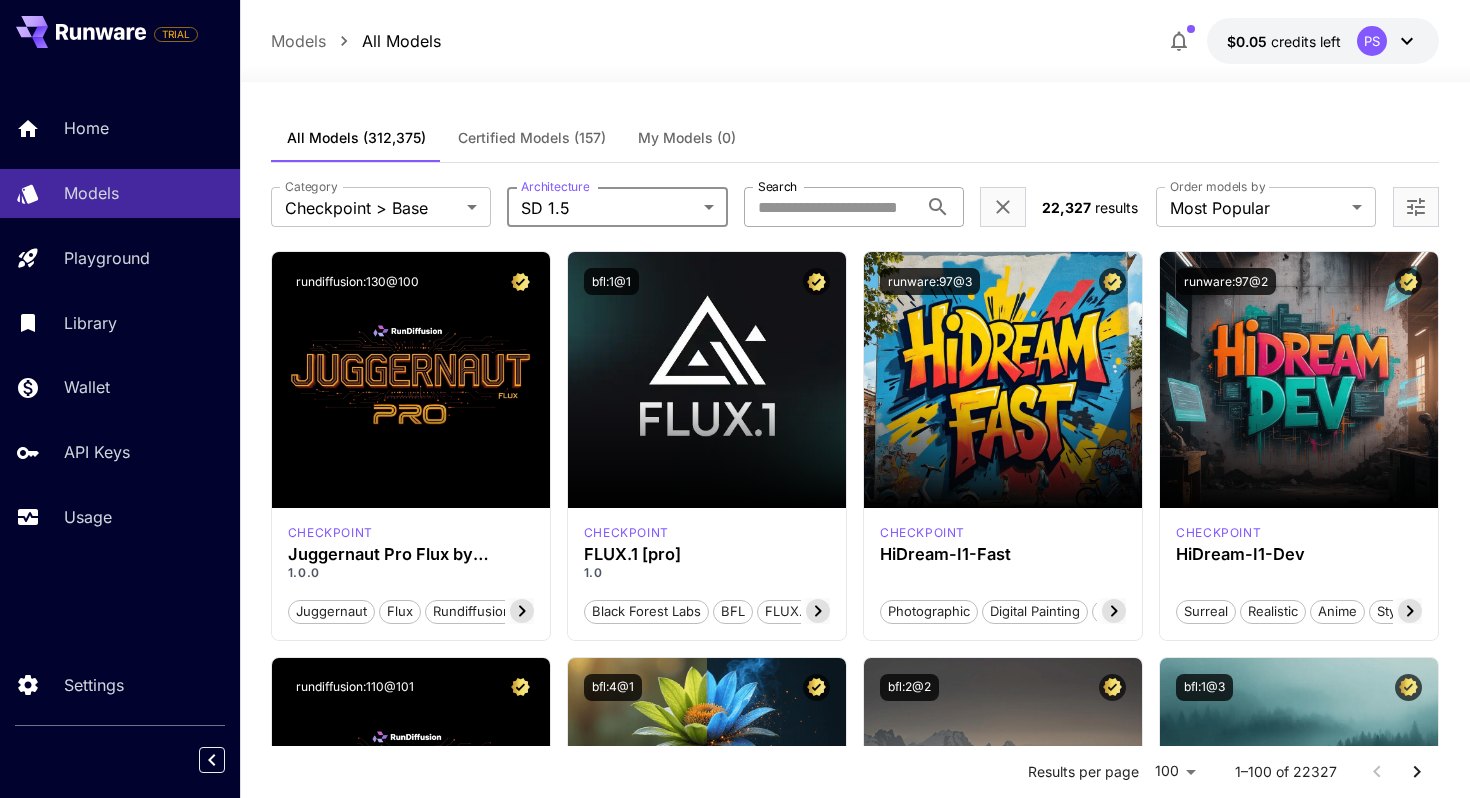 click on "Search" at bounding box center (831, 207) 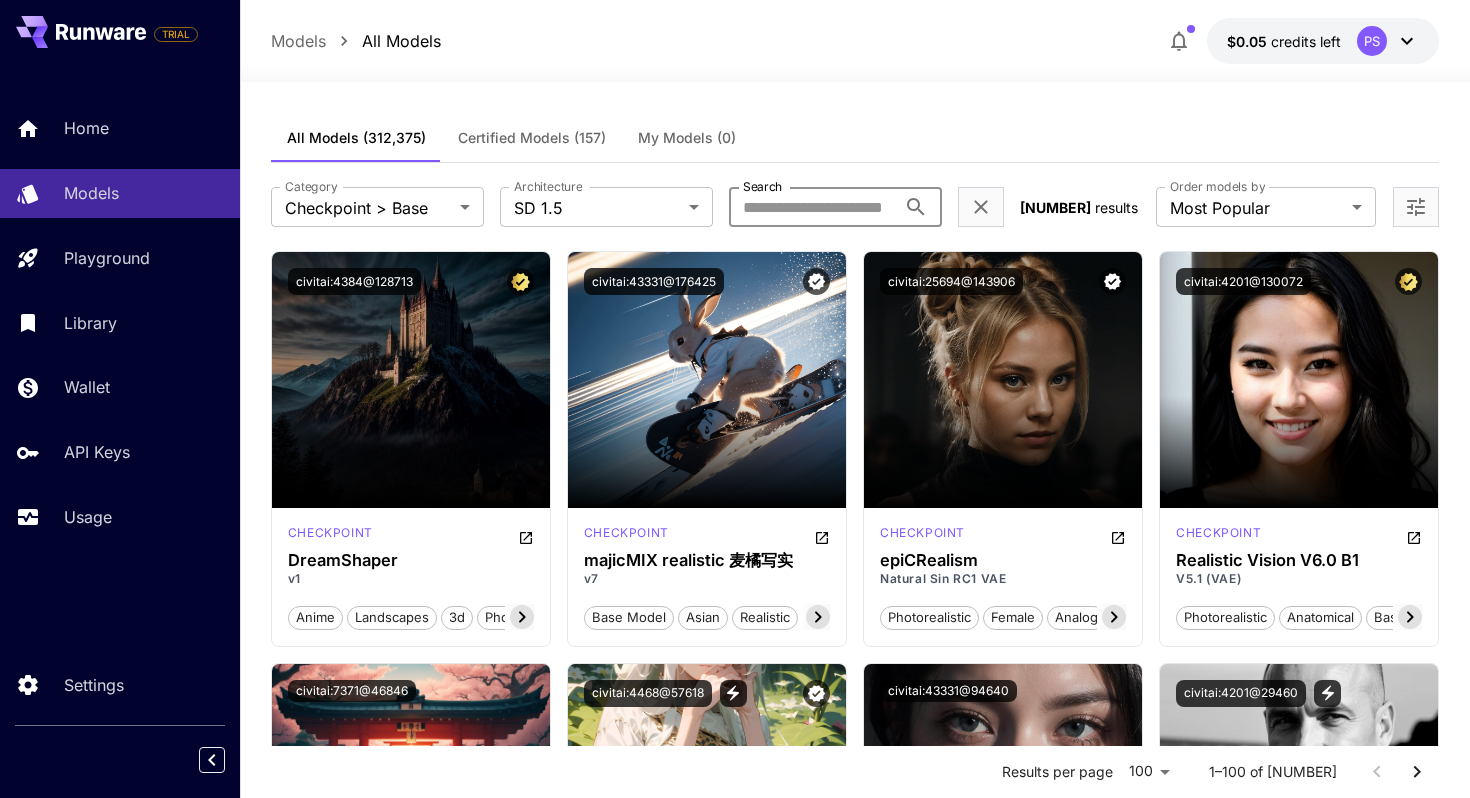 type on "**********" 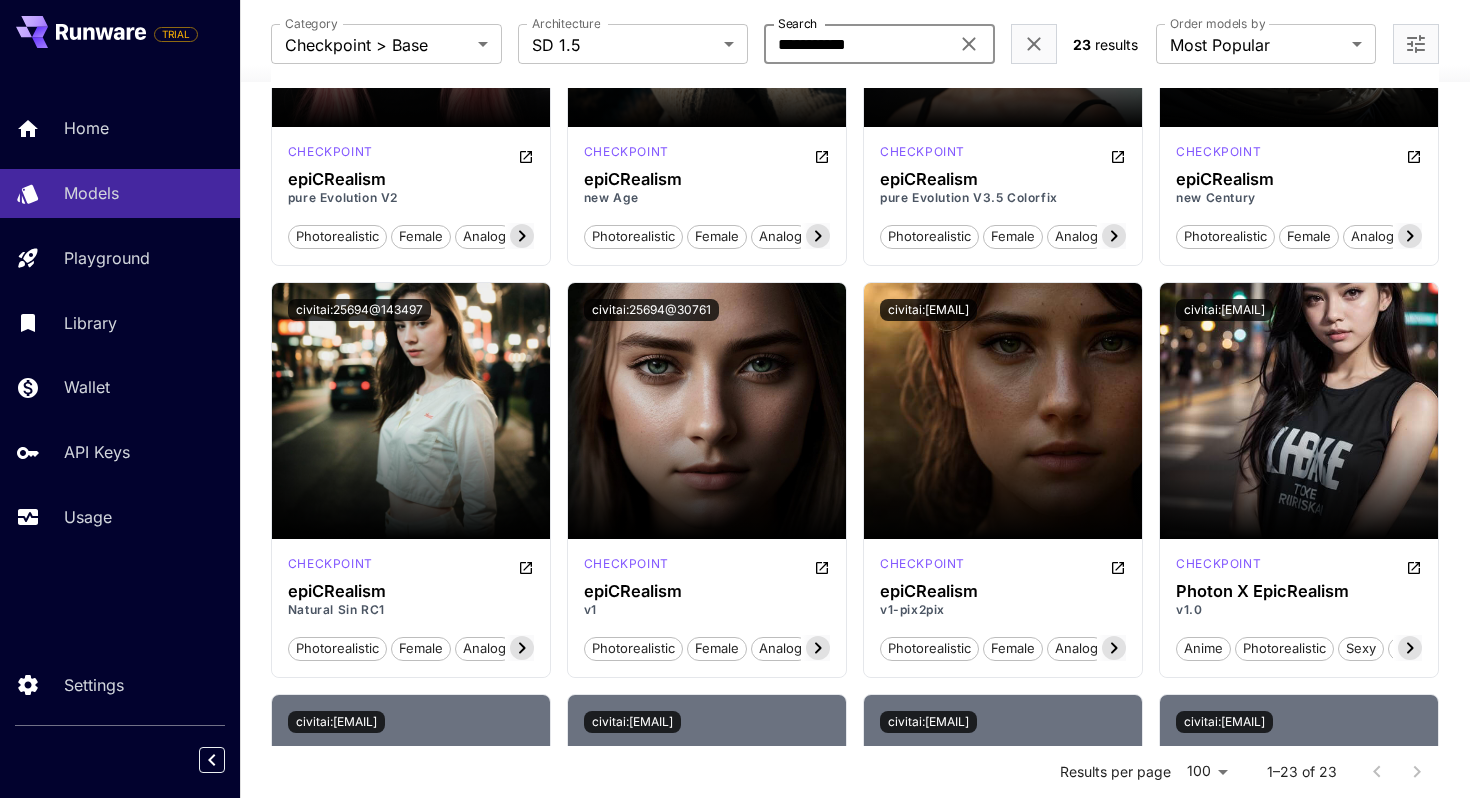 scroll, scrollTop: 1231, scrollLeft: 0, axis: vertical 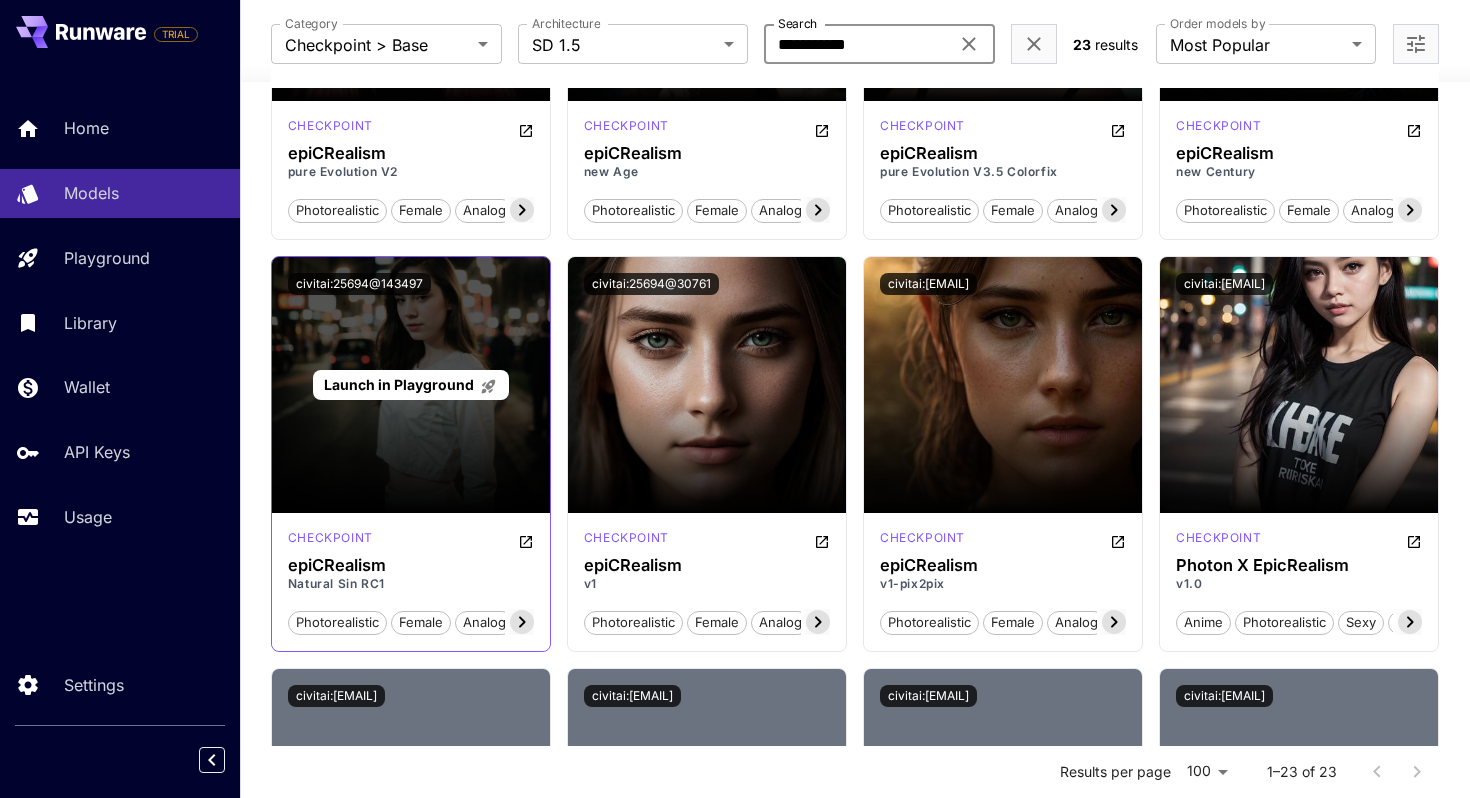 click on "Launch in Playground" at bounding box center (399, 384) 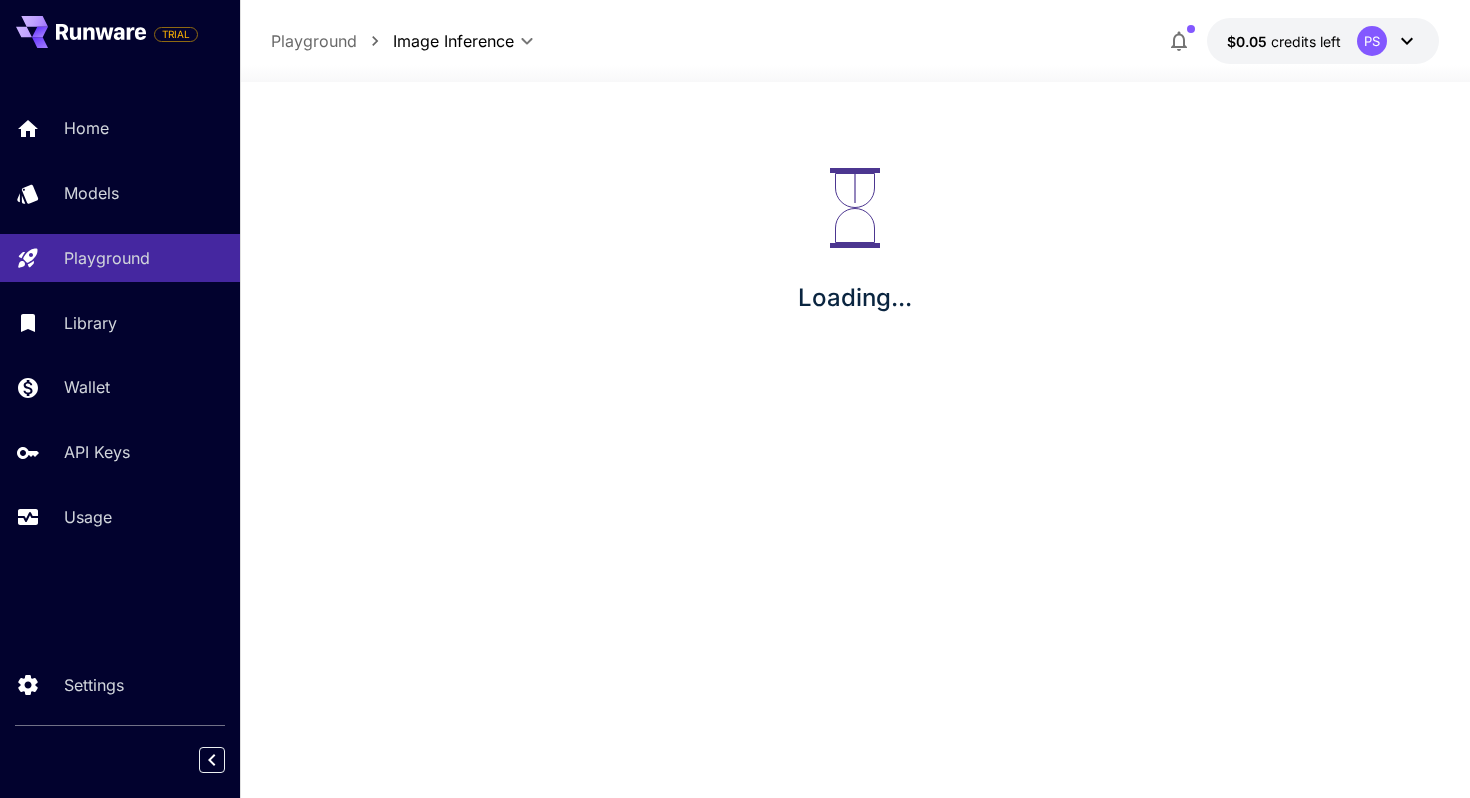 scroll, scrollTop: 0, scrollLeft: 0, axis: both 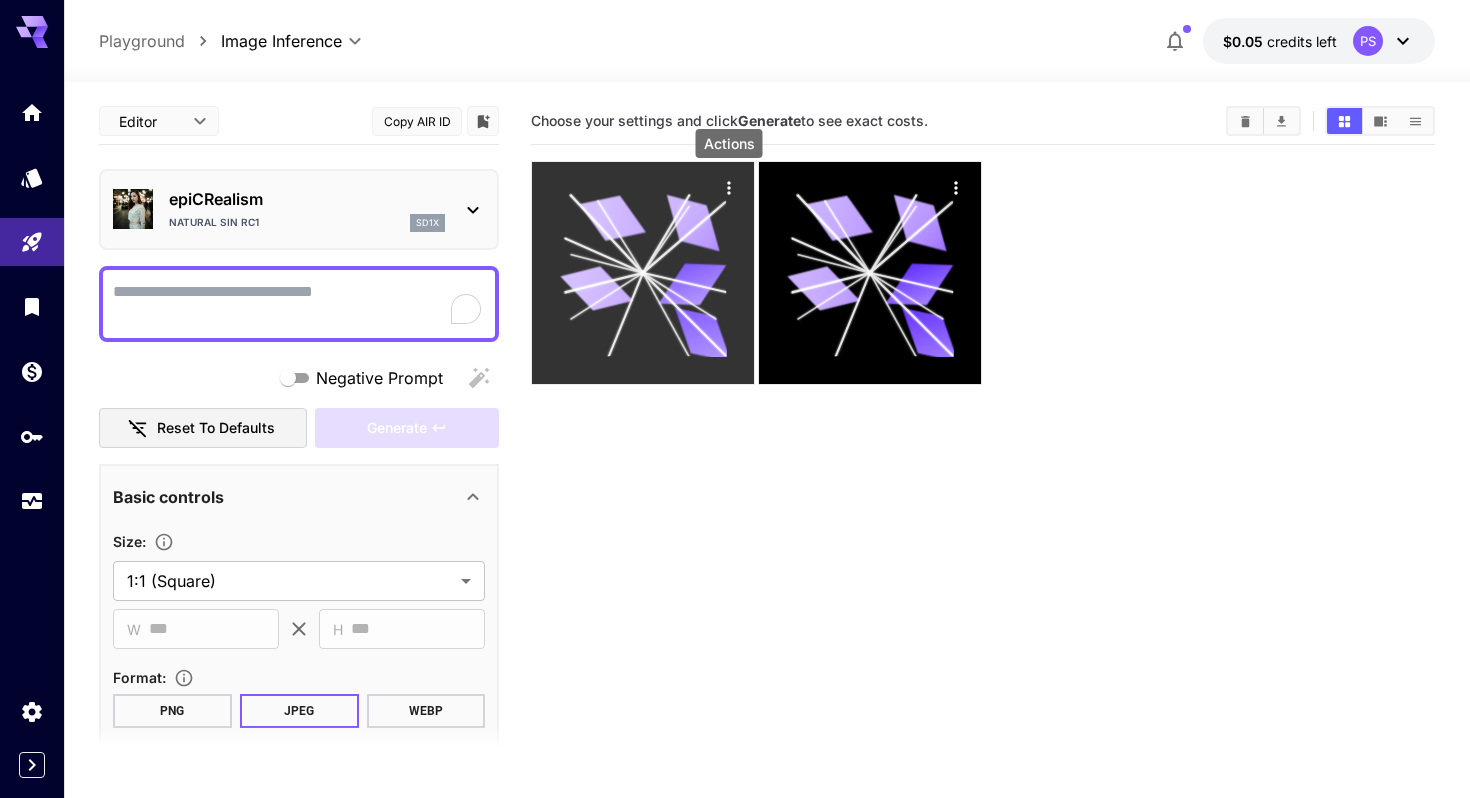click 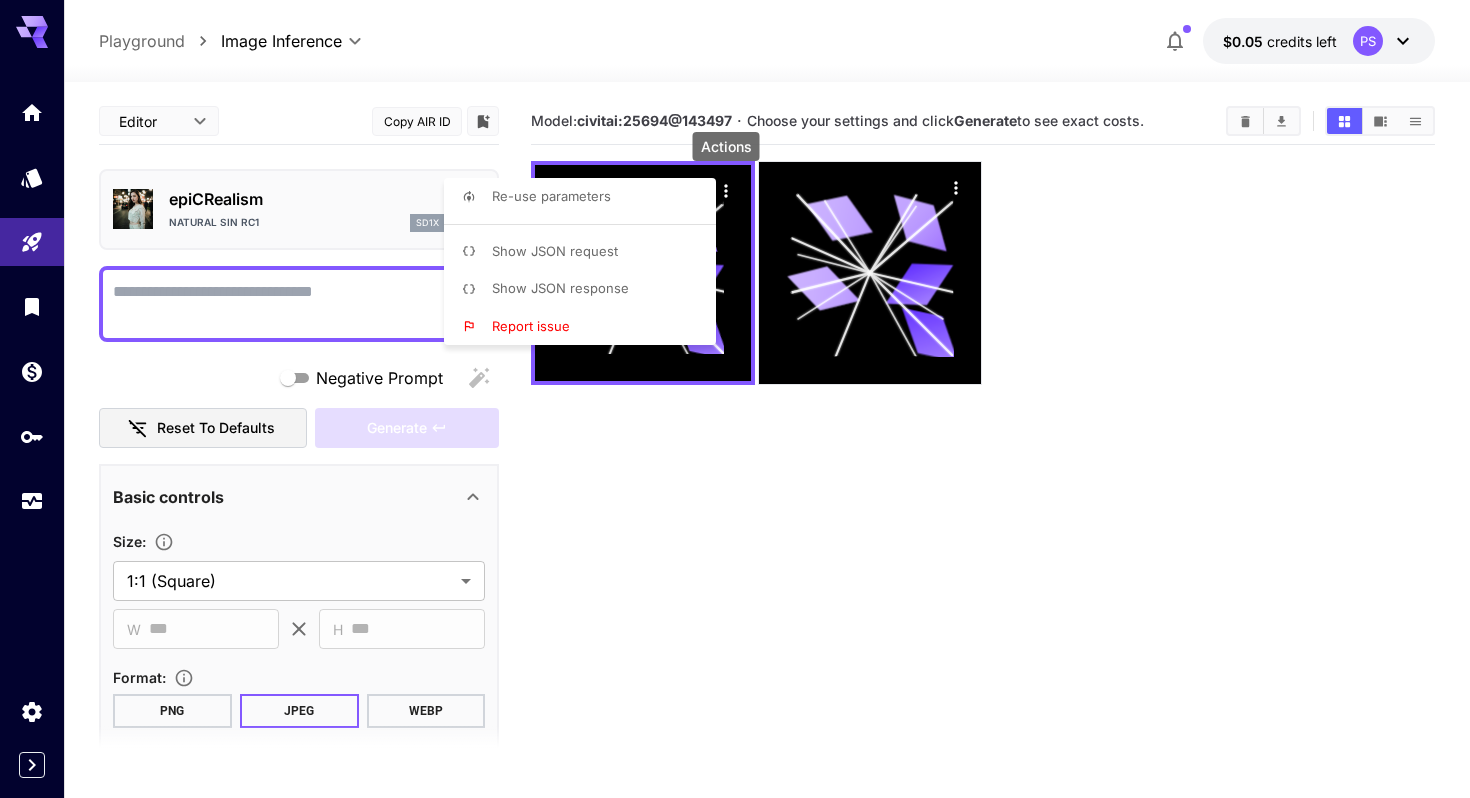 click at bounding box center [735, 399] 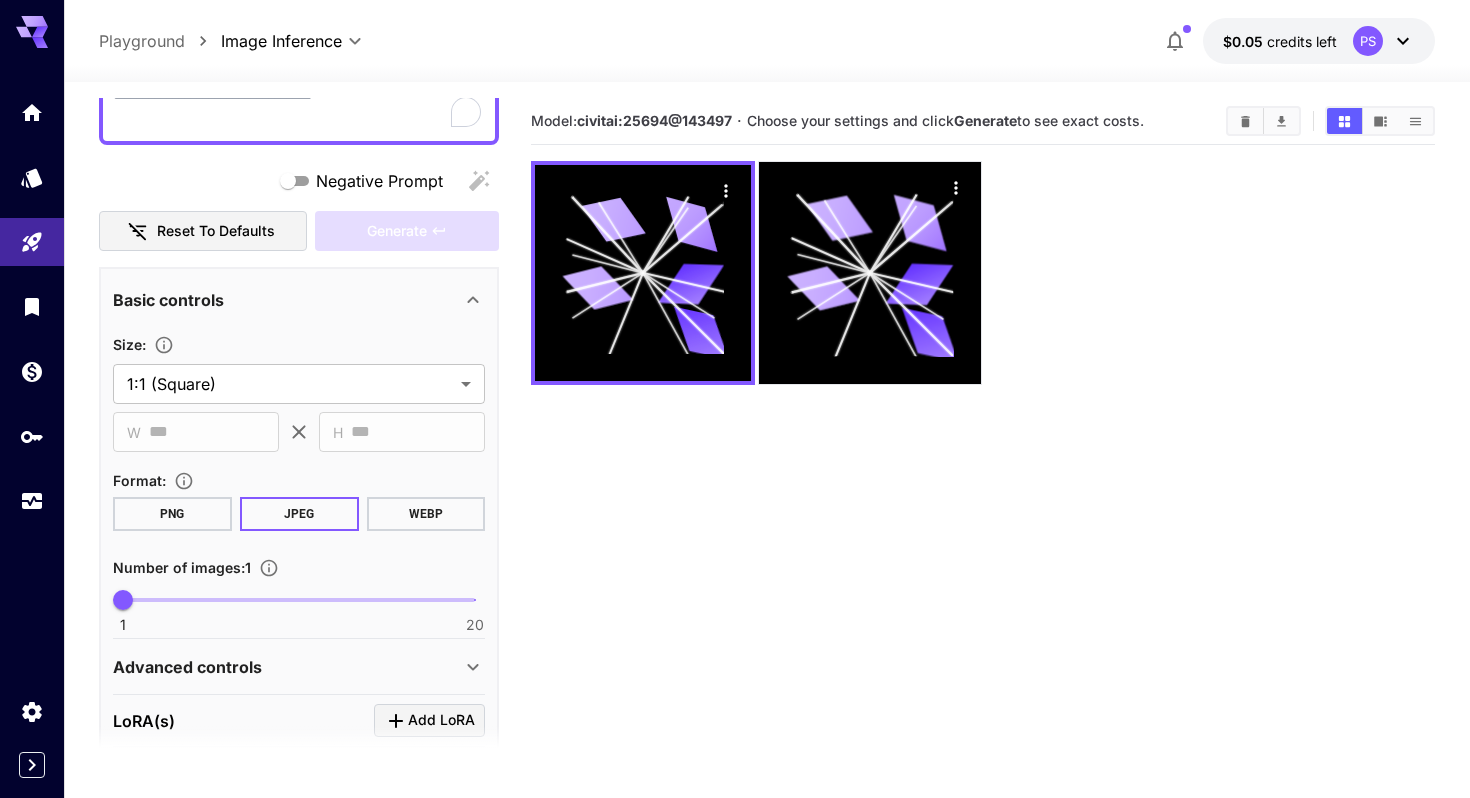scroll, scrollTop: 0, scrollLeft: 0, axis: both 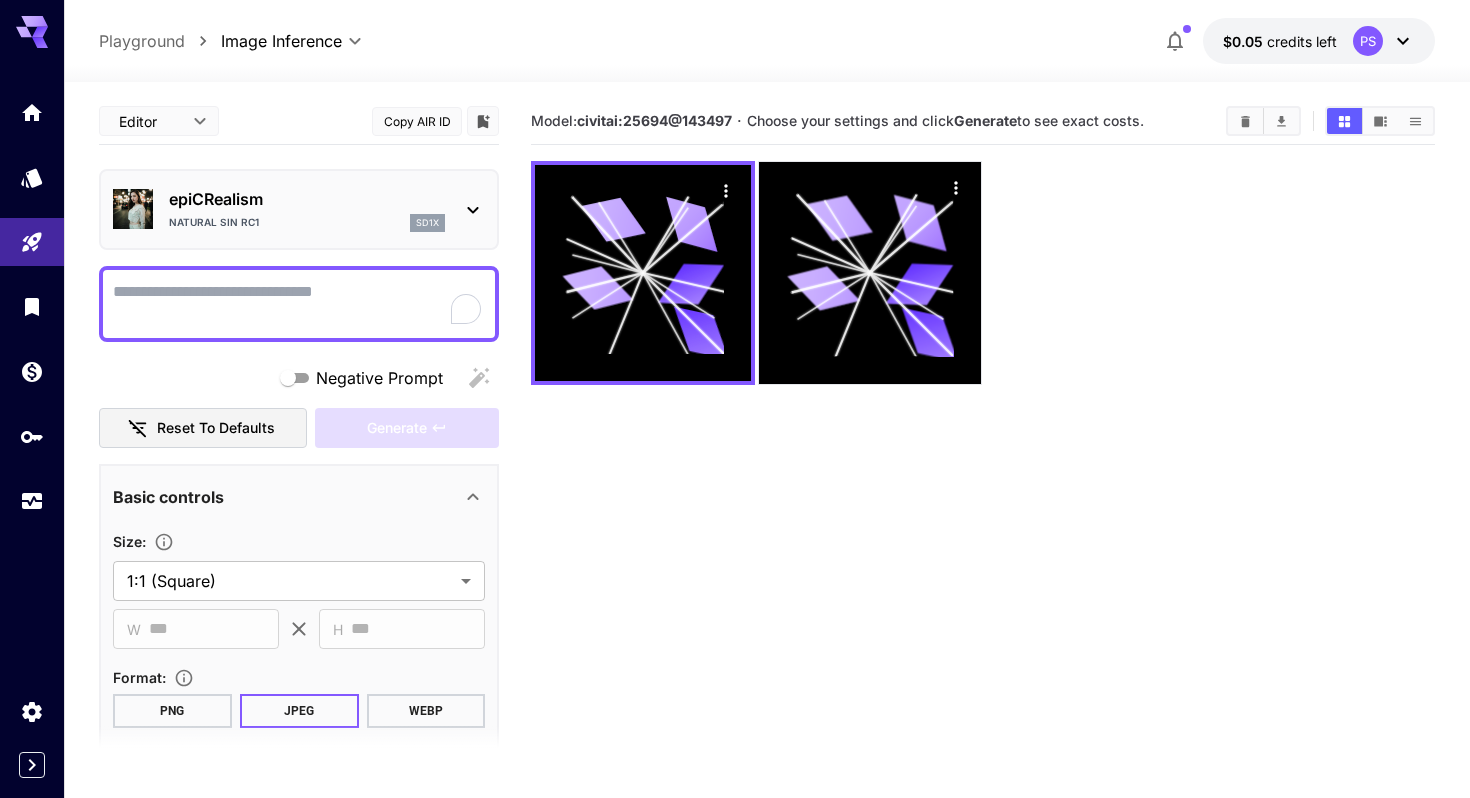 click on "Negative Prompt" at bounding box center (299, 304) 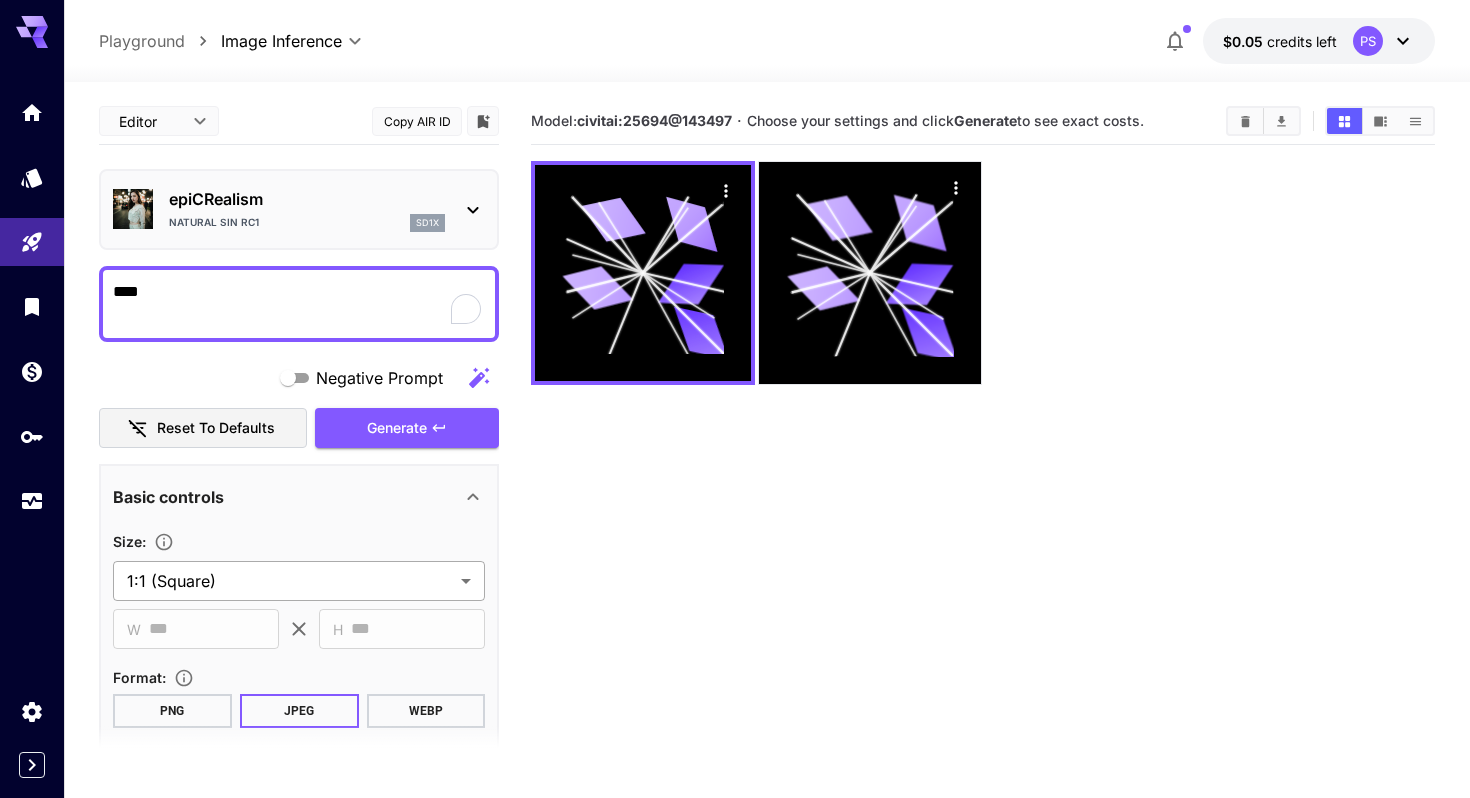 type on "****" 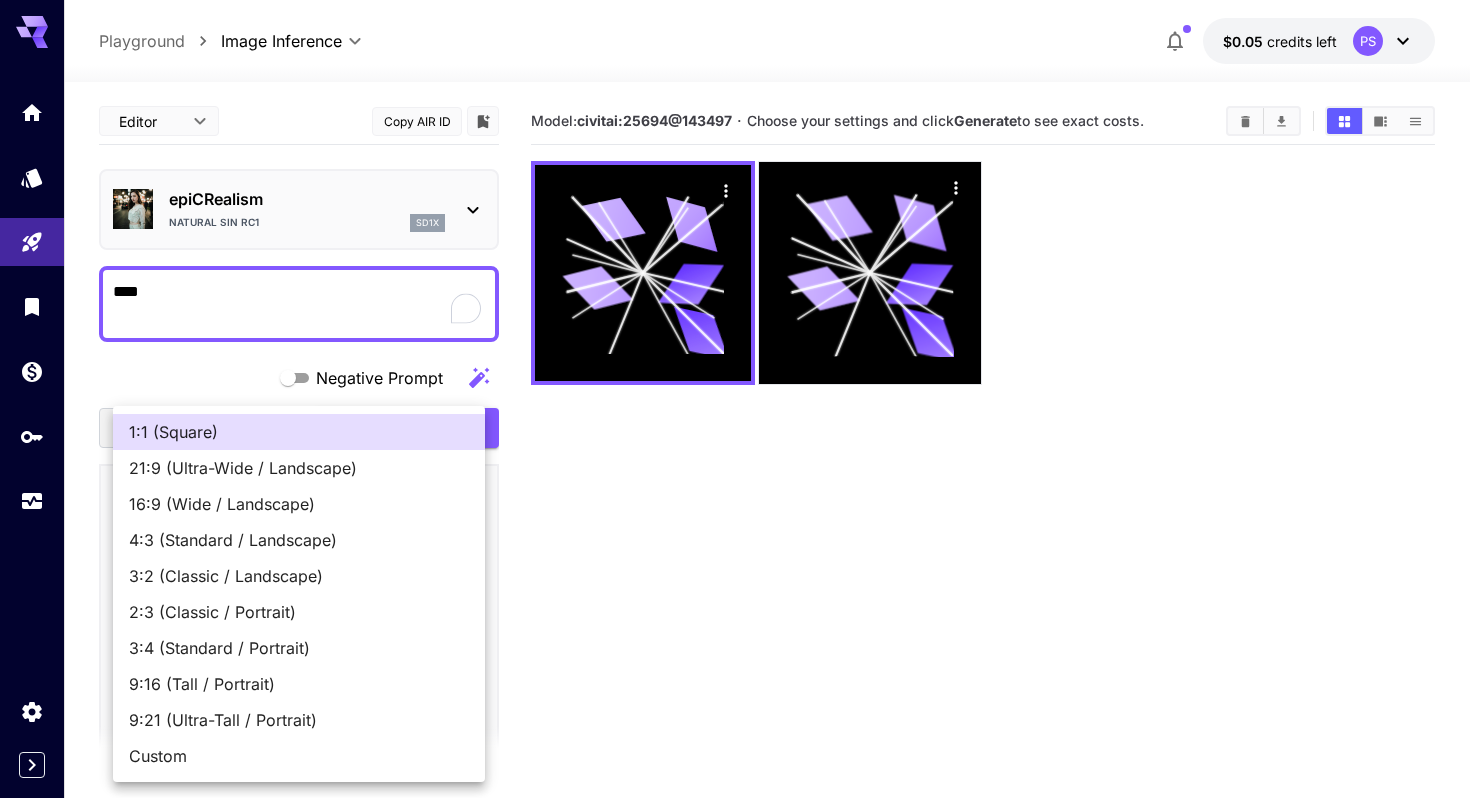 click at bounding box center [735, 399] 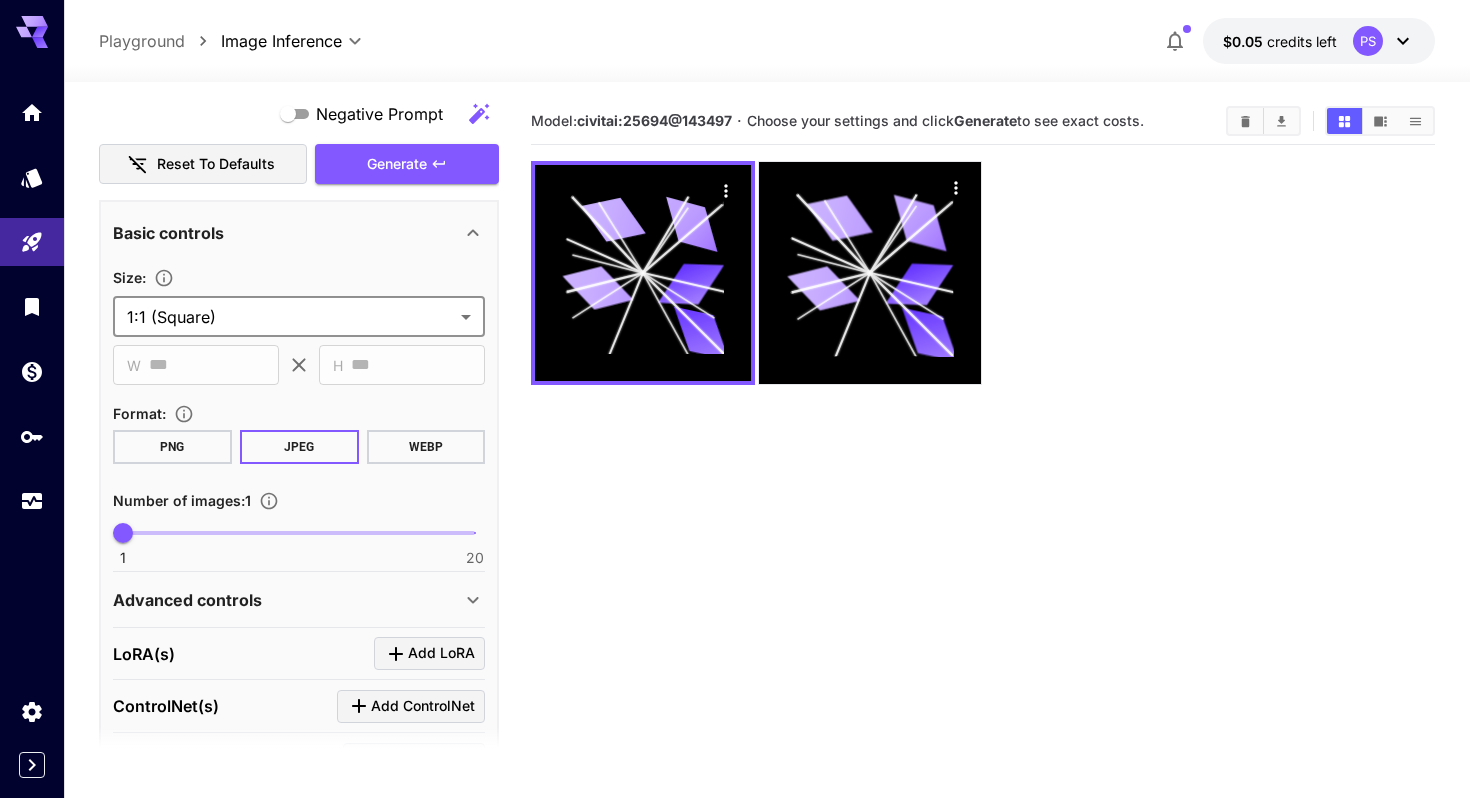 scroll, scrollTop: 289, scrollLeft: 0, axis: vertical 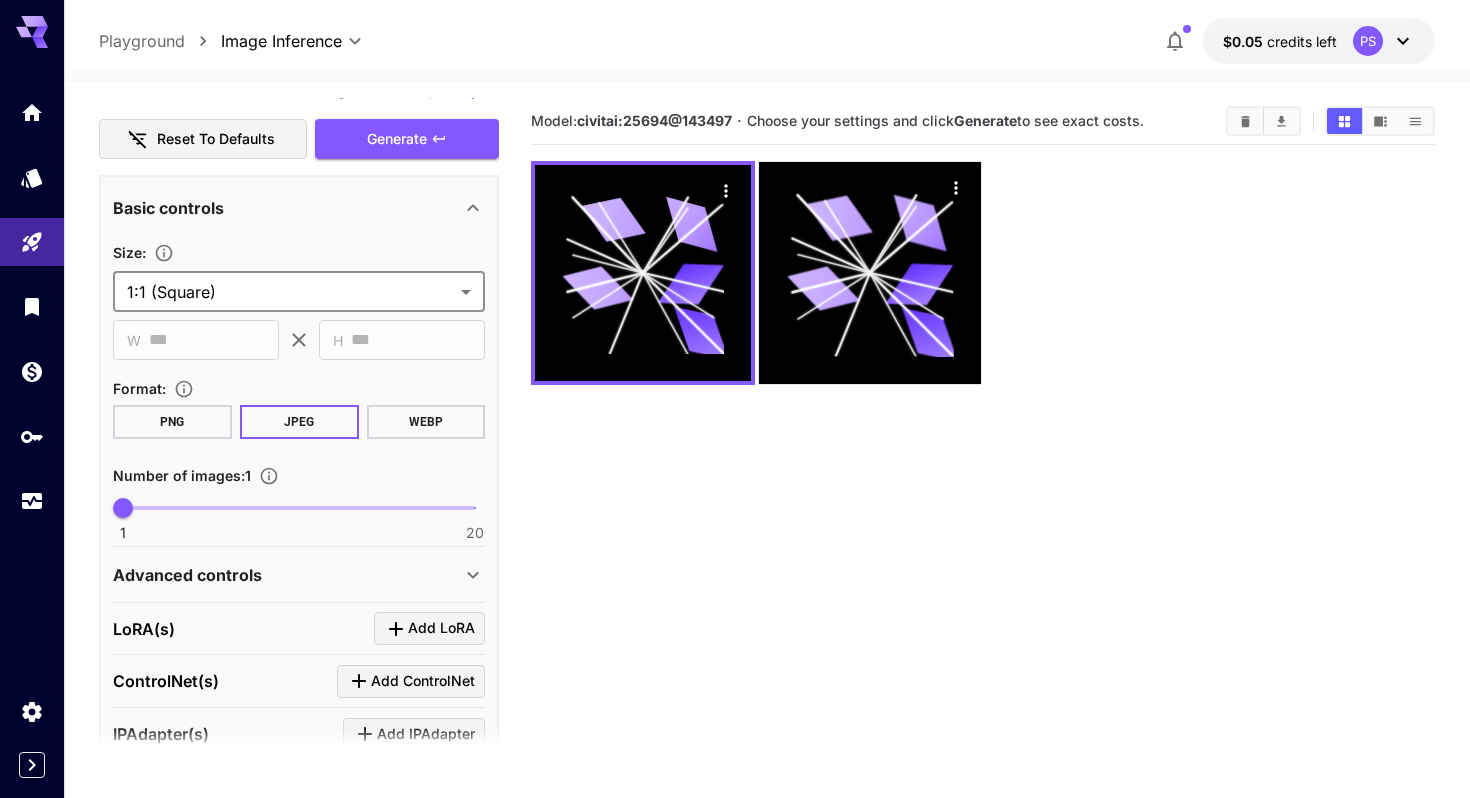 click on "Advanced controls" at bounding box center [299, 575] 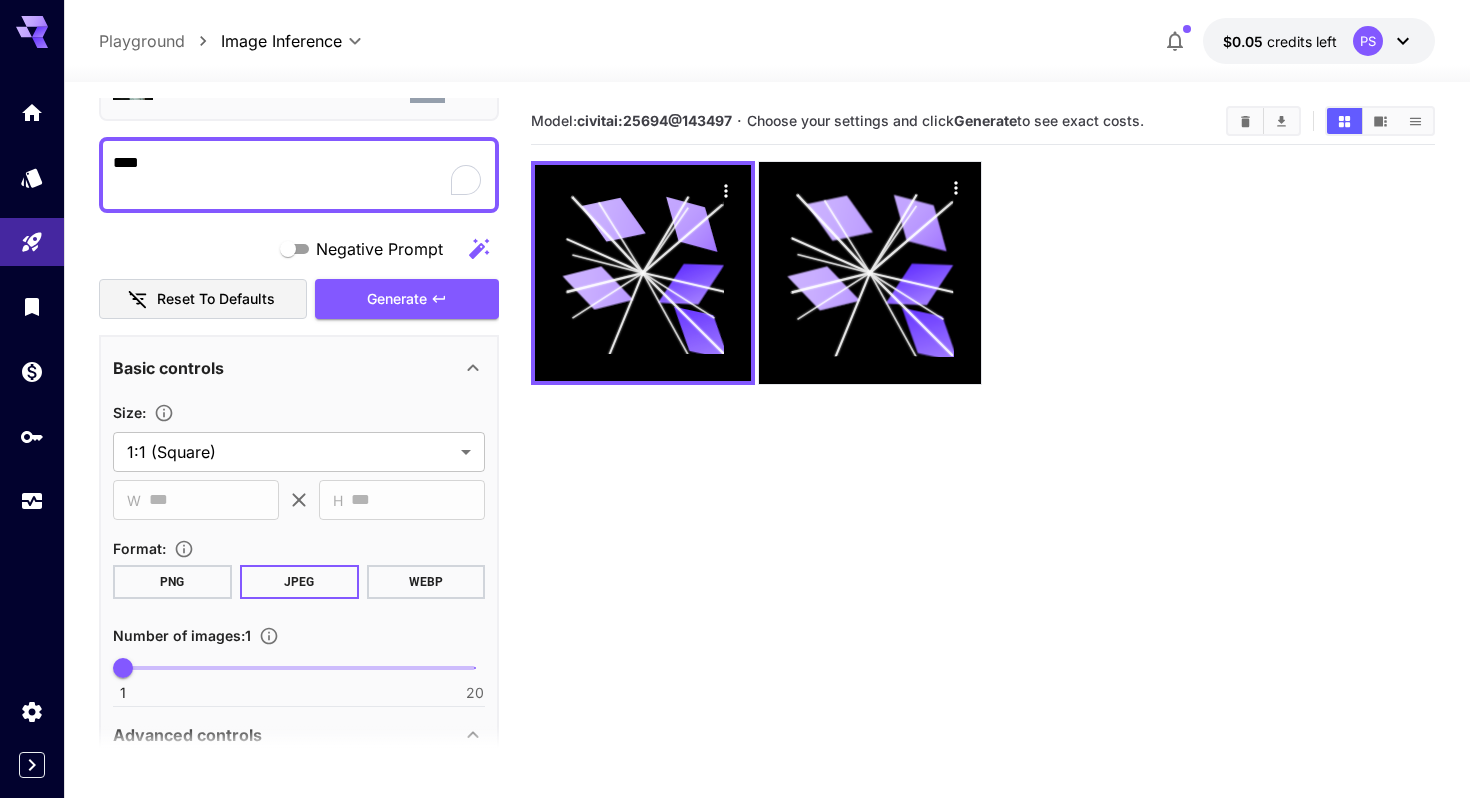 scroll, scrollTop: 31, scrollLeft: 0, axis: vertical 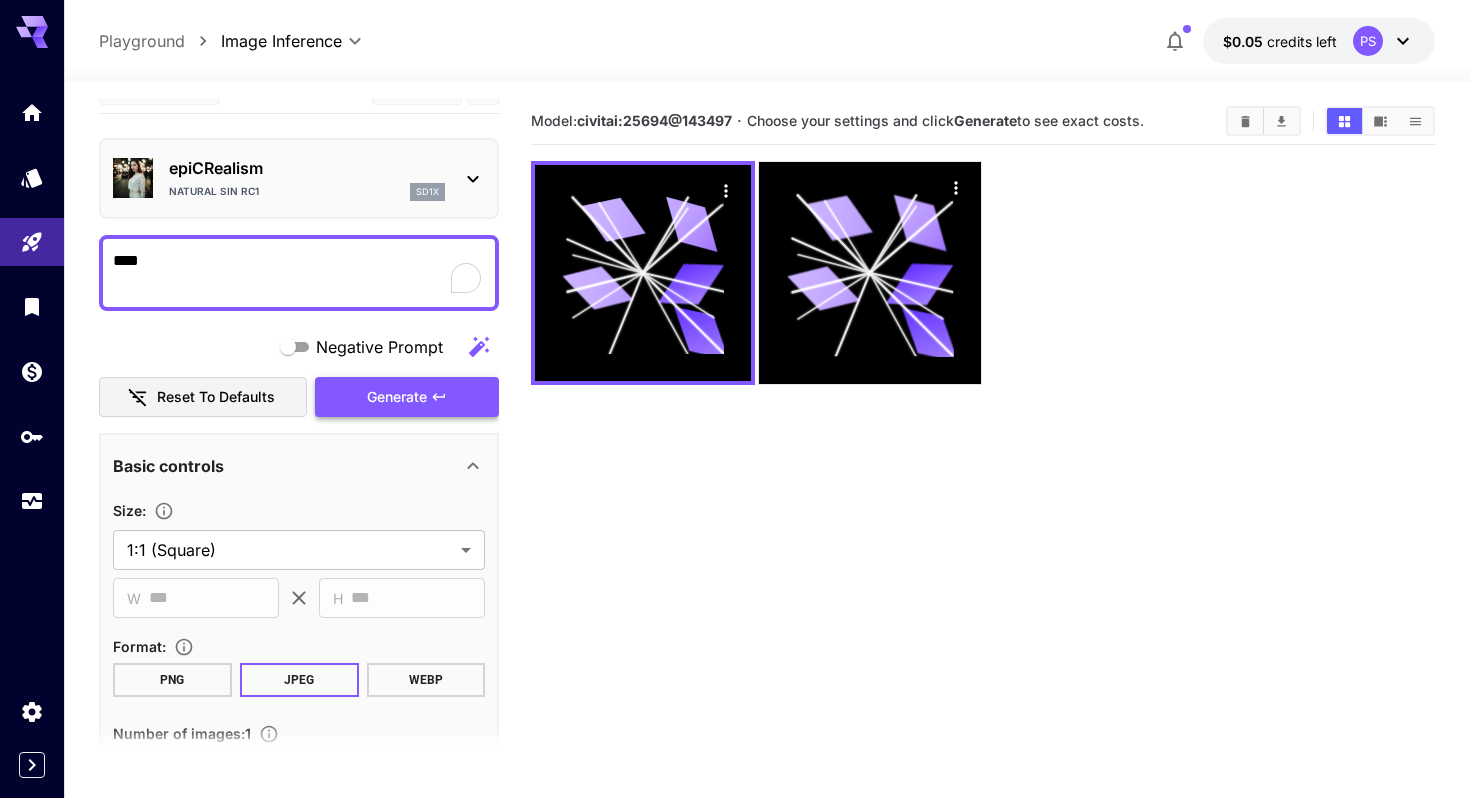 click on "Generate" at bounding box center (397, 397) 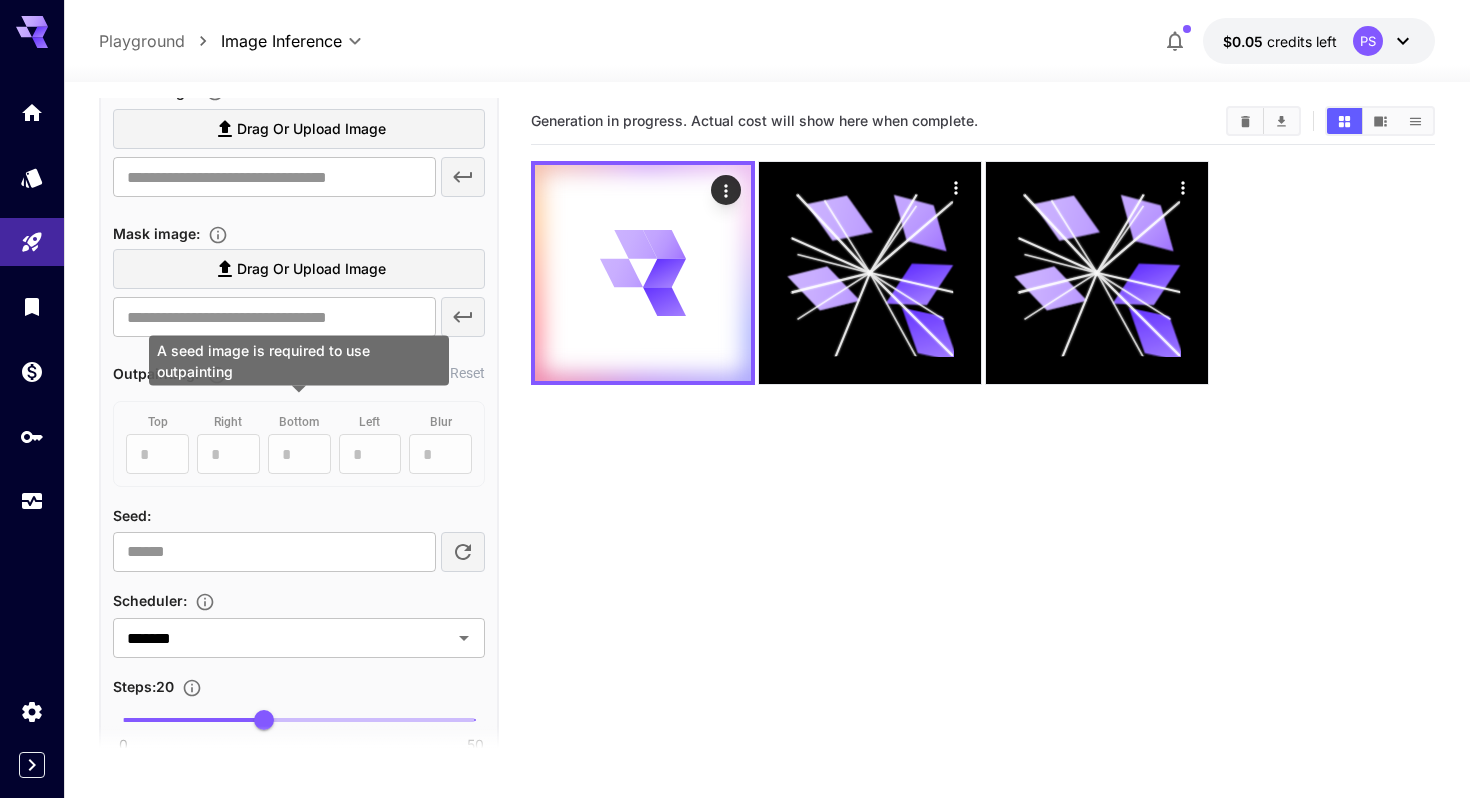 scroll, scrollTop: 818, scrollLeft: 0, axis: vertical 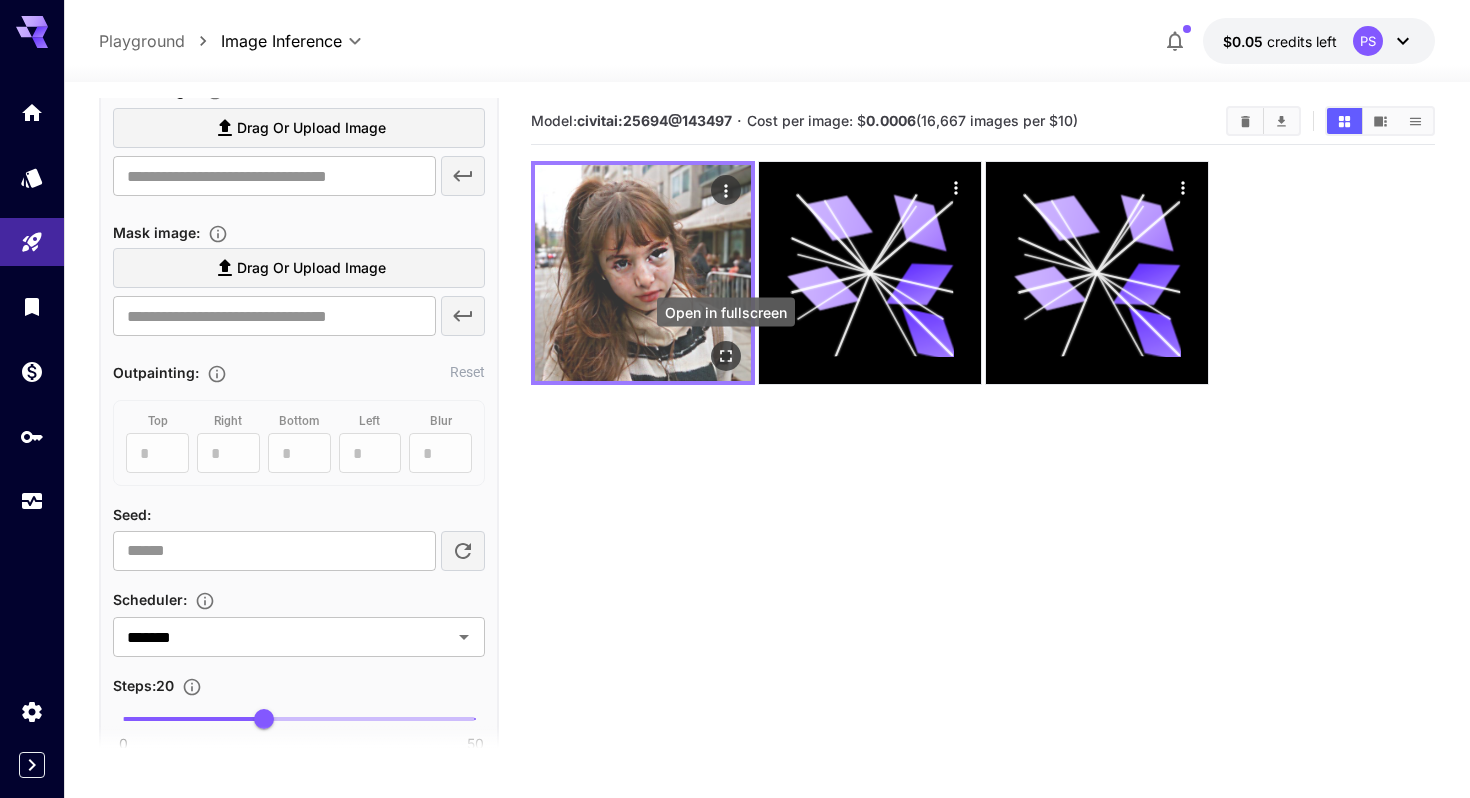 click 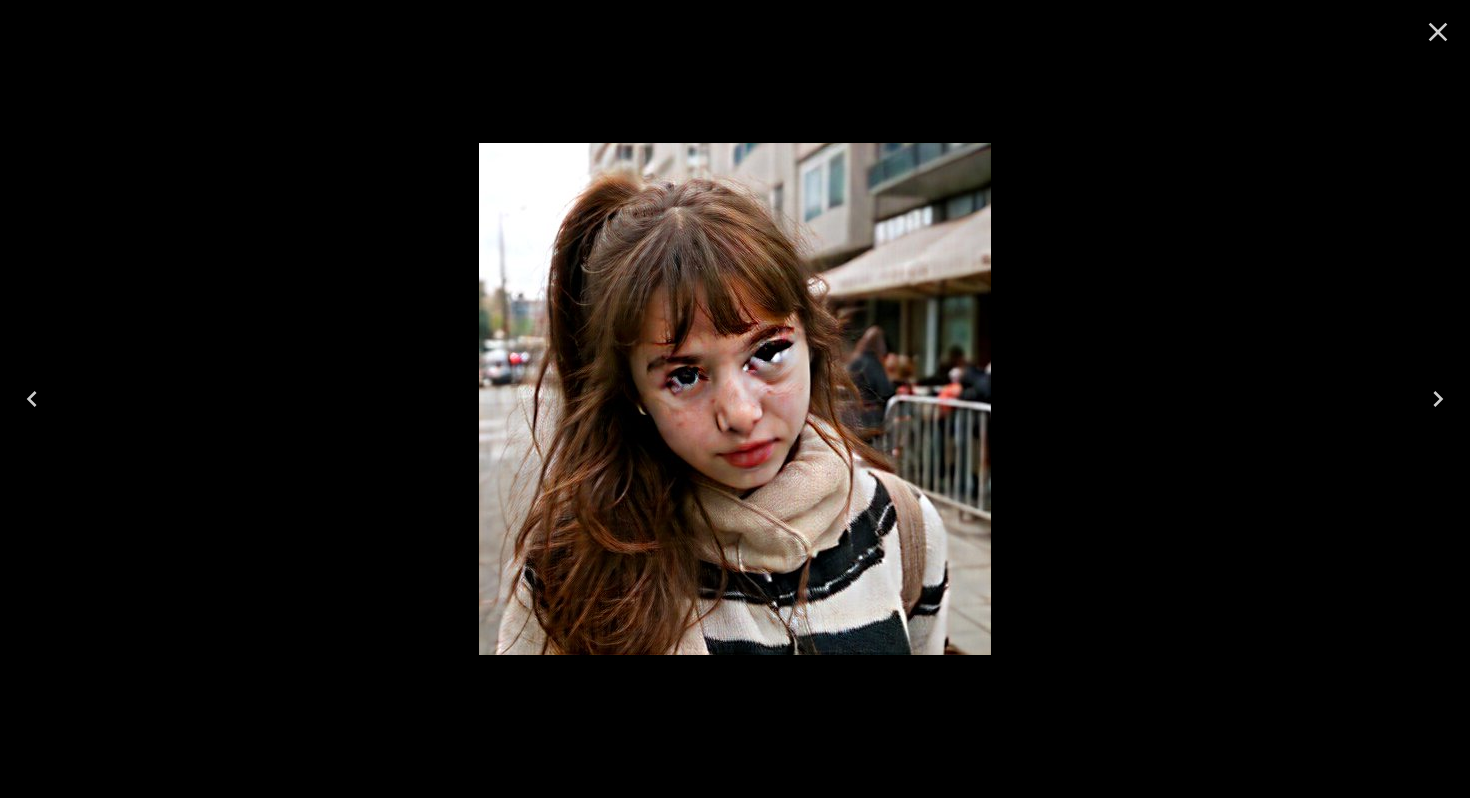 click 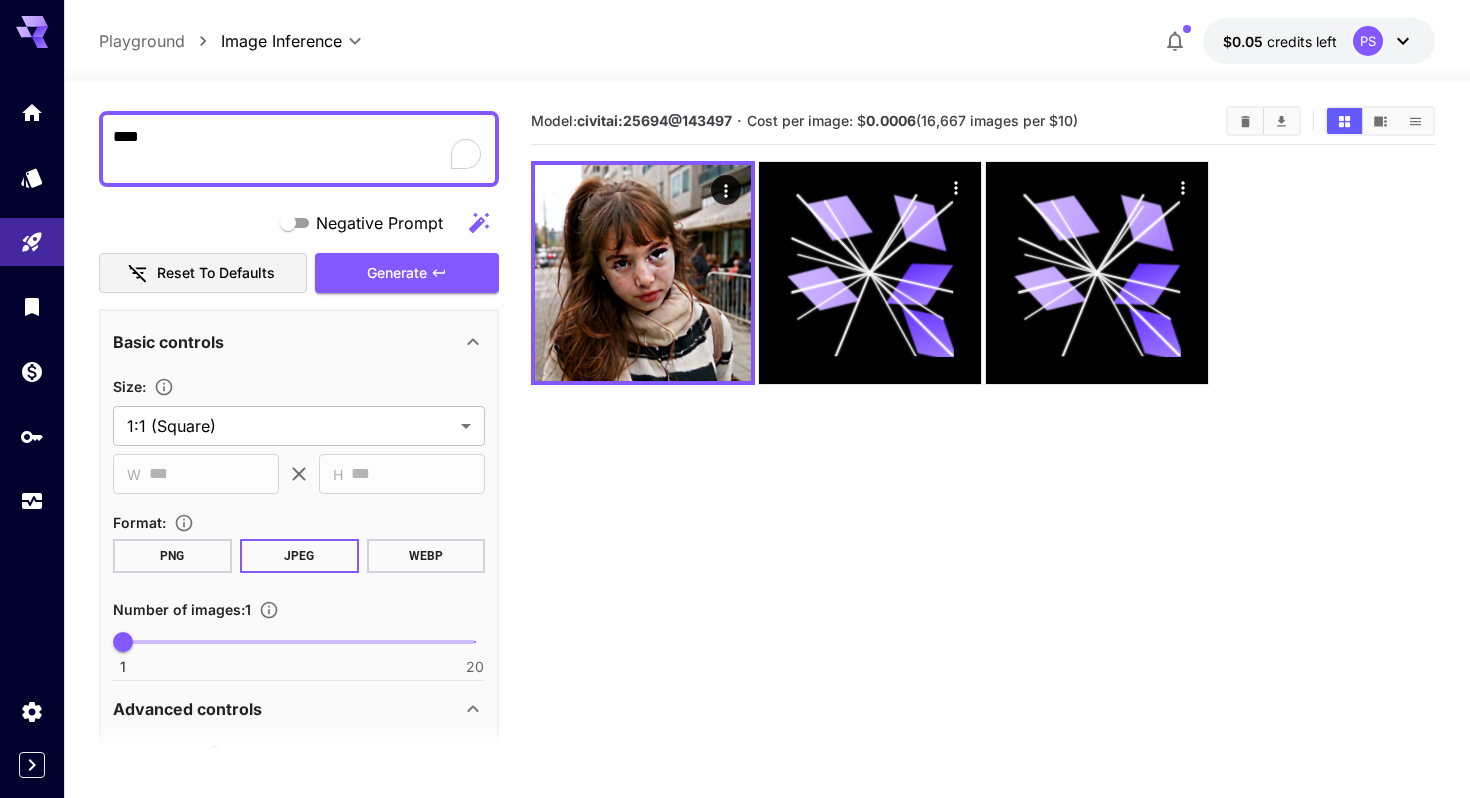 scroll, scrollTop: 240, scrollLeft: 0, axis: vertical 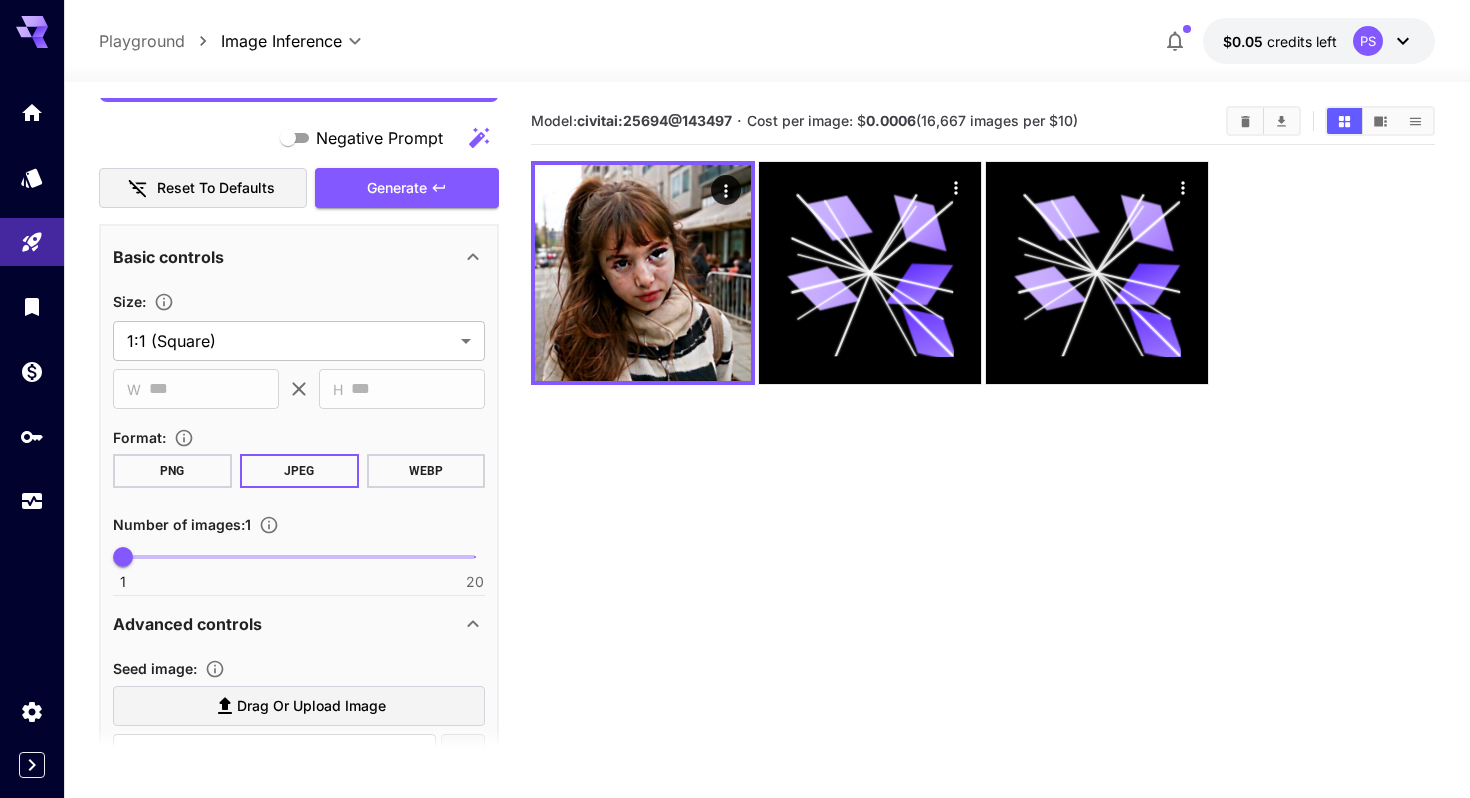 click on "PNG" at bounding box center [172, 471] 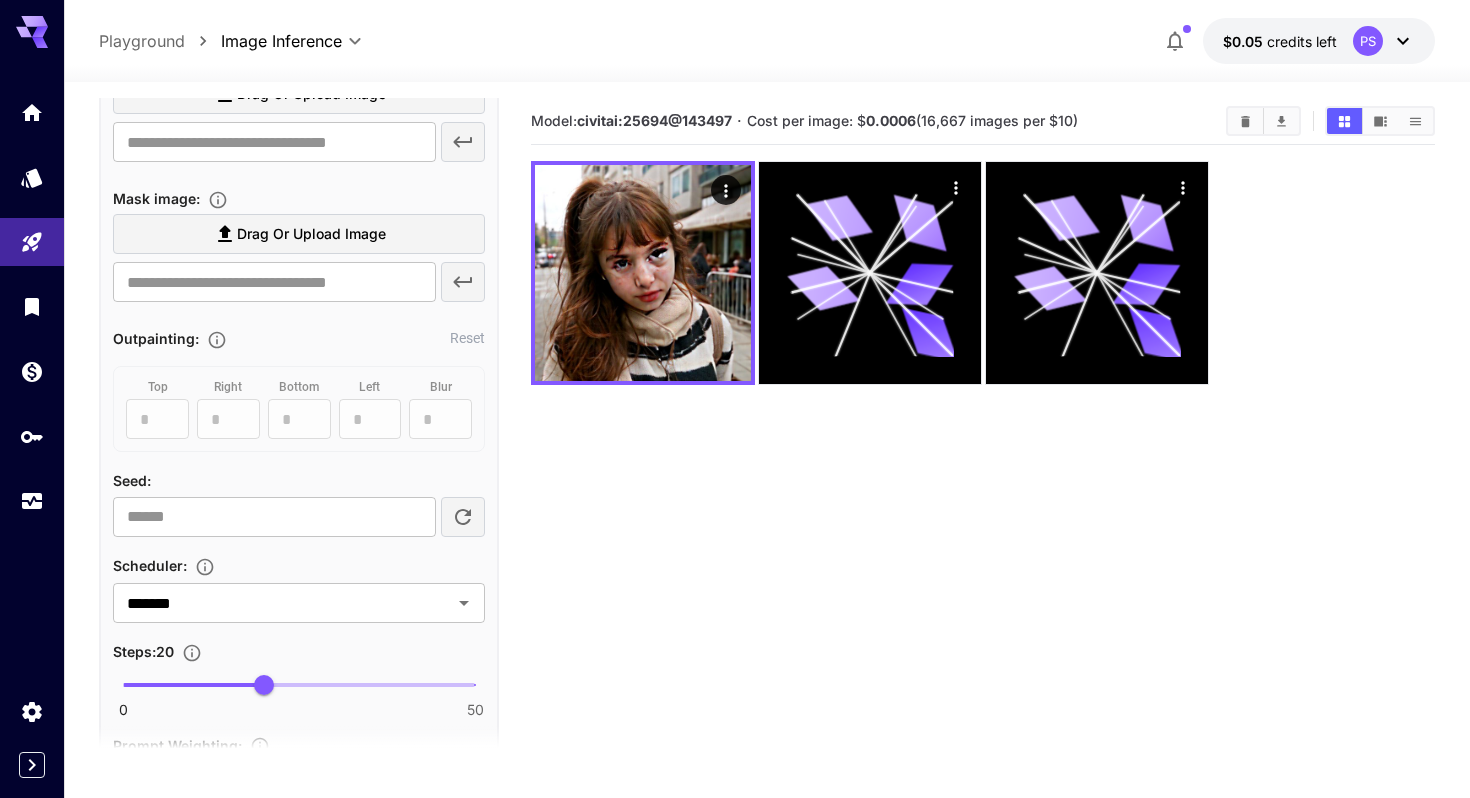 scroll, scrollTop: 860, scrollLeft: 0, axis: vertical 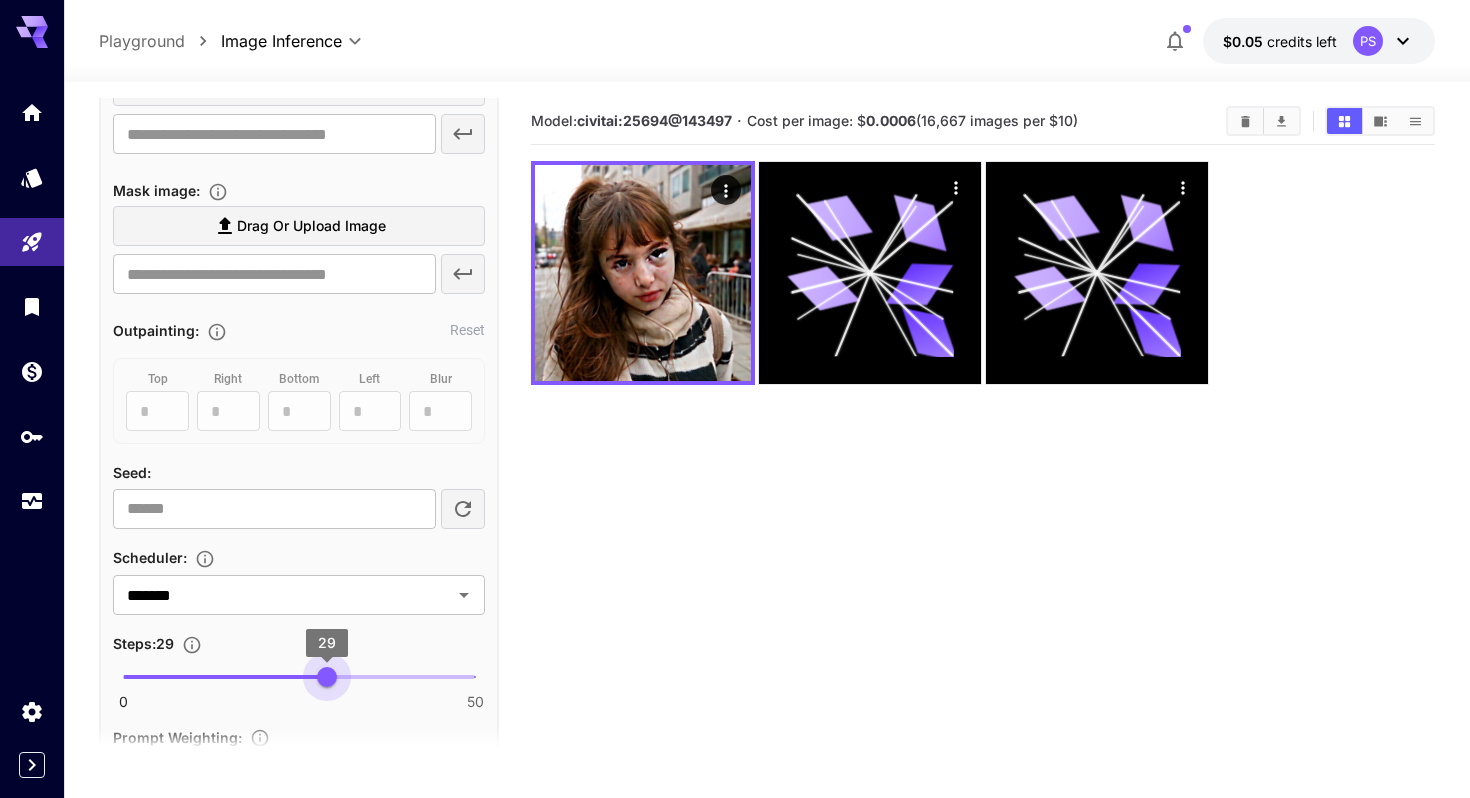 type on "**" 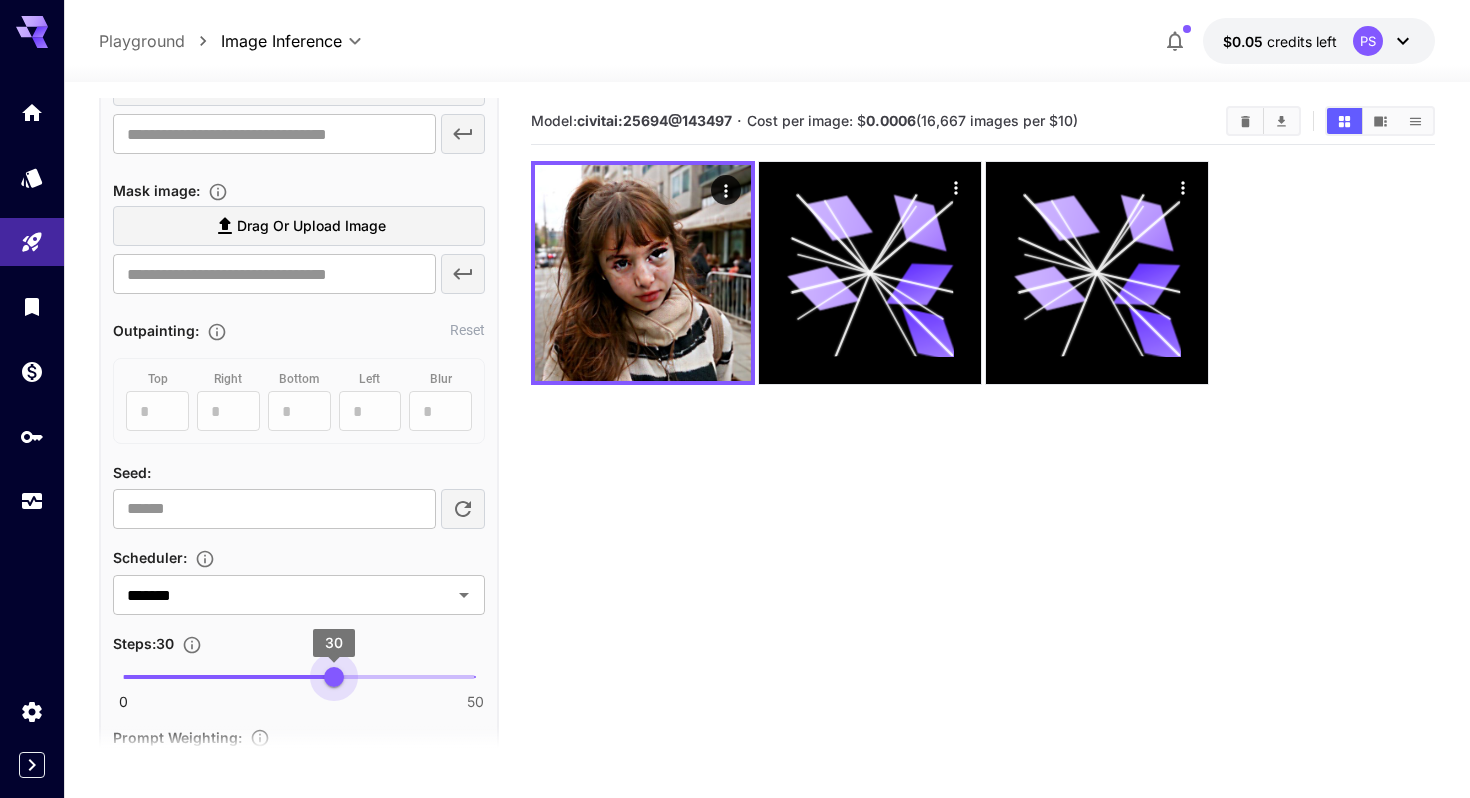 drag, startPoint x: 267, startPoint y: 676, endPoint x: 332, endPoint y: 671, distance: 65.192024 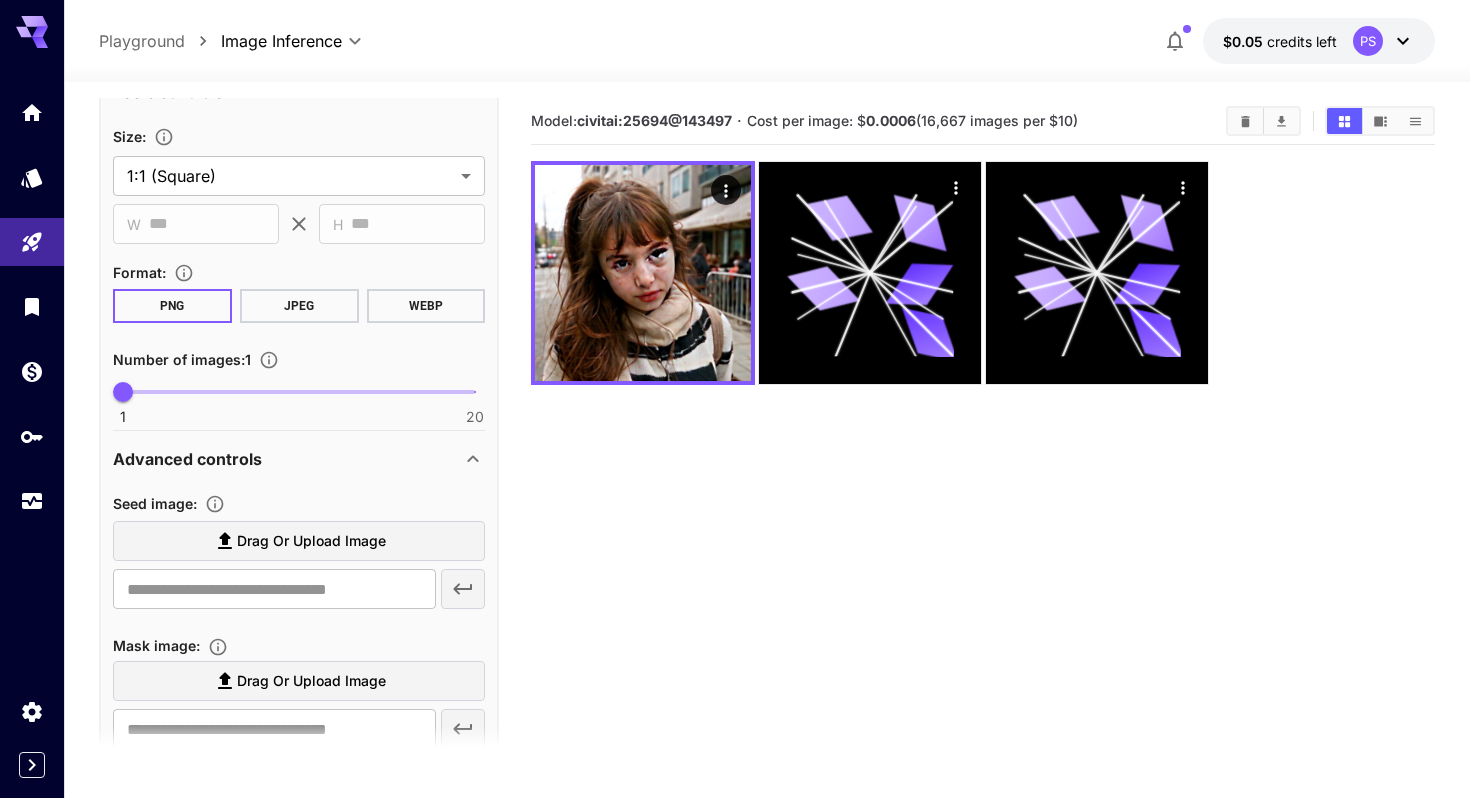 scroll, scrollTop: 0, scrollLeft: 0, axis: both 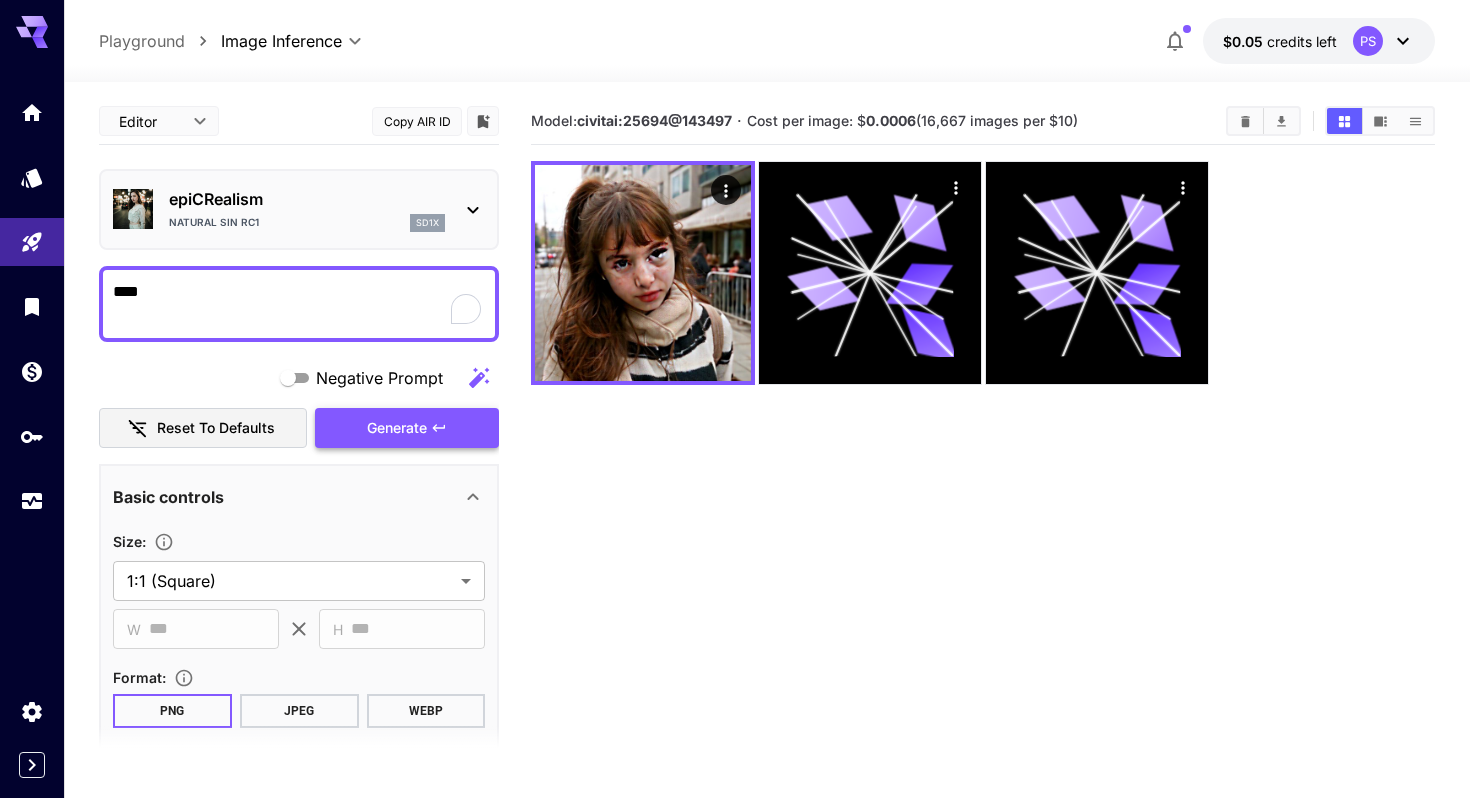 click on "Generate" at bounding box center [407, 428] 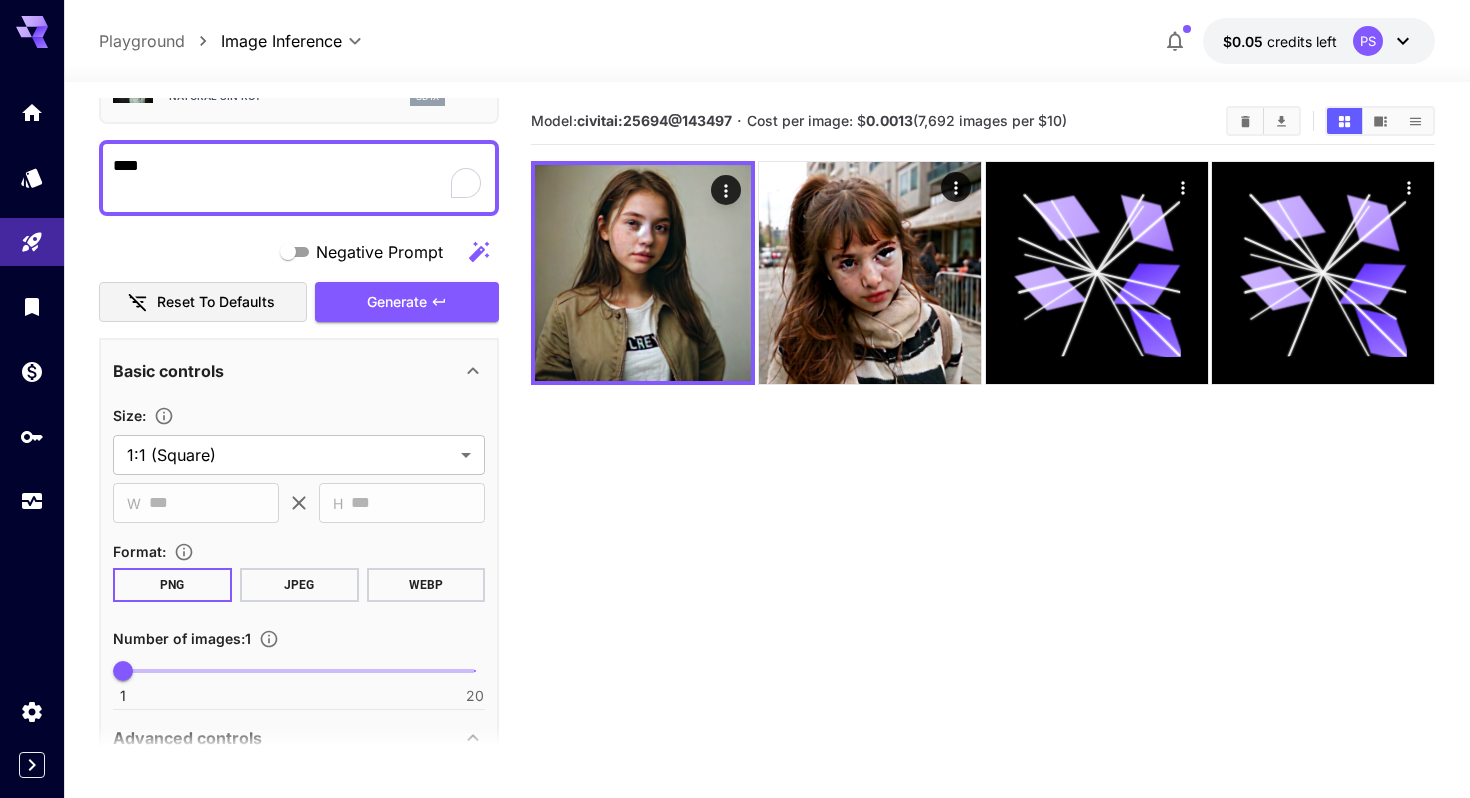 scroll, scrollTop: 128, scrollLeft: 0, axis: vertical 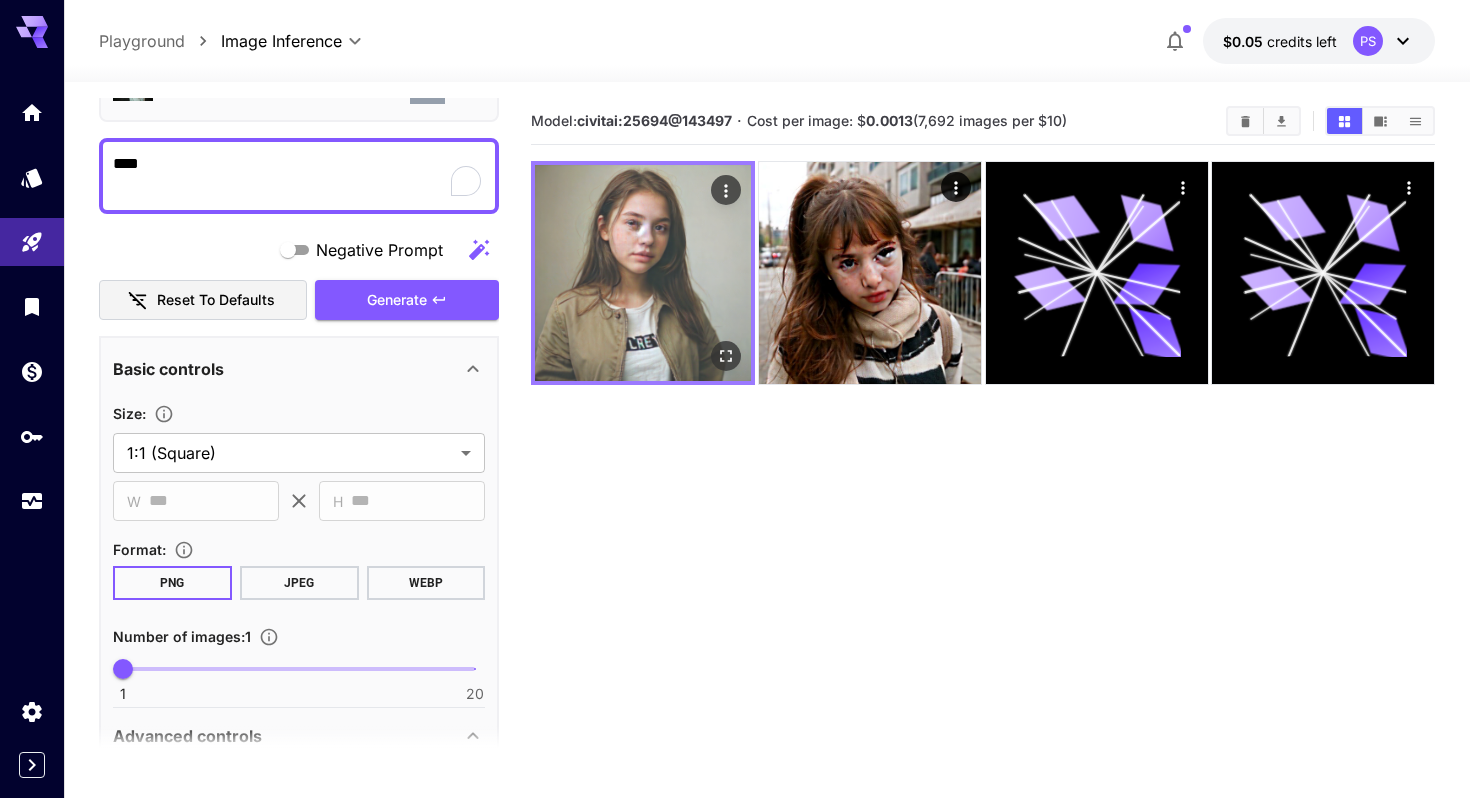 click at bounding box center (643, 273) 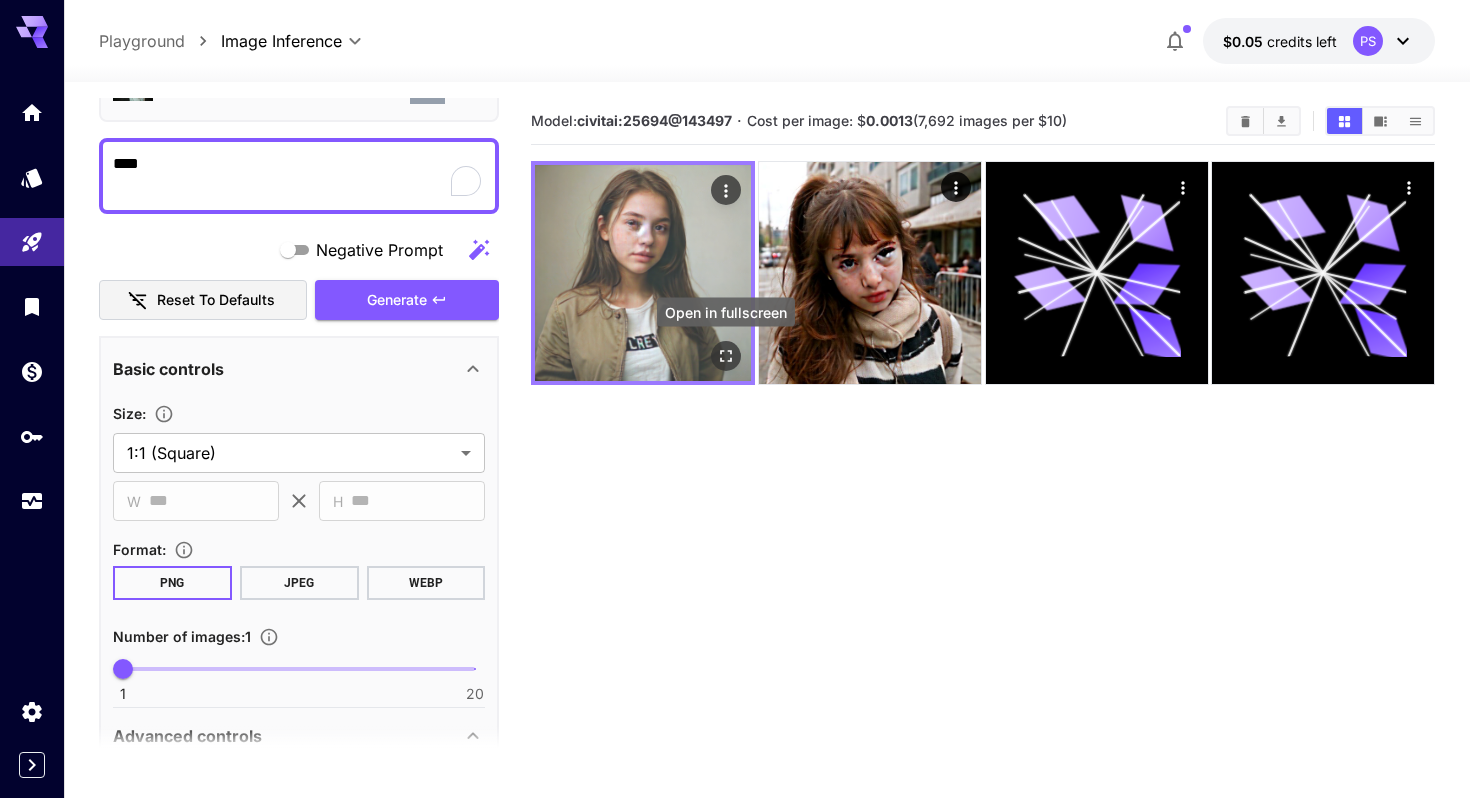 click 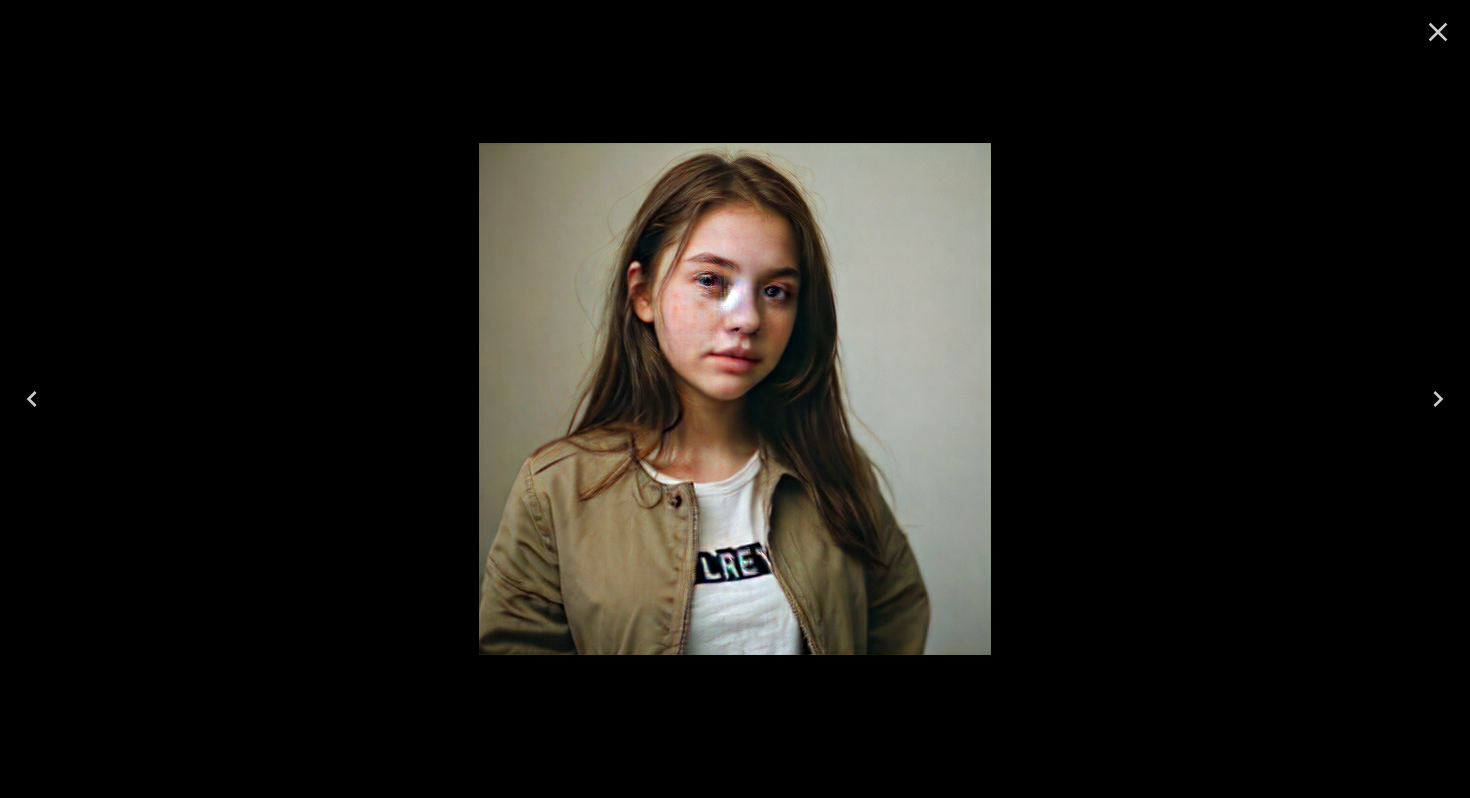 click 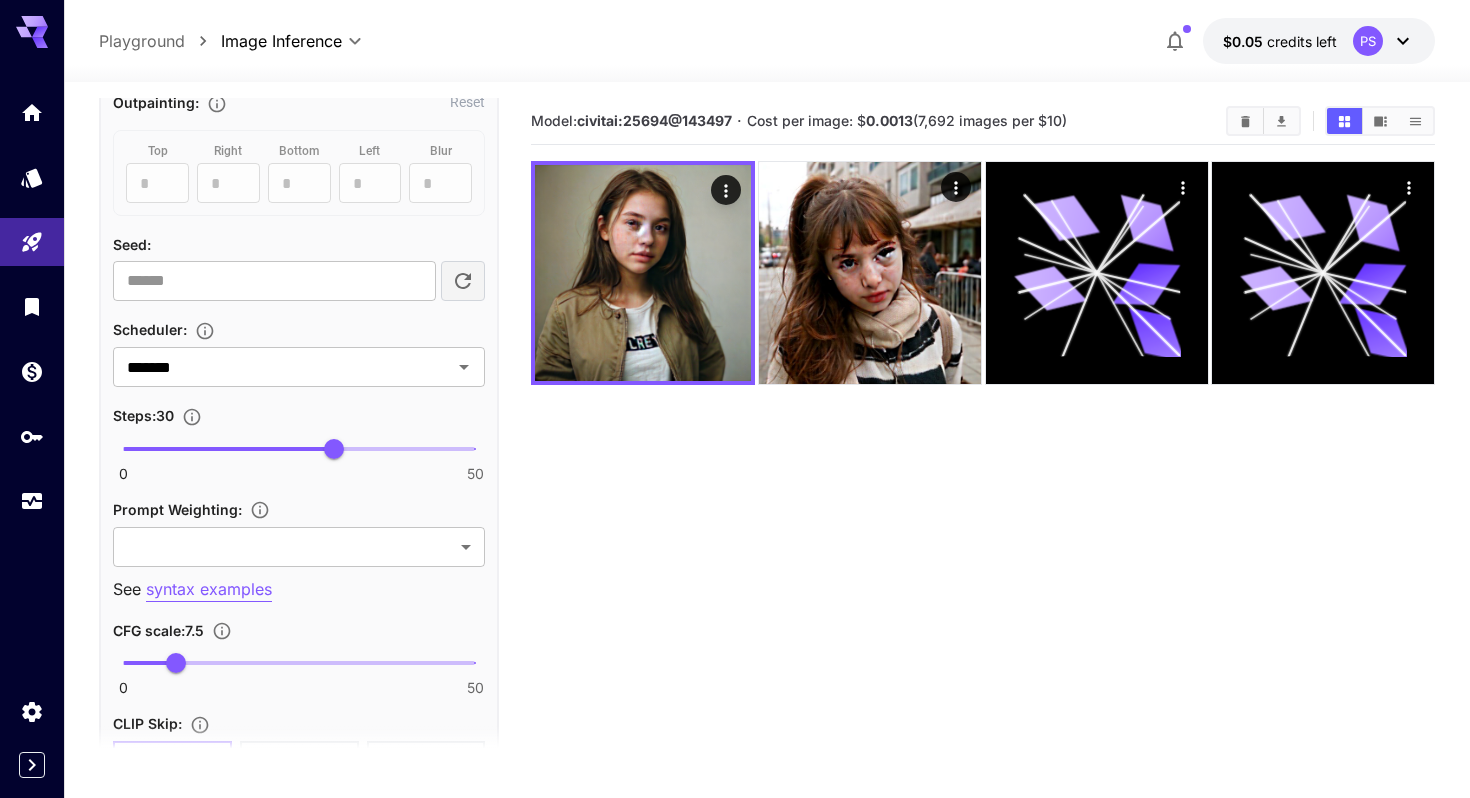 scroll, scrollTop: 1095, scrollLeft: 0, axis: vertical 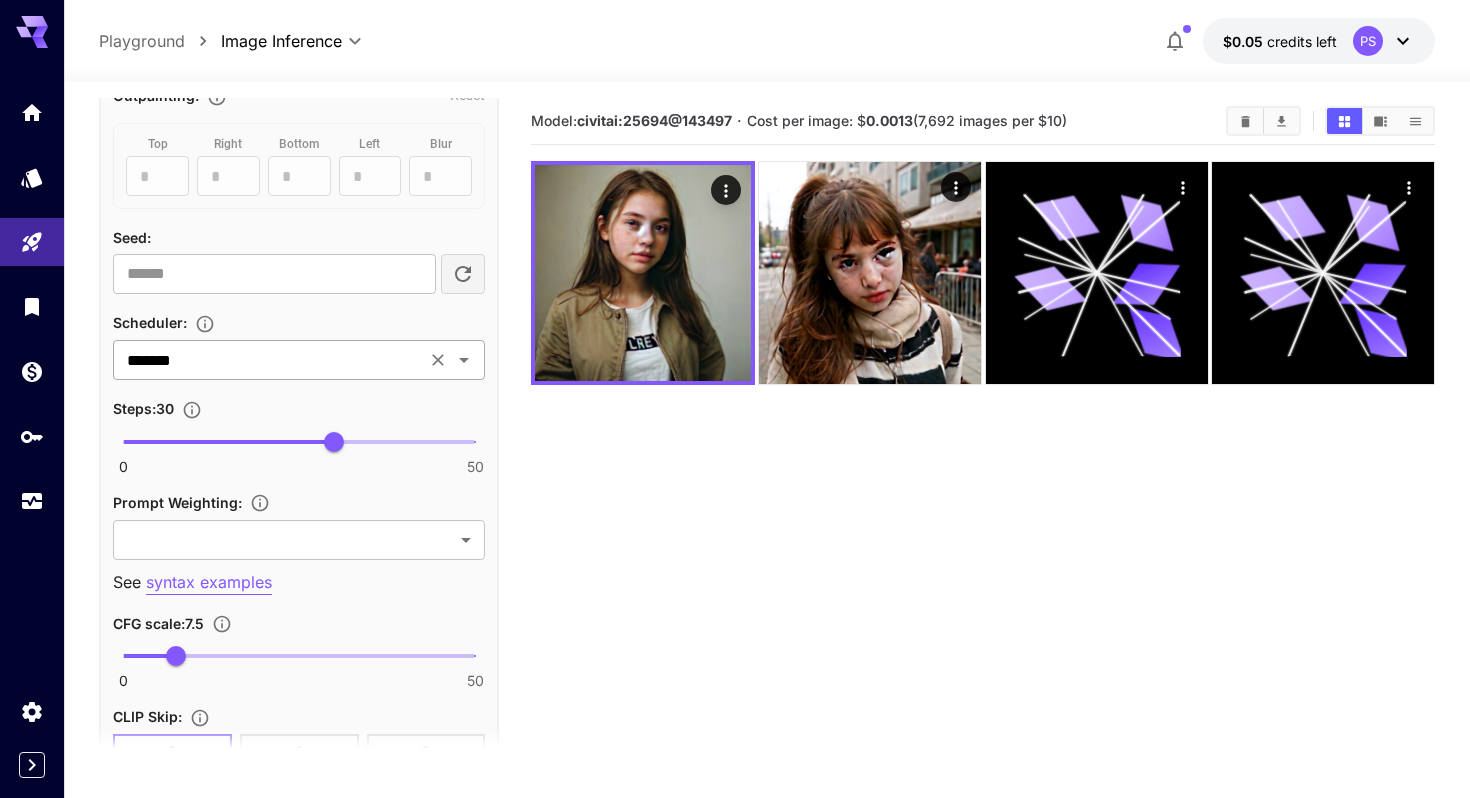click on "******* ​" at bounding box center (299, 360) 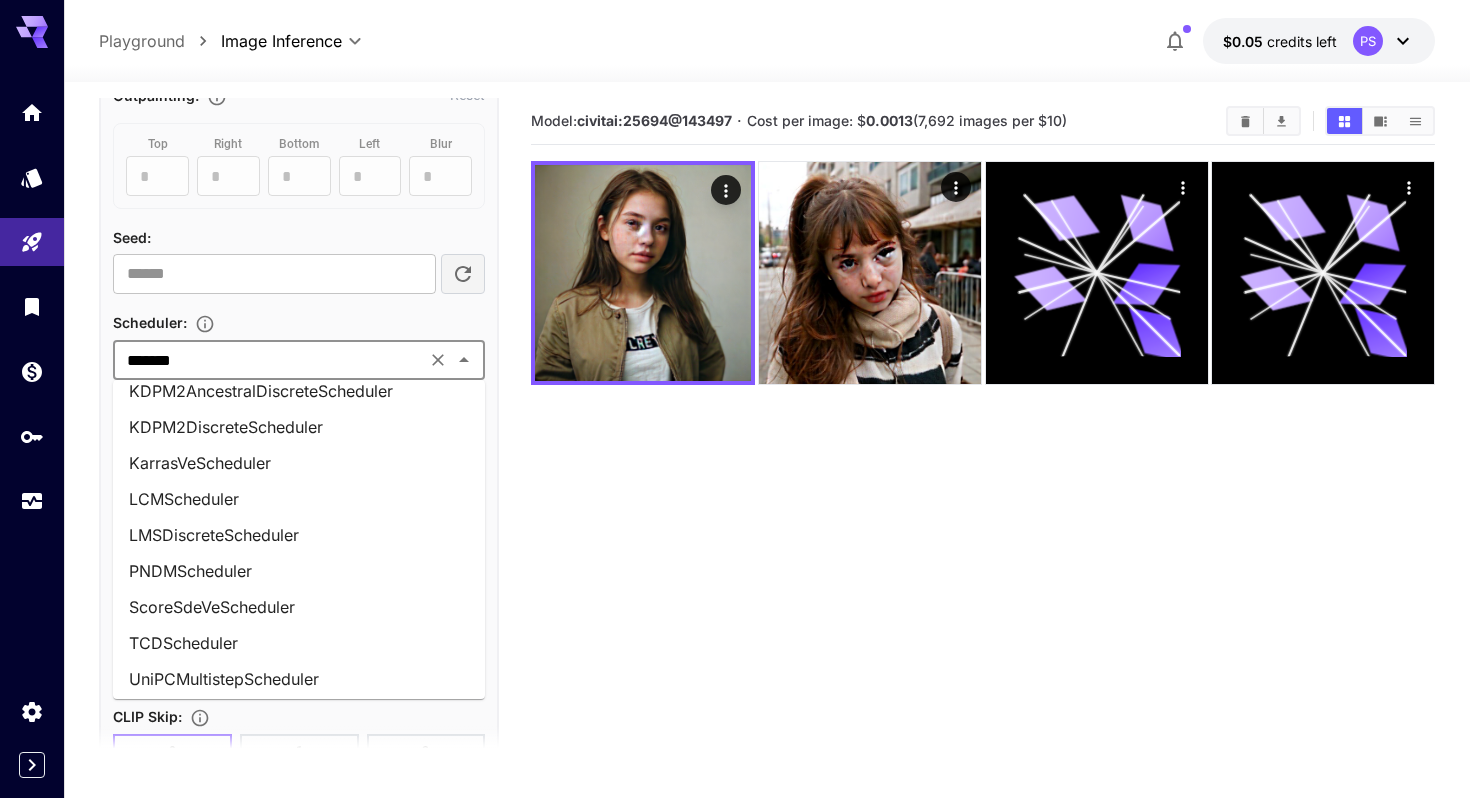 scroll, scrollTop: 741, scrollLeft: 0, axis: vertical 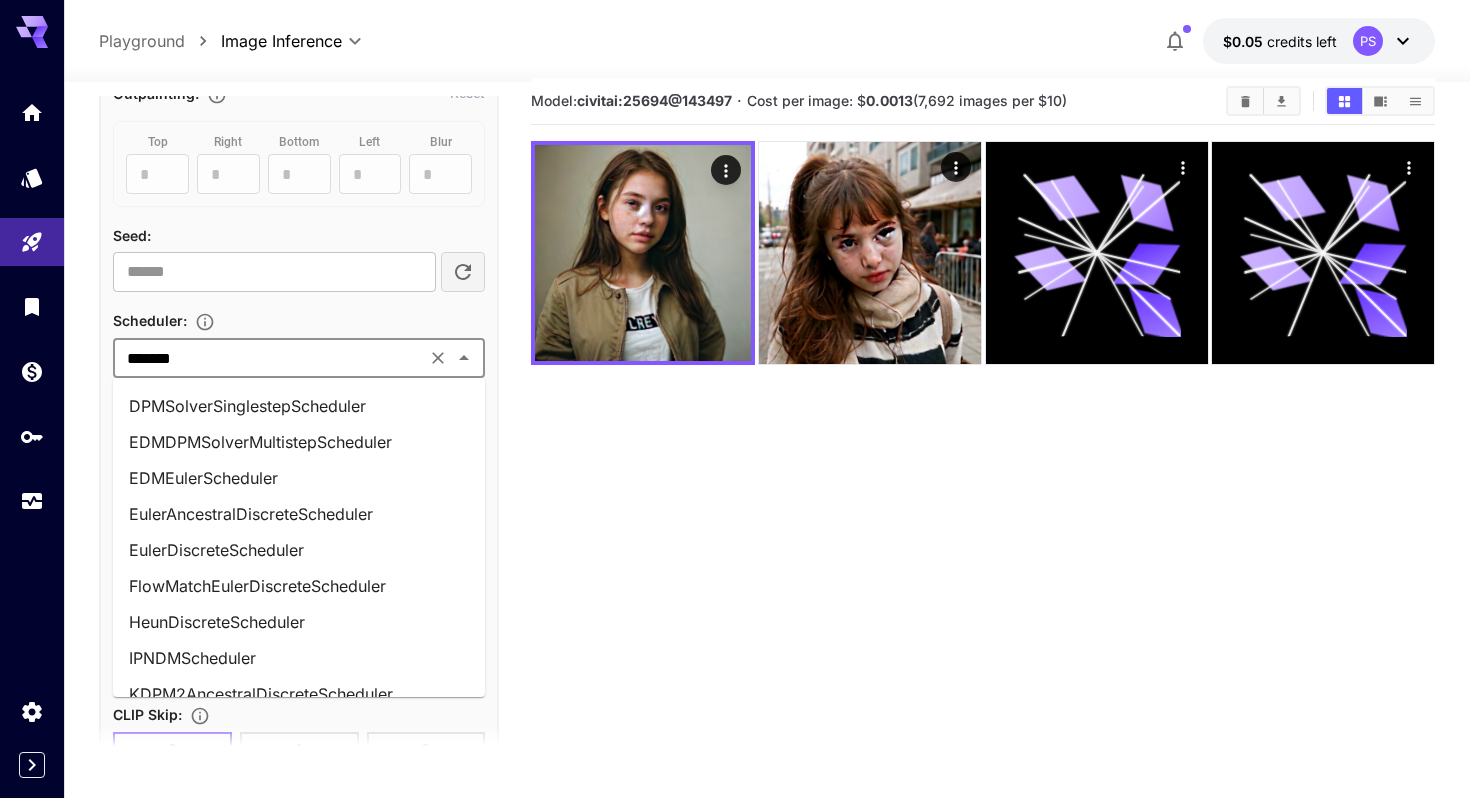 click on "EulerDiscreteScheduler" at bounding box center [299, 550] 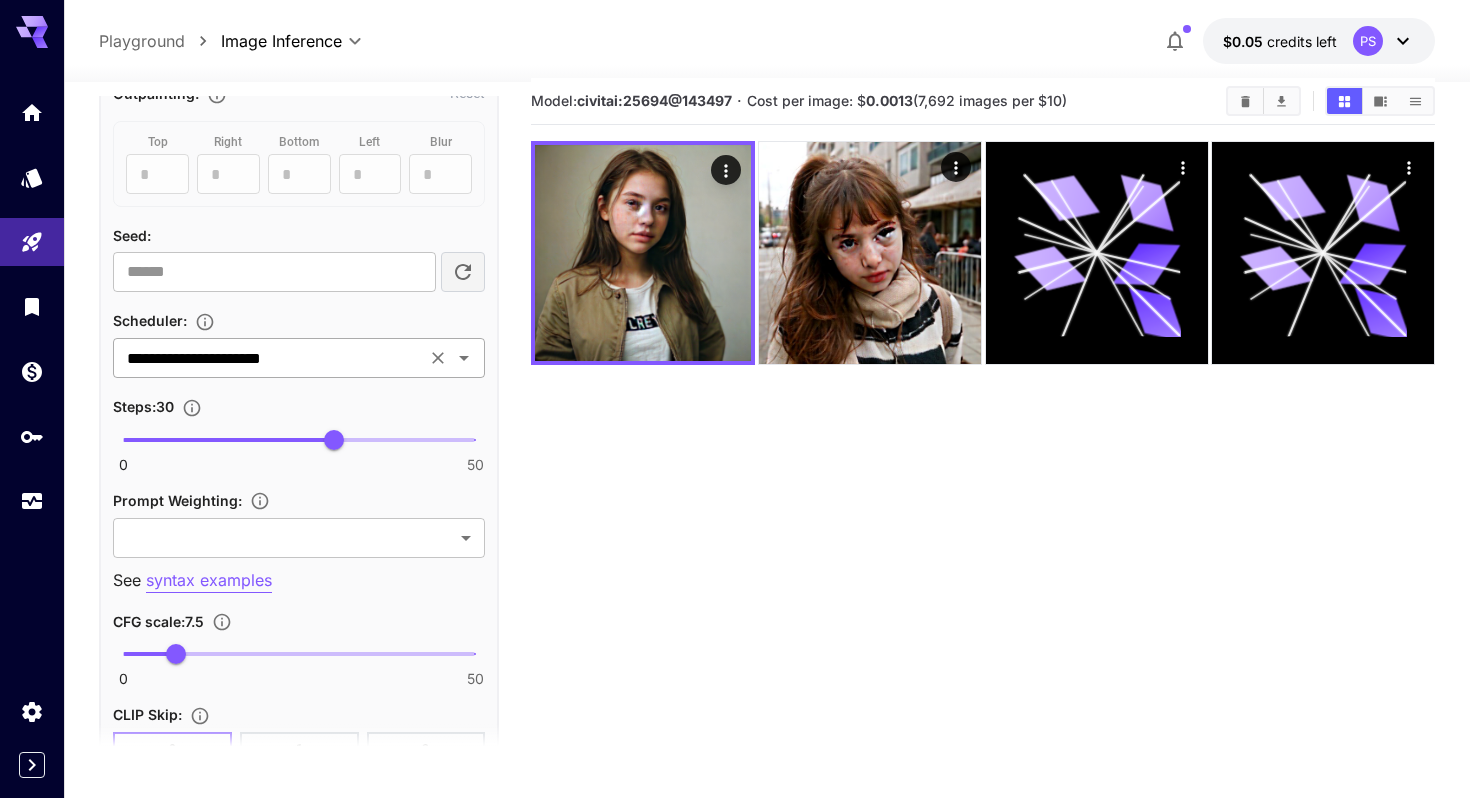 click 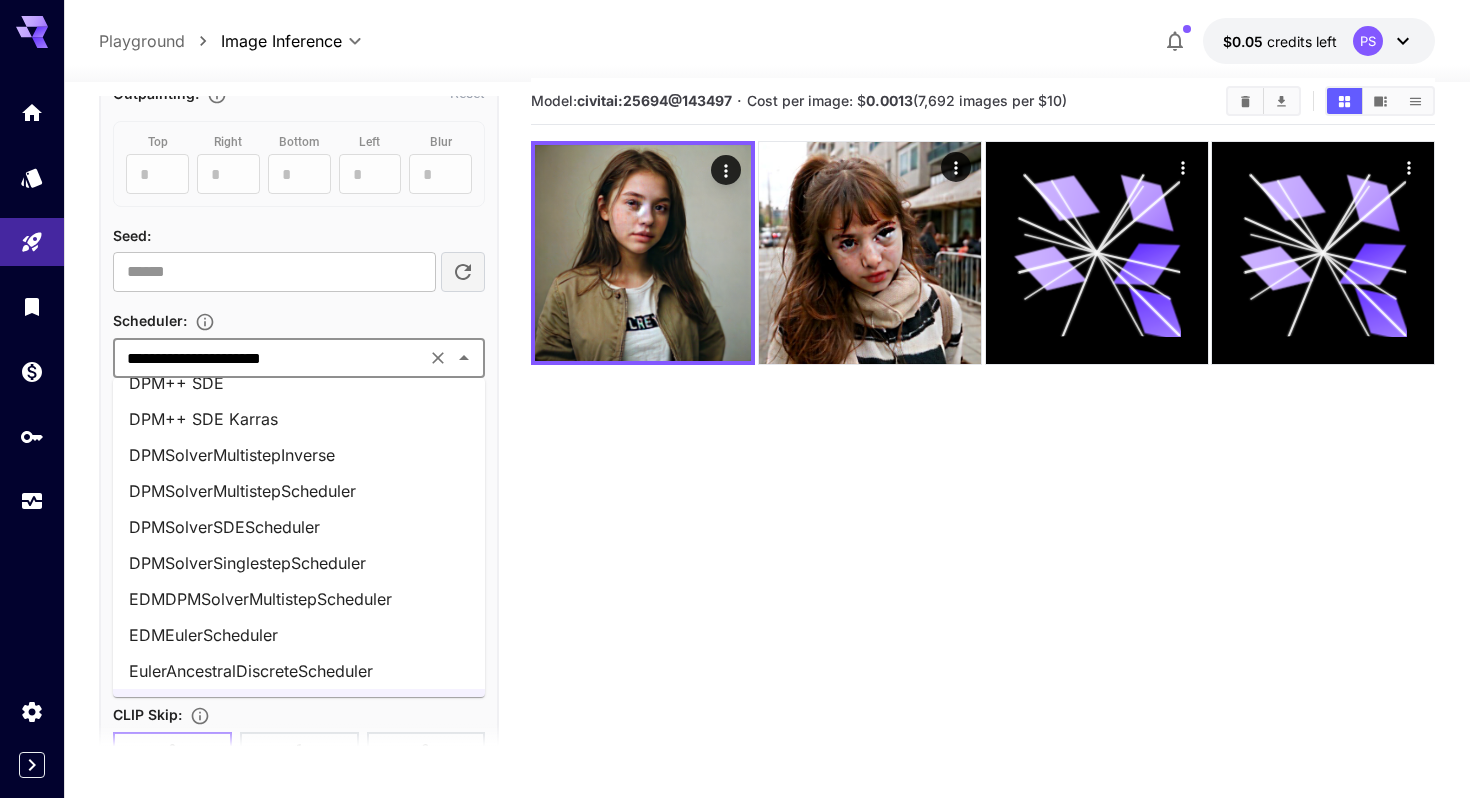 scroll, scrollTop: 312, scrollLeft: 0, axis: vertical 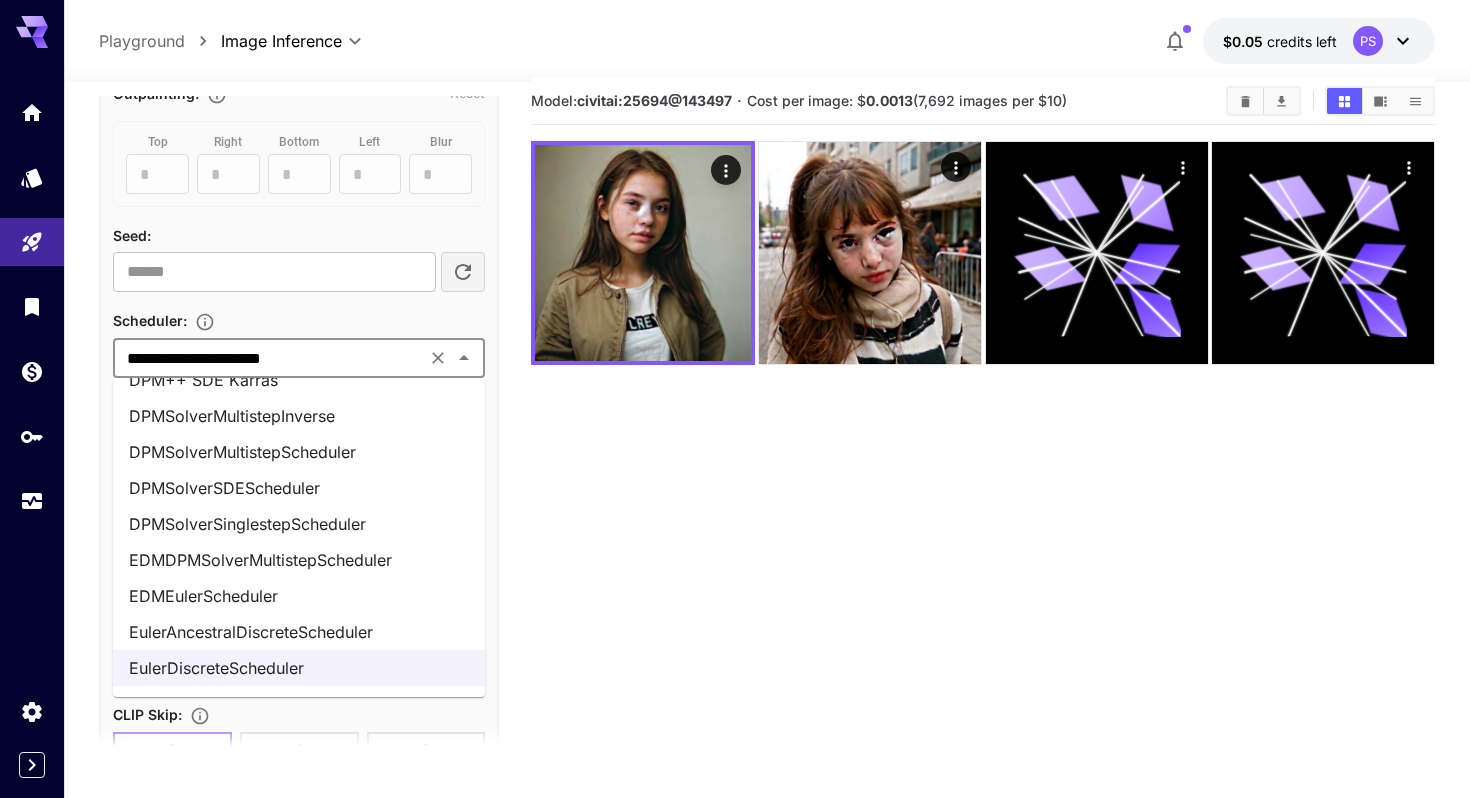 click on "EulerAncestralDiscreteScheduler" at bounding box center (299, 632) 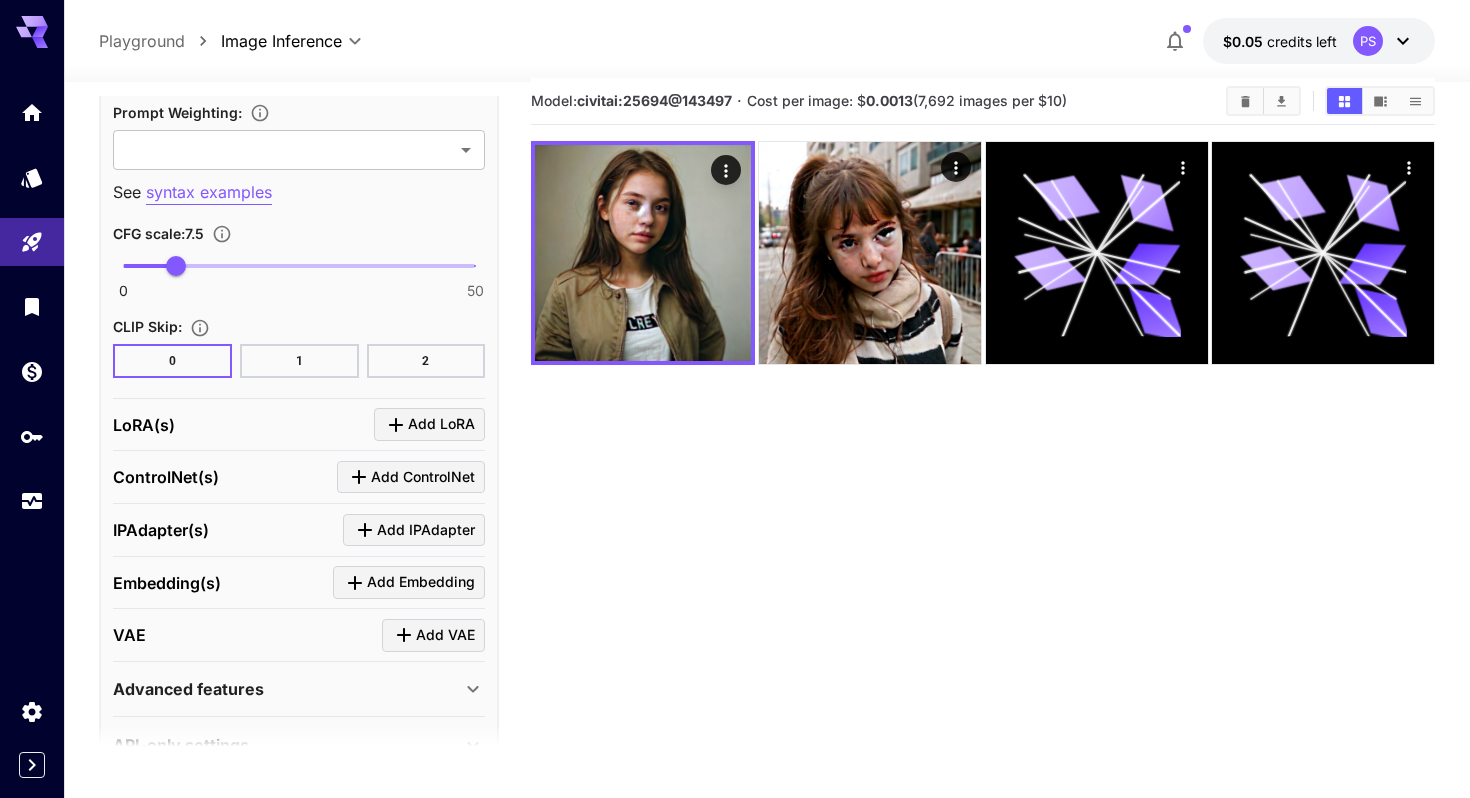 scroll, scrollTop: 1531, scrollLeft: 0, axis: vertical 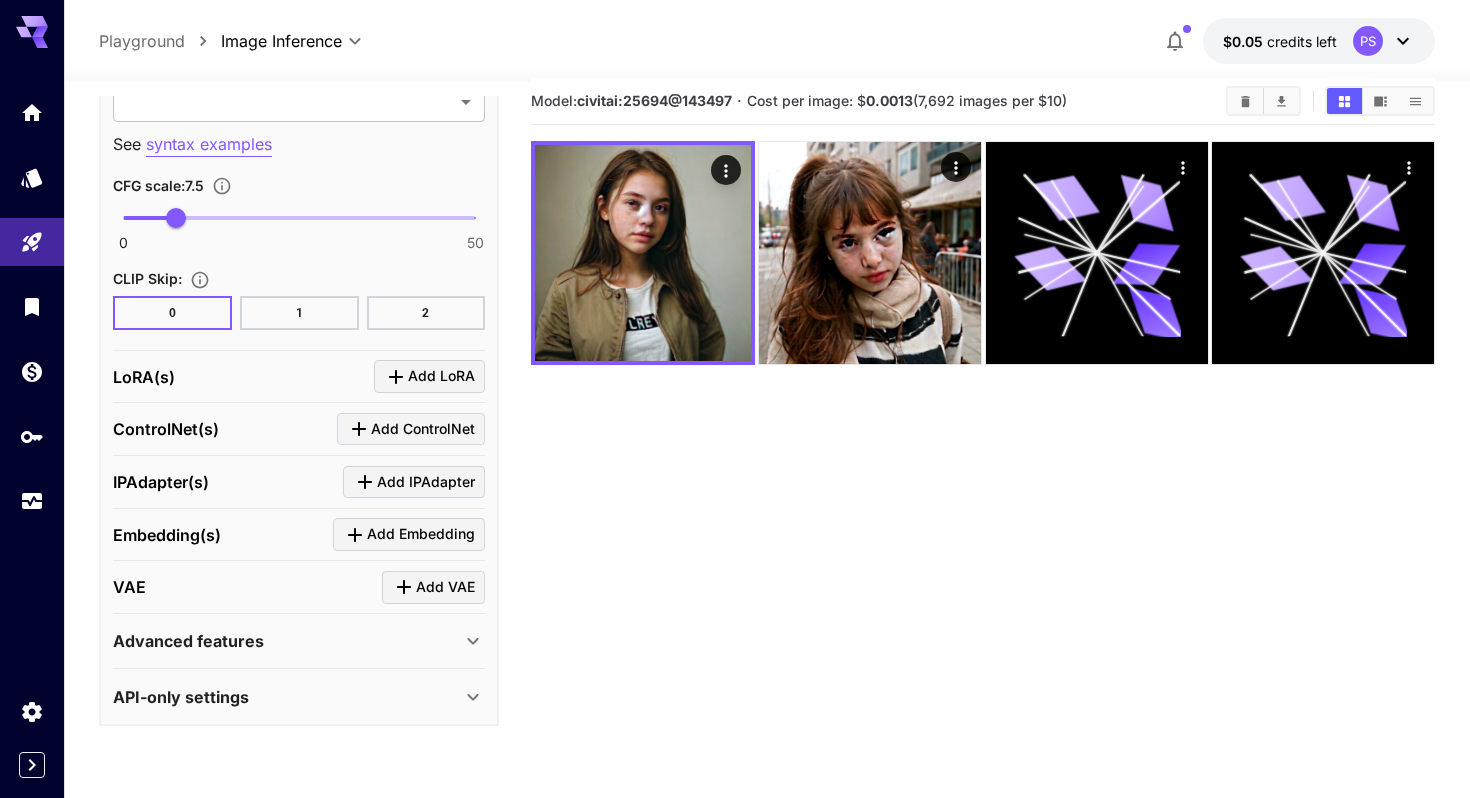 click on "Advanced features" at bounding box center (287, 641) 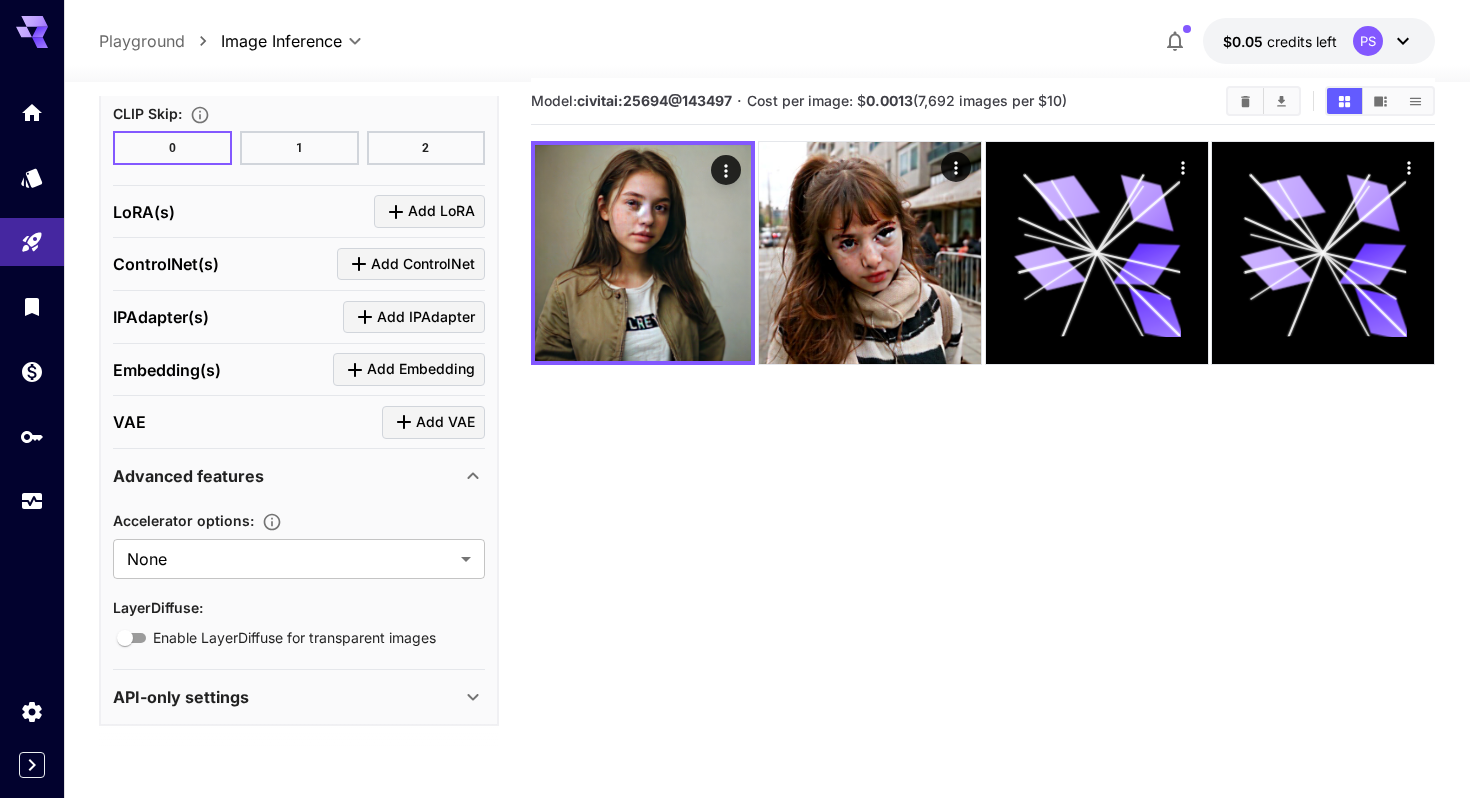 scroll, scrollTop: 1697, scrollLeft: 0, axis: vertical 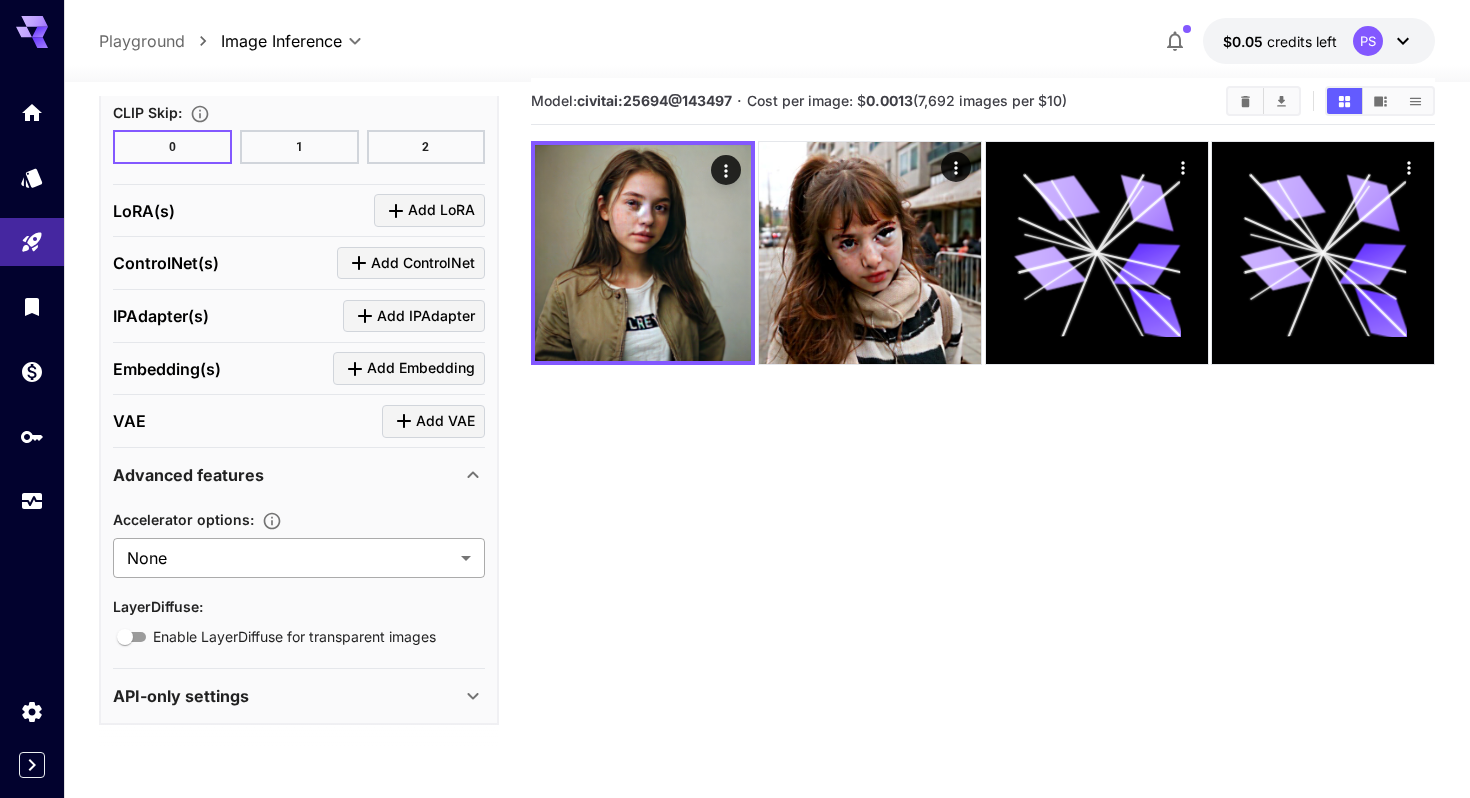 click on "**********" at bounding box center [735, 458] 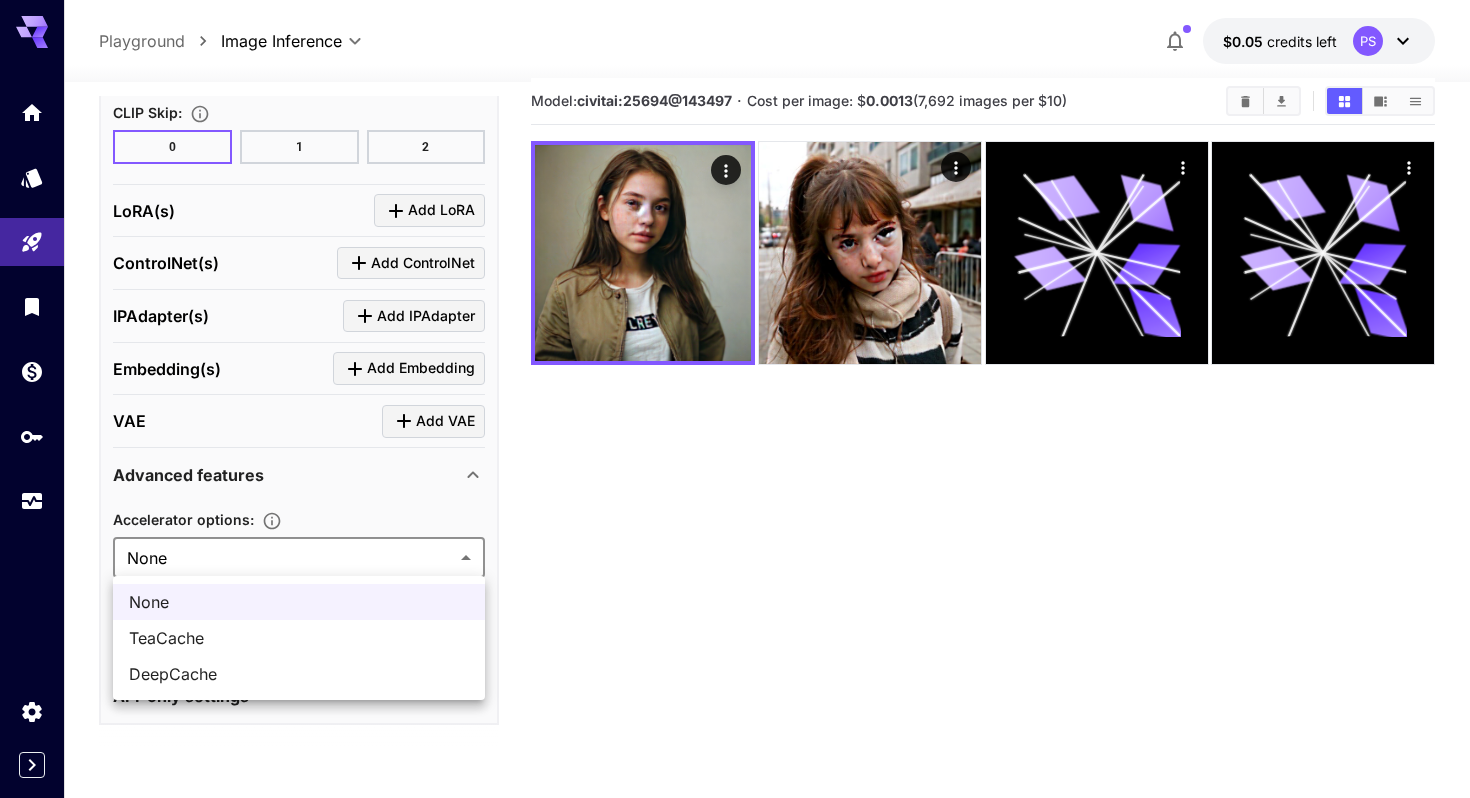 click at bounding box center [735, 399] 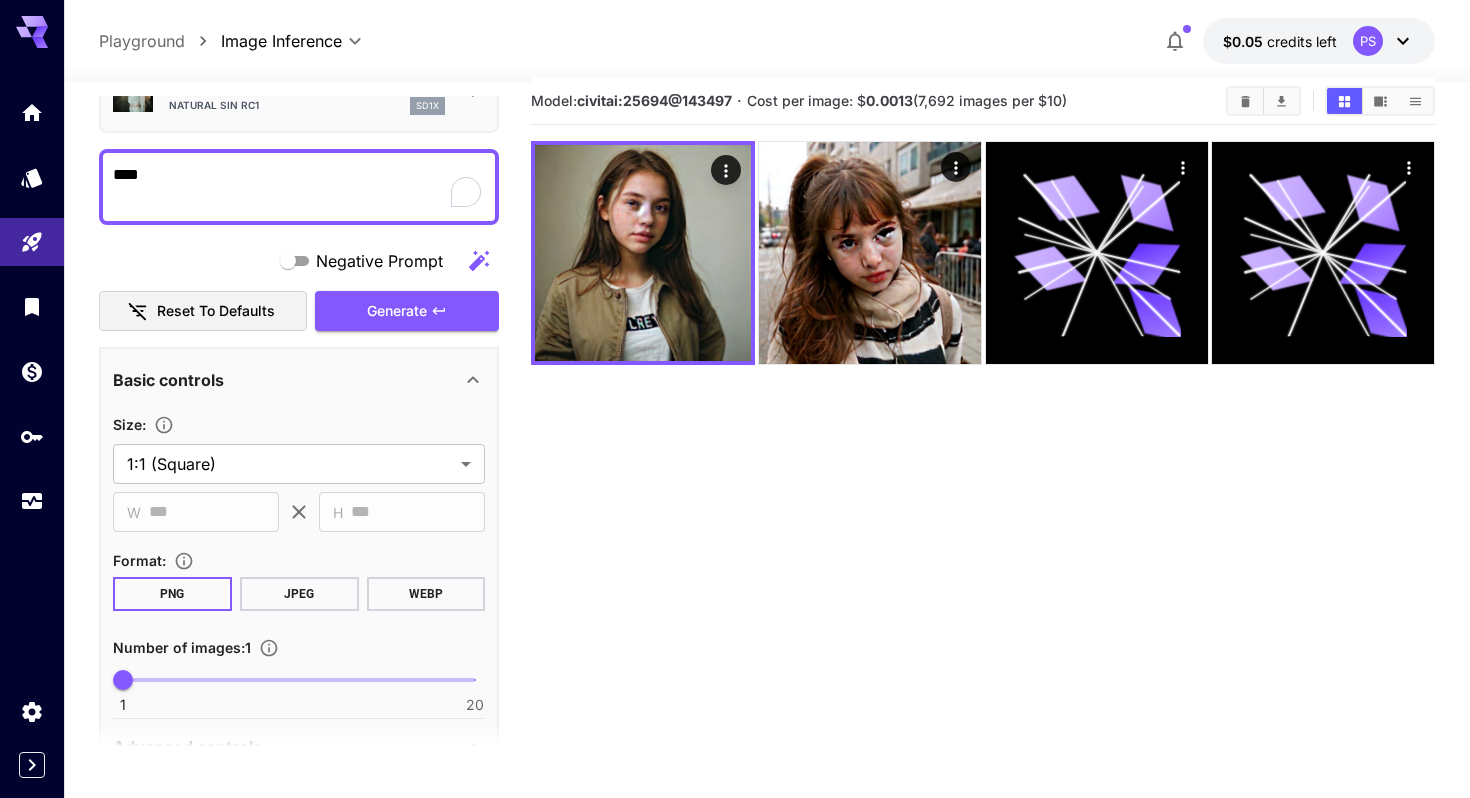 scroll, scrollTop: 112, scrollLeft: 0, axis: vertical 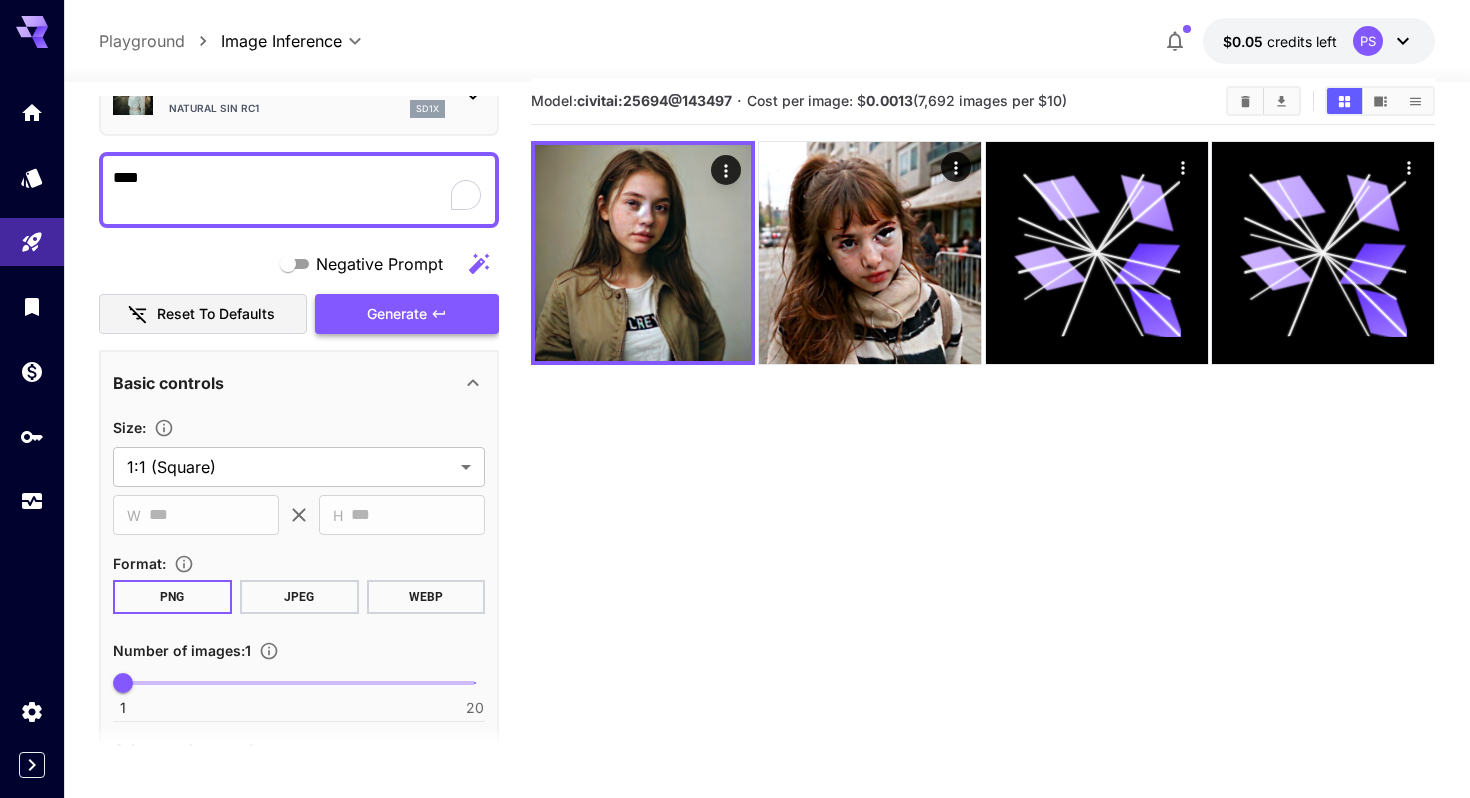click 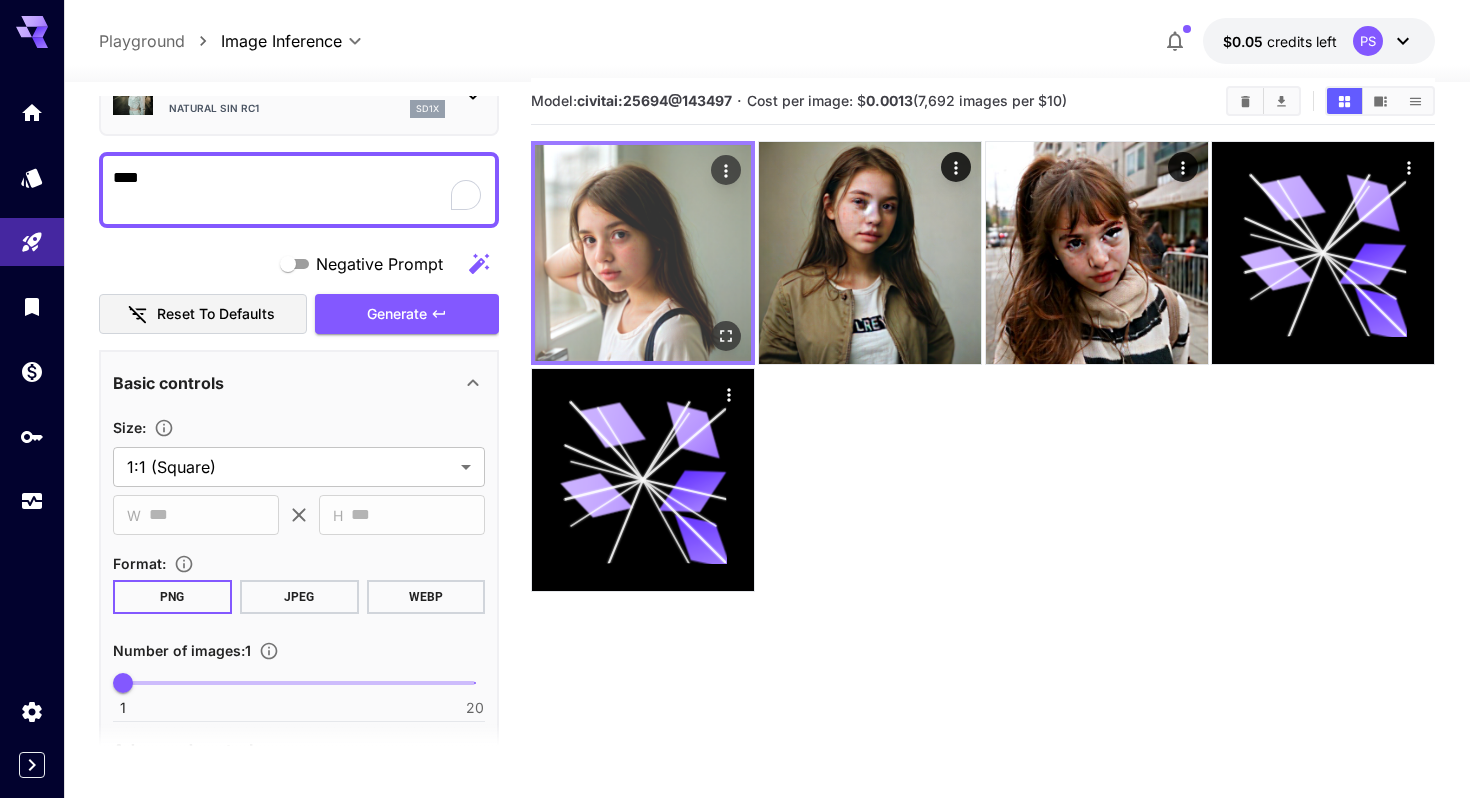 click at bounding box center (643, 253) 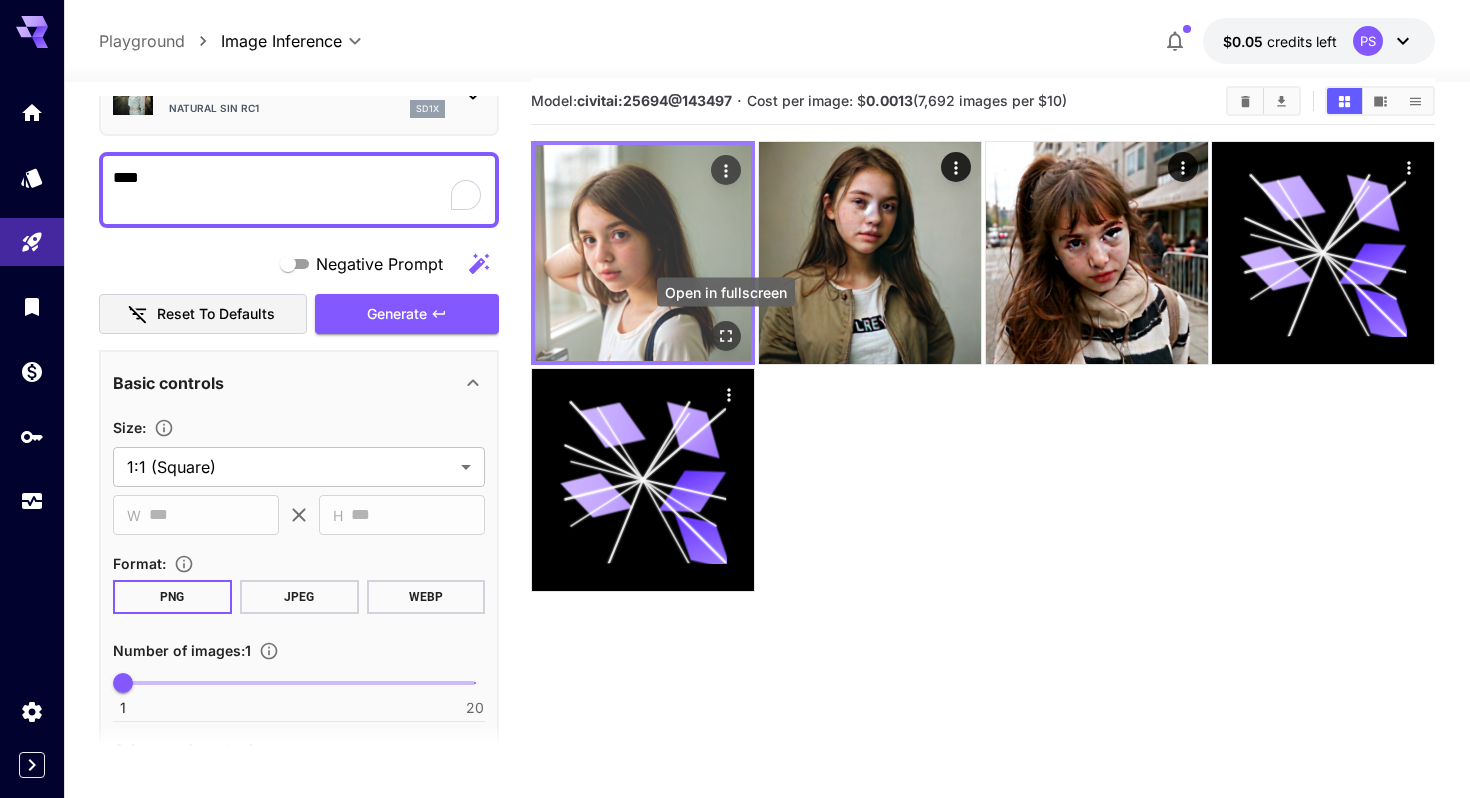 click 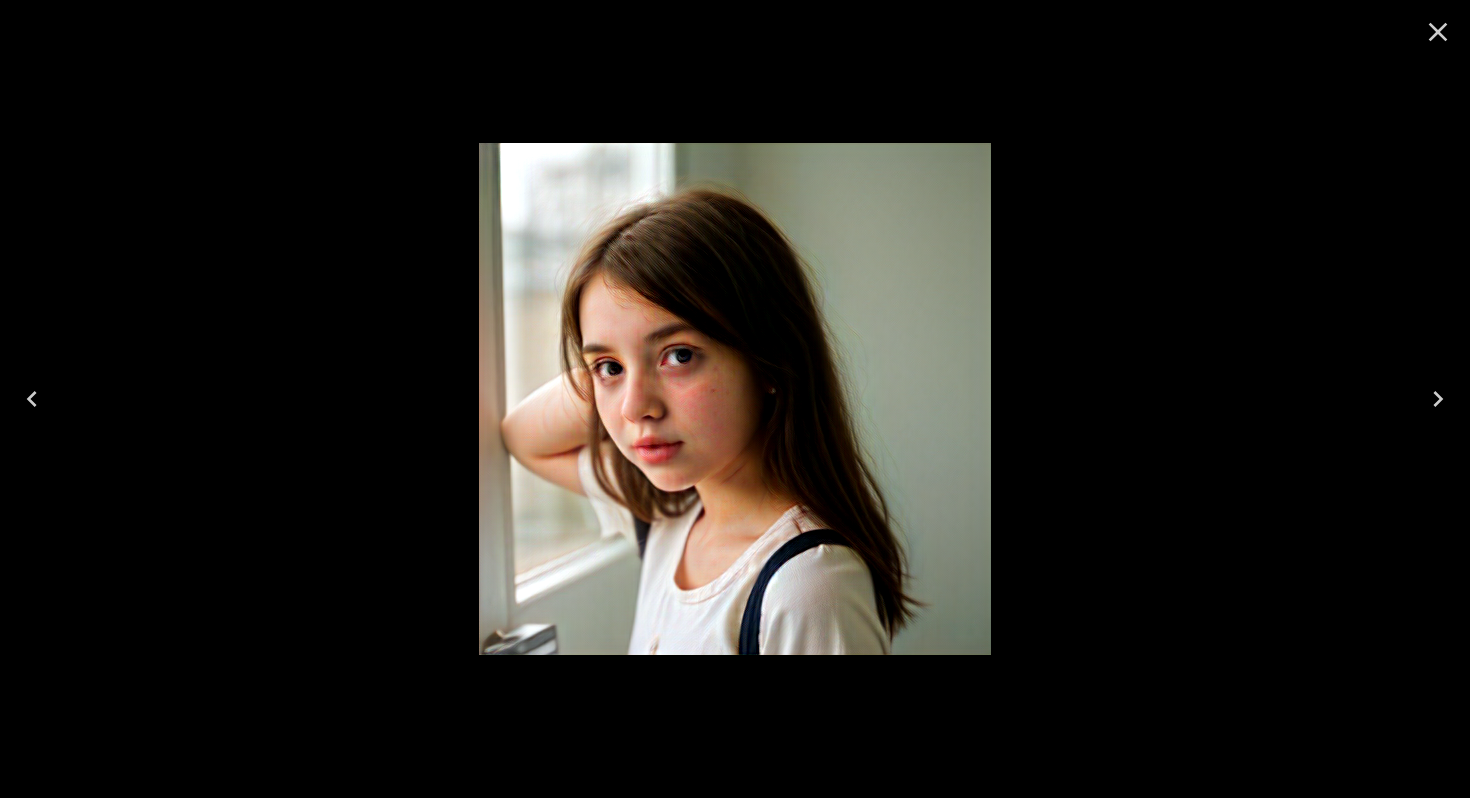 click 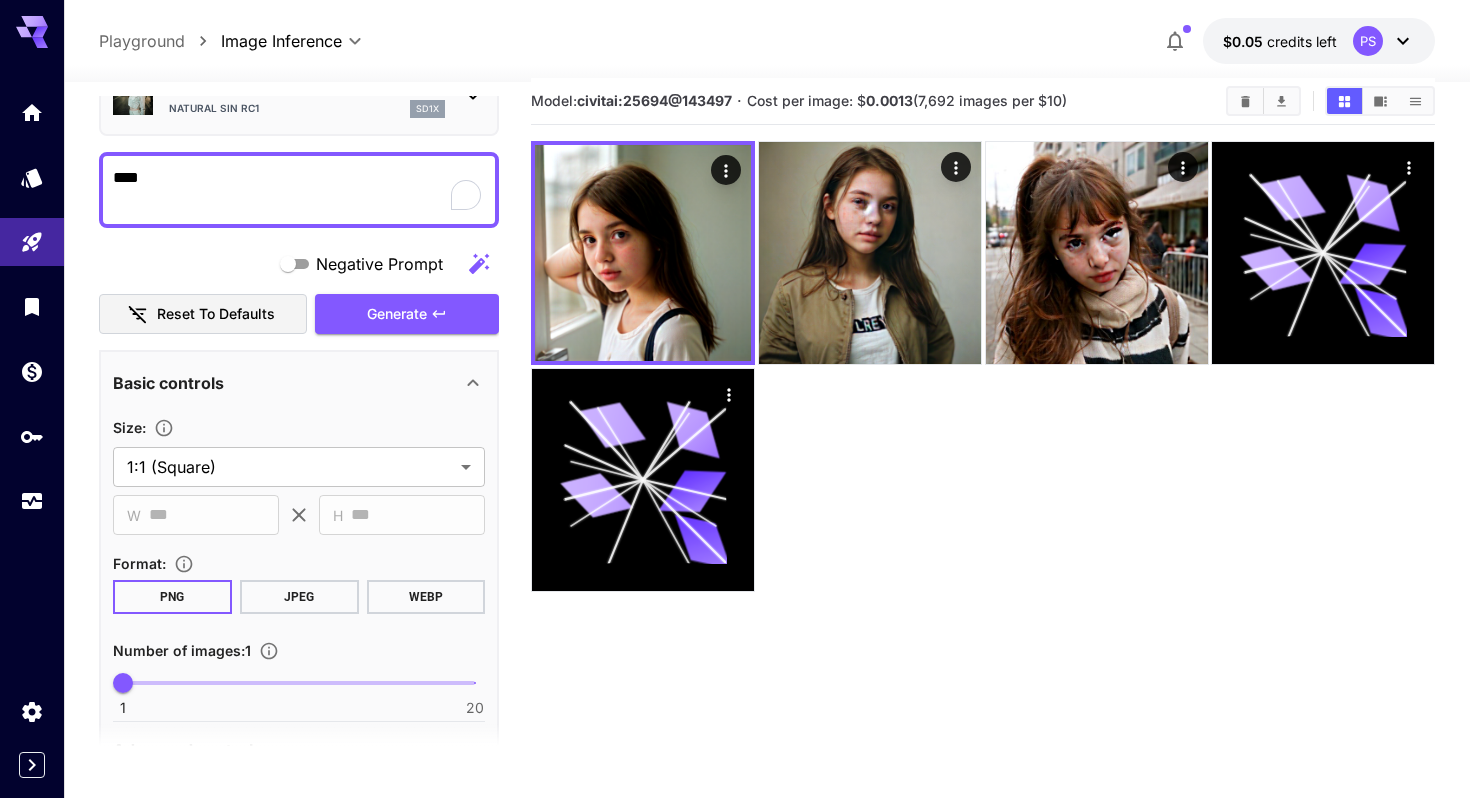 click on "****" at bounding box center (299, 190) 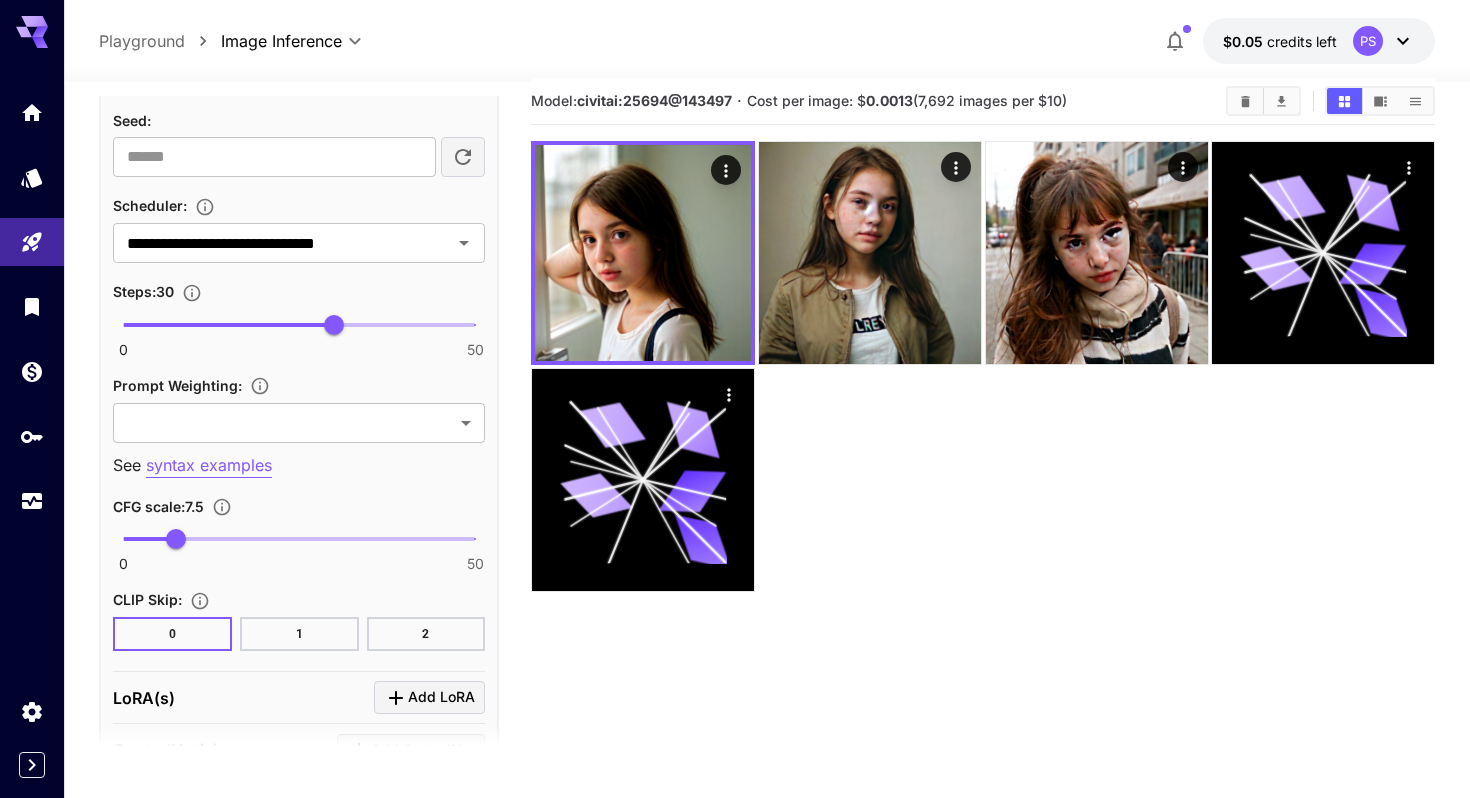 scroll, scrollTop: 1220, scrollLeft: 0, axis: vertical 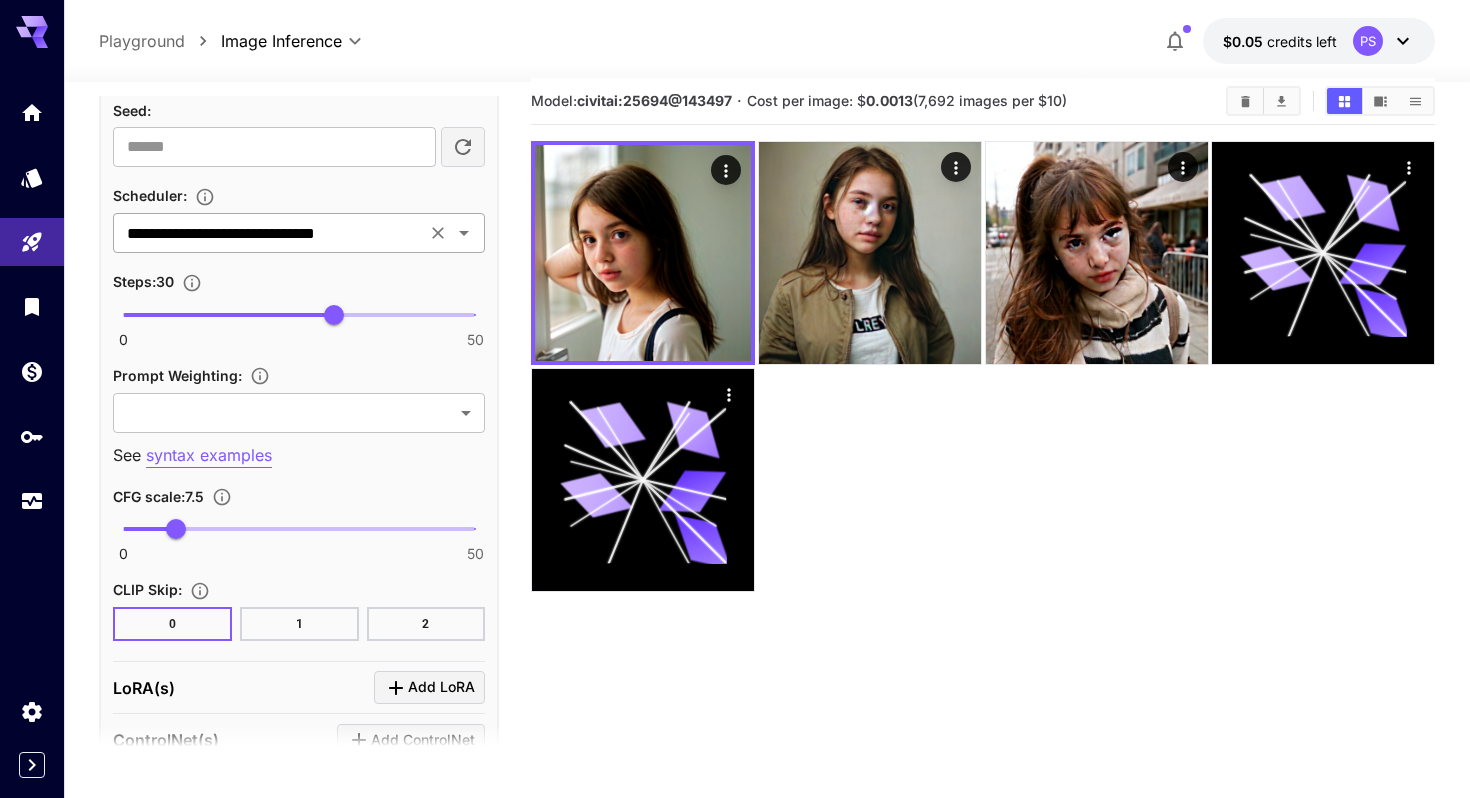 click 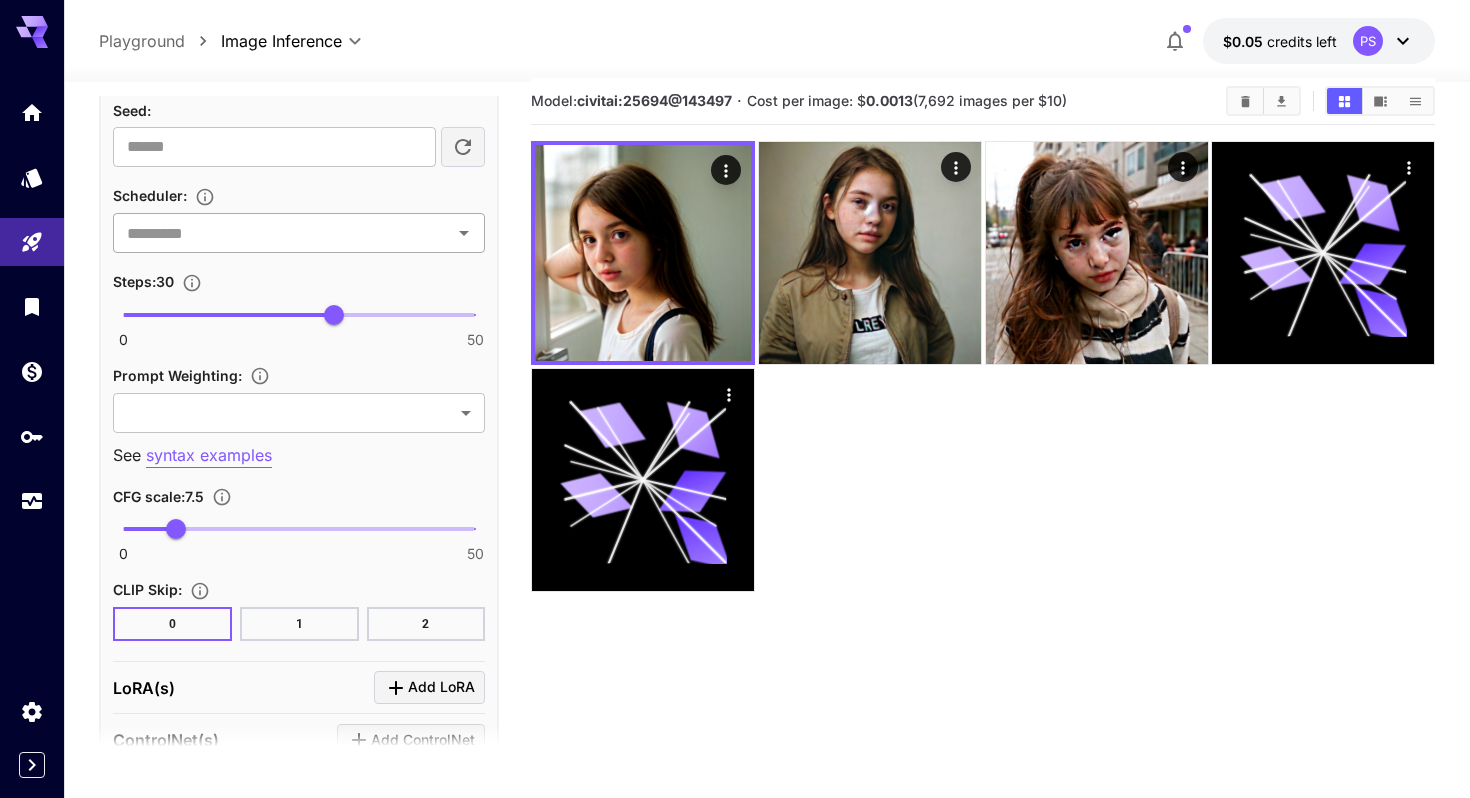 click 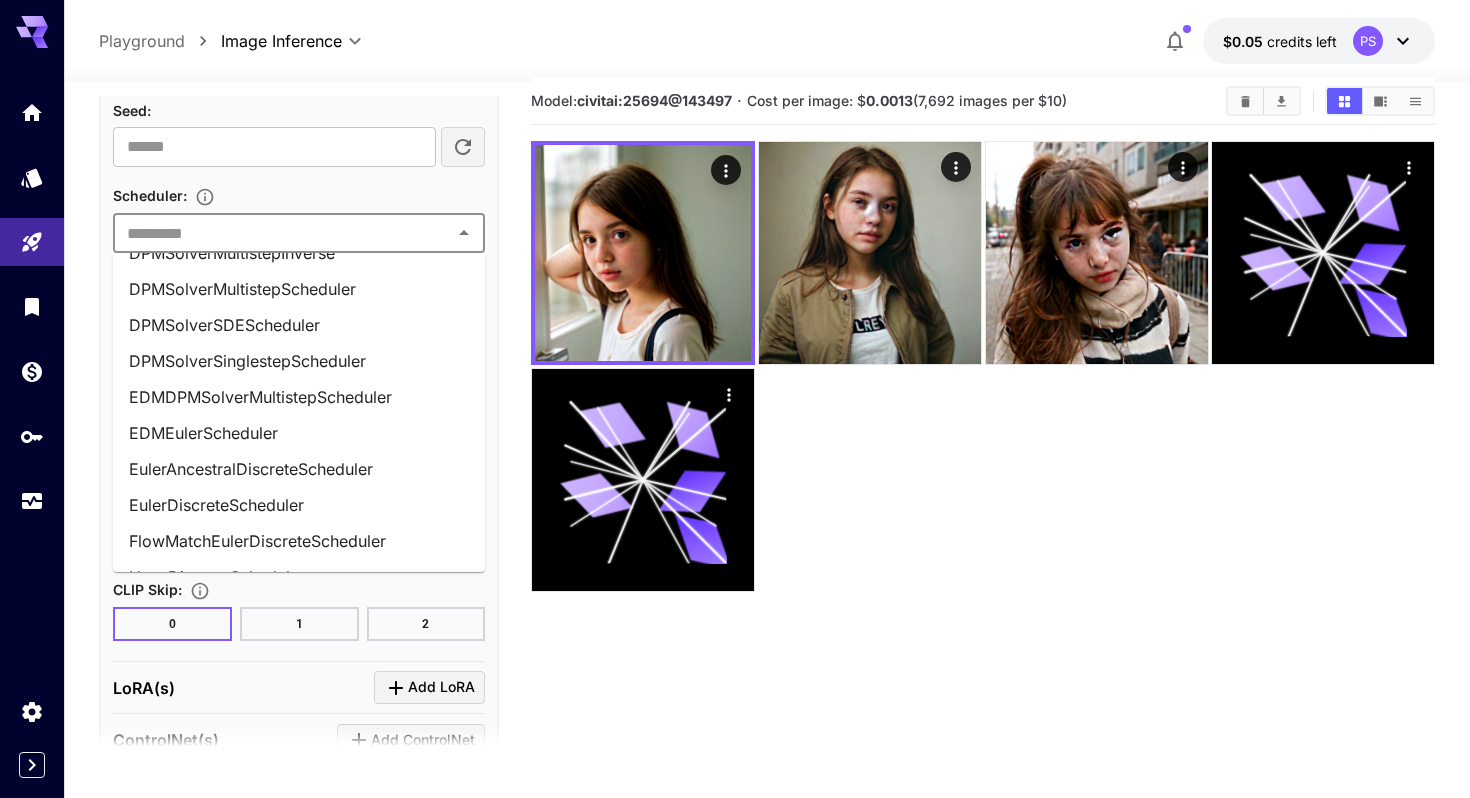 scroll, scrollTop: 427, scrollLeft: 0, axis: vertical 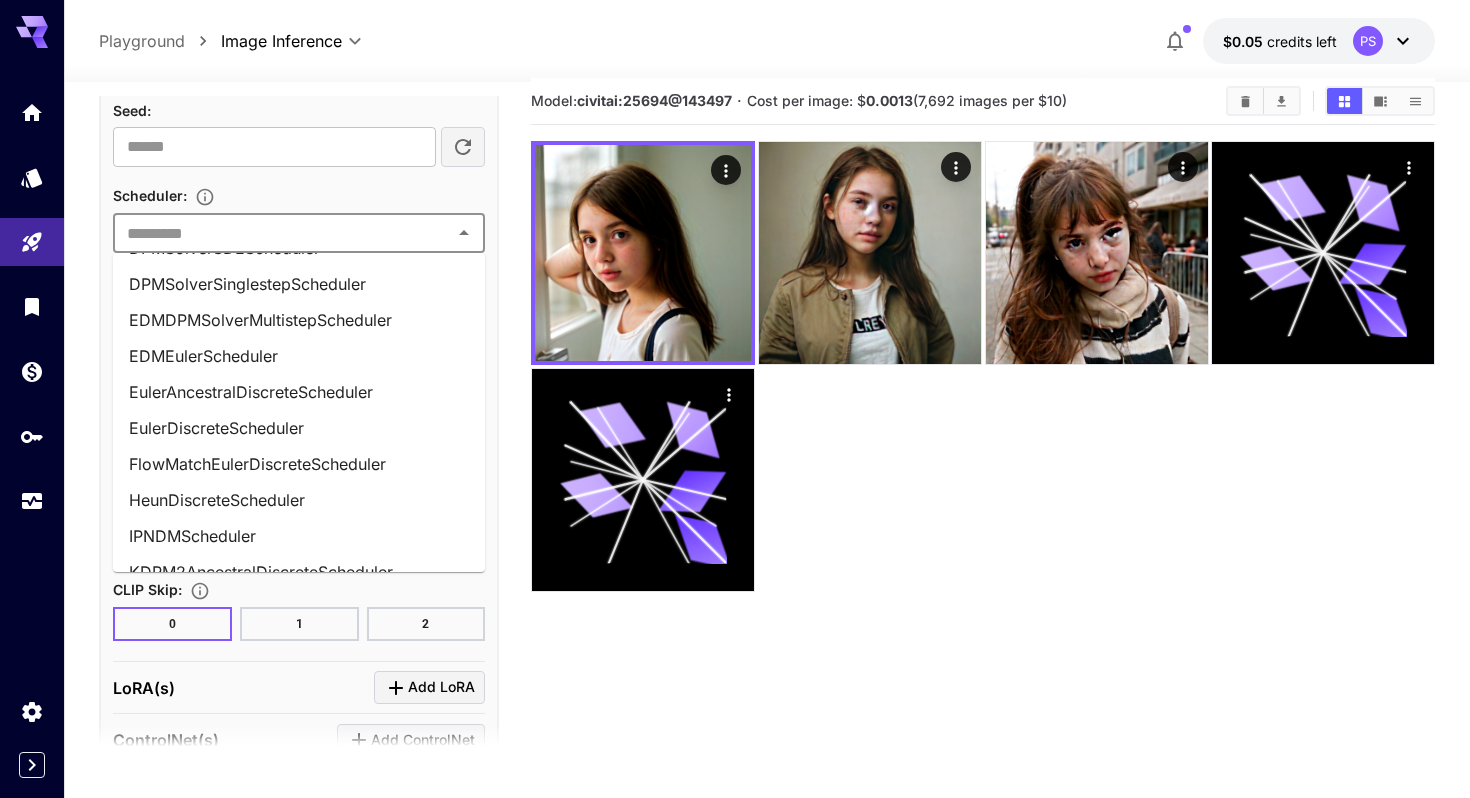 click on "Model:  civitai:25694@143497 · Cost per image: $ 0.0013  (7,692 images per $10)" at bounding box center [983, 477] 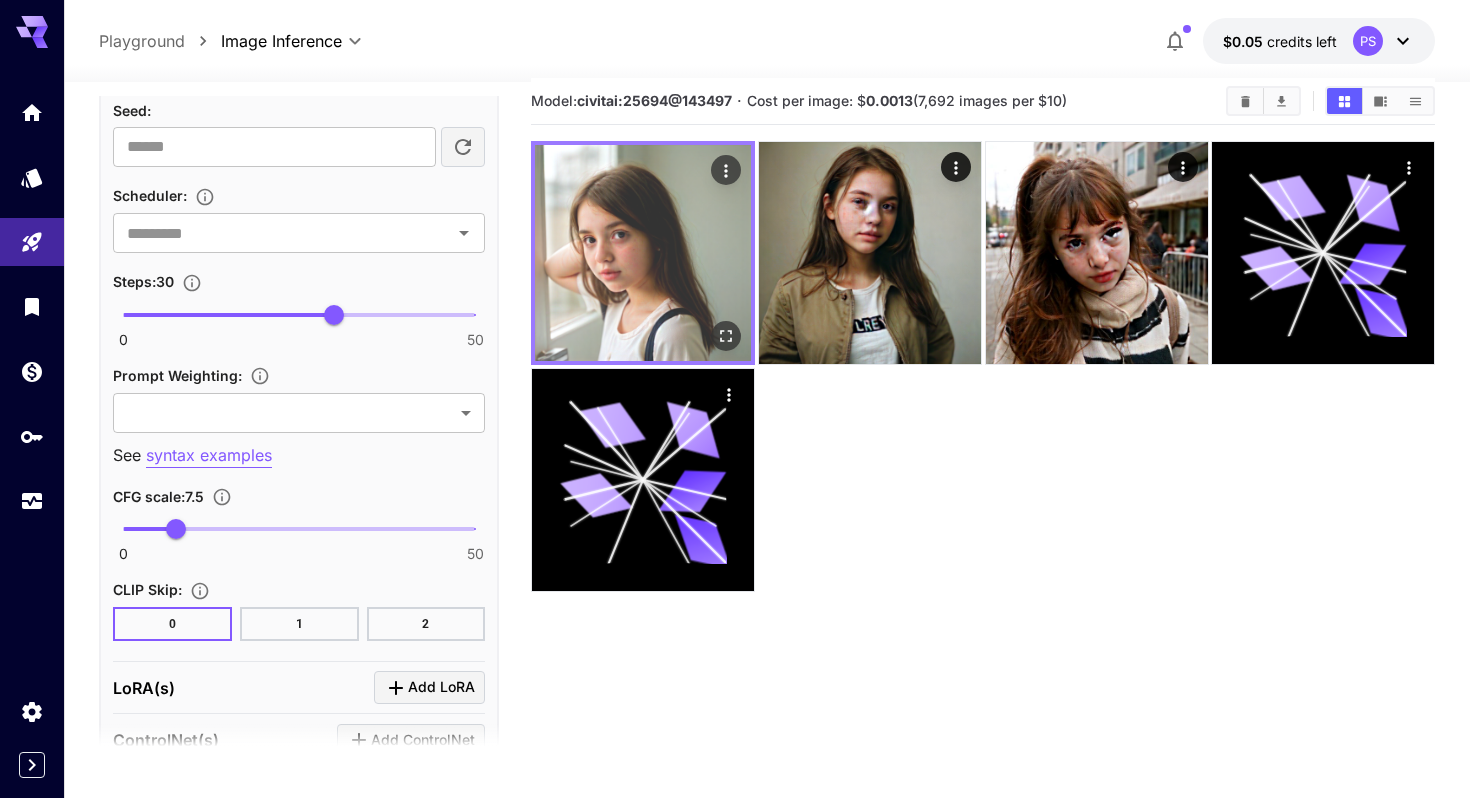click at bounding box center [643, 253] 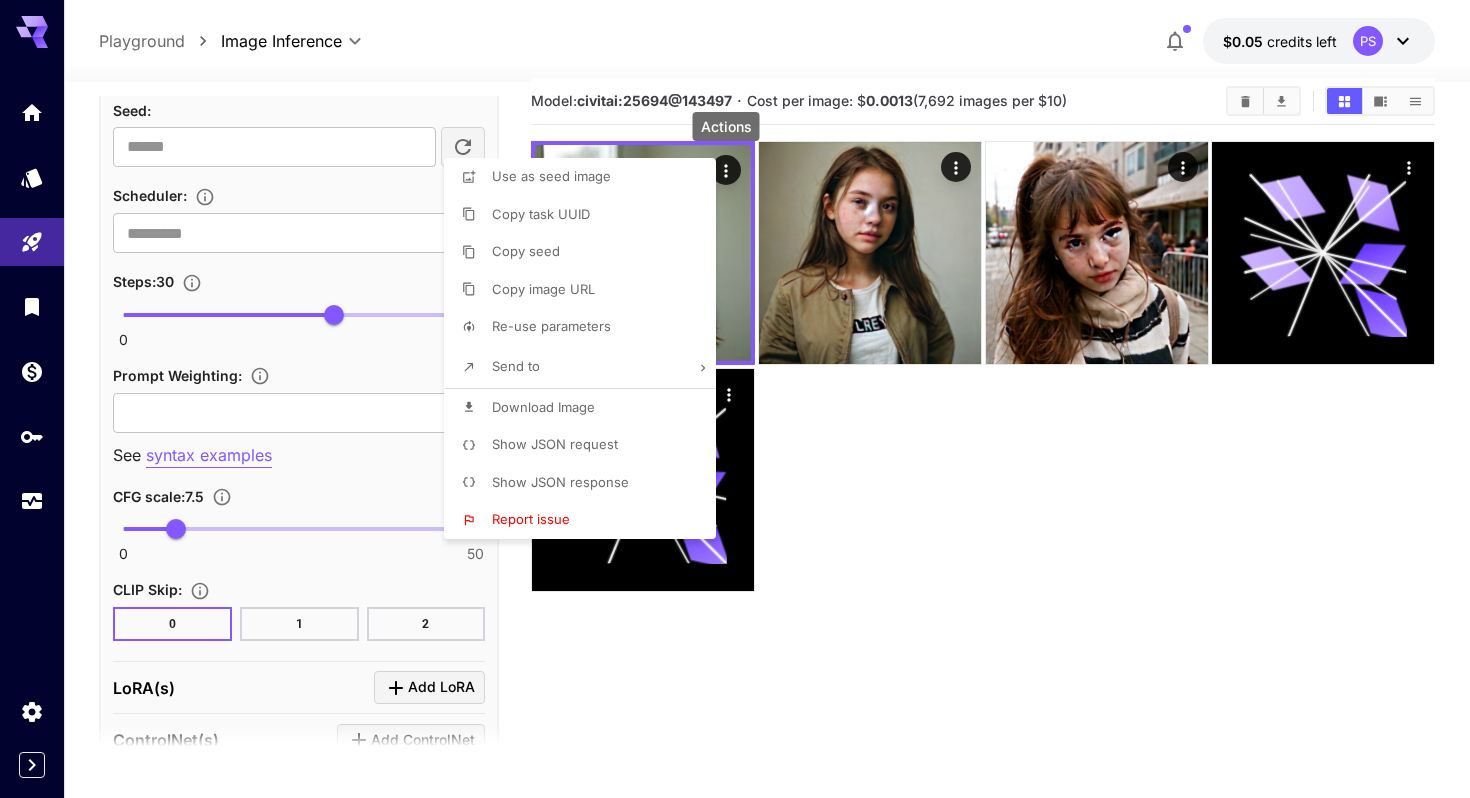 click on "Re-use parameters" at bounding box center [586, 327] 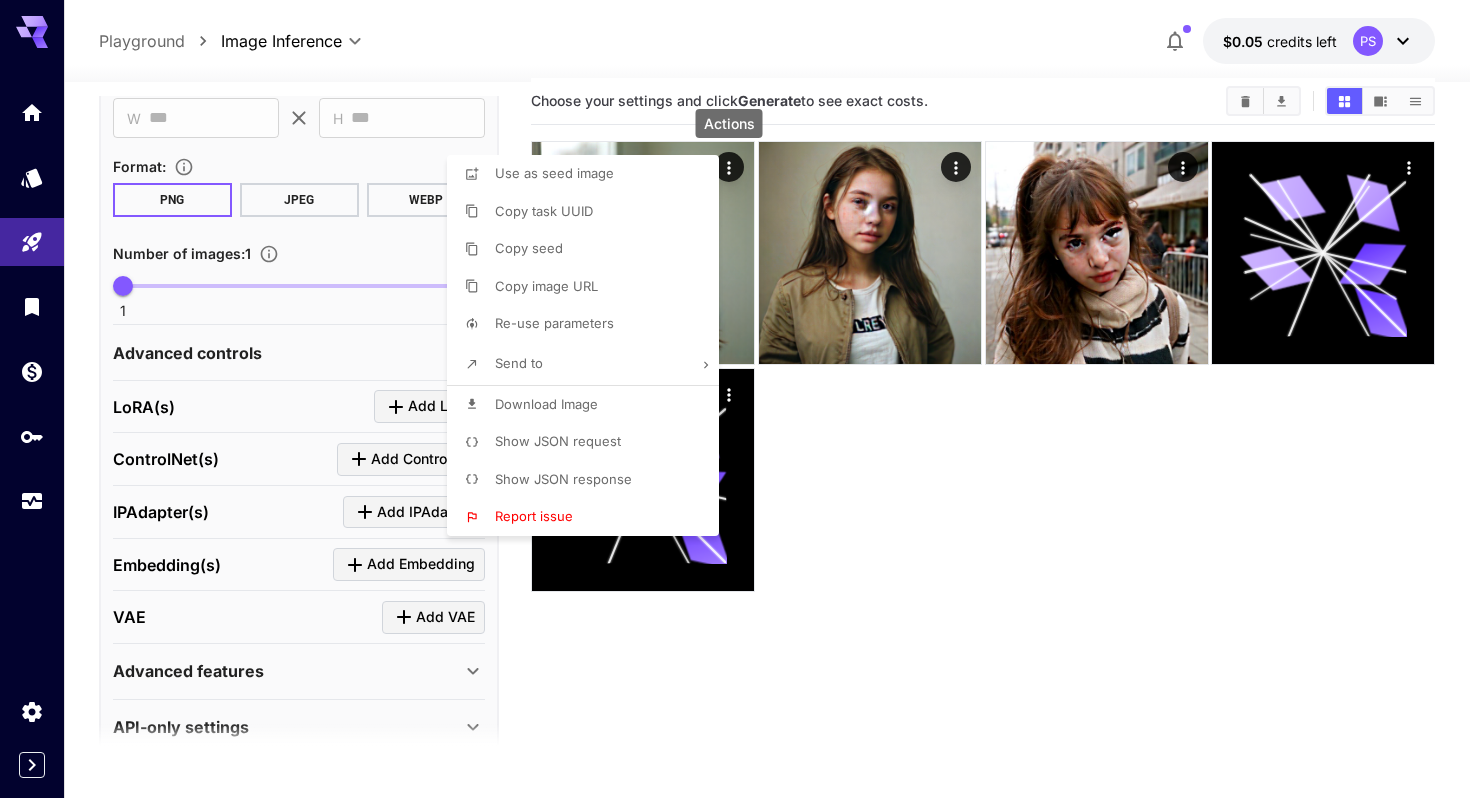 scroll, scrollTop: 540, scrollLeft: 0, axis: vertical 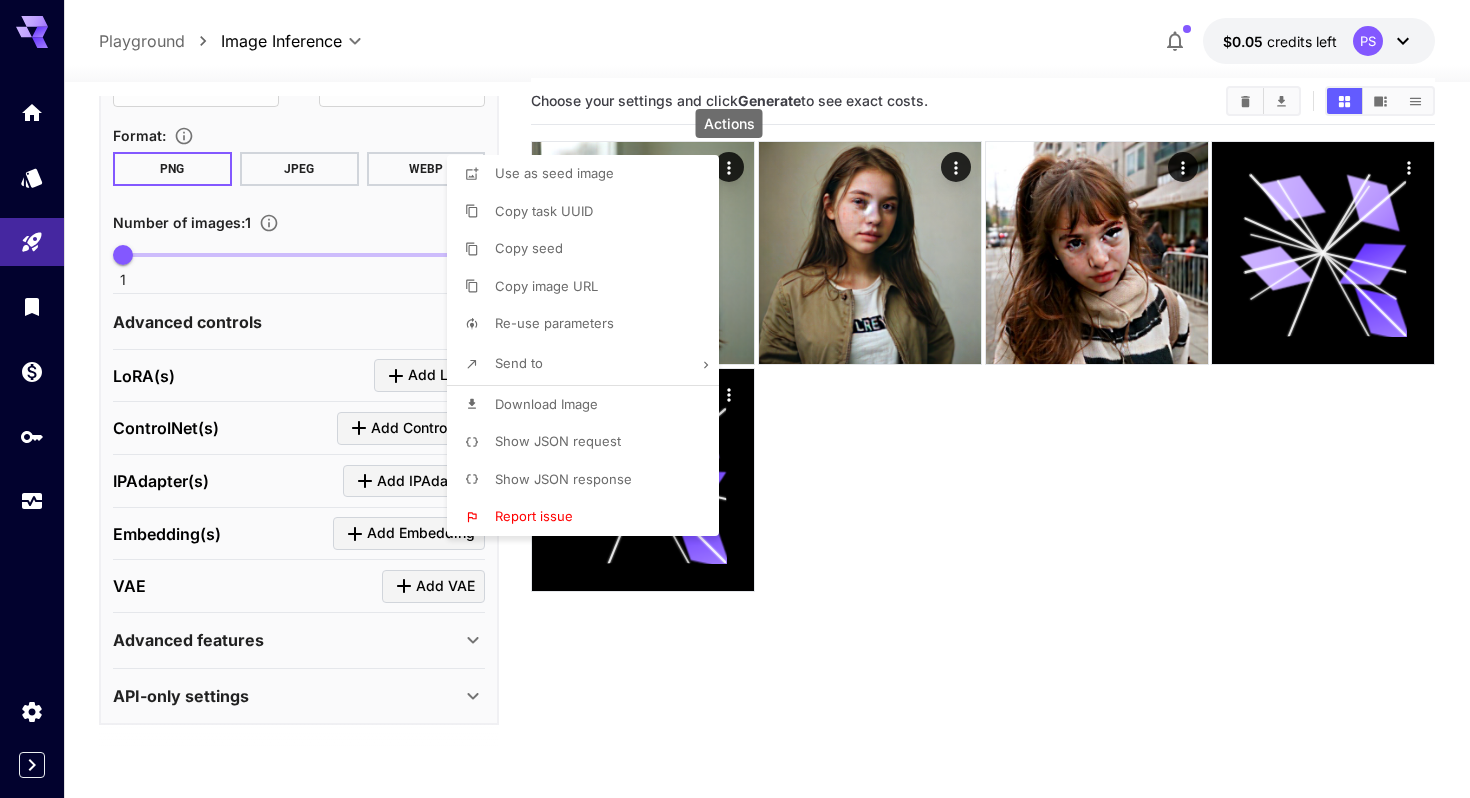 click at bounding box center [735, 399] 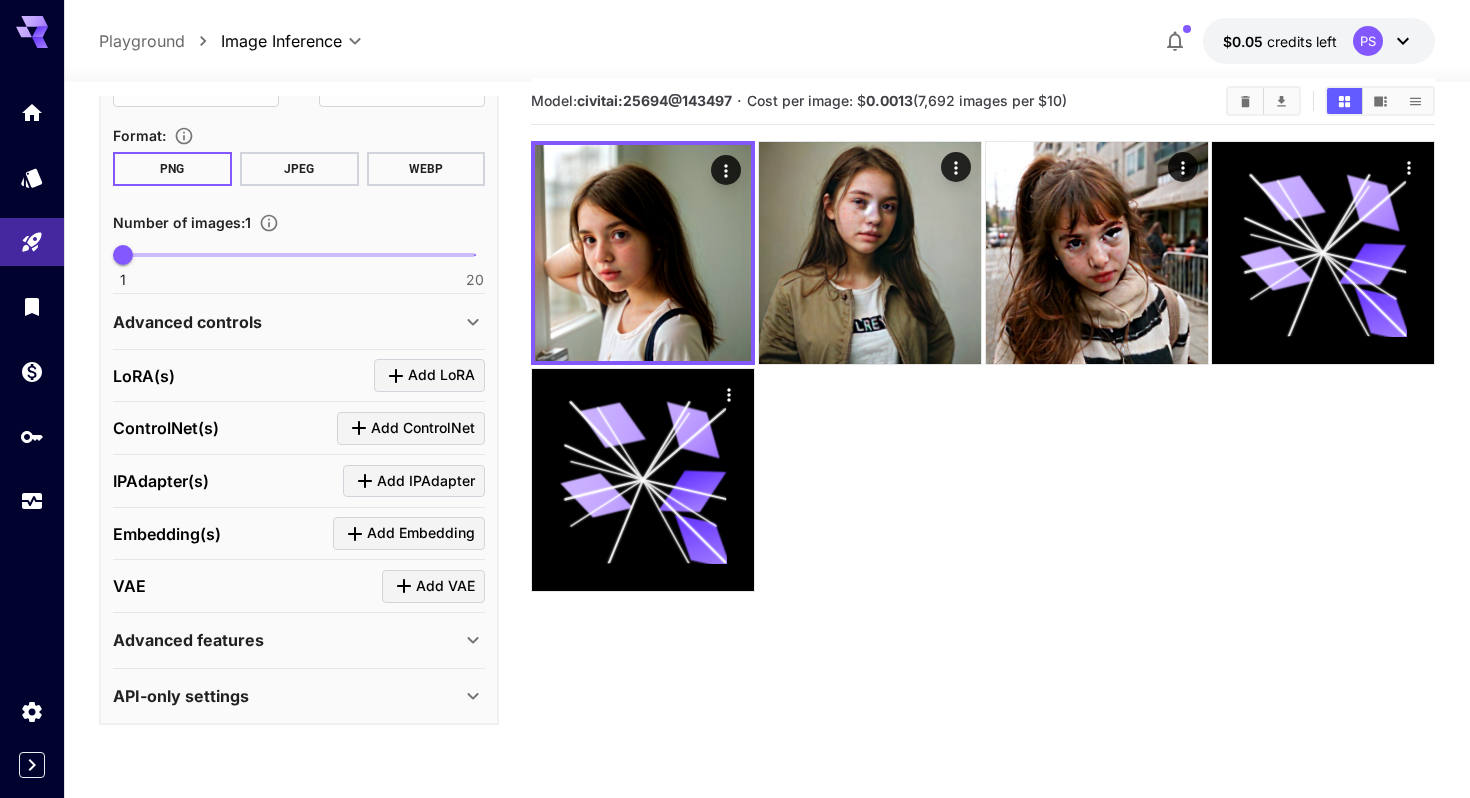 click on "Advanced controls" at bounding box center (299, 322) 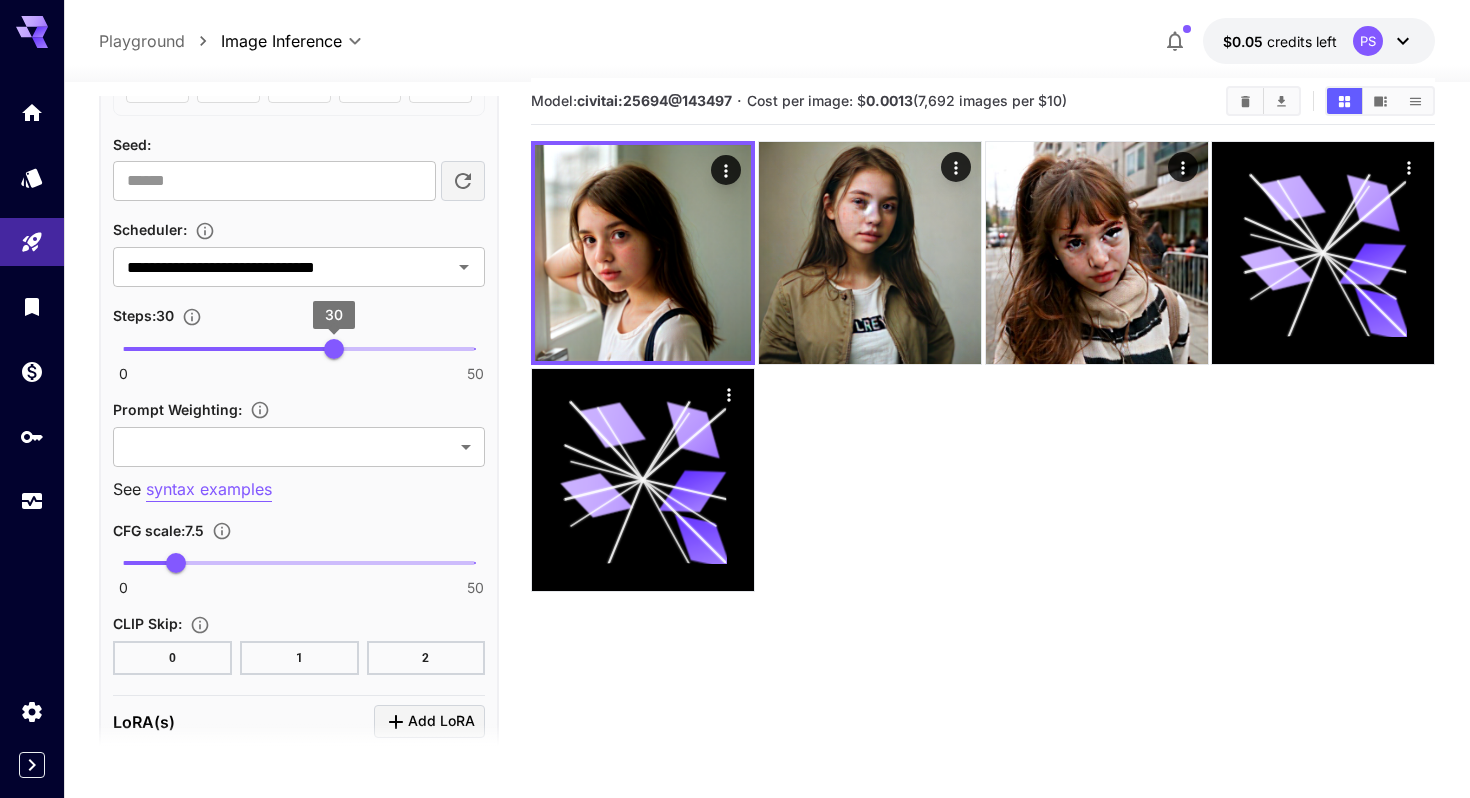 scroll, scrollTop: 1199, scrollLeft: 0, axis: vertical 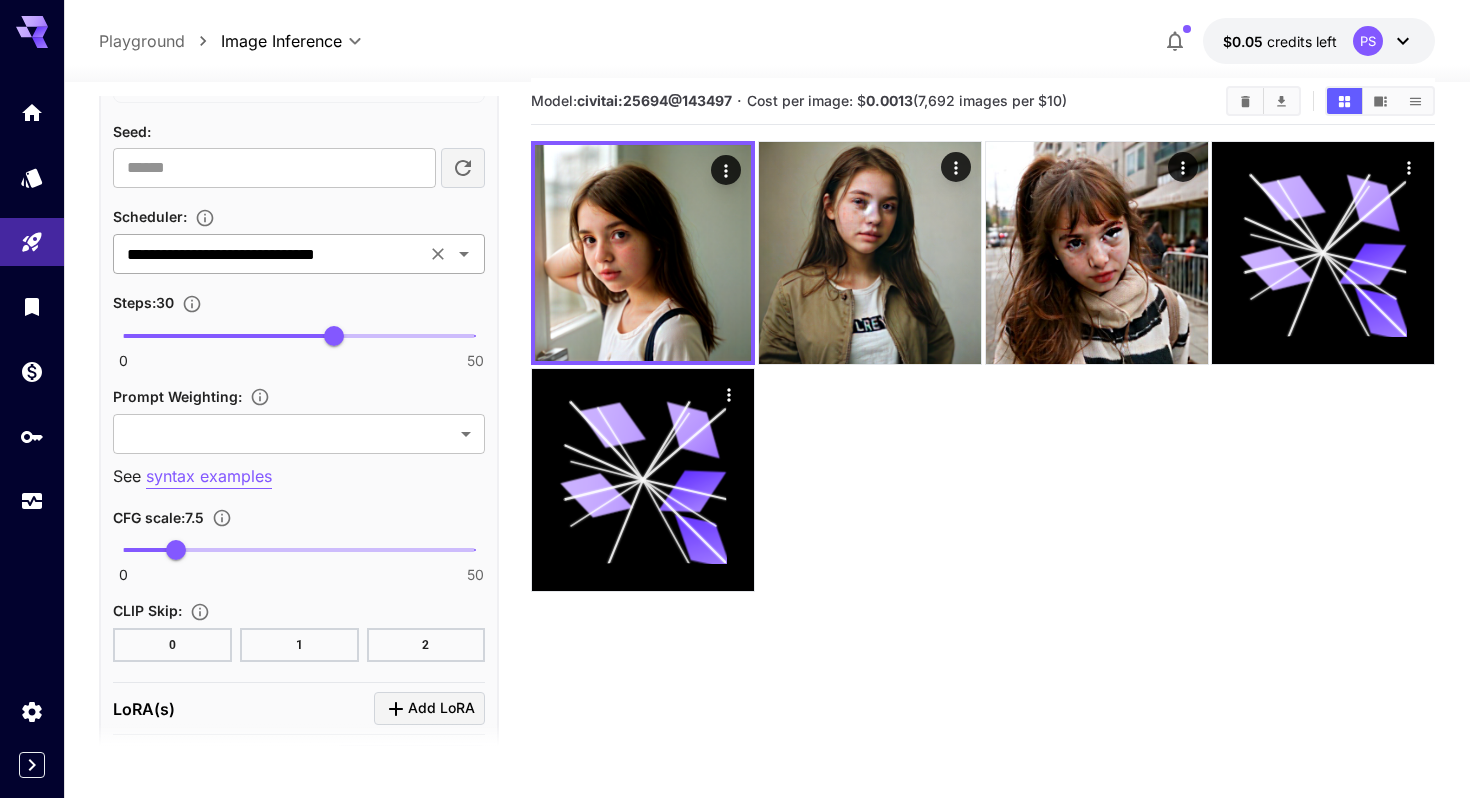 click on "**********" at bounding box center (269, 254) 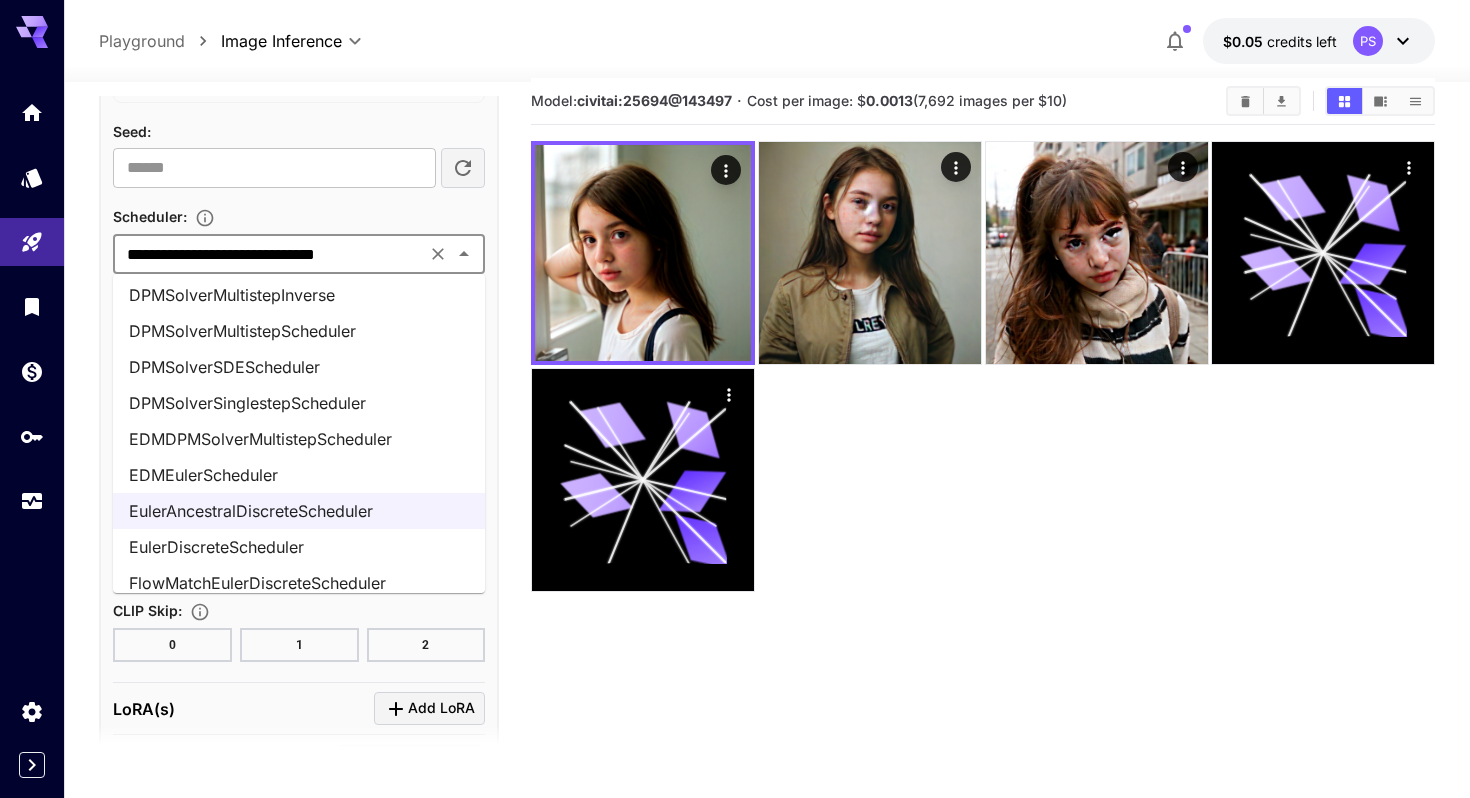 scroll, scrollTop: 363, scrollLeft: 0, axis: vertical 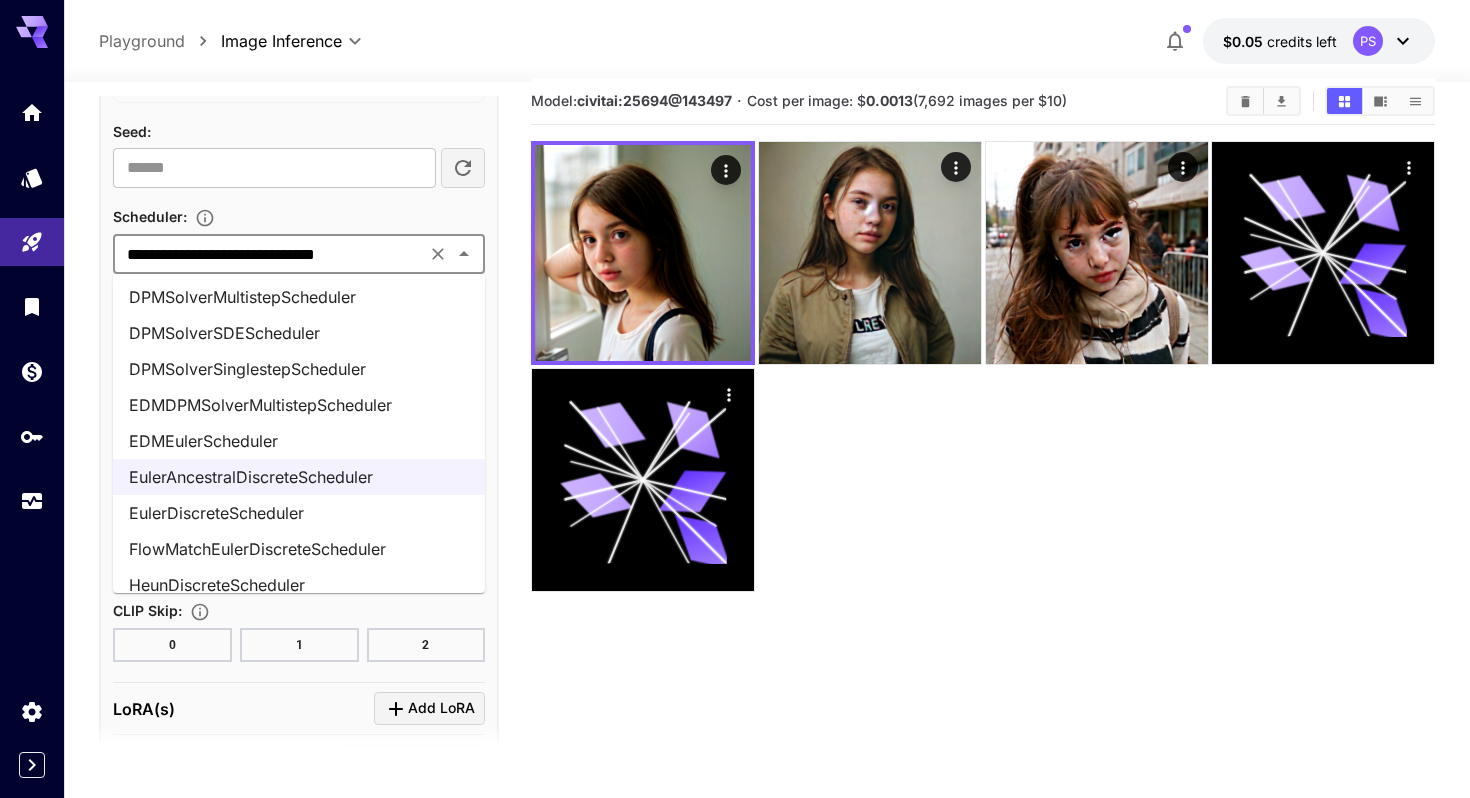 click on "EulerDiscreteScheduler" at bounding box center (299, 513) 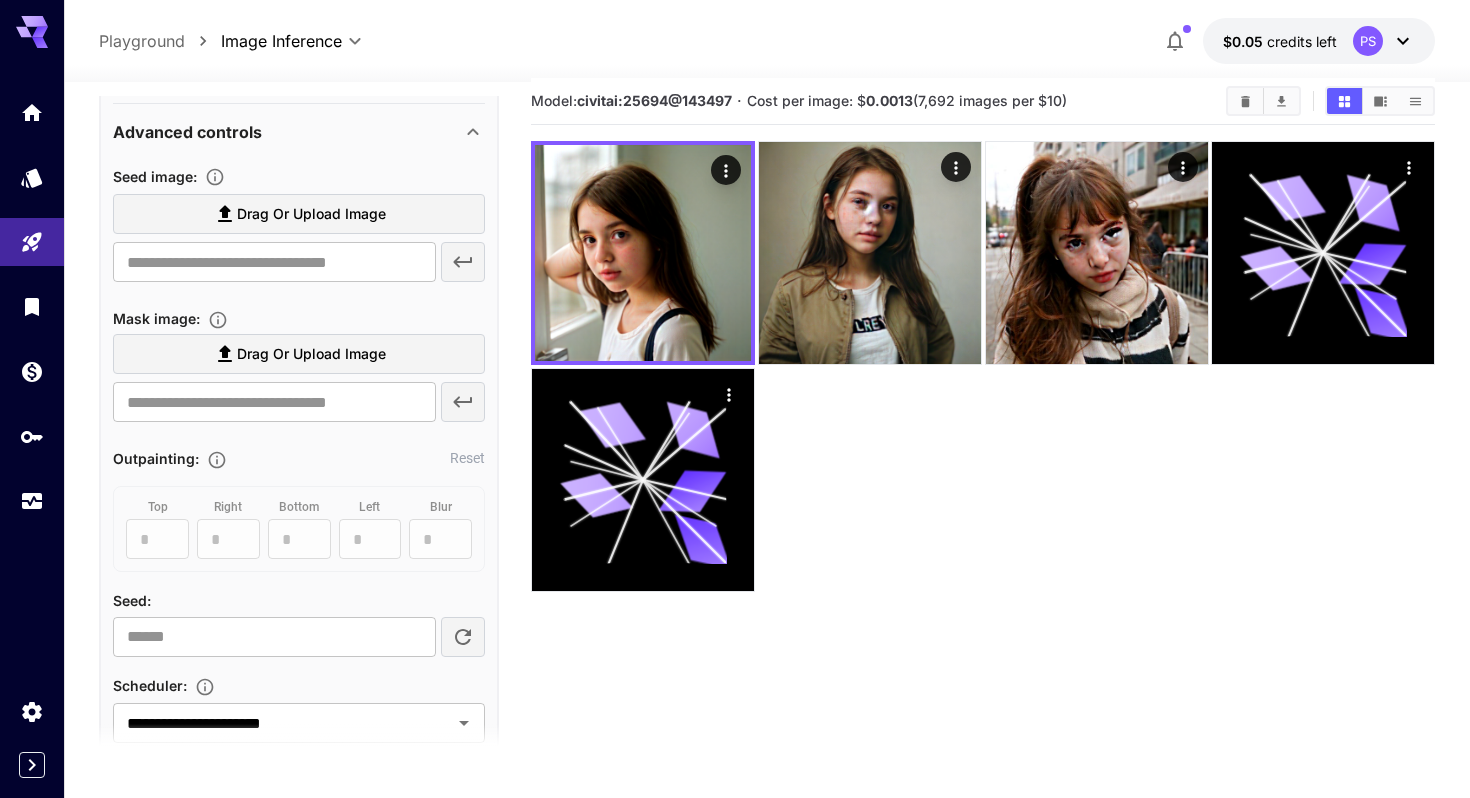 scroll, scrollTop: 319, scrollLeft: 0, axis: vertical 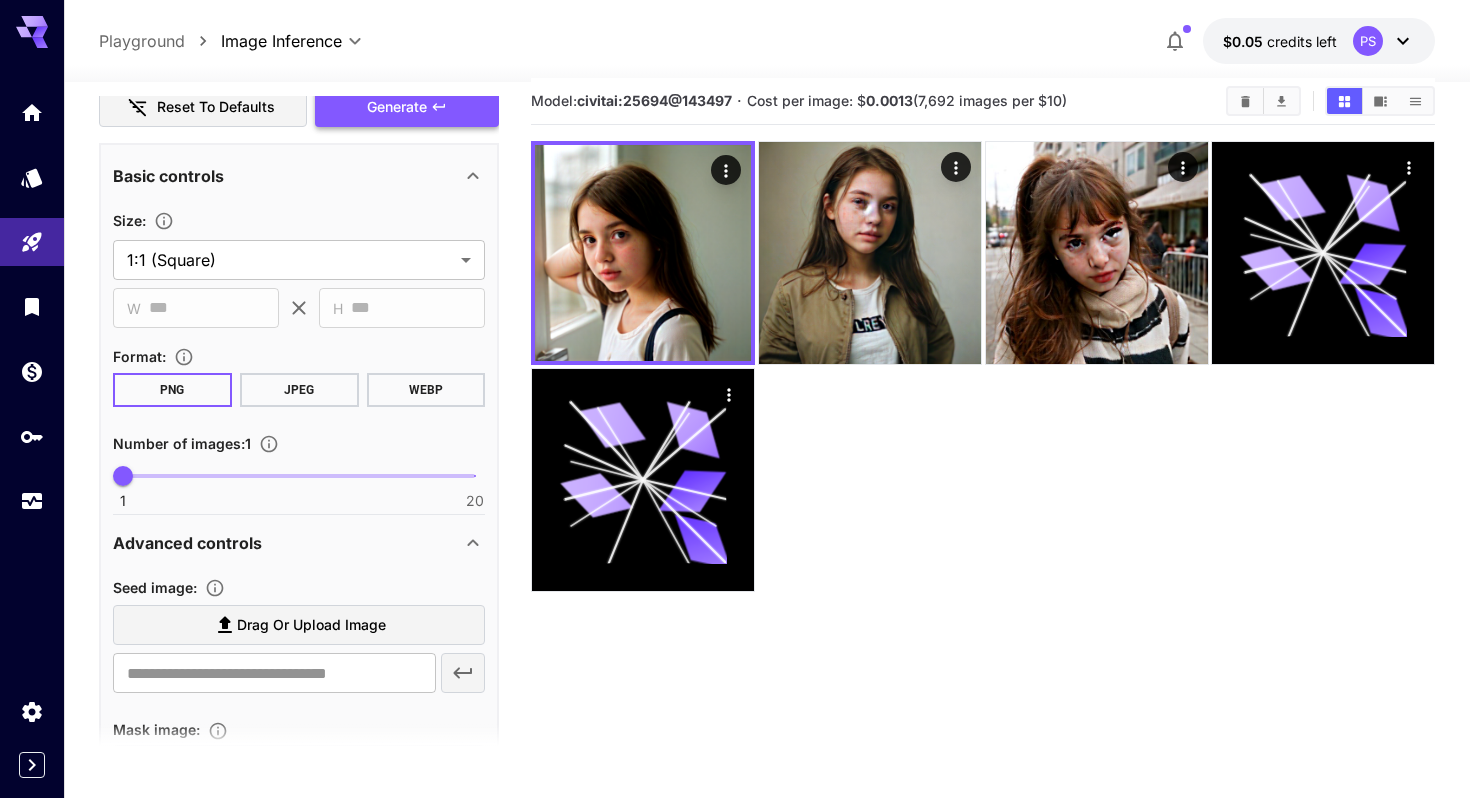 click on "Generate" at bounding box center (397, 107) 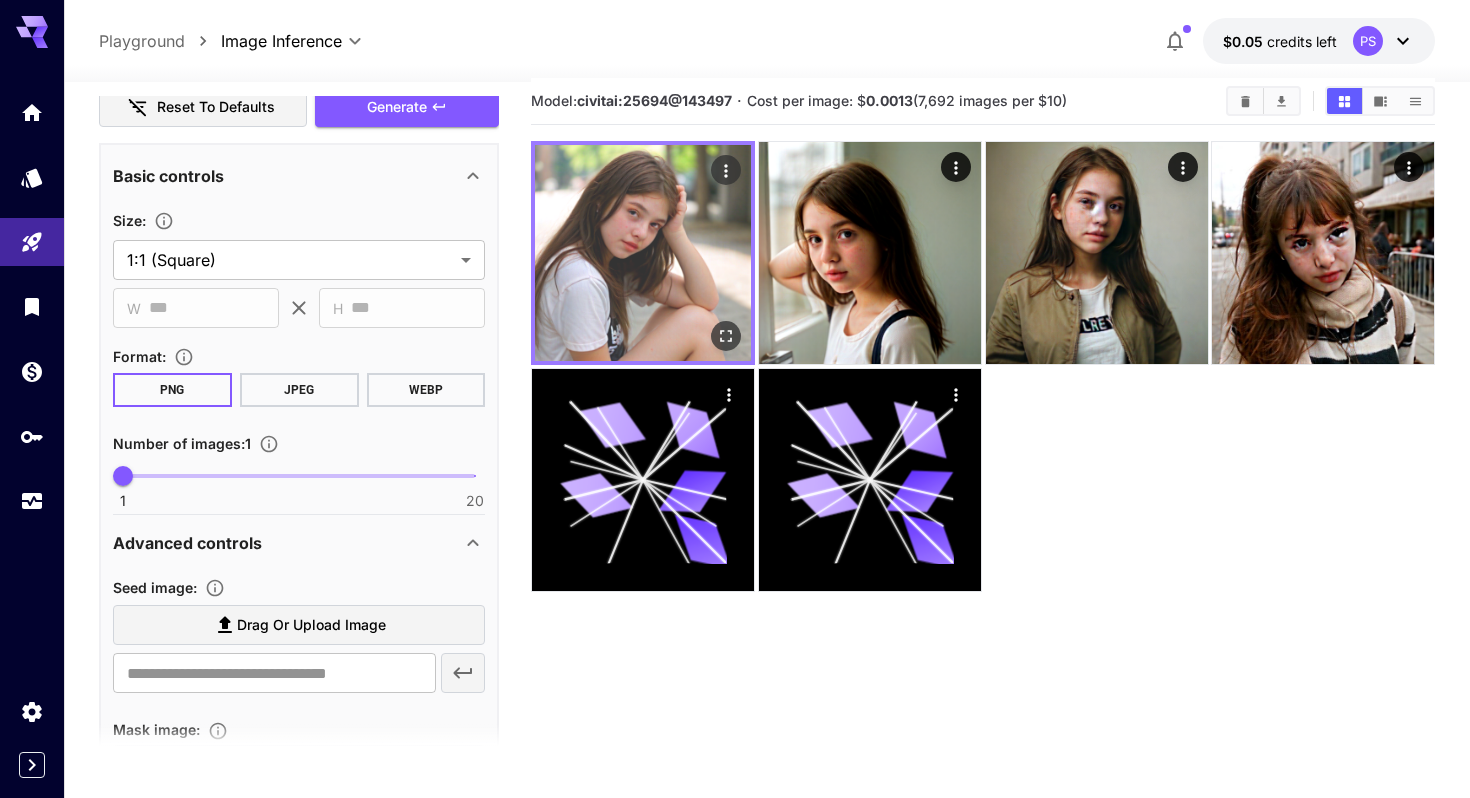click at bounding box center [643, 253] 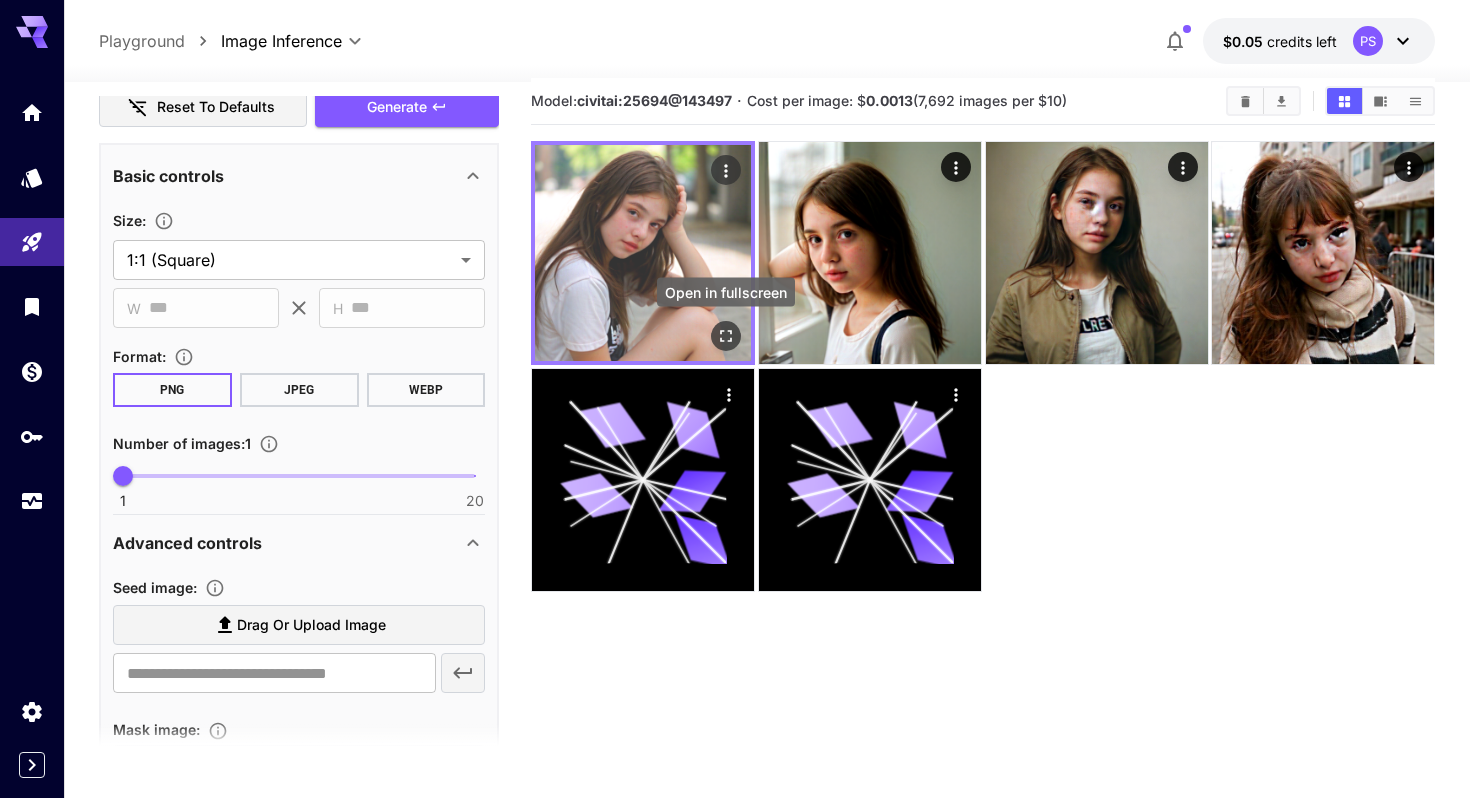 click 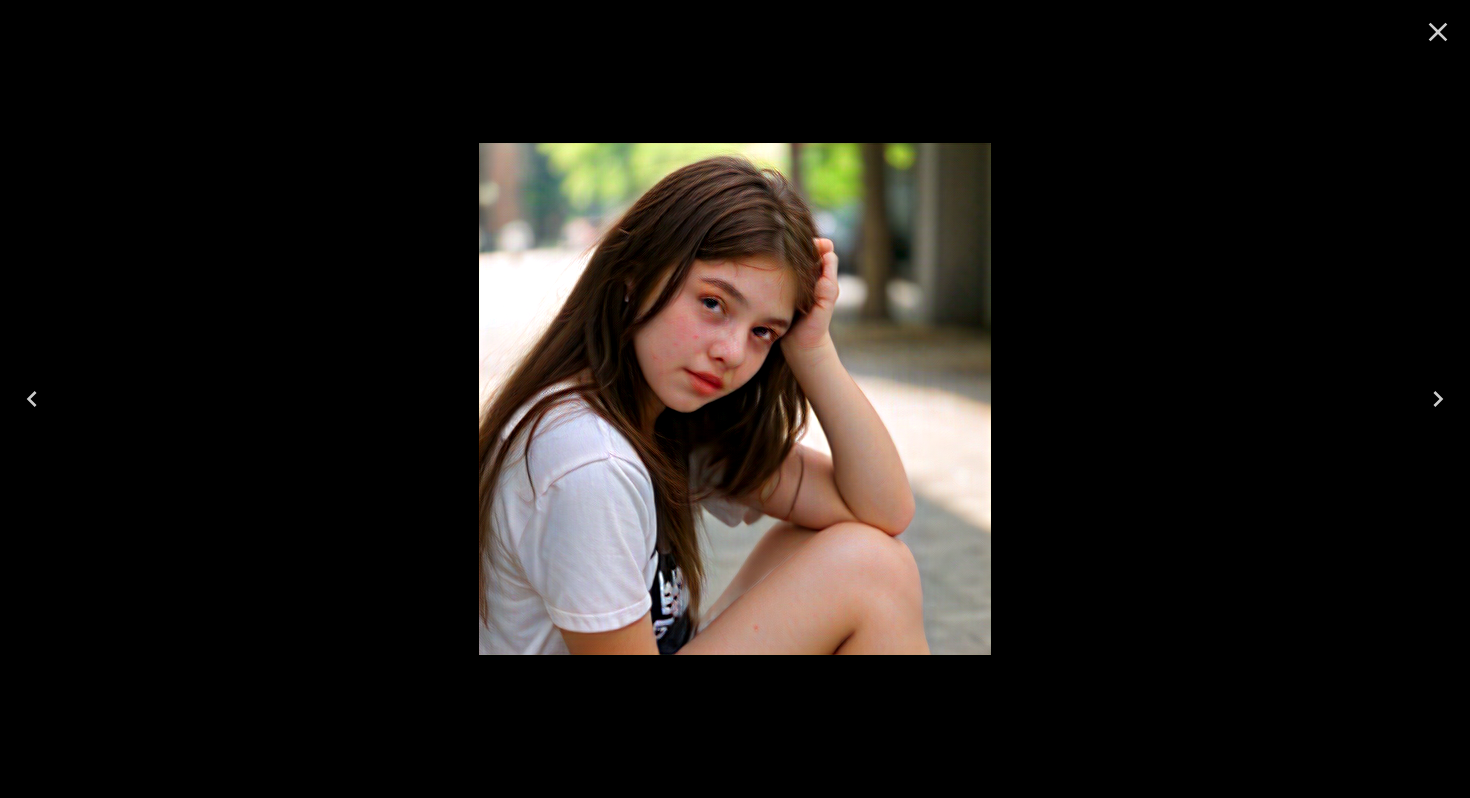 click 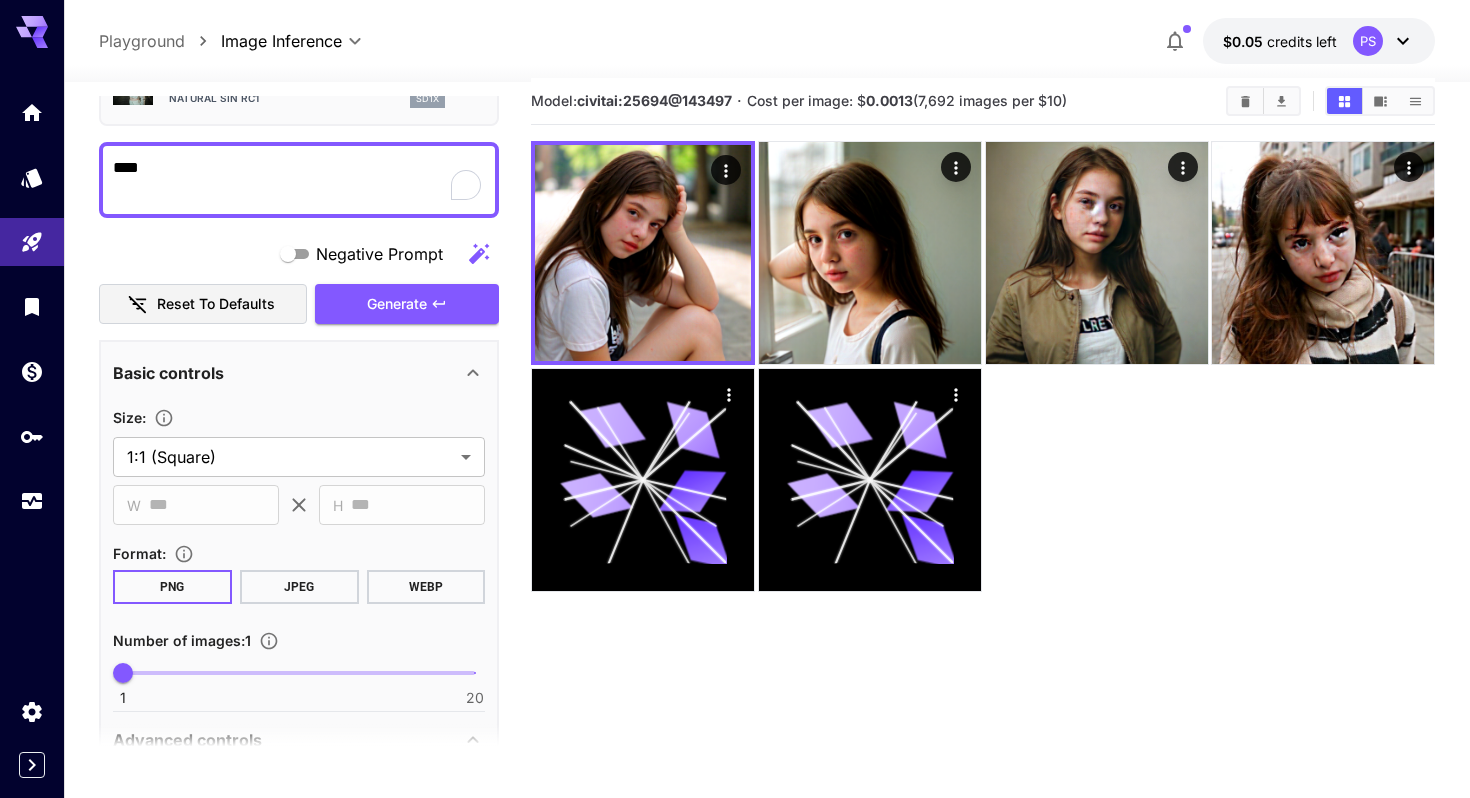 scroll, scrollTop: 113, scrollLeft: 0, axis: vertical 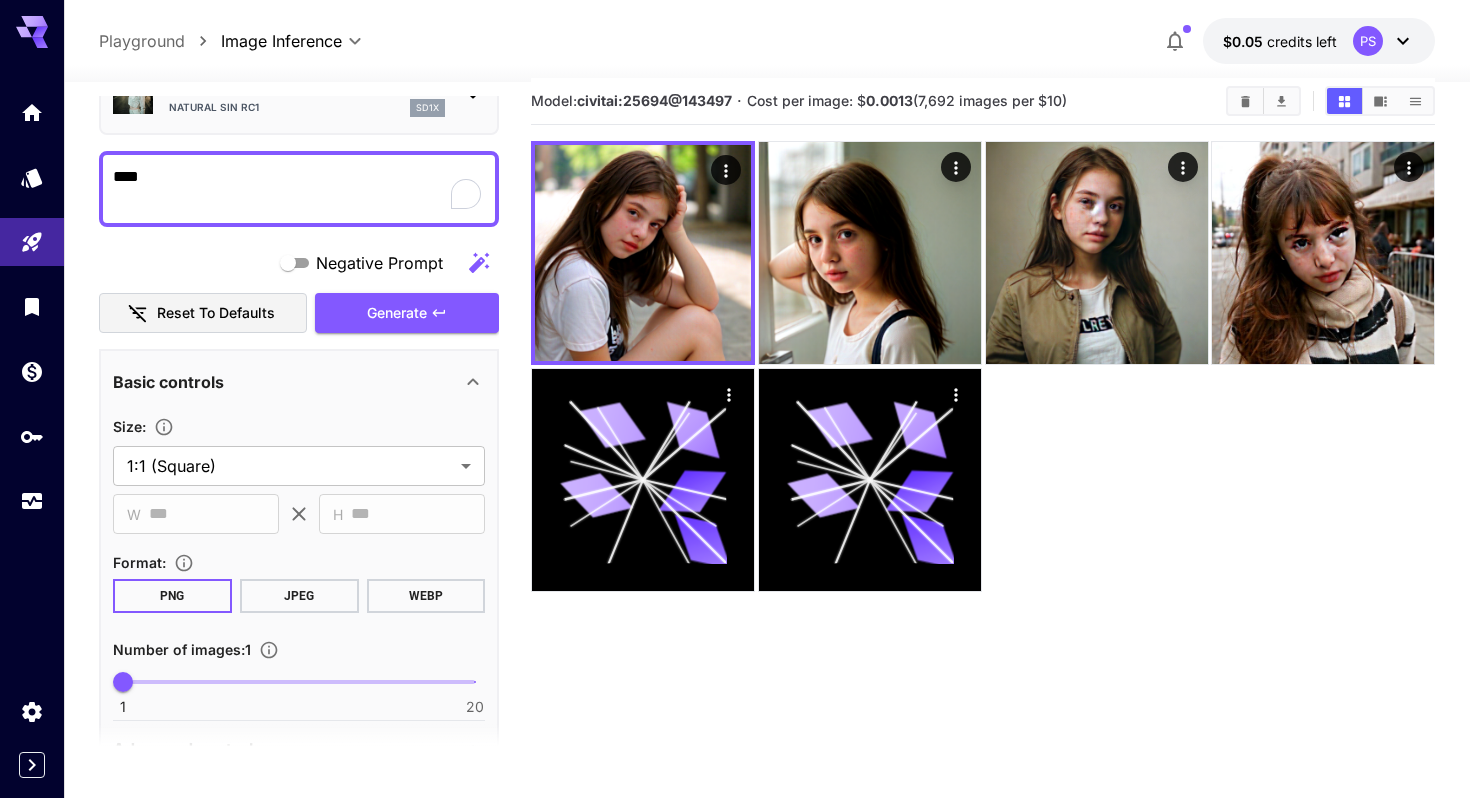 click on "****" at bounding box center (299, 189) 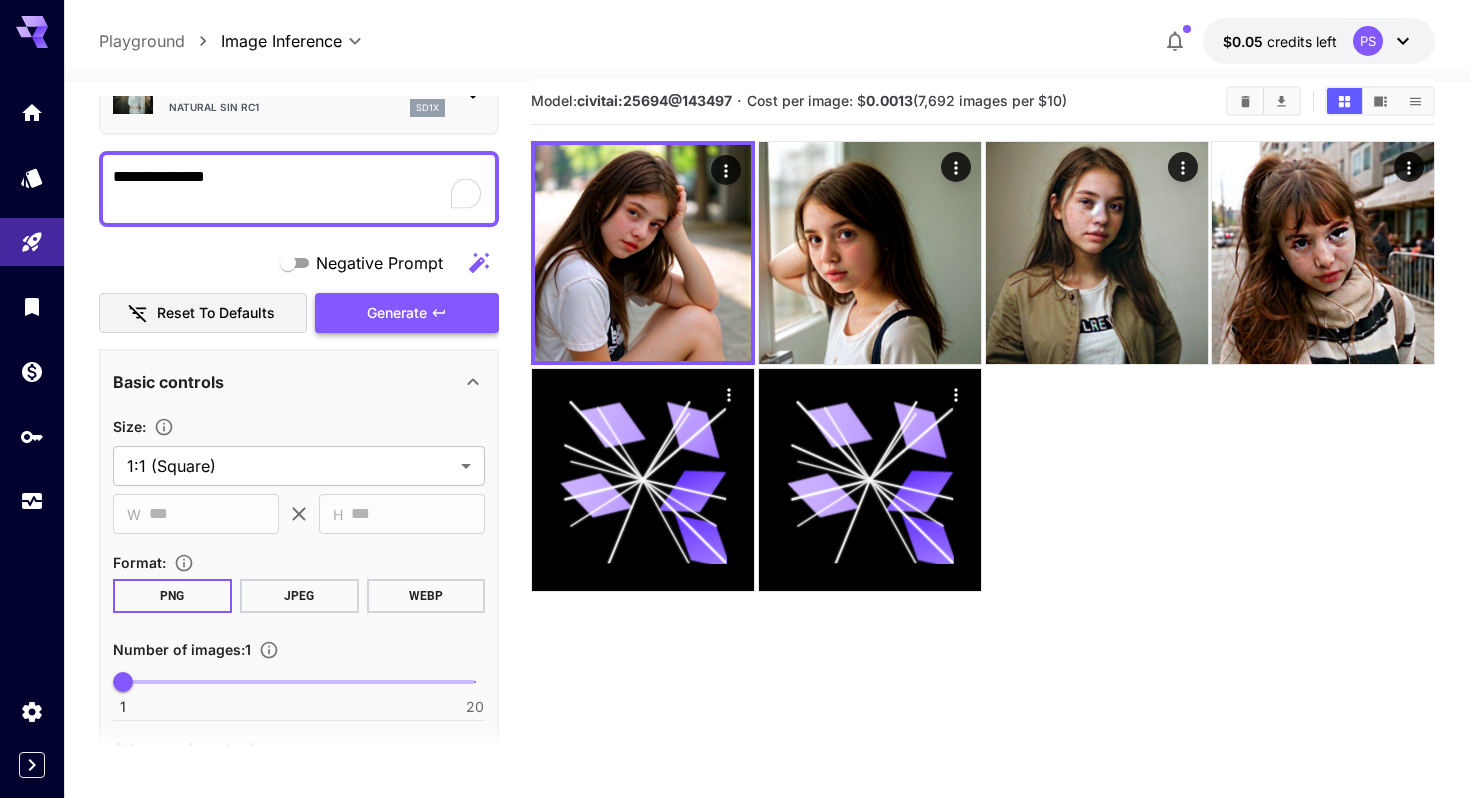type on "**********" 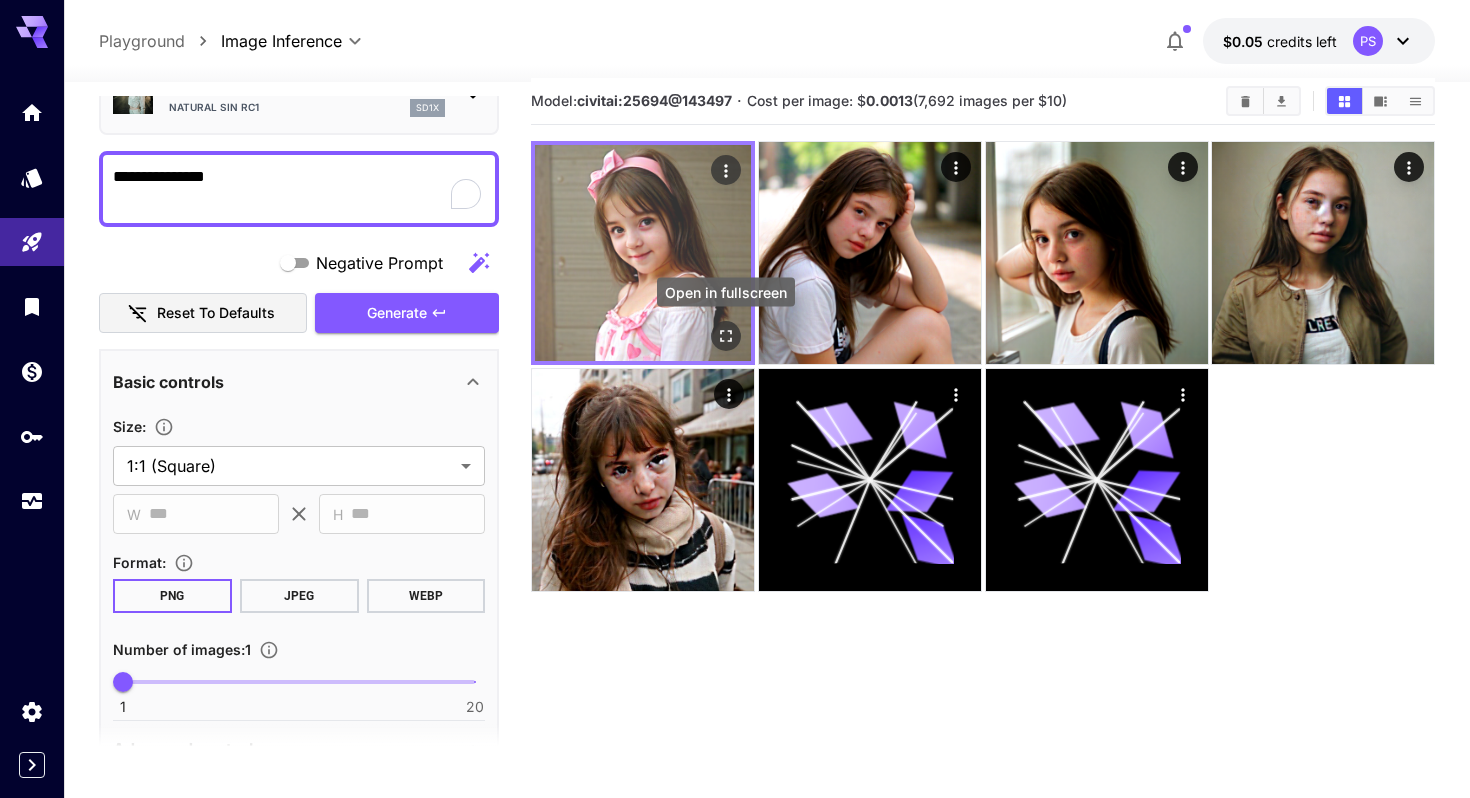 click 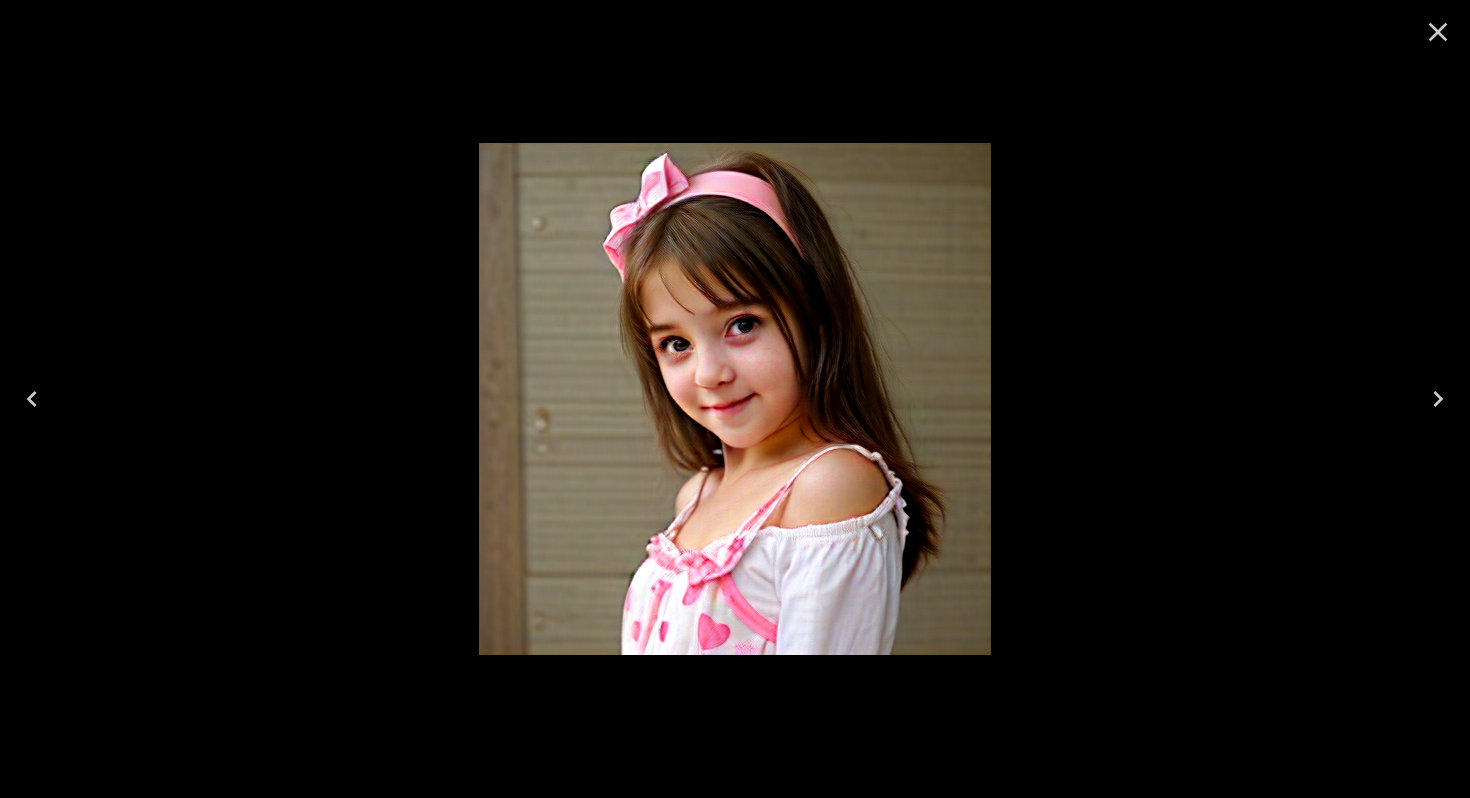 click 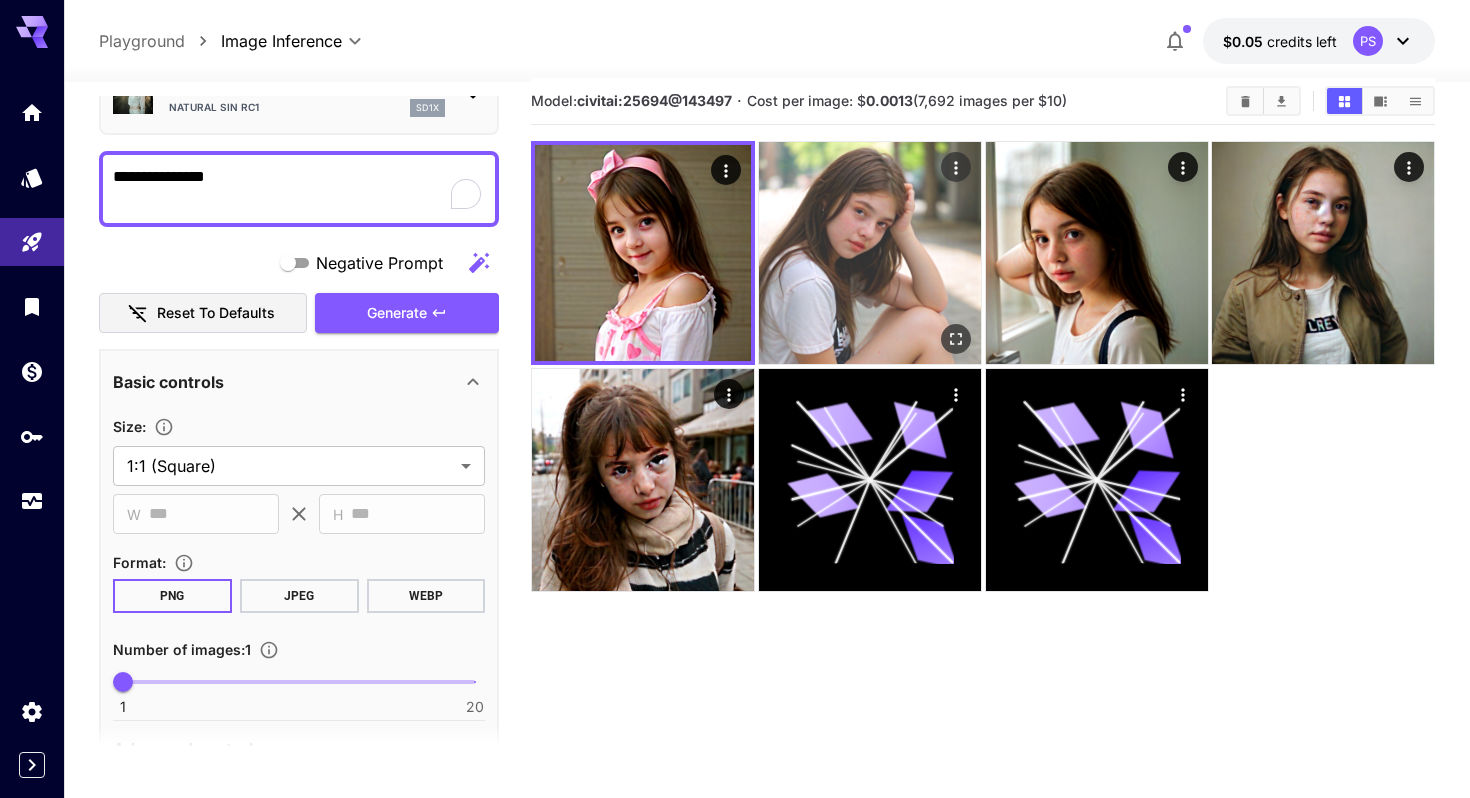 click at bounding box center [870, 253] 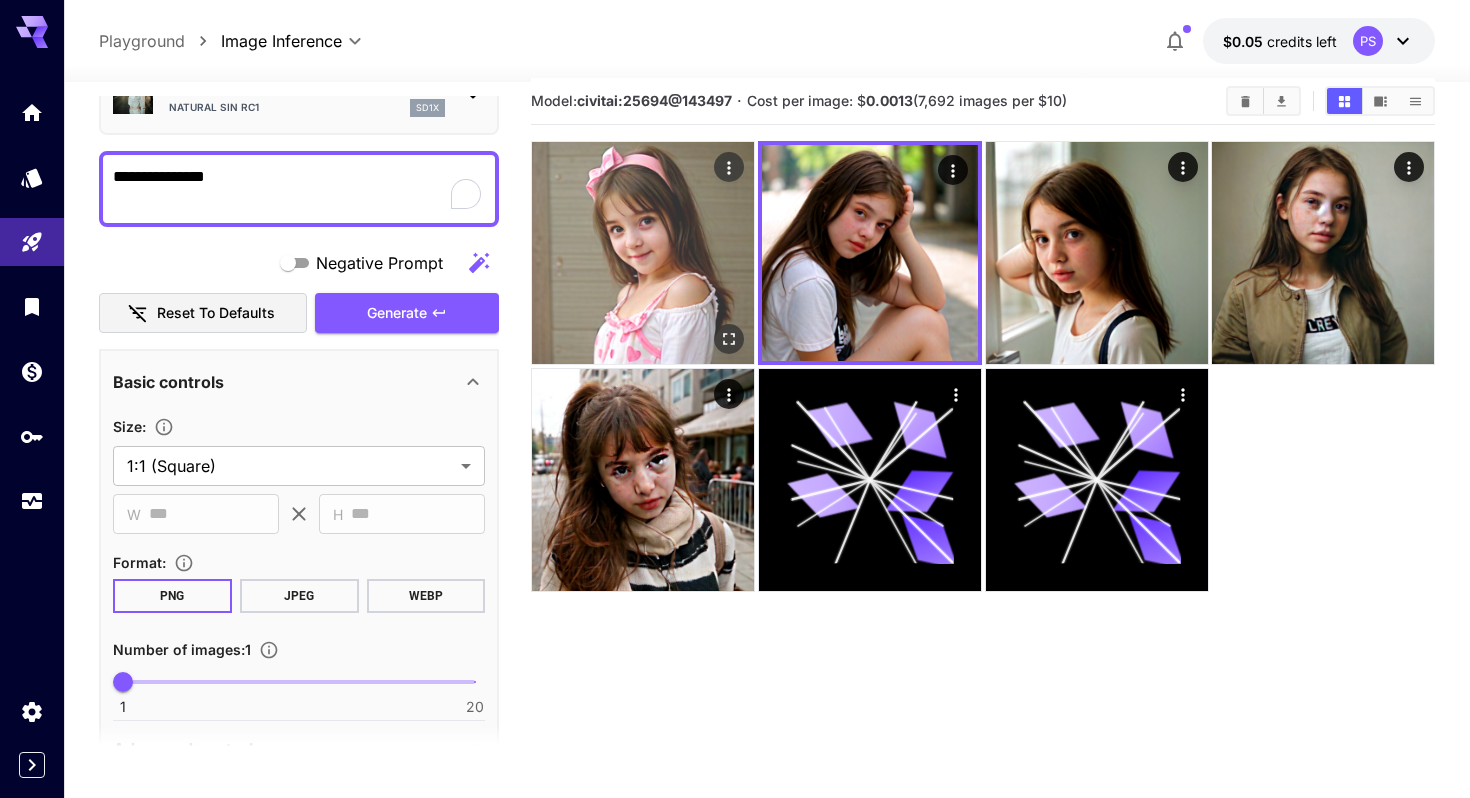 click at bounding box center (643, 253) 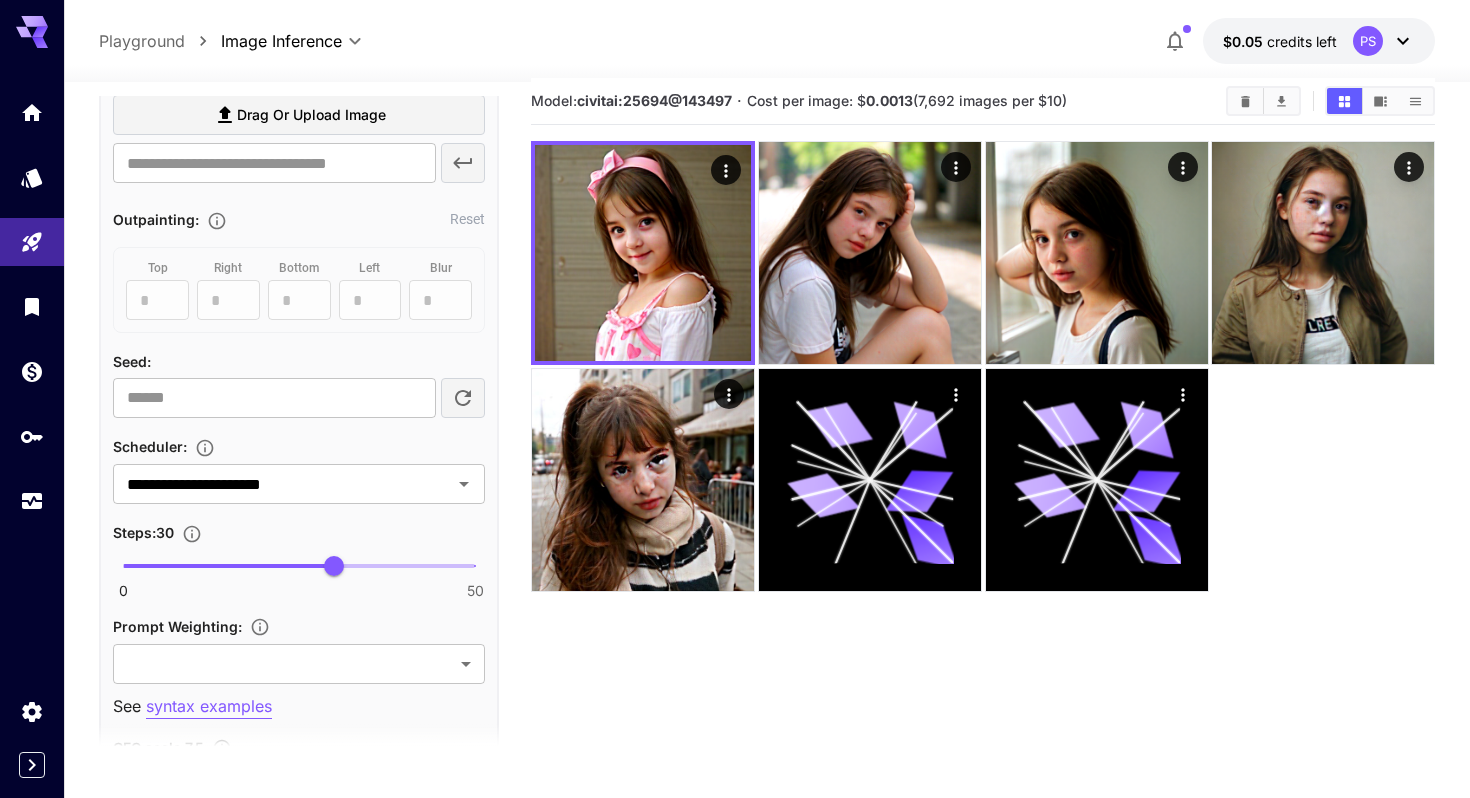 scroll, scrollTop: 990, scrollLeft: 0, axis: vertical 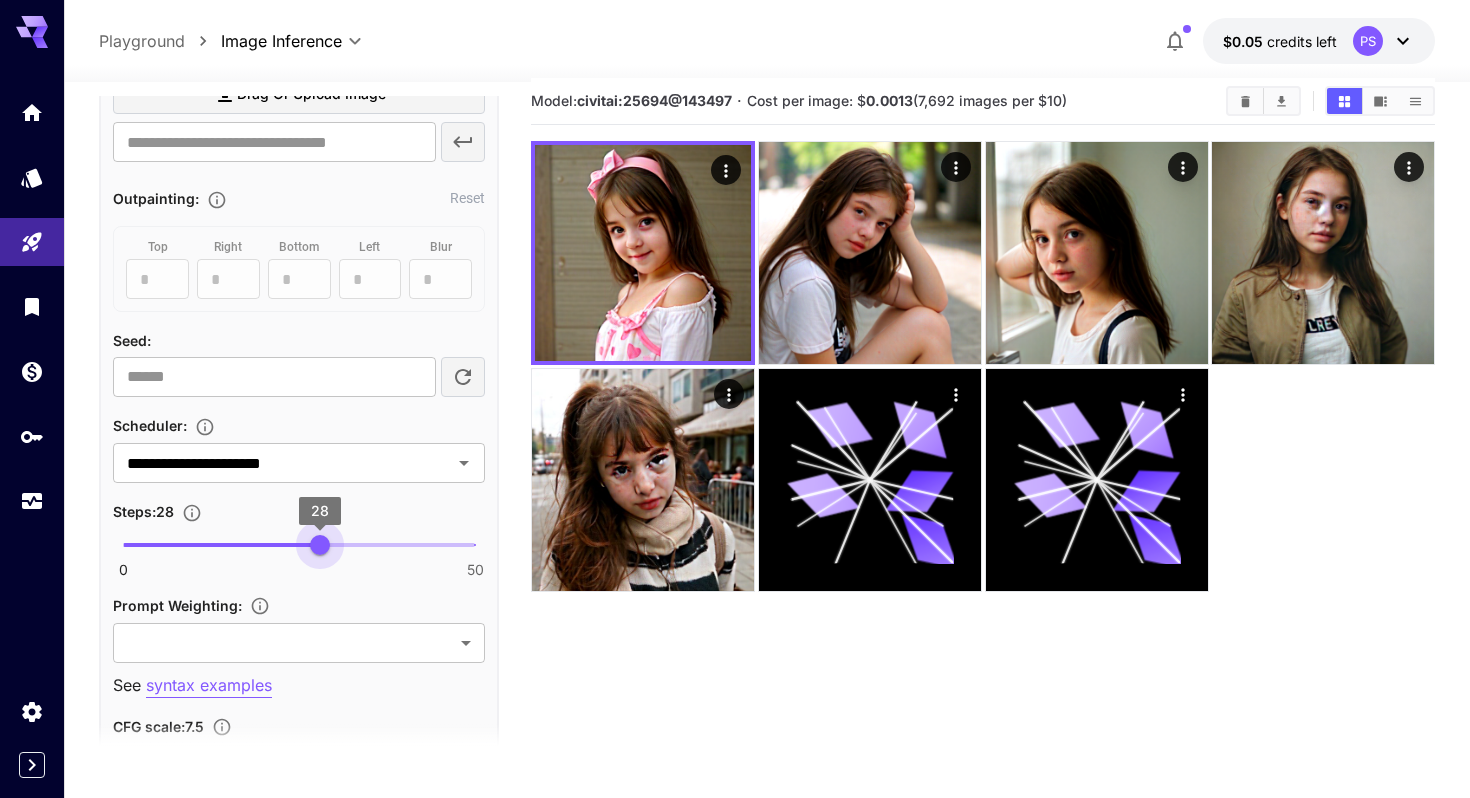 drag, startPoint x: 338, startPoint y: 545, endPoint x: 323, endPoint y: 541, distance: 15.524175 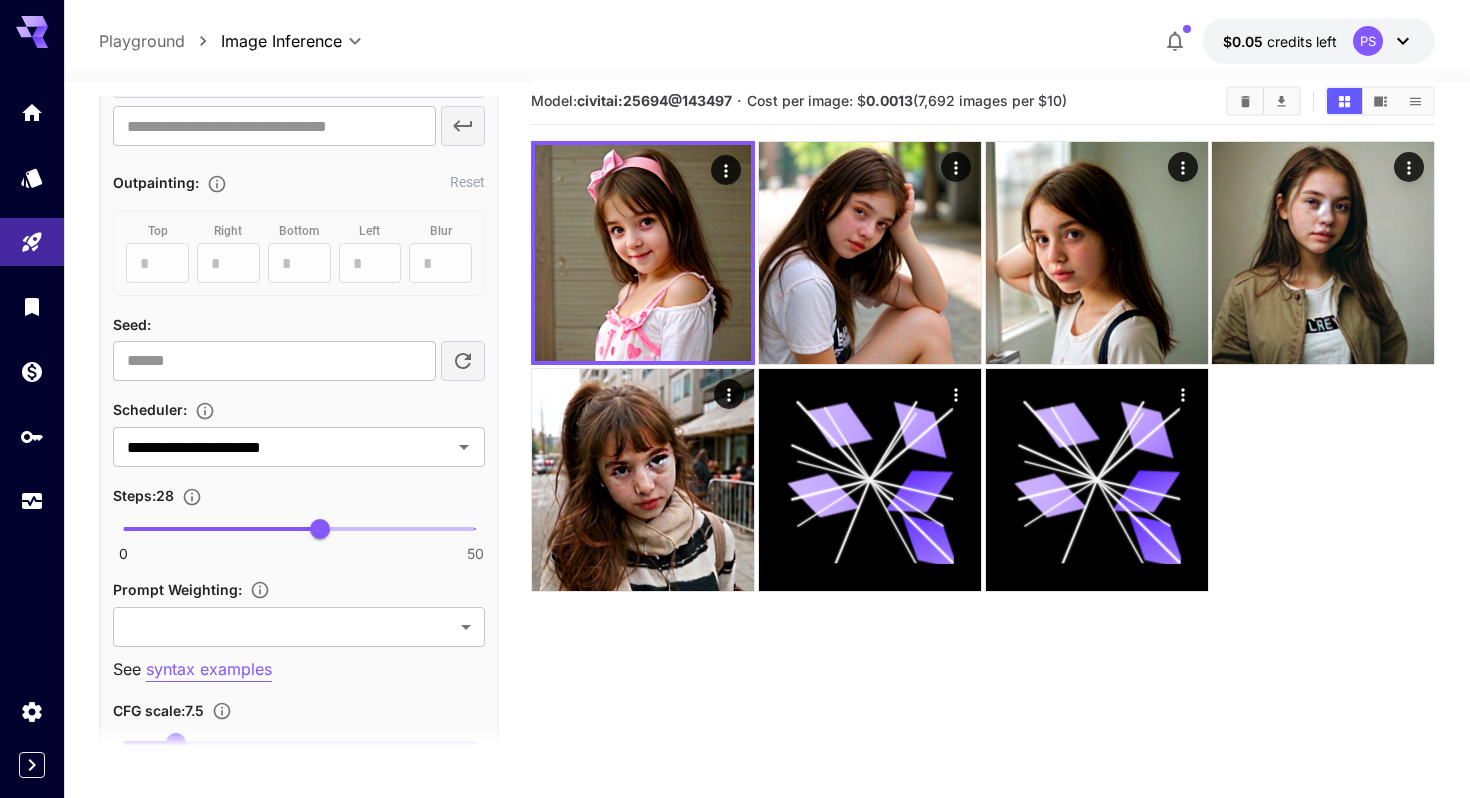 scroll, scrollTop: 1039, scrollLeft: 0, axis: vertical 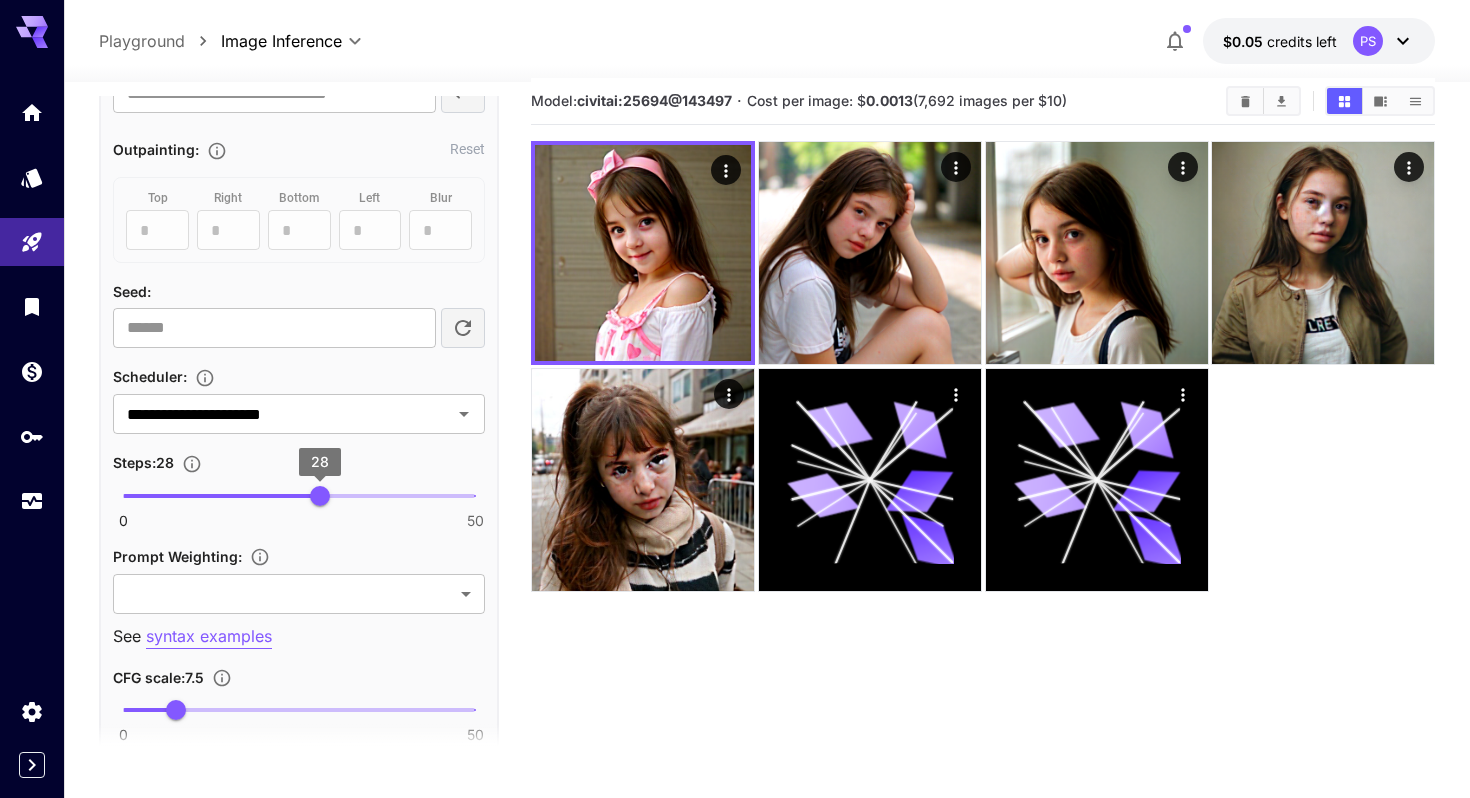 type on "**" 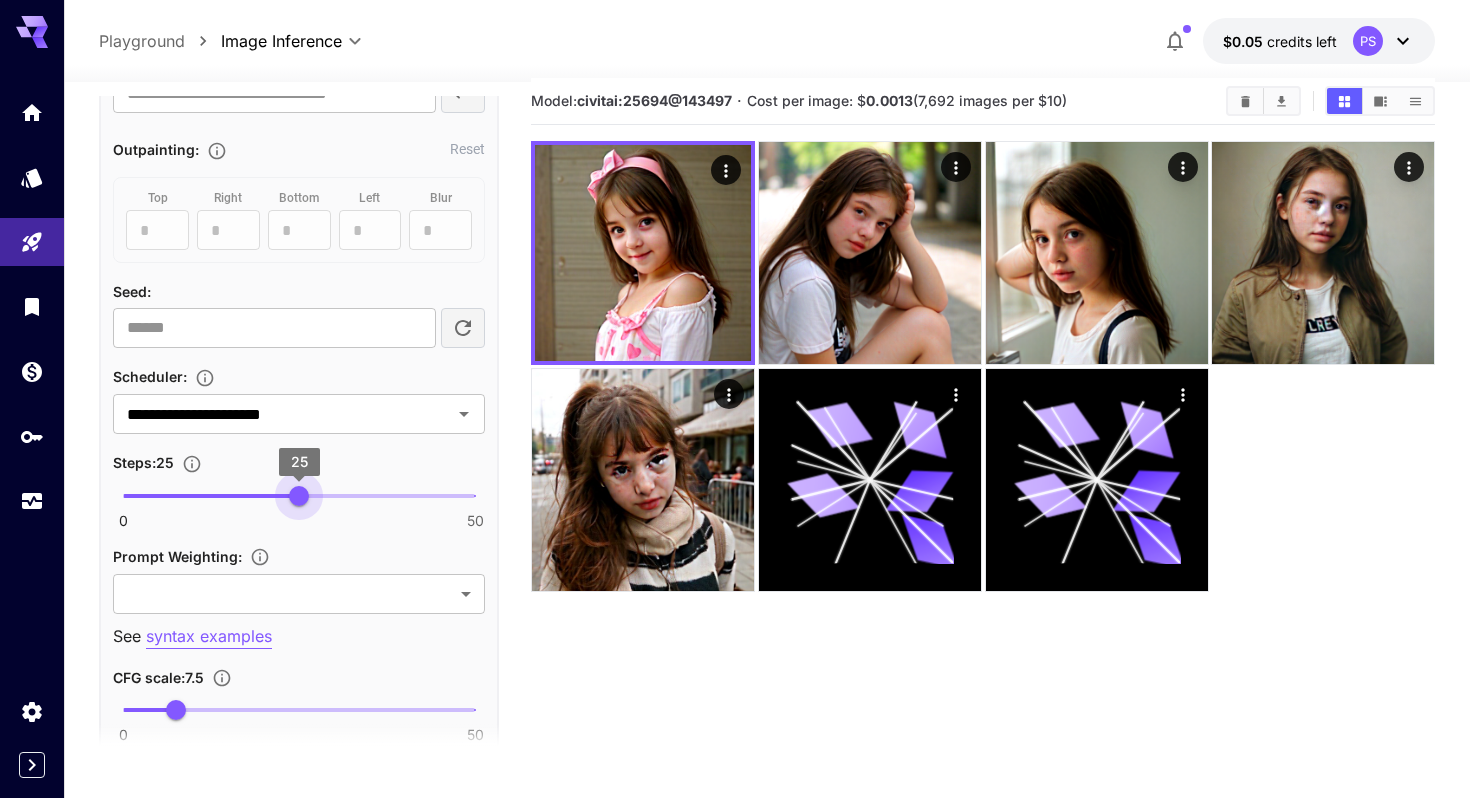drag, startPoint x: 319, startPoint y: 500, endPoint x: 301, endPoint y: 501, distance: 18.027756 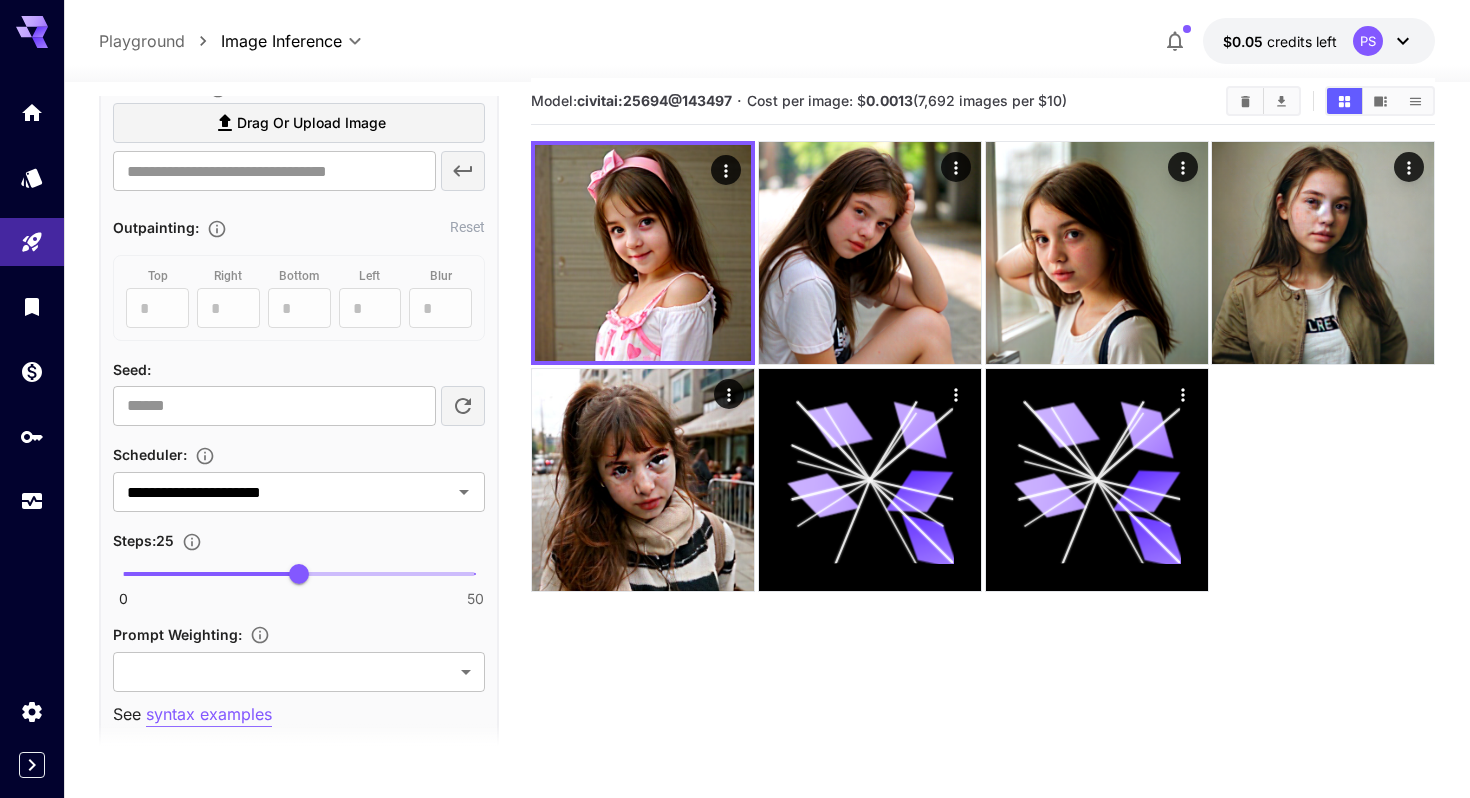 scroll, scrollTop: 934, scrollLeft: 0, axis: vertical 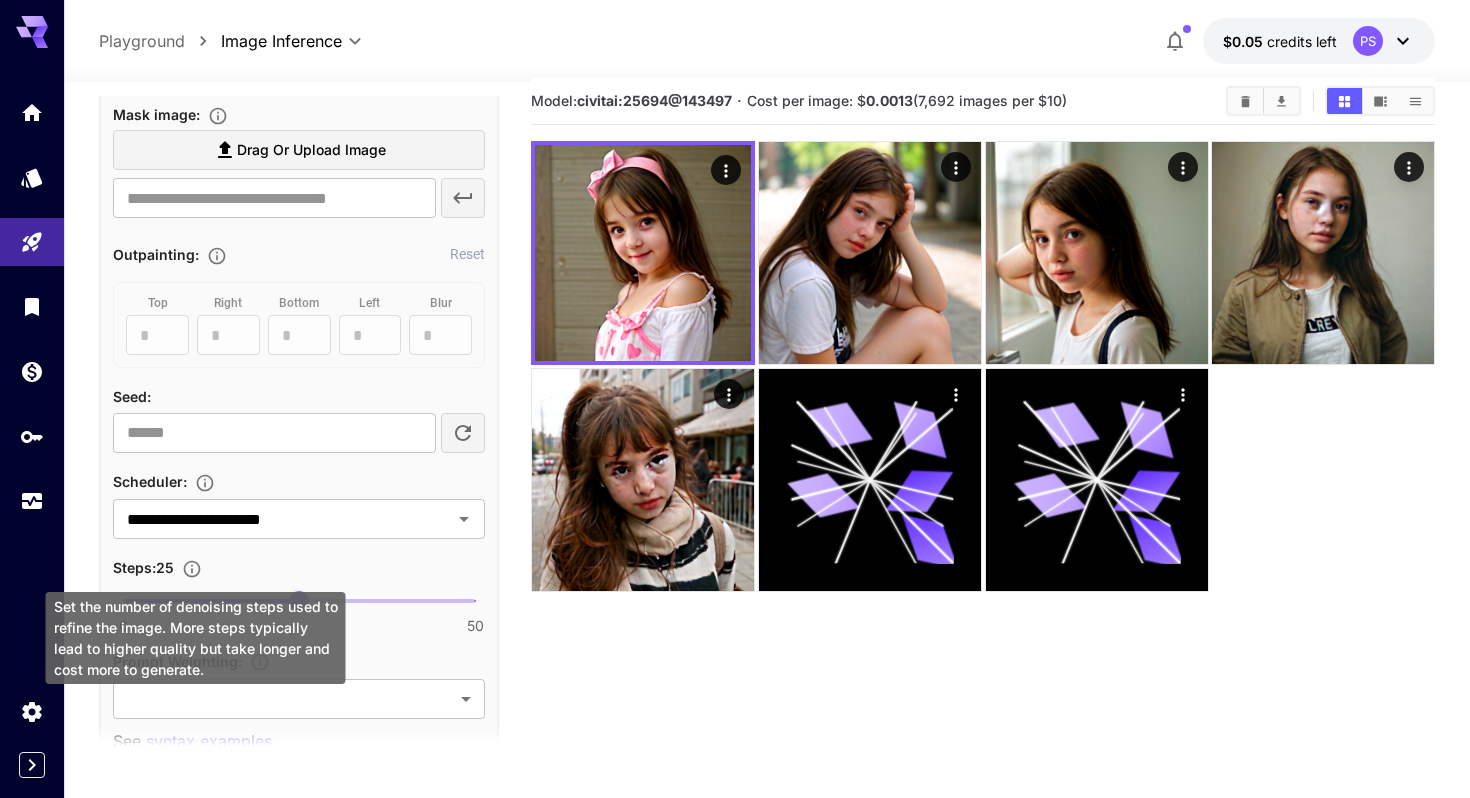 click 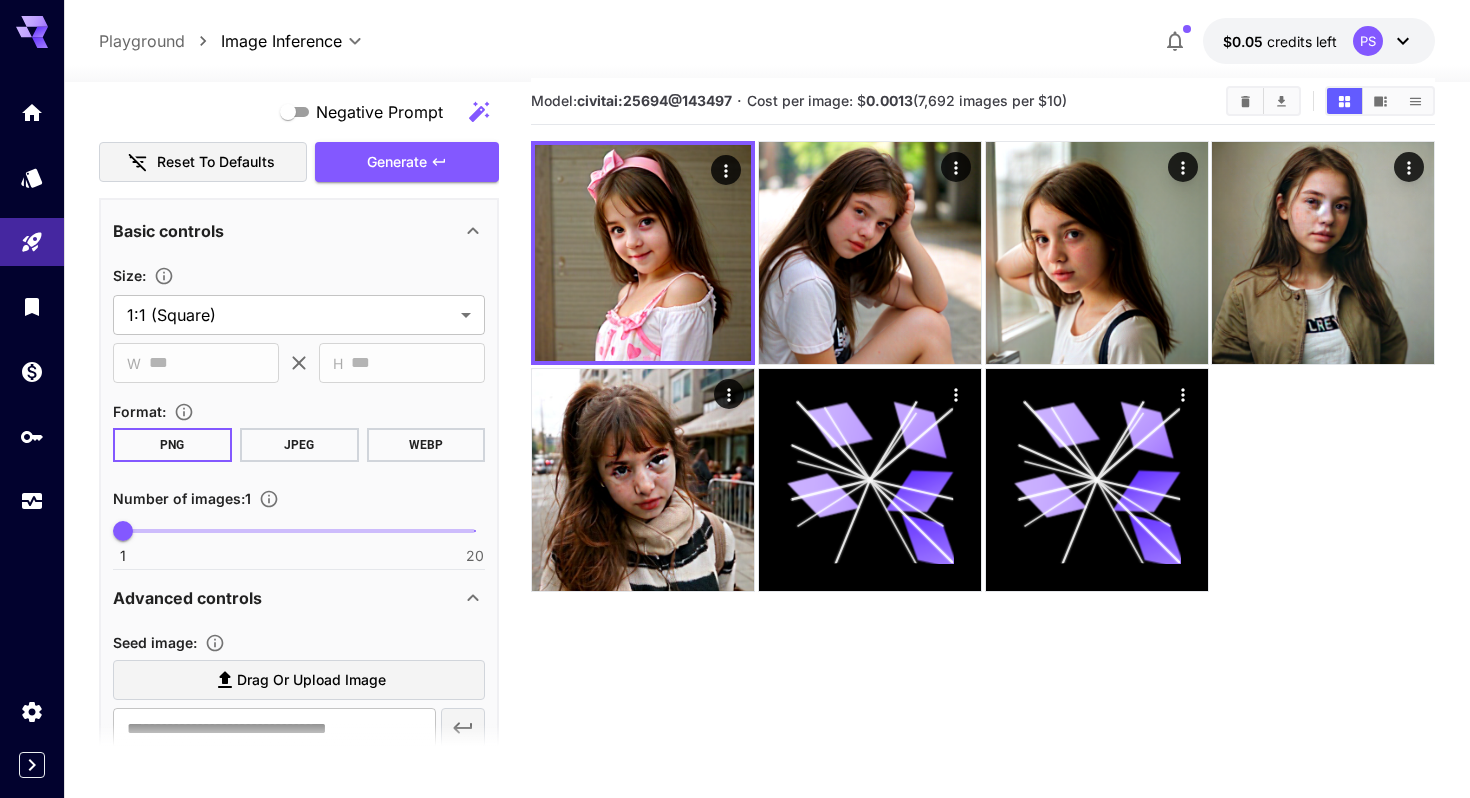 scroll, scrollTop: 107, scrollLeft: 0, axis: vertical 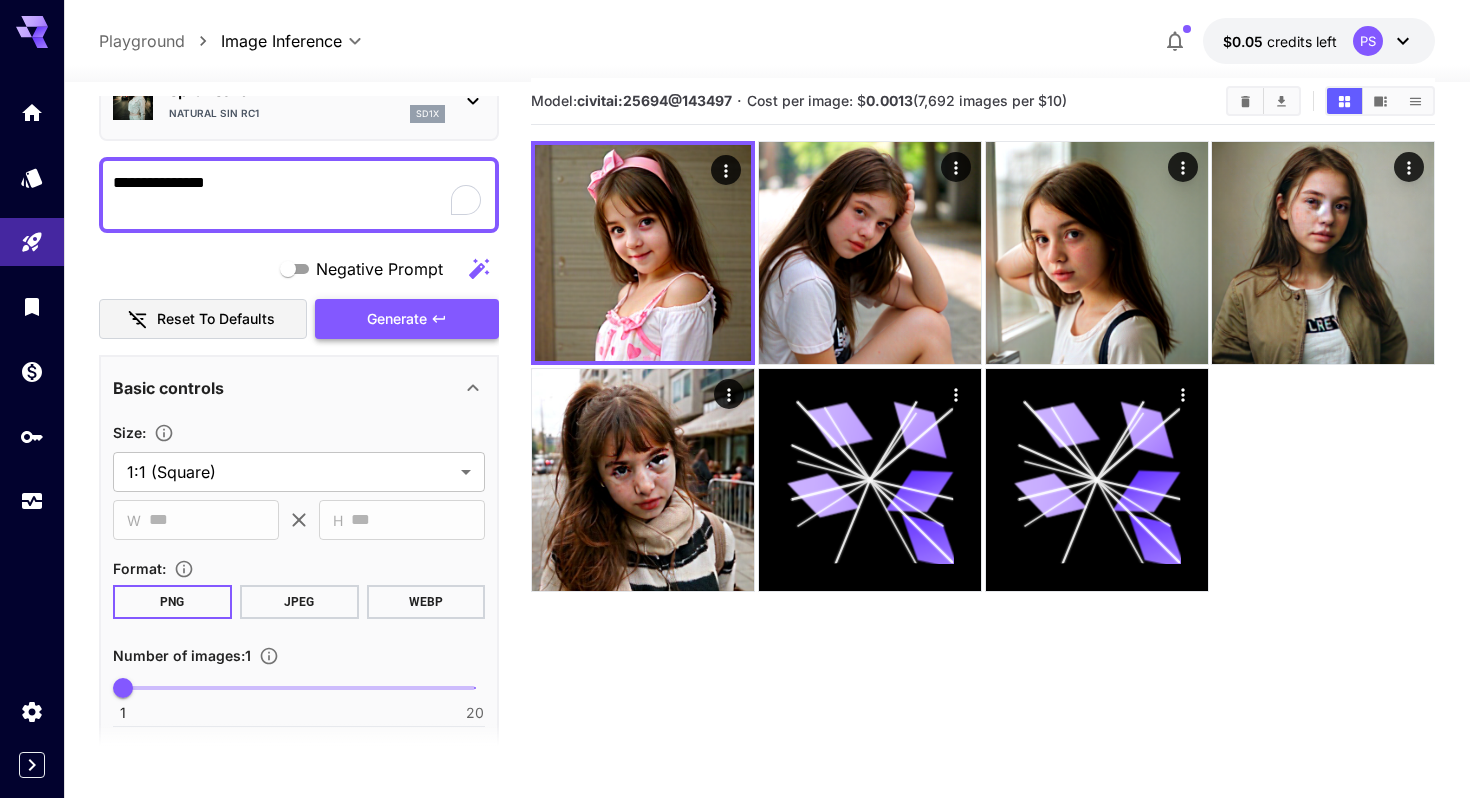 click on "Generate" at bounding box center (407, 319) 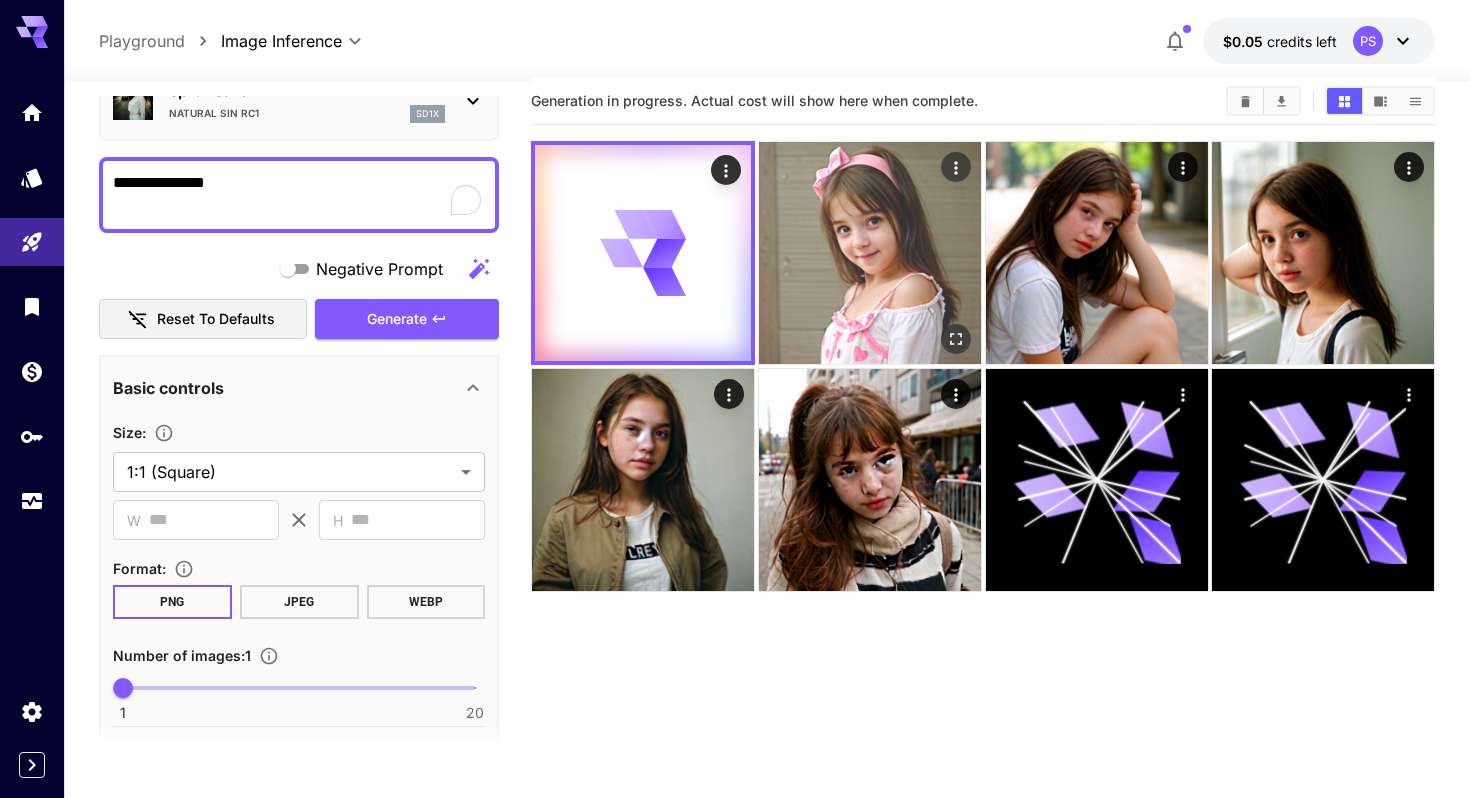 click at bounding box center (870, 253) 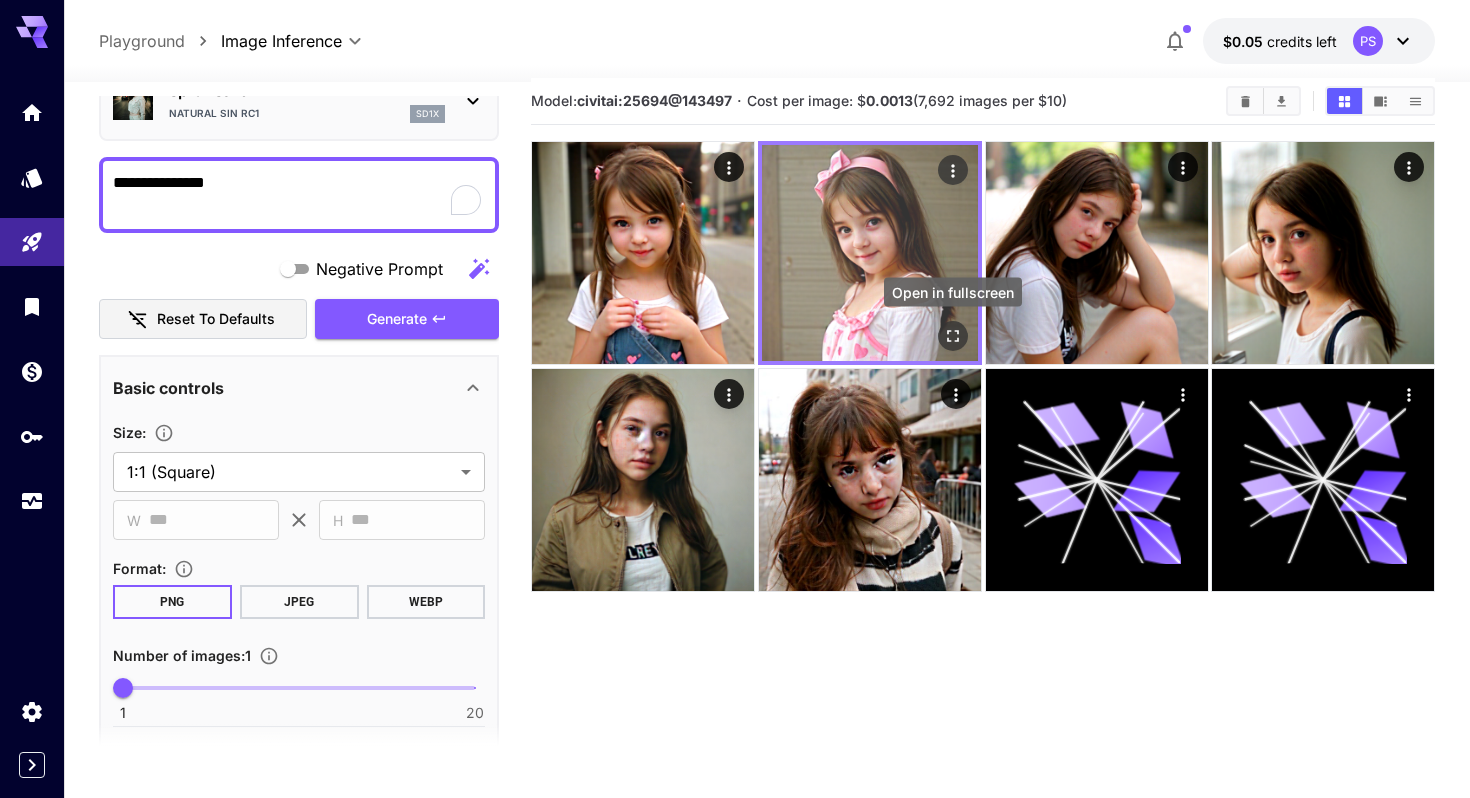 click 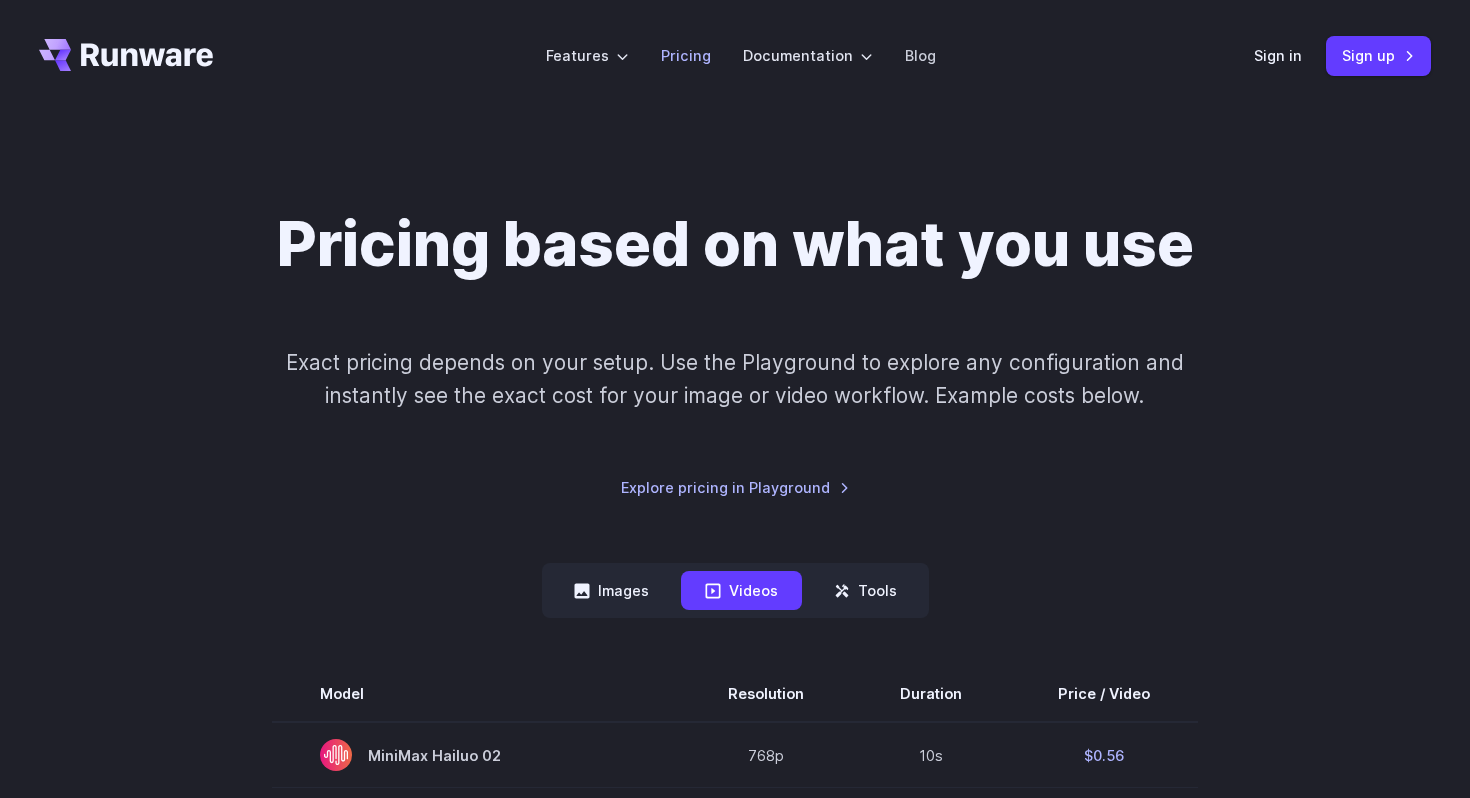 scroll, scrollTop: 0, scrollLeft: 0, axis: both 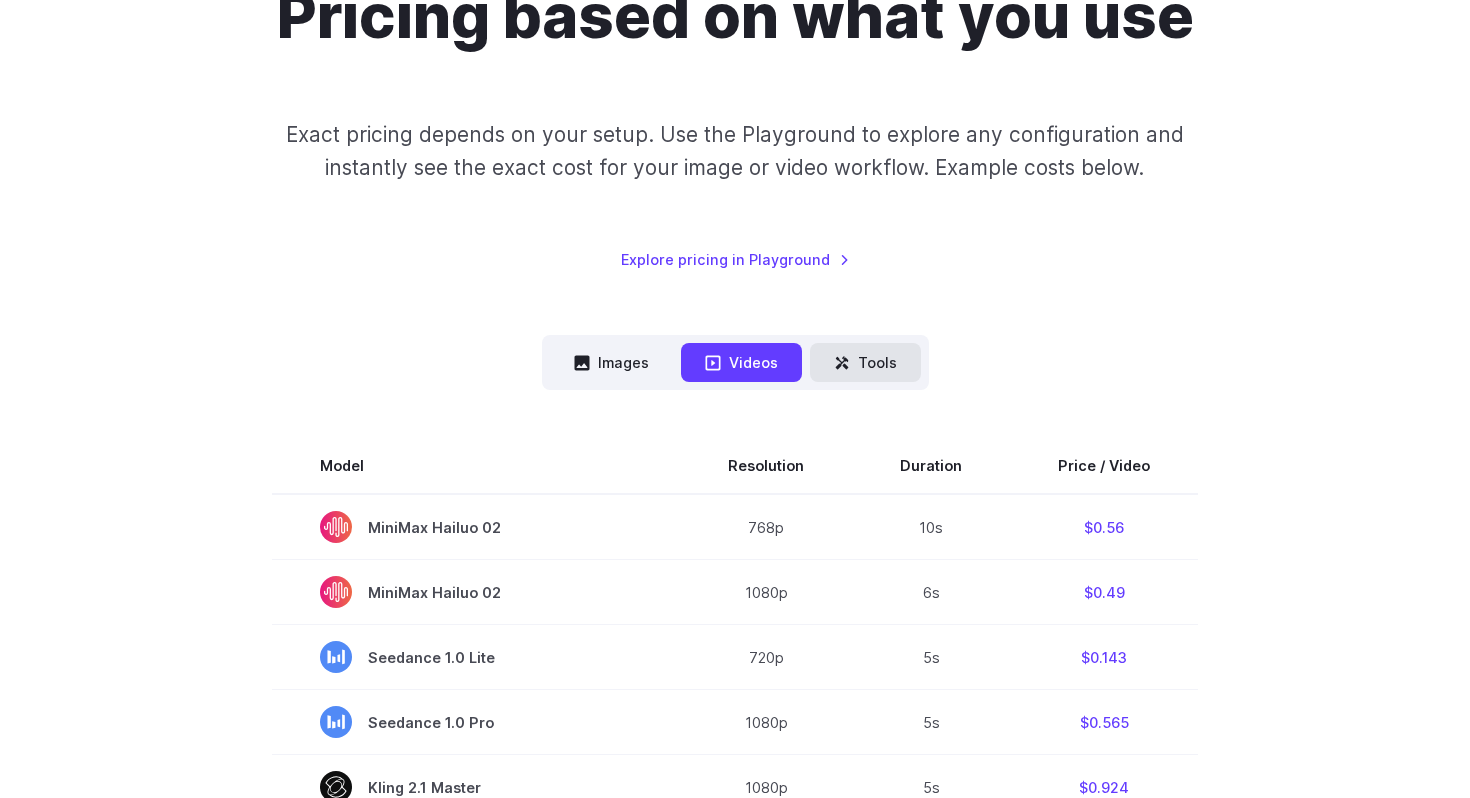 click on "Tools" at bounding box center [865, 362] 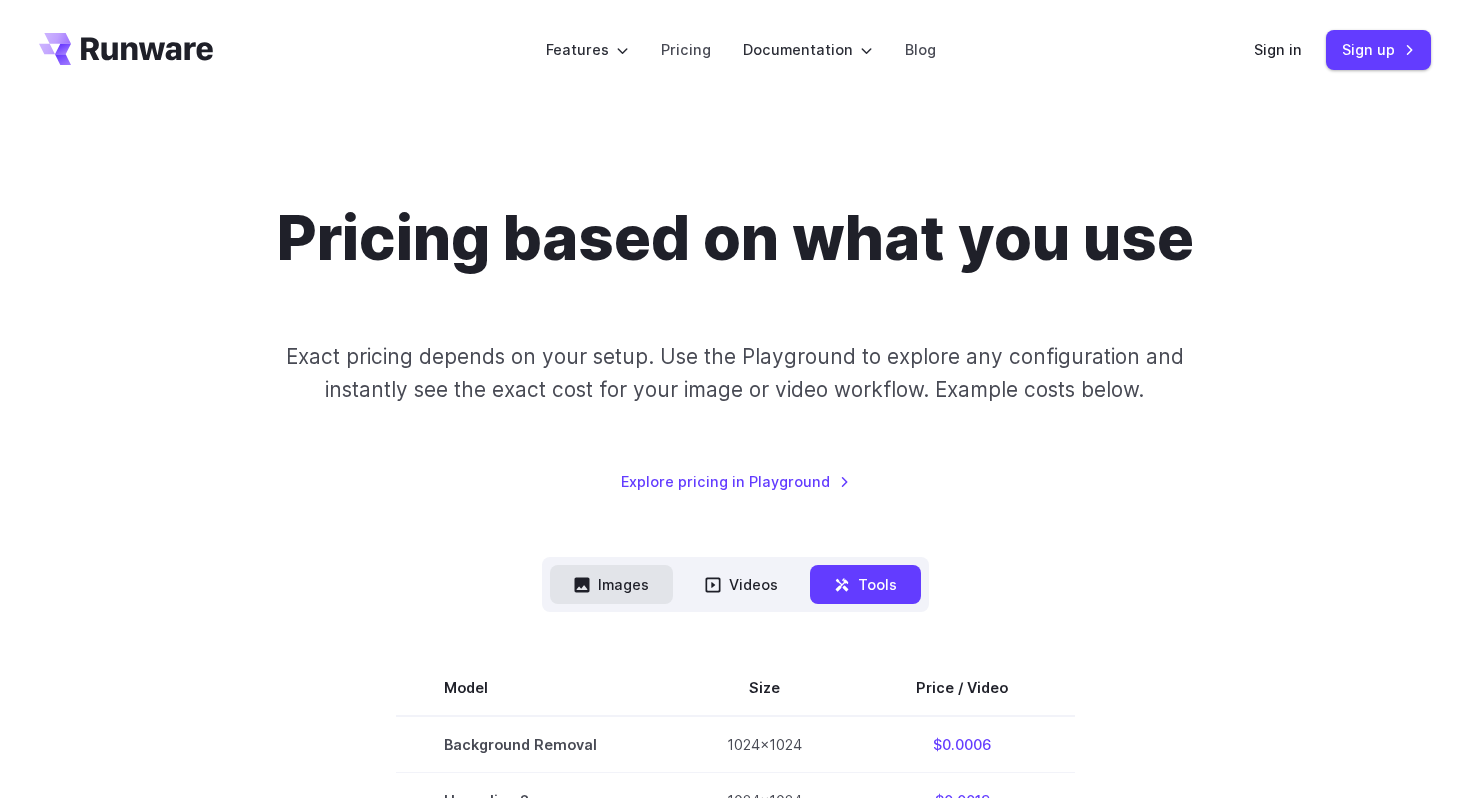scroll, scrollTop: 0, scrollLeft: 0, axis: both 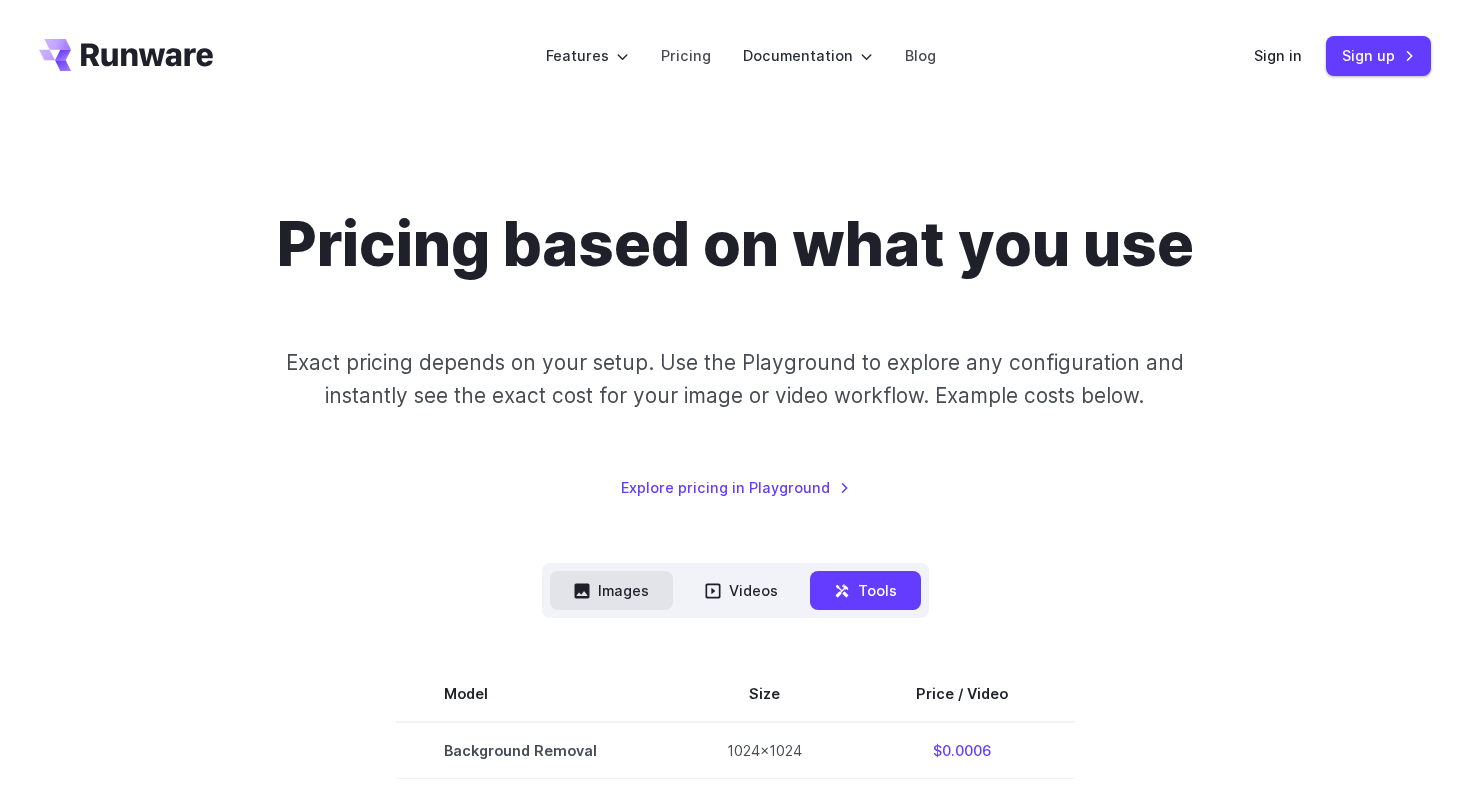 click on "Images" at bounding box center (611, 590) 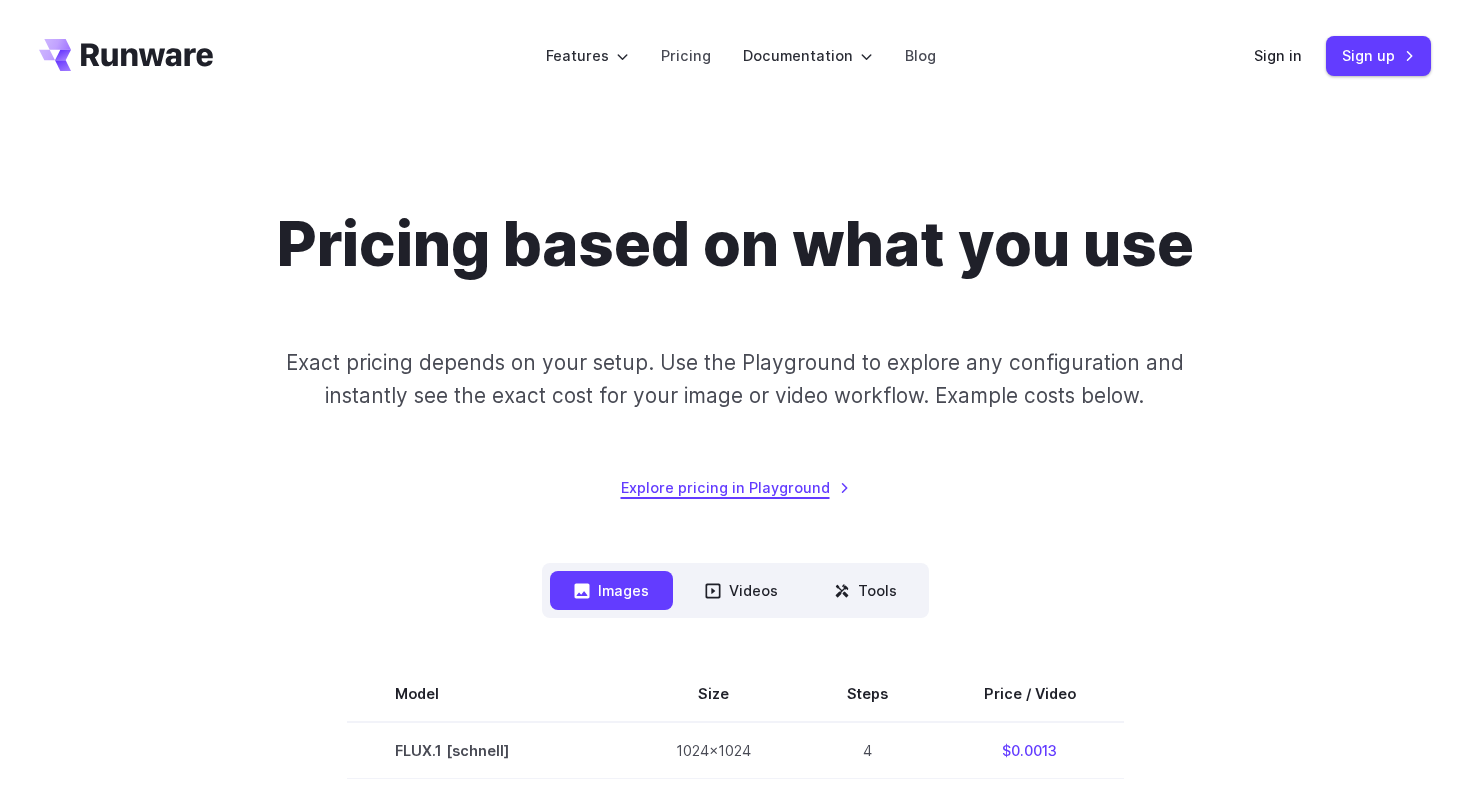 click on "Explore pricing in Playground" at bounding box center [735, 487] 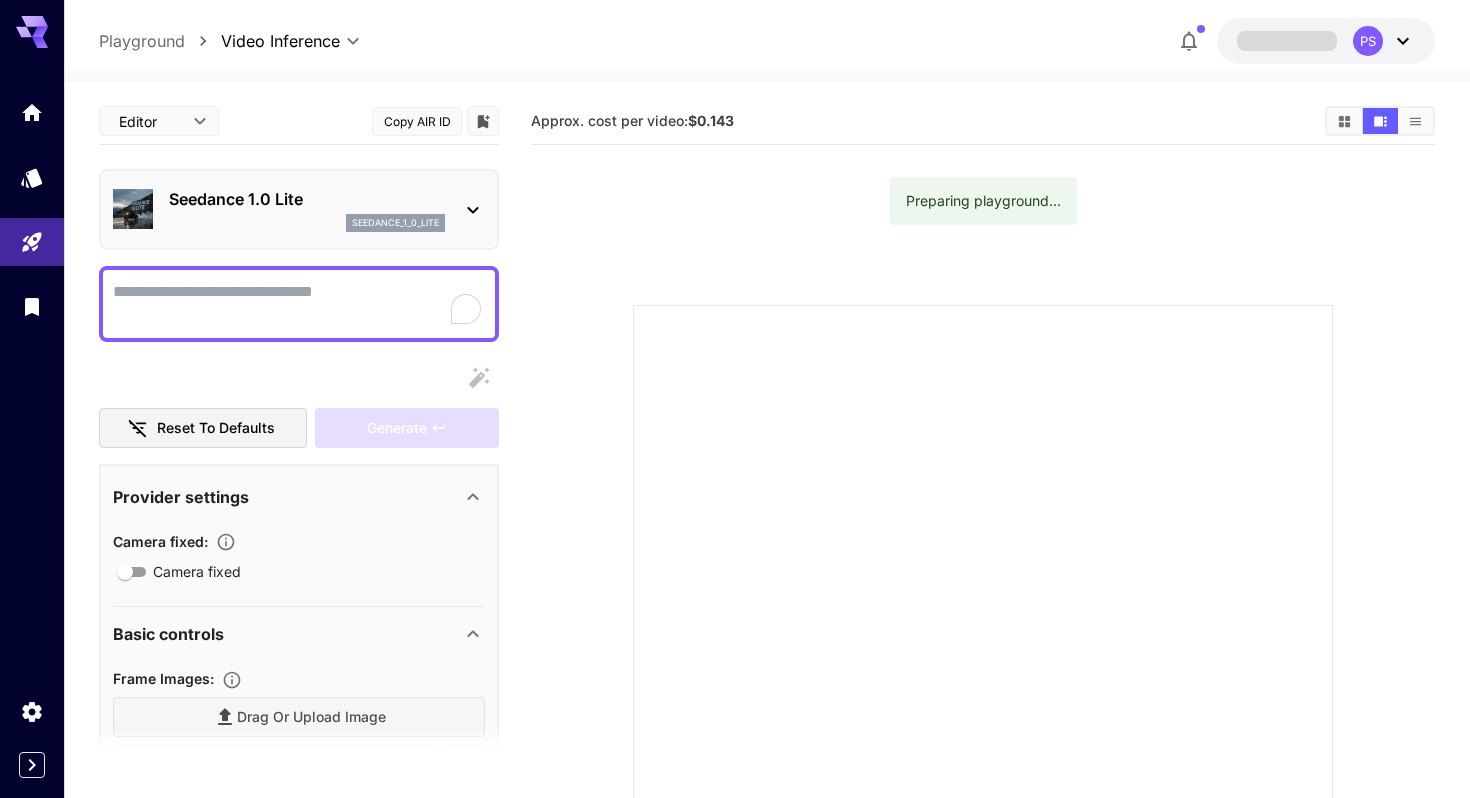 scroll, scrollTop: 0, scrollLeft: 0, axis: both 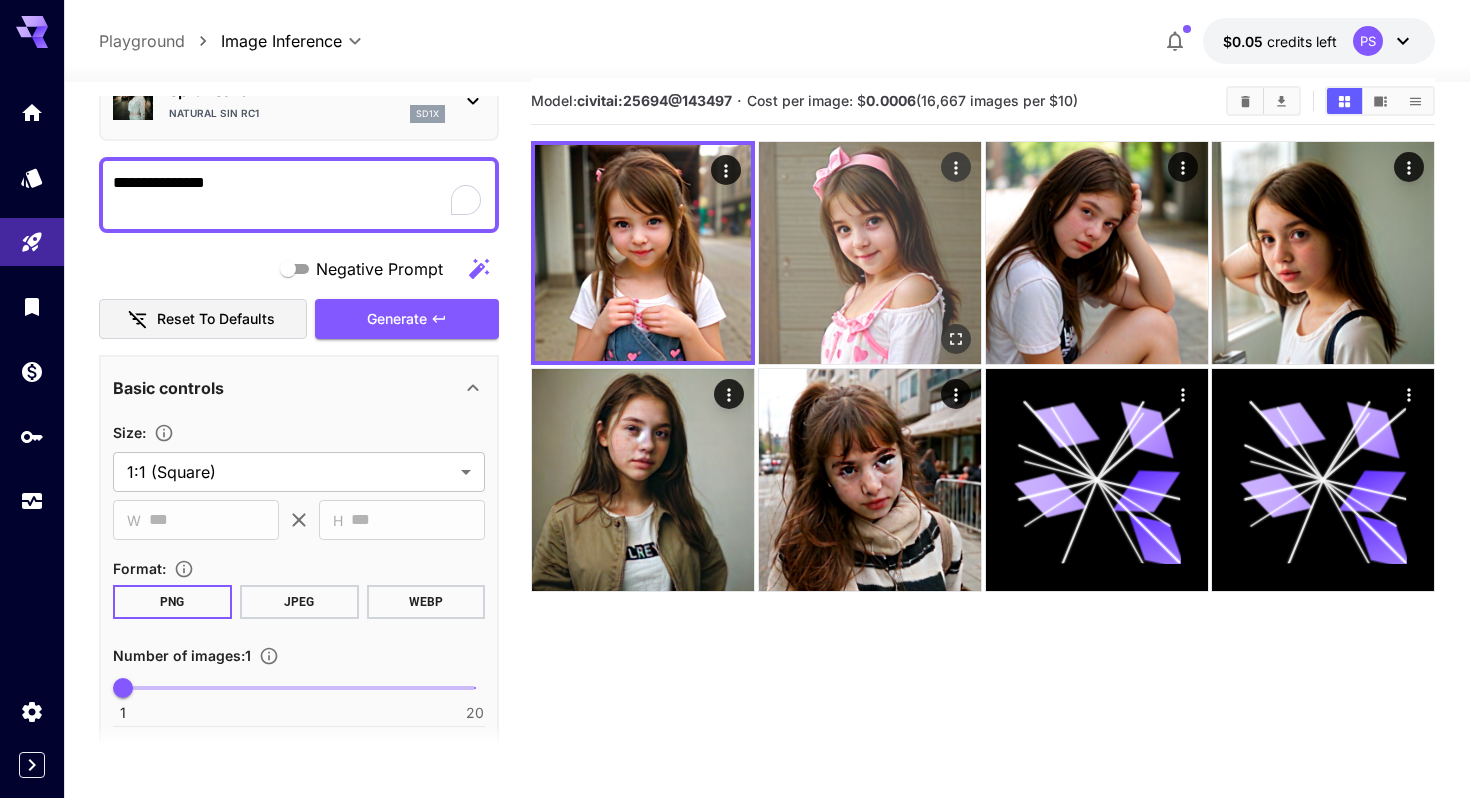 click at bounding box center (870, 253) 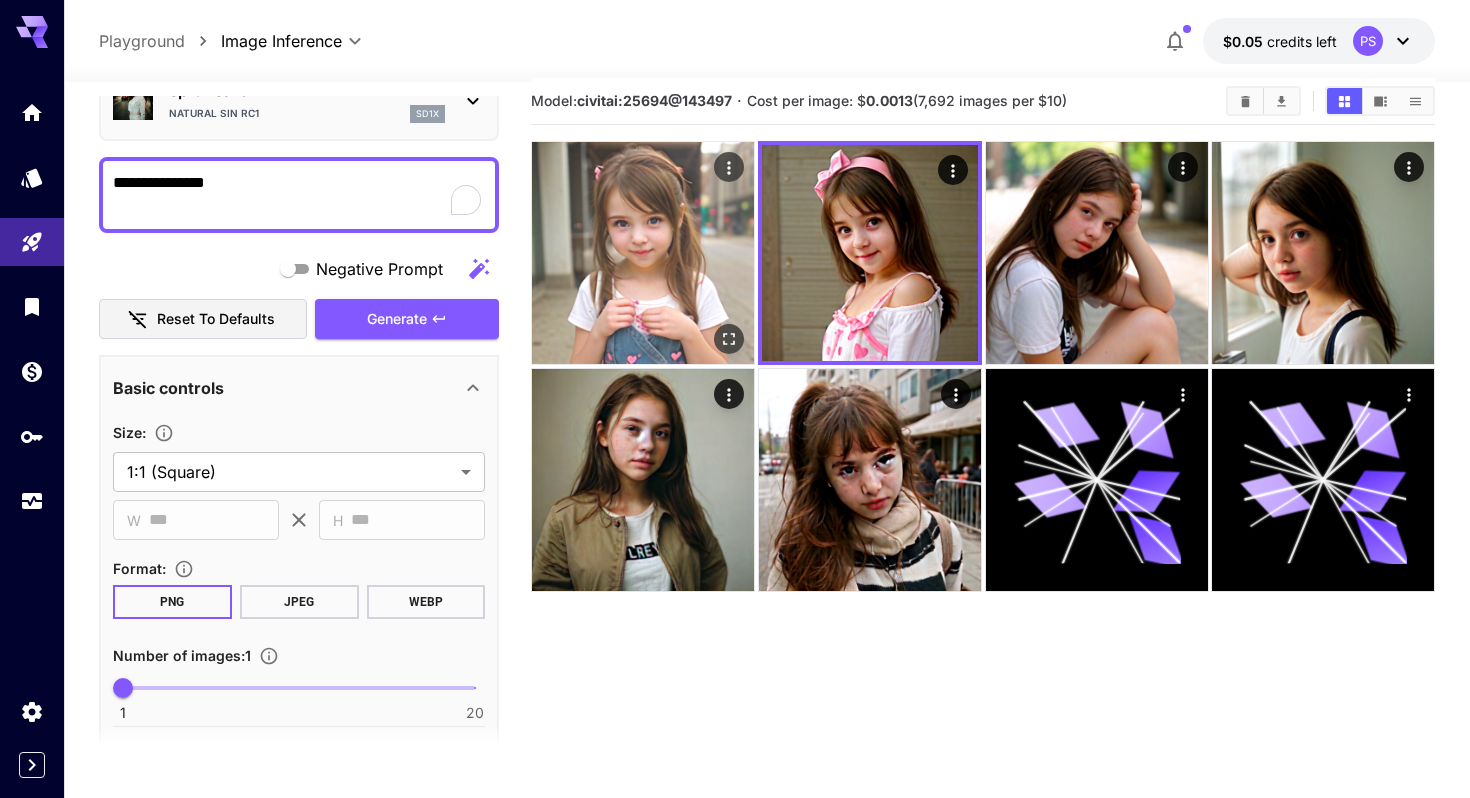 click at bounding box center [643, 253] 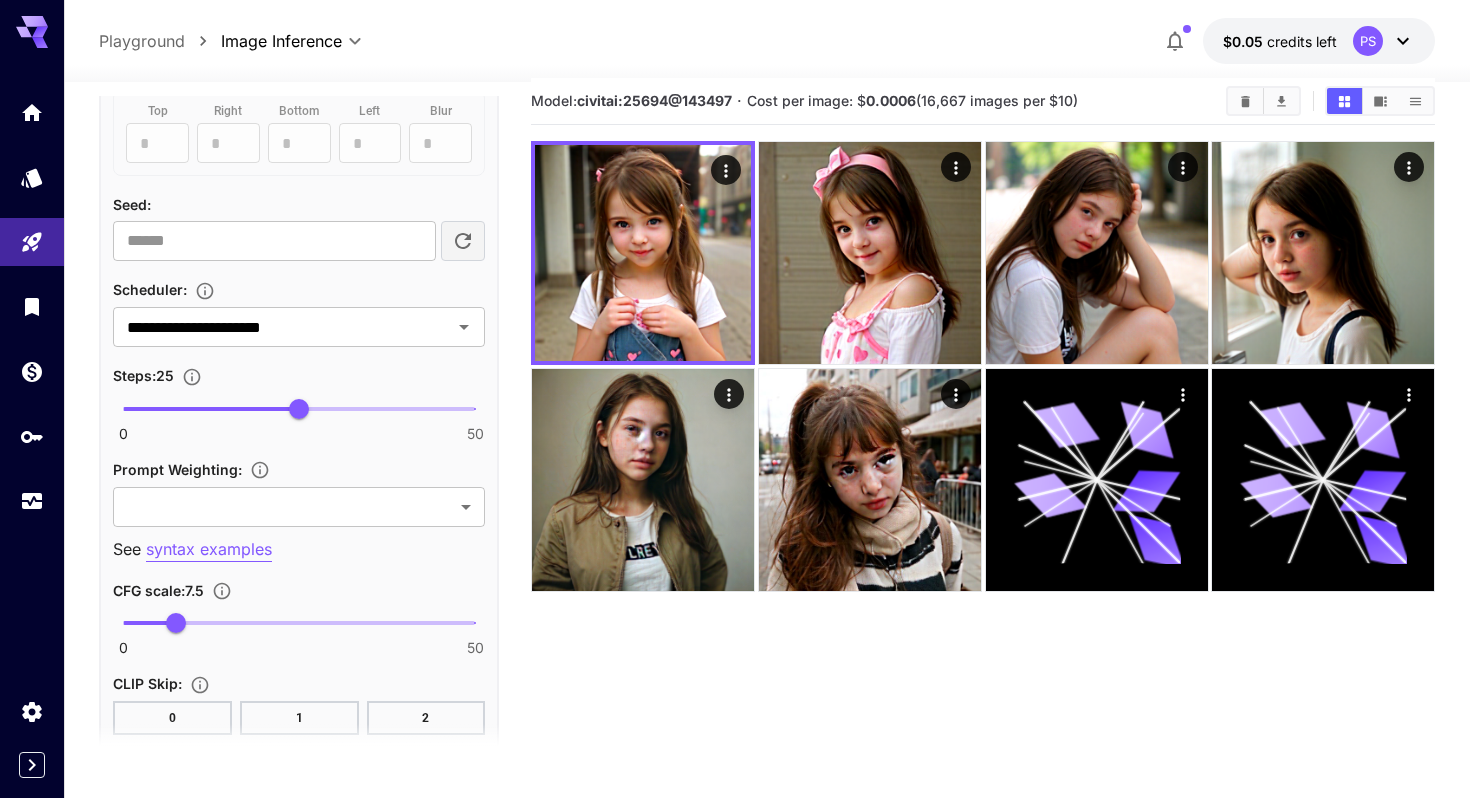 scroll, scrollTop: 1129, scrollLeft: 0, axis: vertical 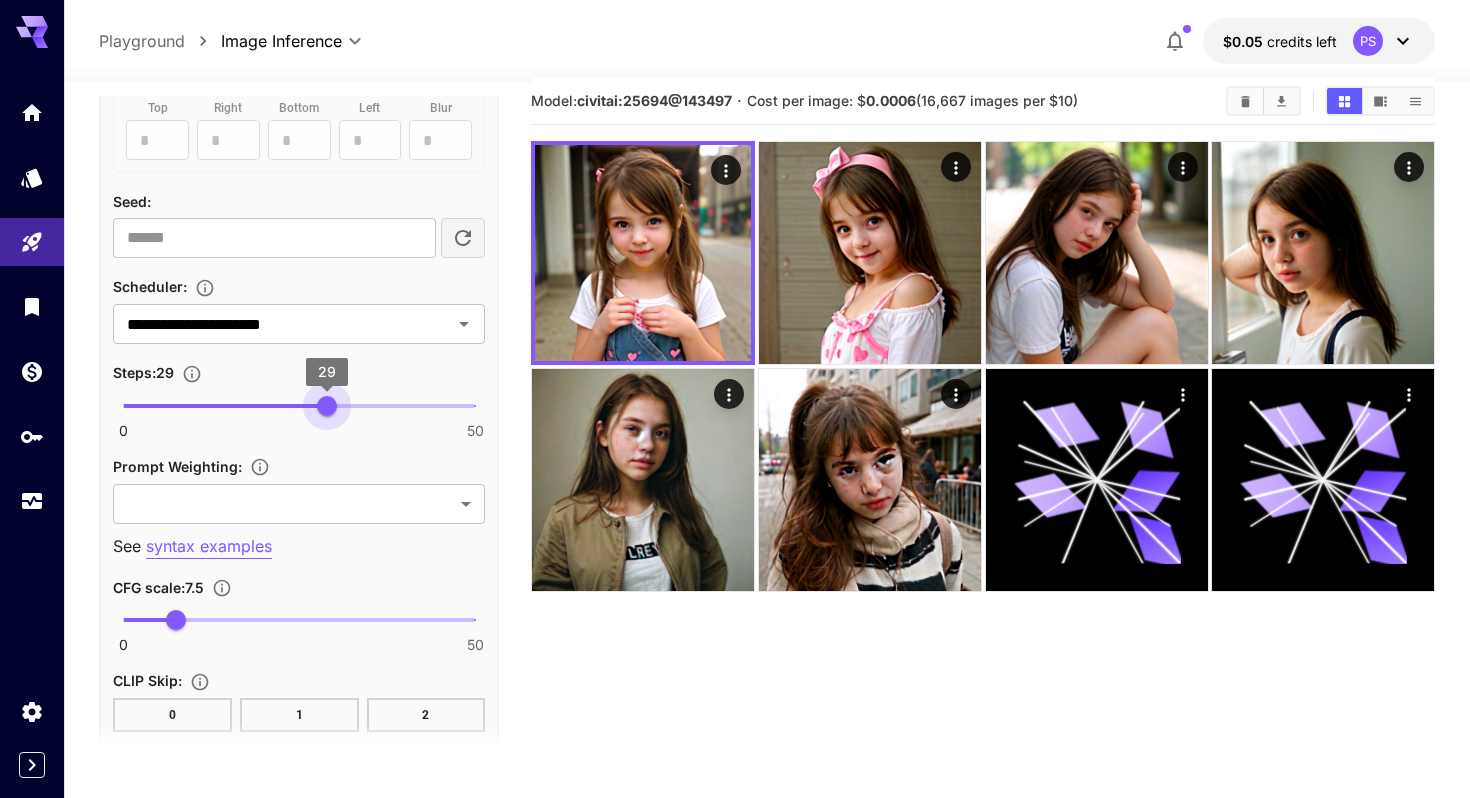 drag, startPoint x: 297, startPoint y: 404, endPoint x: 325, endPoint y: 405, distance: 28.01785 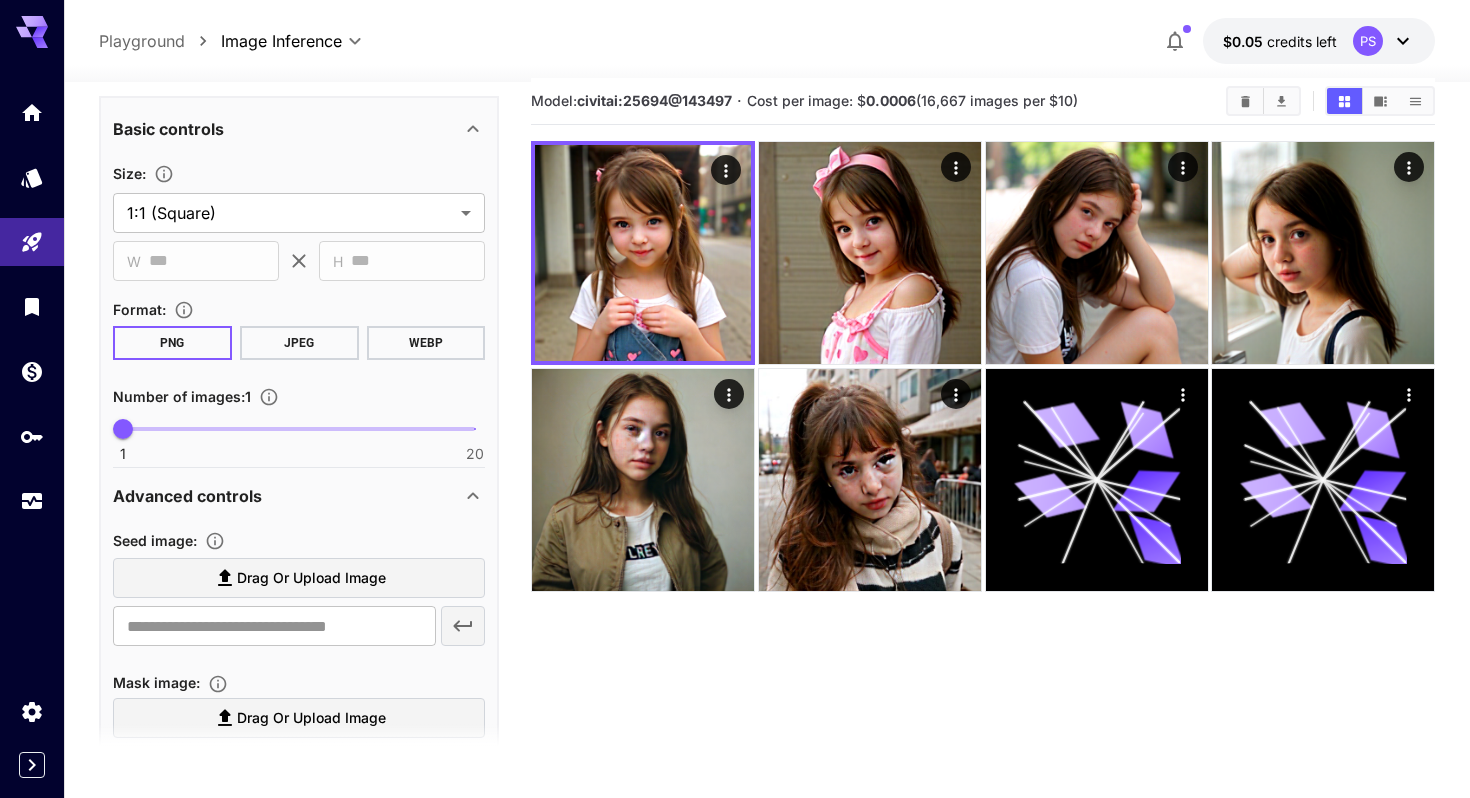 scroll, scrollTop: 327, scrollLeft: 0, axis: vertical 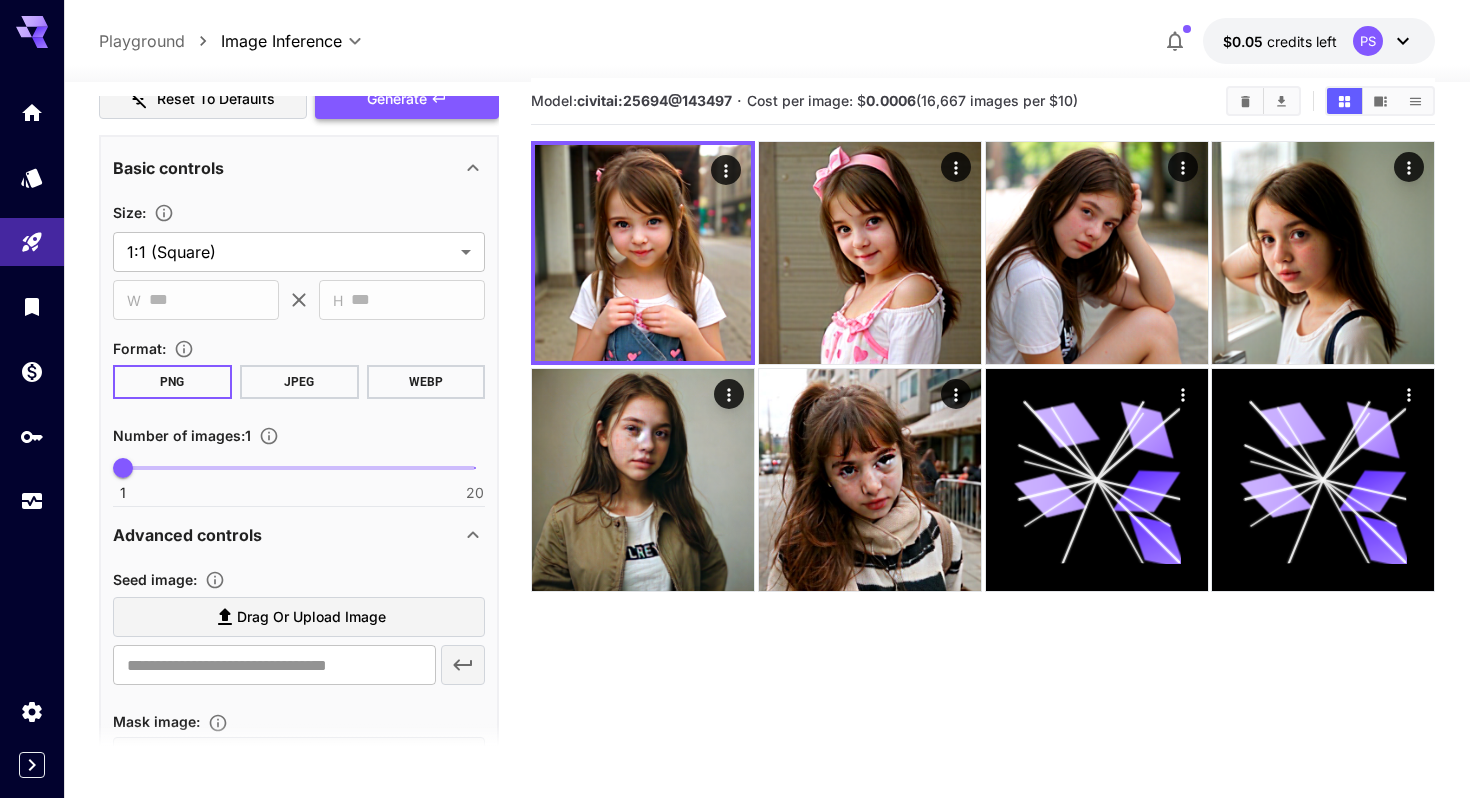 click on "Generate" at bounding box center [407, 99] 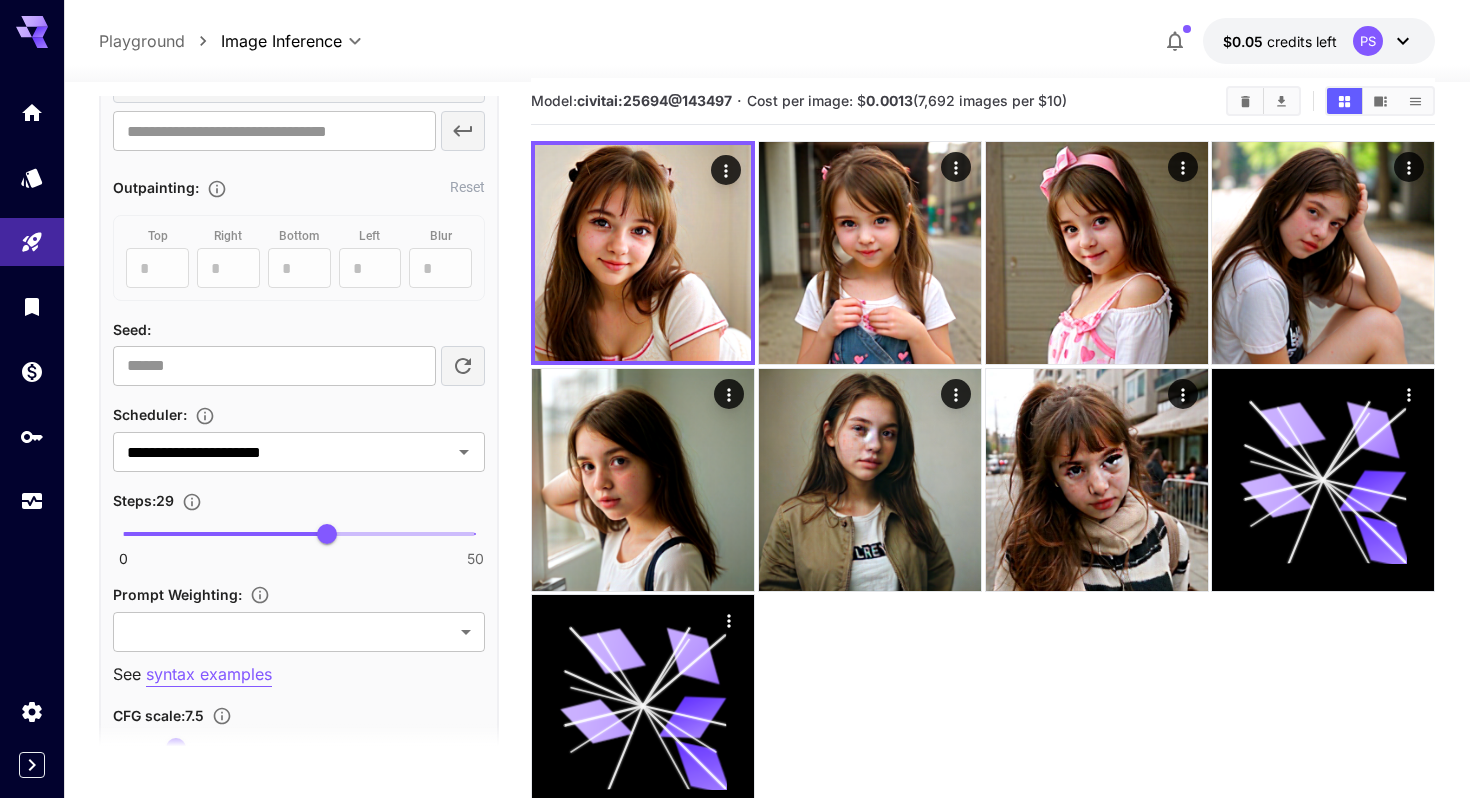 scroll, scrollTop: 1029, scrollLeft: 0, axis: vertical 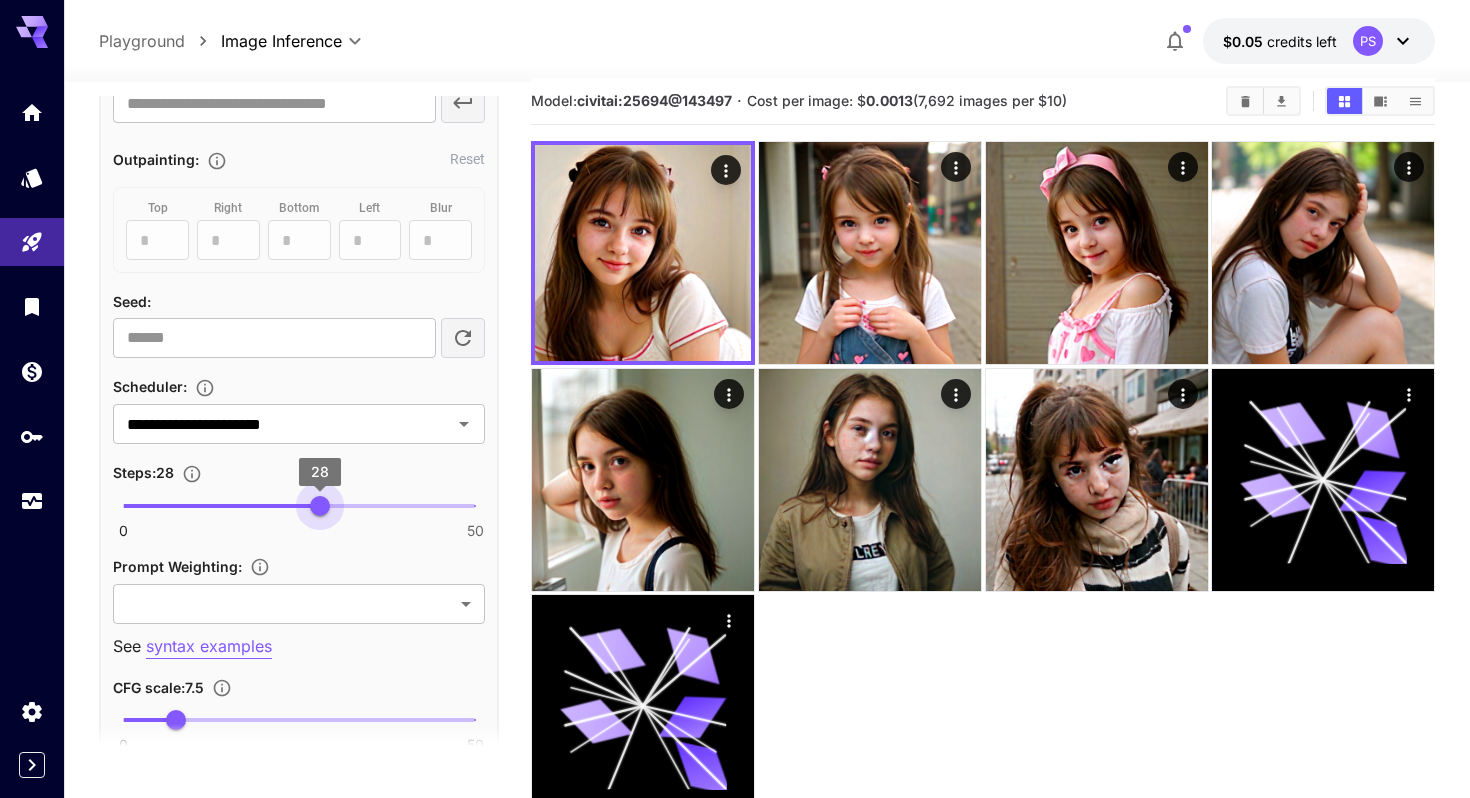 click on "28" at bounding box center [320, 506] 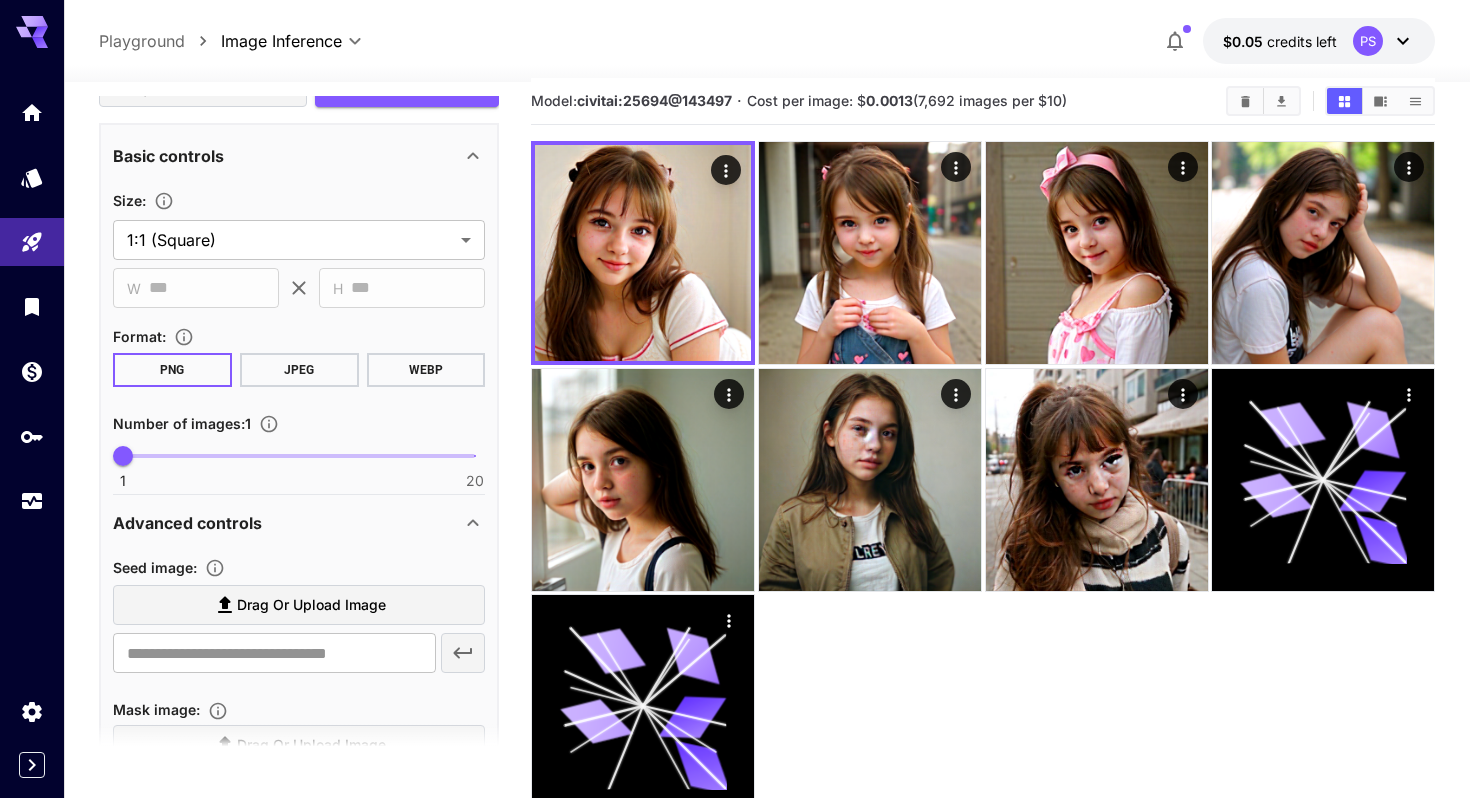 scroll, scrollTop: 0, scrollLeft: 0, axis: both 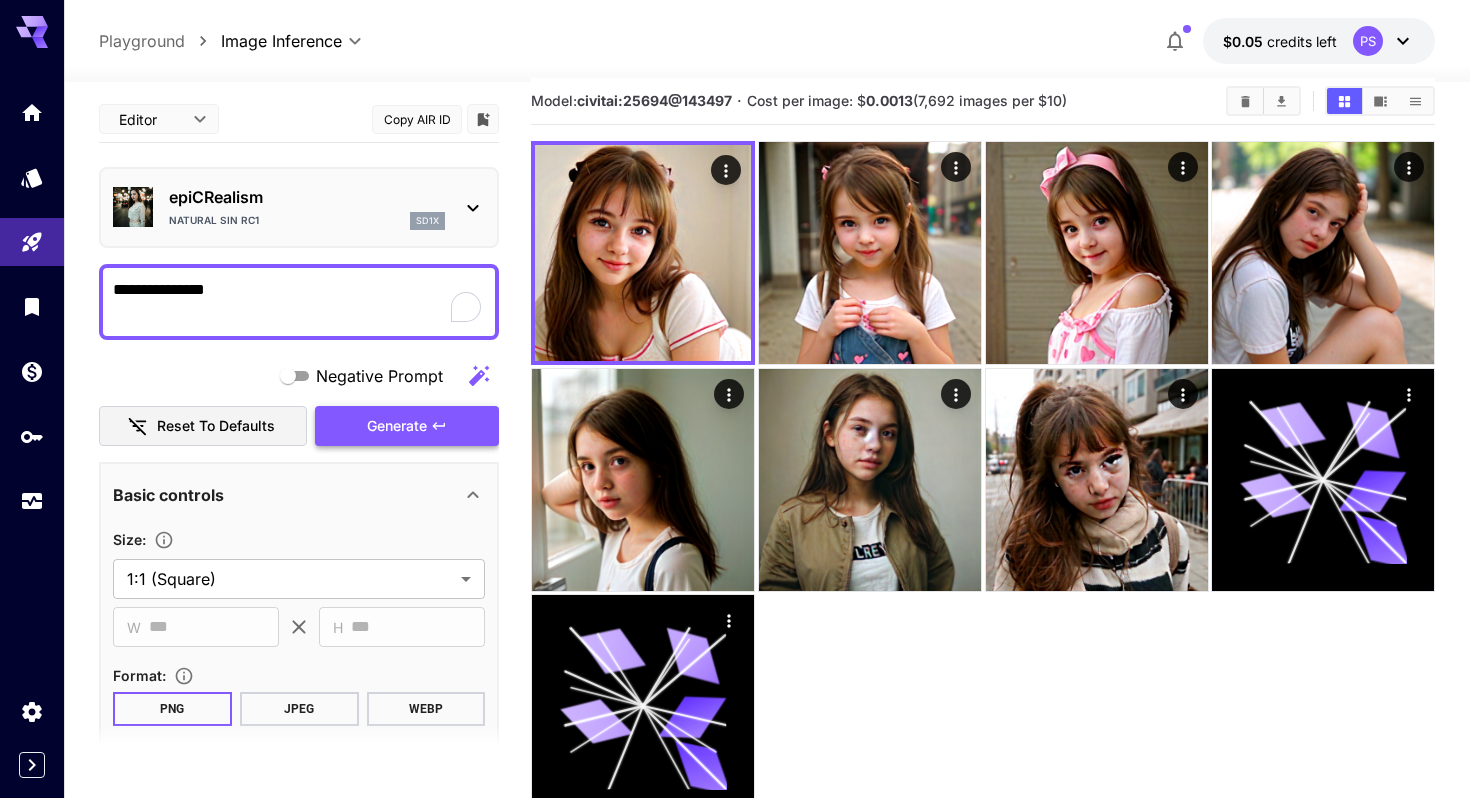click on "Generate" at bounding box center [397, 426] 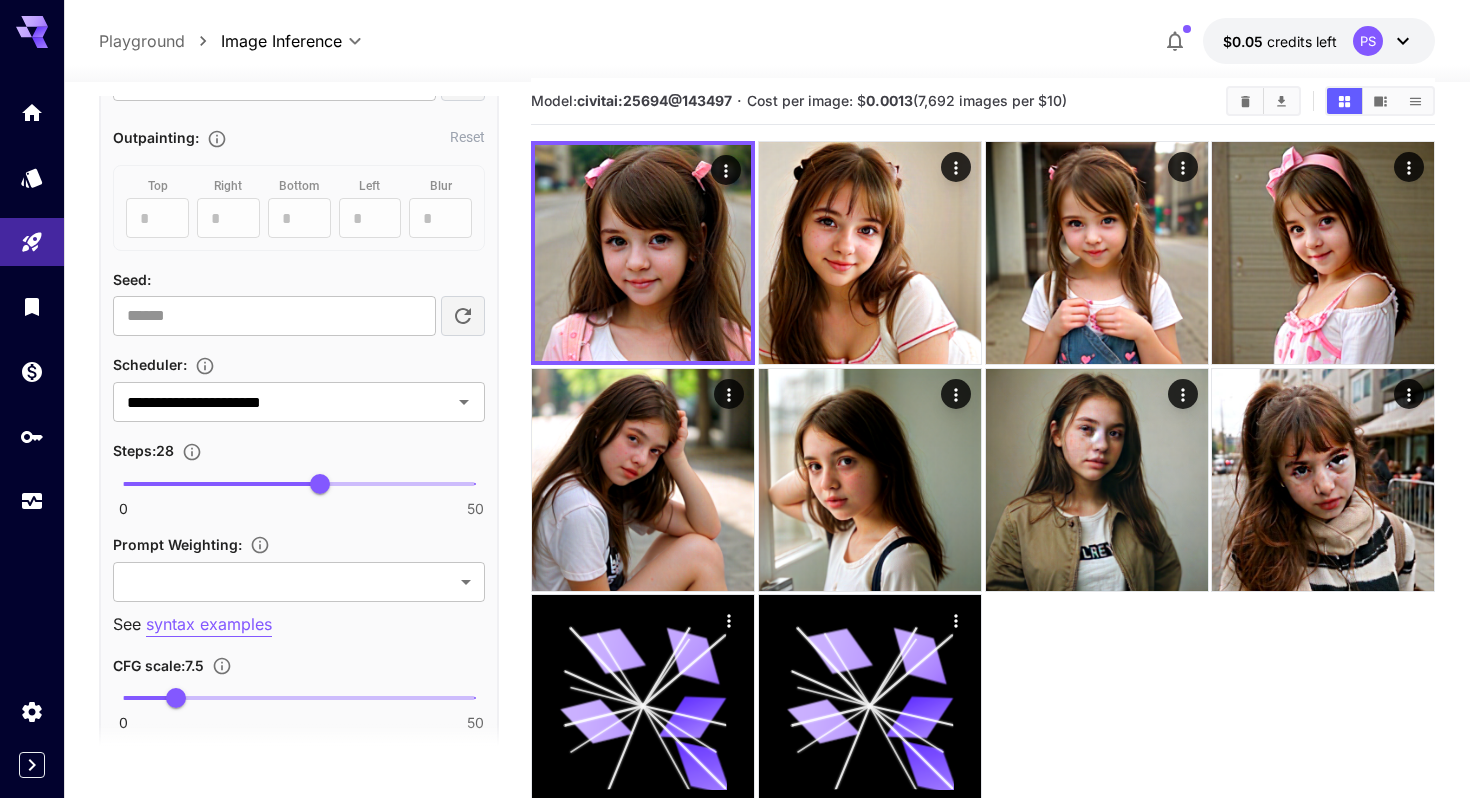 scroll, scrollTop: 1130, scrollLeft: 0, axis: vertical 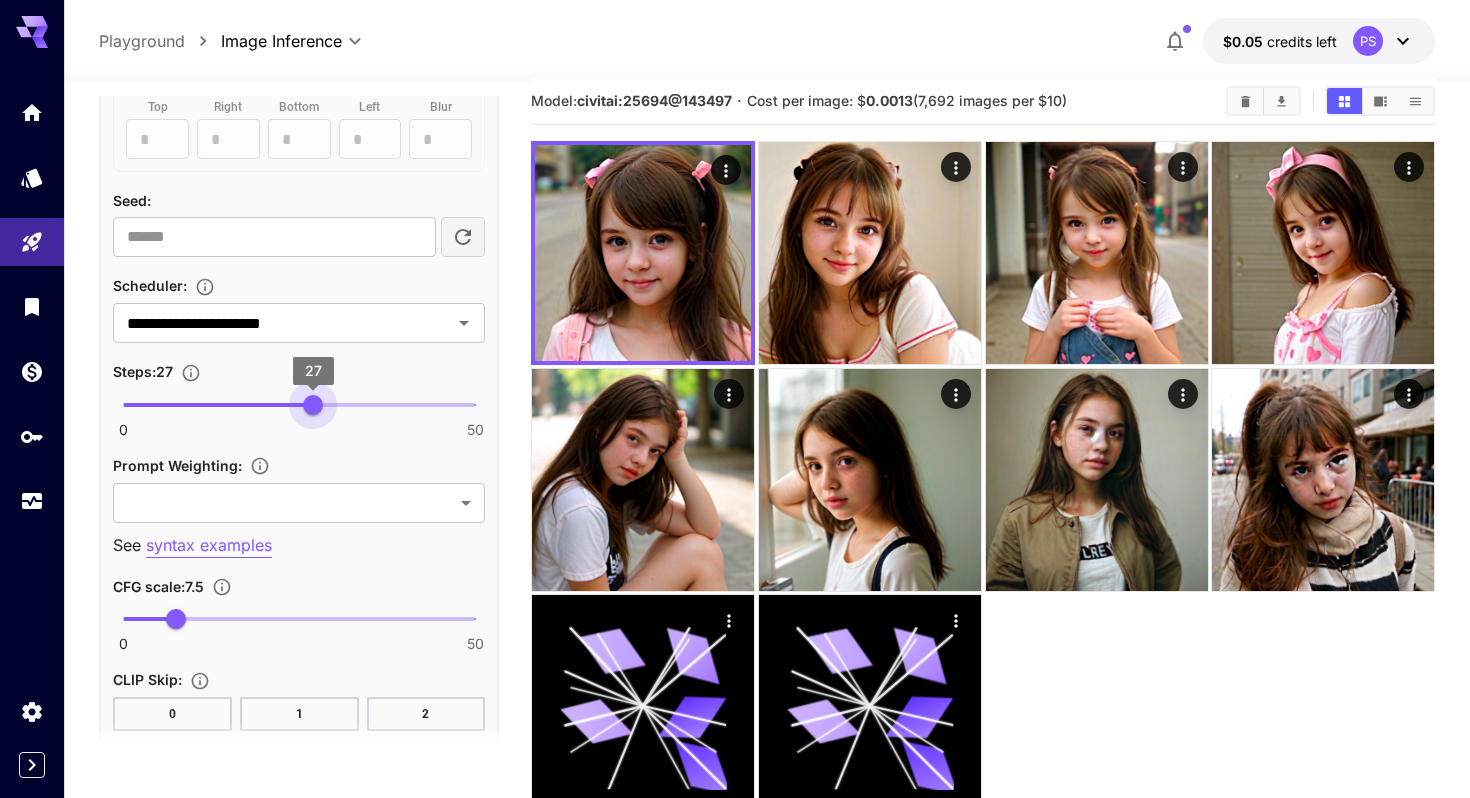 drag, startPoint x: 335, startPoint y: 412, endPoint x: 311, endPoint y: 411, distance: 24.020824 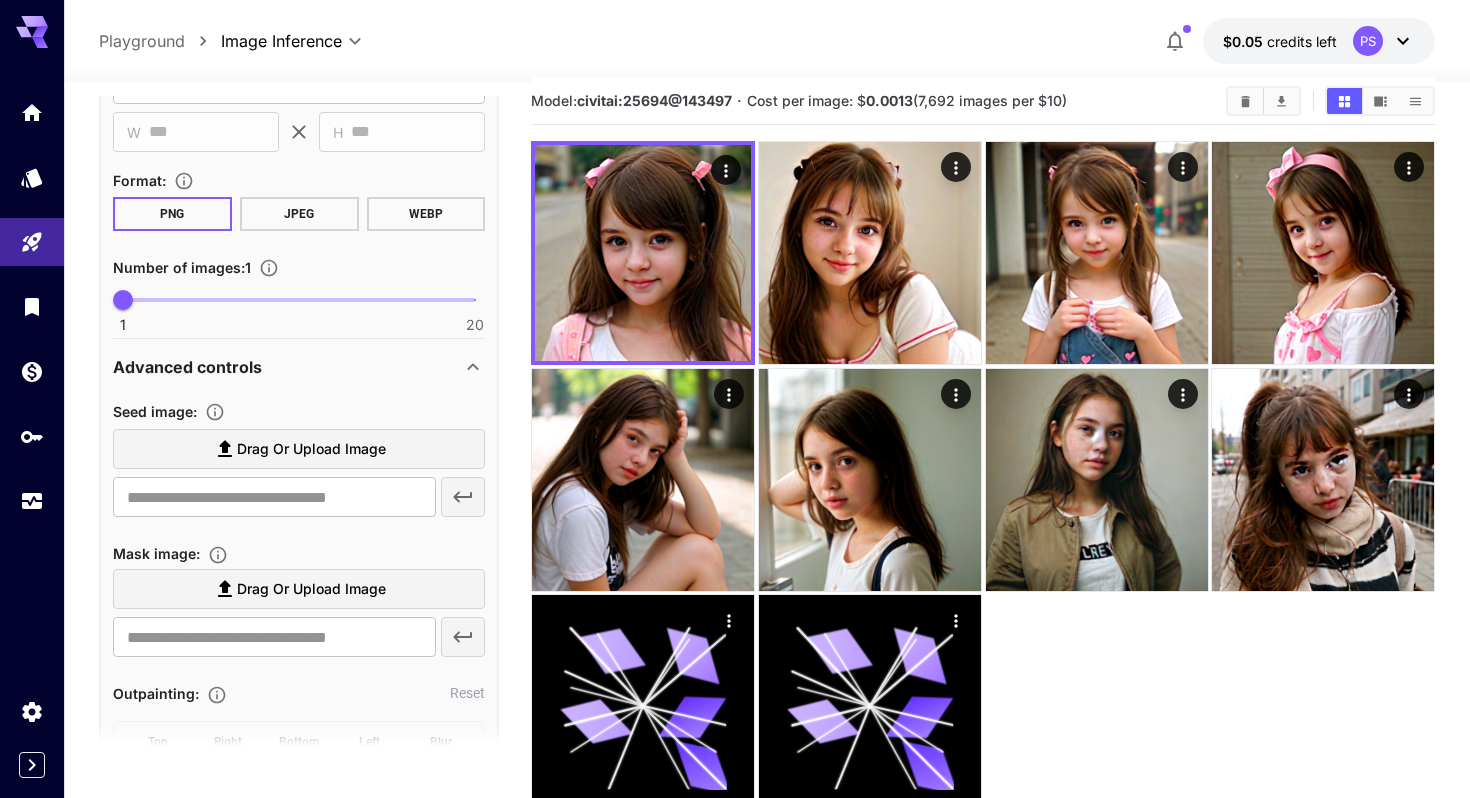 scroll, scrollTop: 0, scrollLeft: 0, axis: both 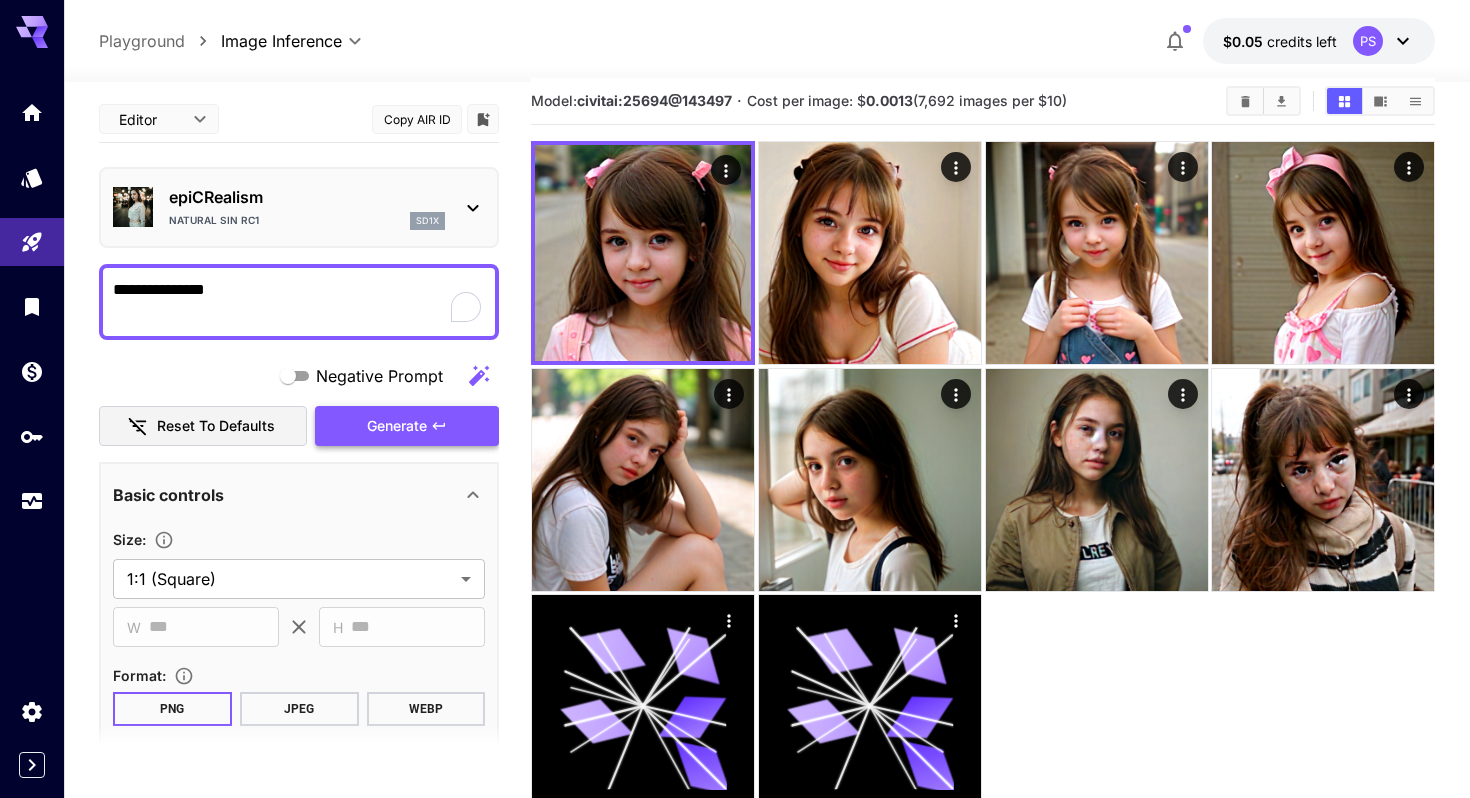 click on "Generate" at bounding box center [397, 426] 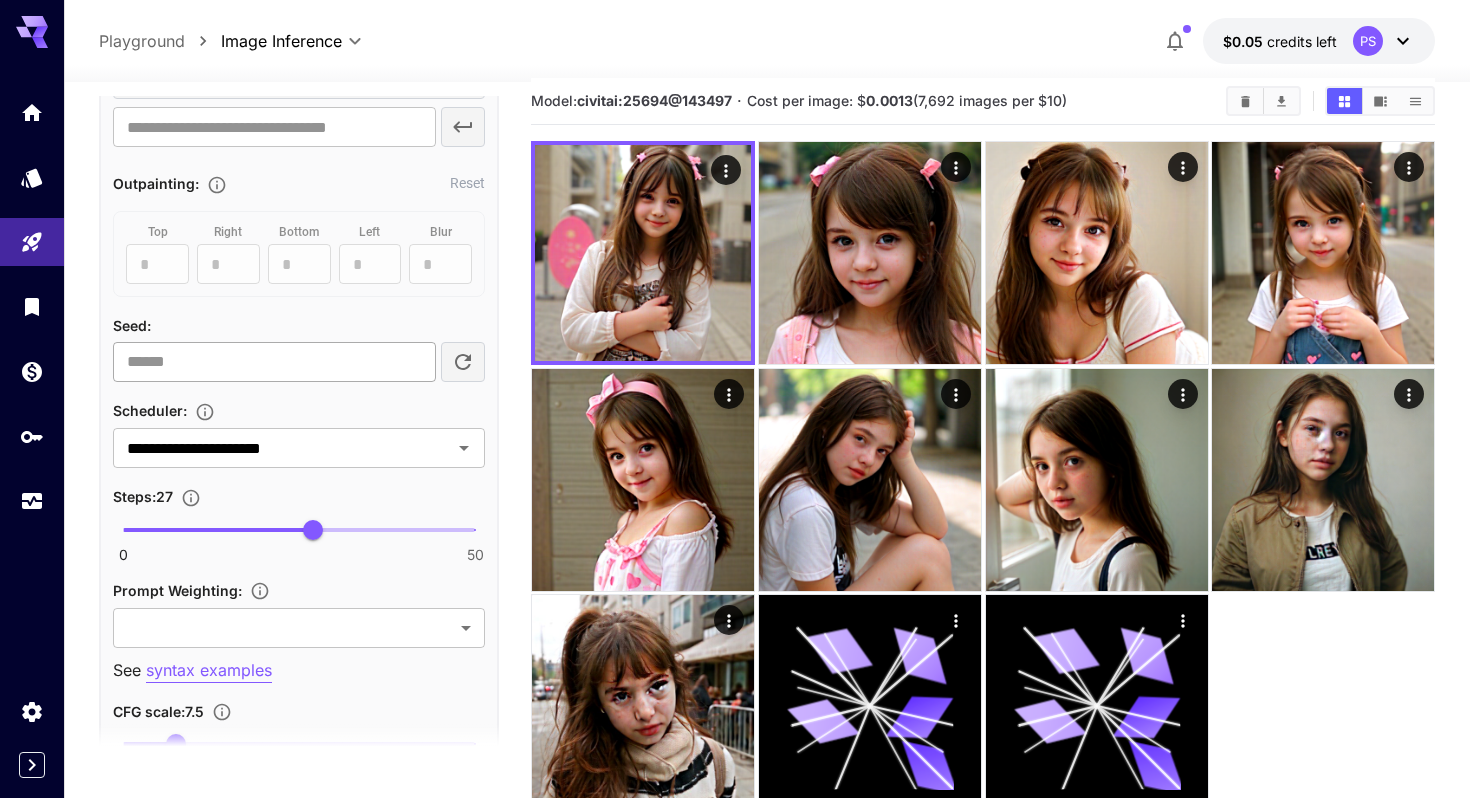 scroll, scrollTop: 1064, scrollLeft: 0, axis: vertical 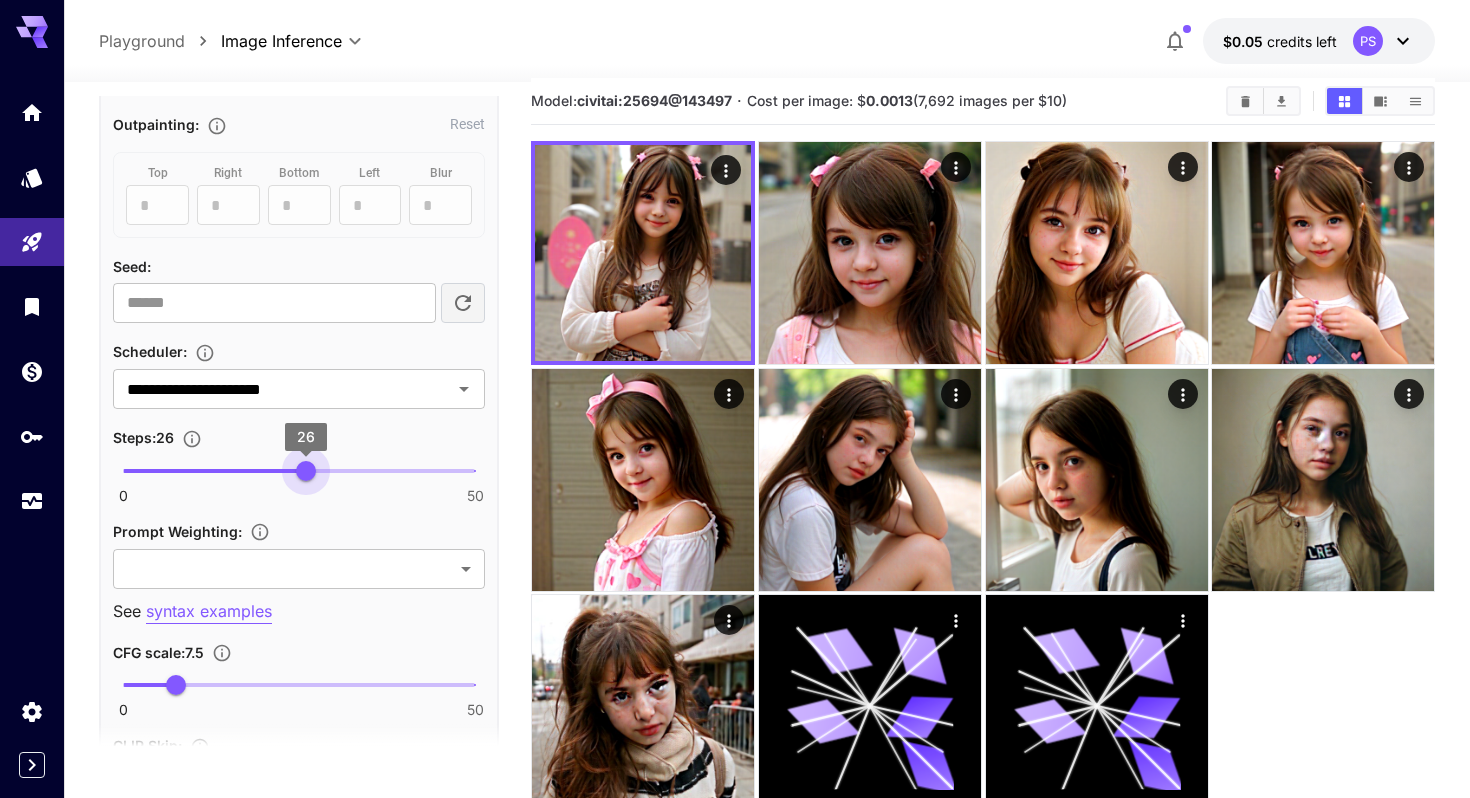 click on "26" at bounding box center [306, 471] 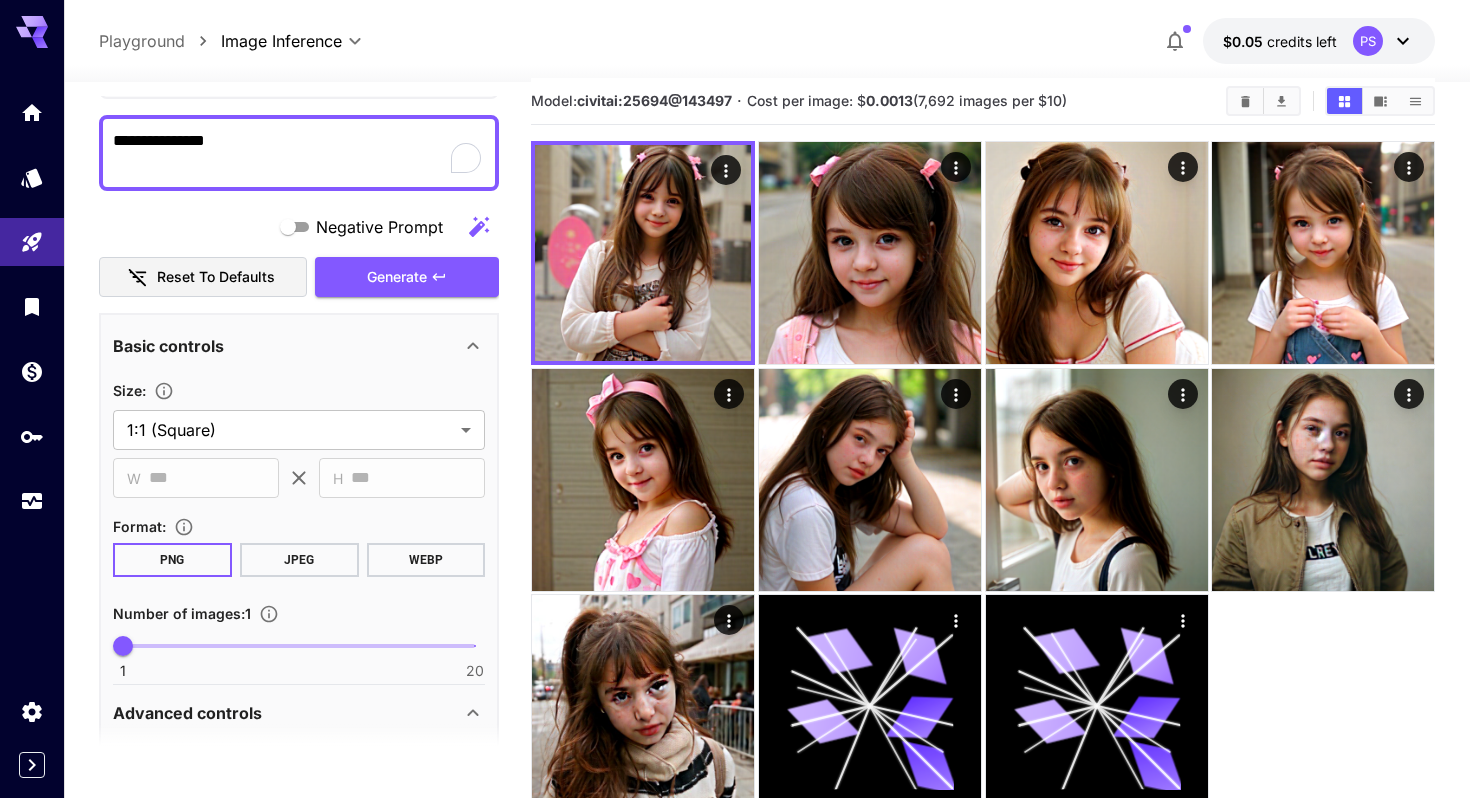 scroll, scrollTop: 0, scrollLeft: 0, axis: both 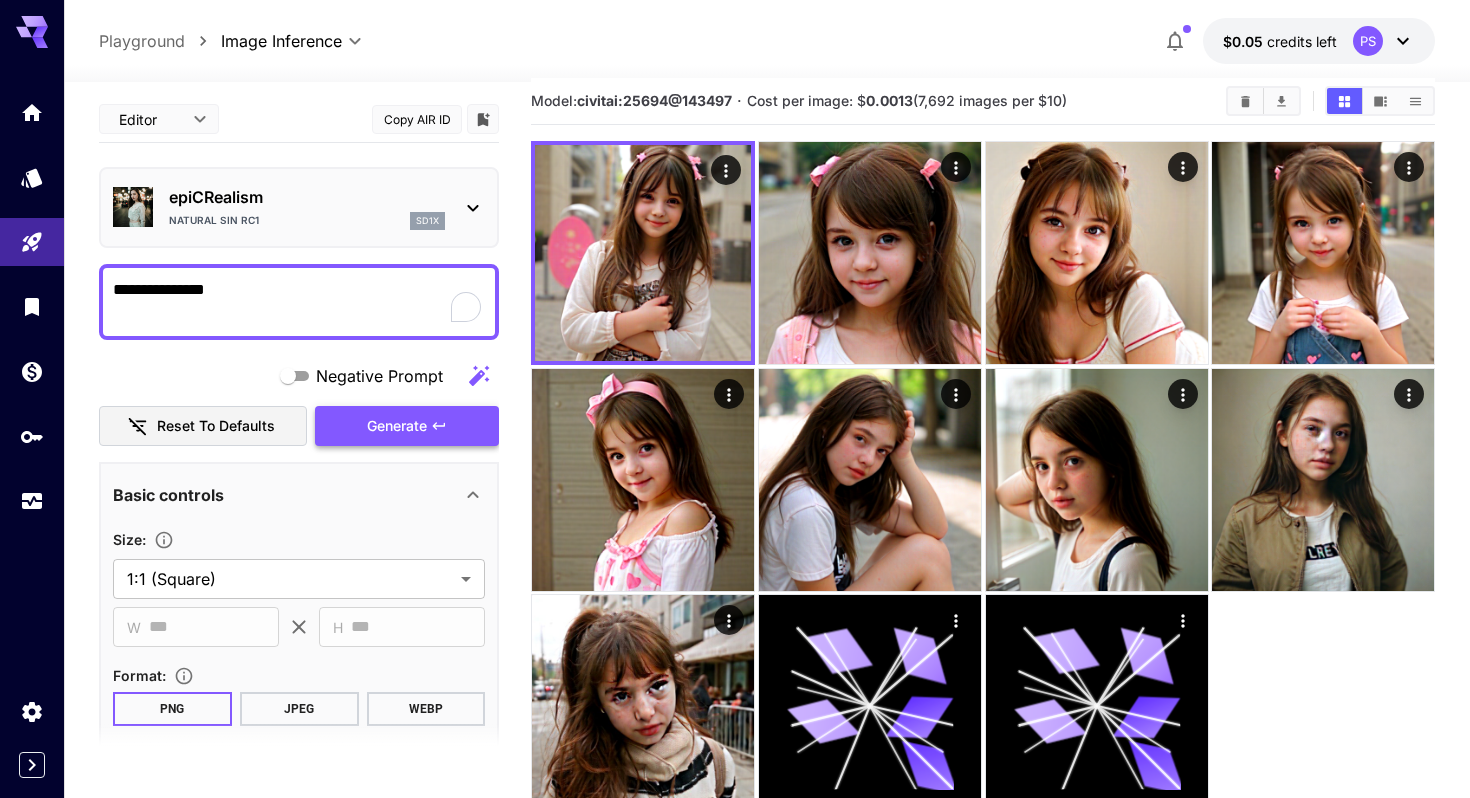 click on "Generate" at bounding box center [397, 426] 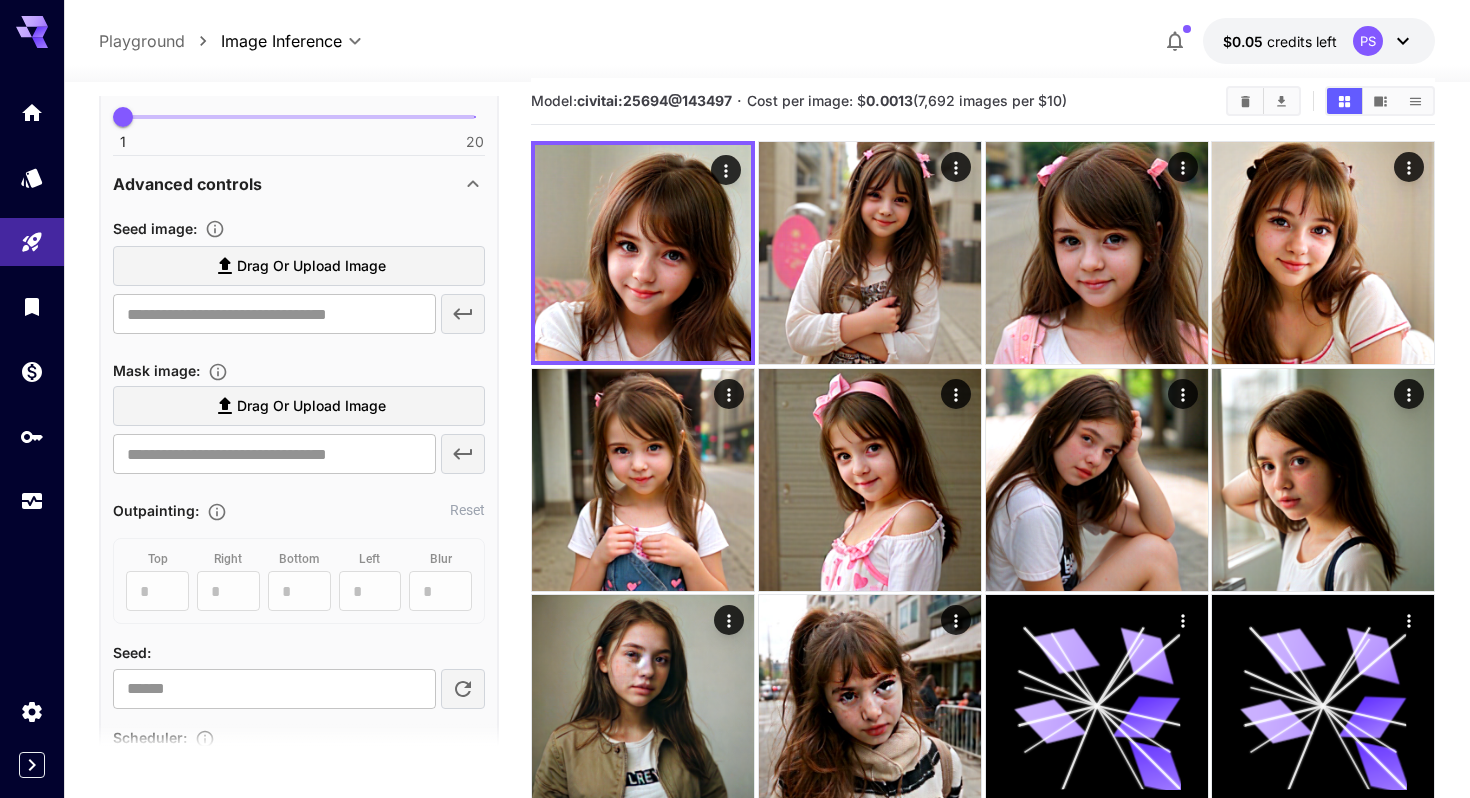 scroll, scrollTop: 748, scrollLeft: 0, axis: vertical 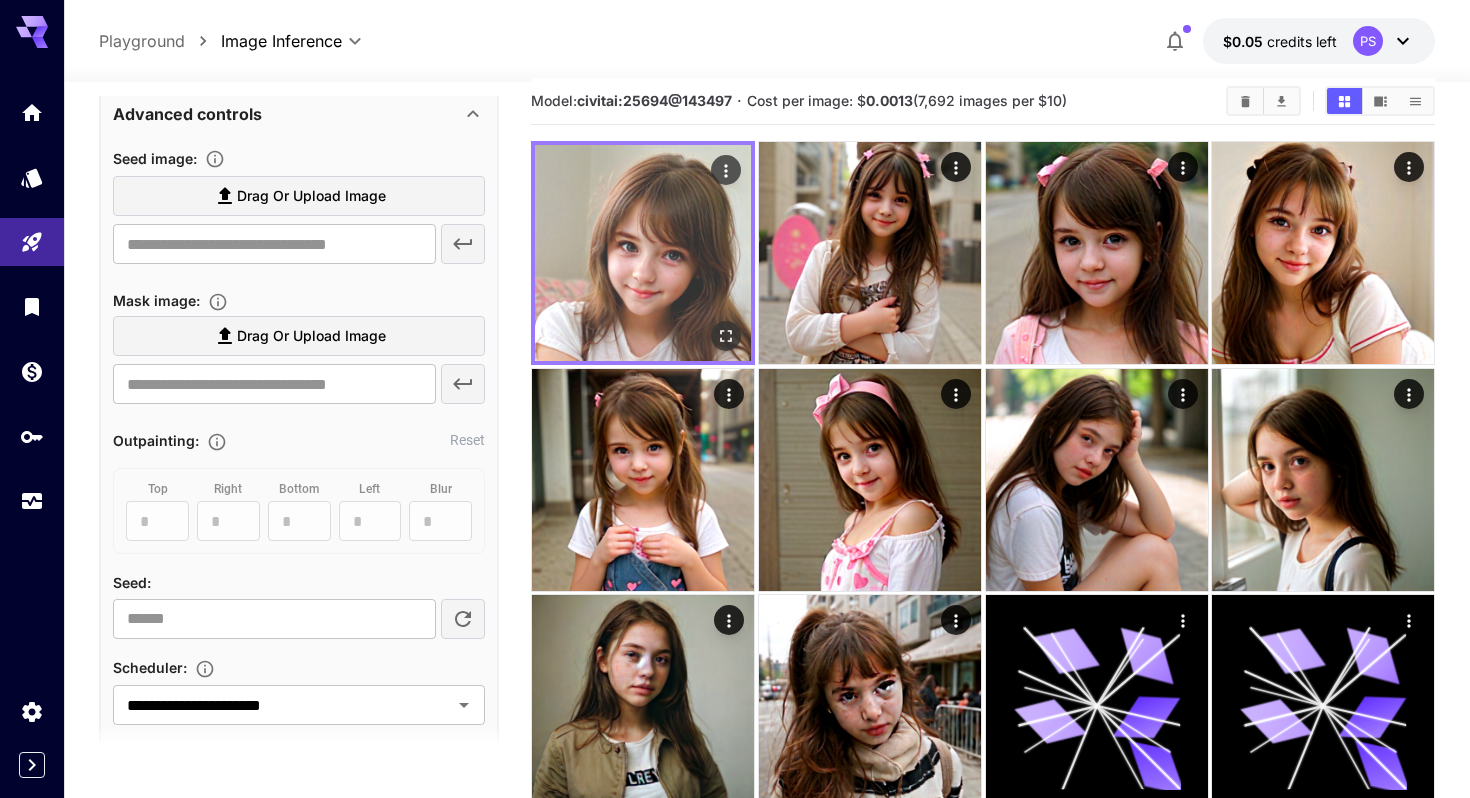 click at bounding box center (643, 253) 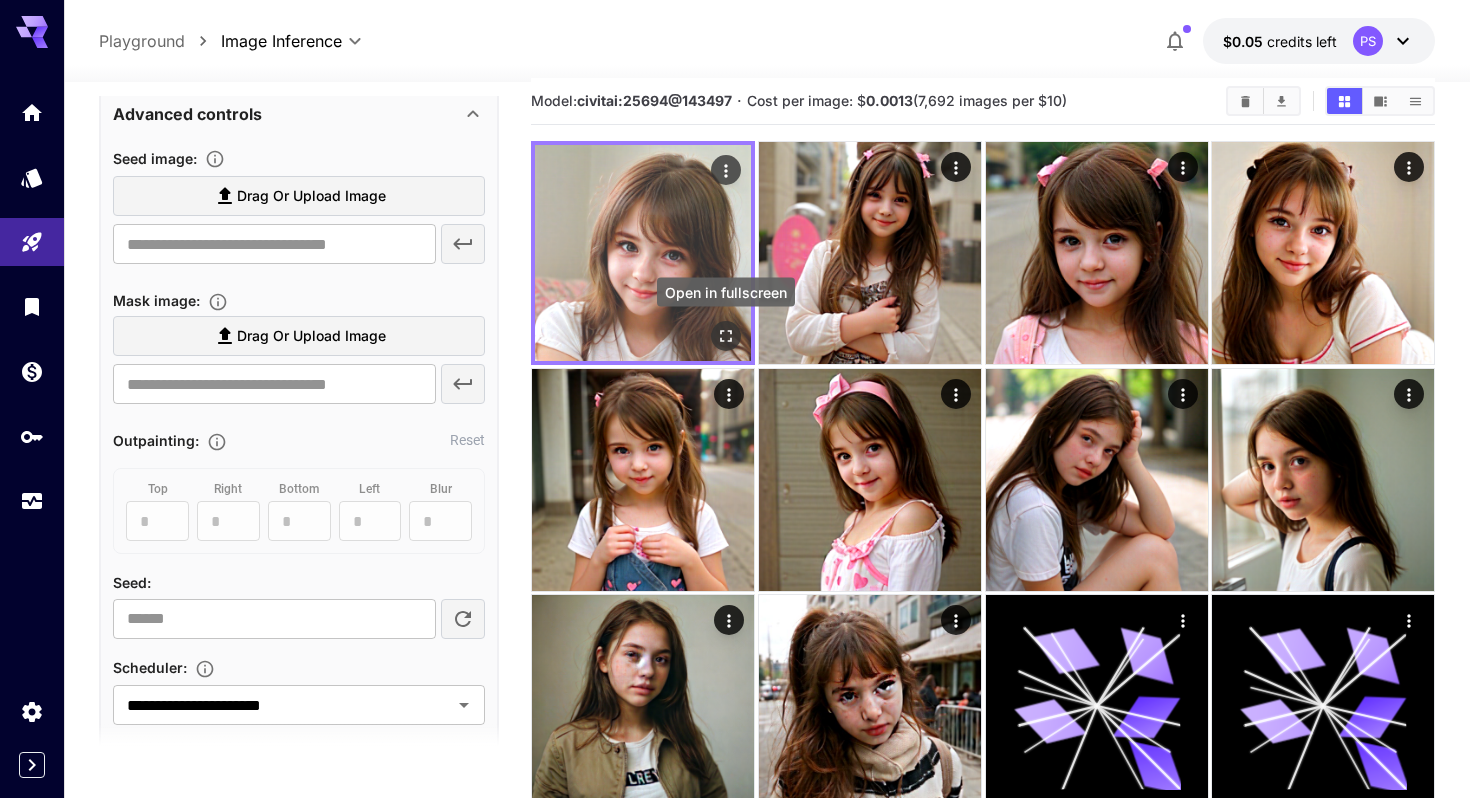 click 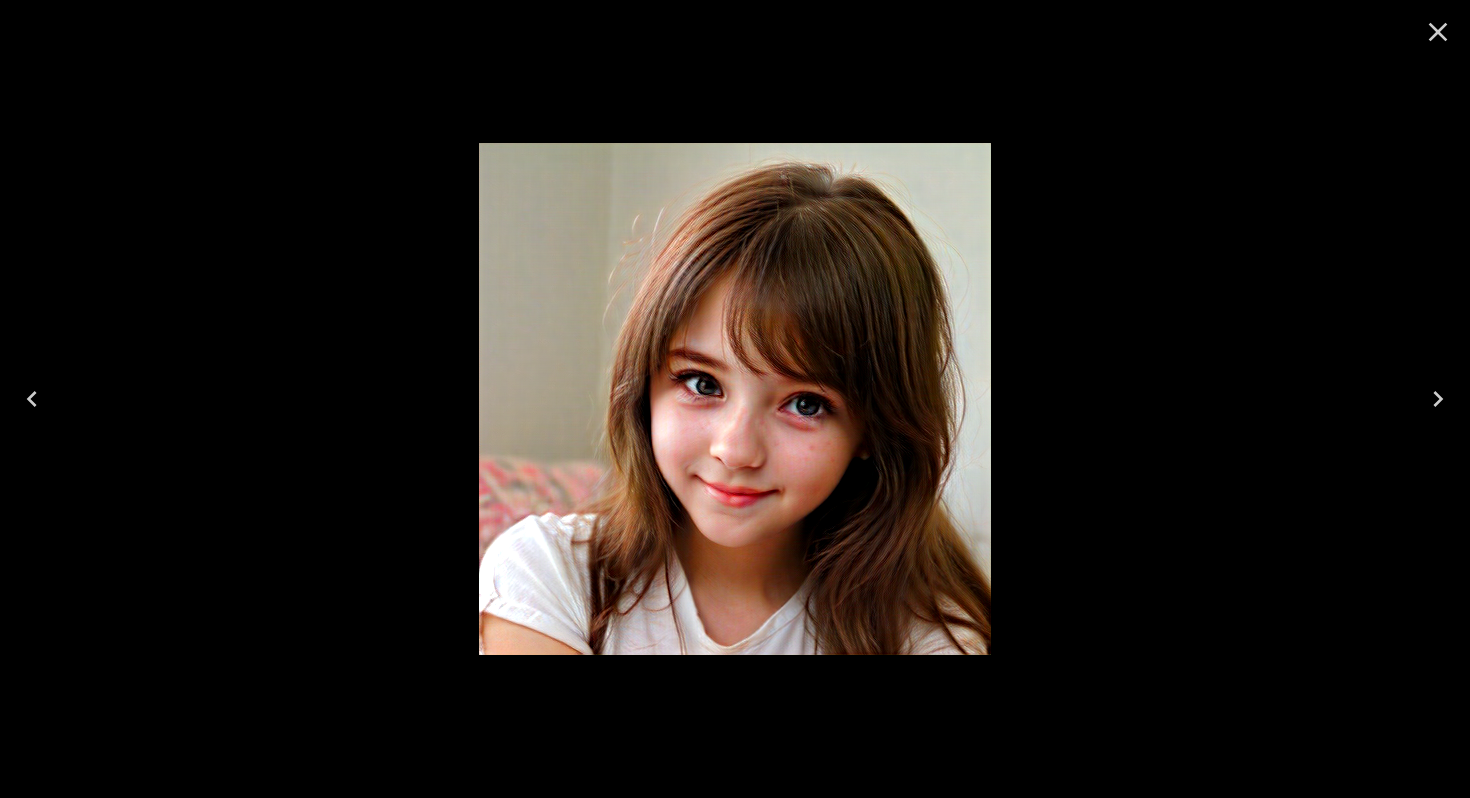 click 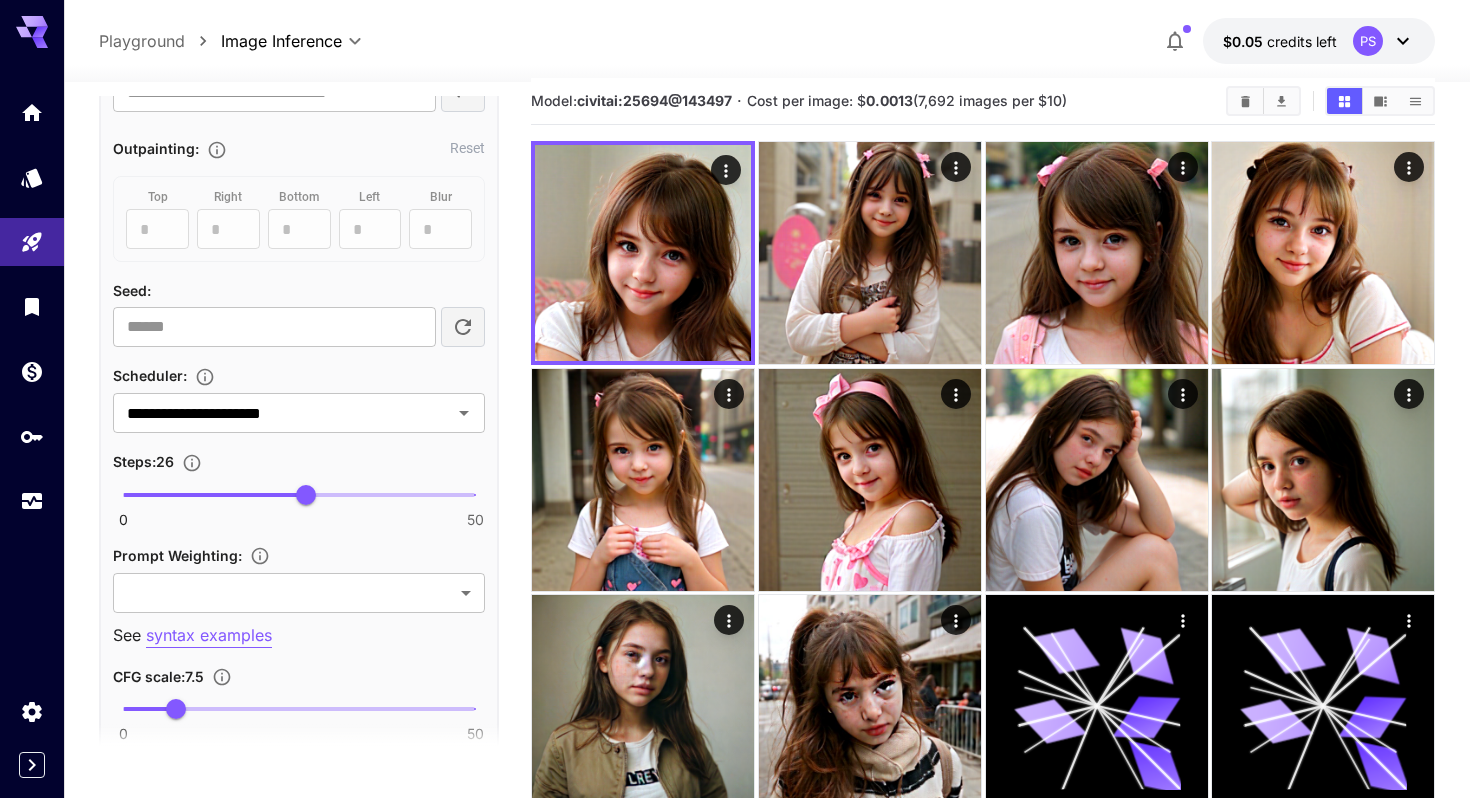 scroll, scrollTop: 1058, scrollLeft: 0, axis: vertical 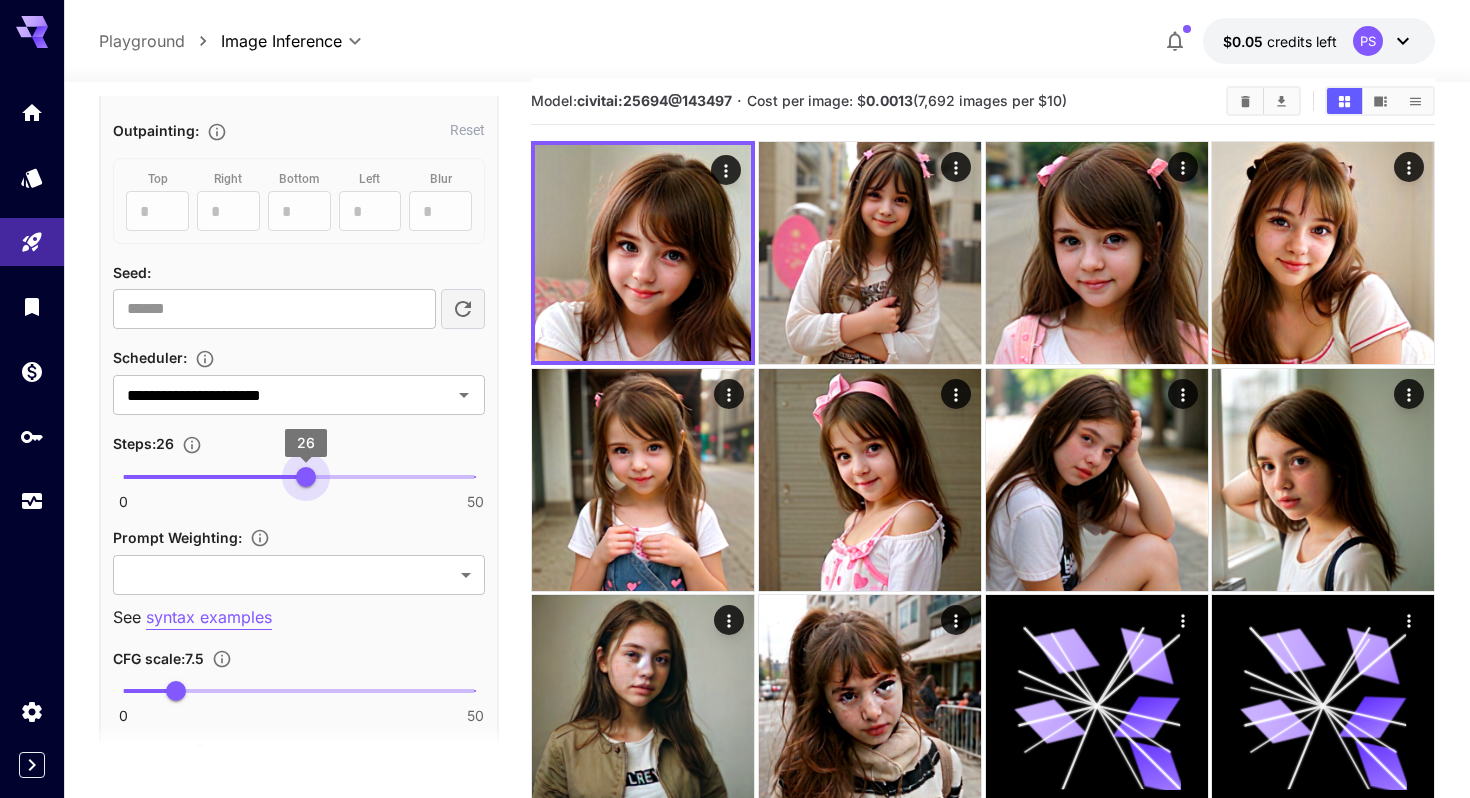 type on "**" 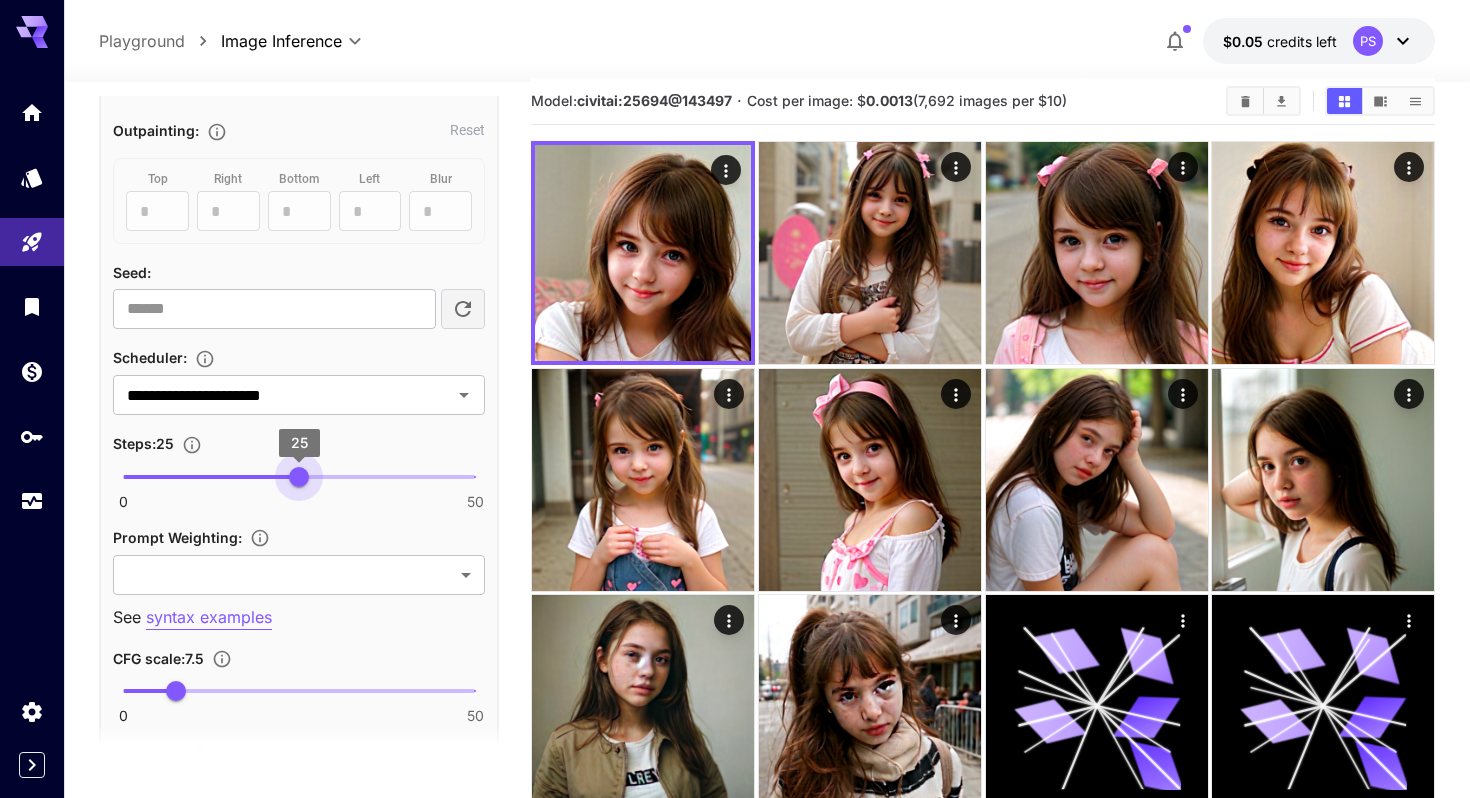 click on "25" at bounding box center [299, 477] 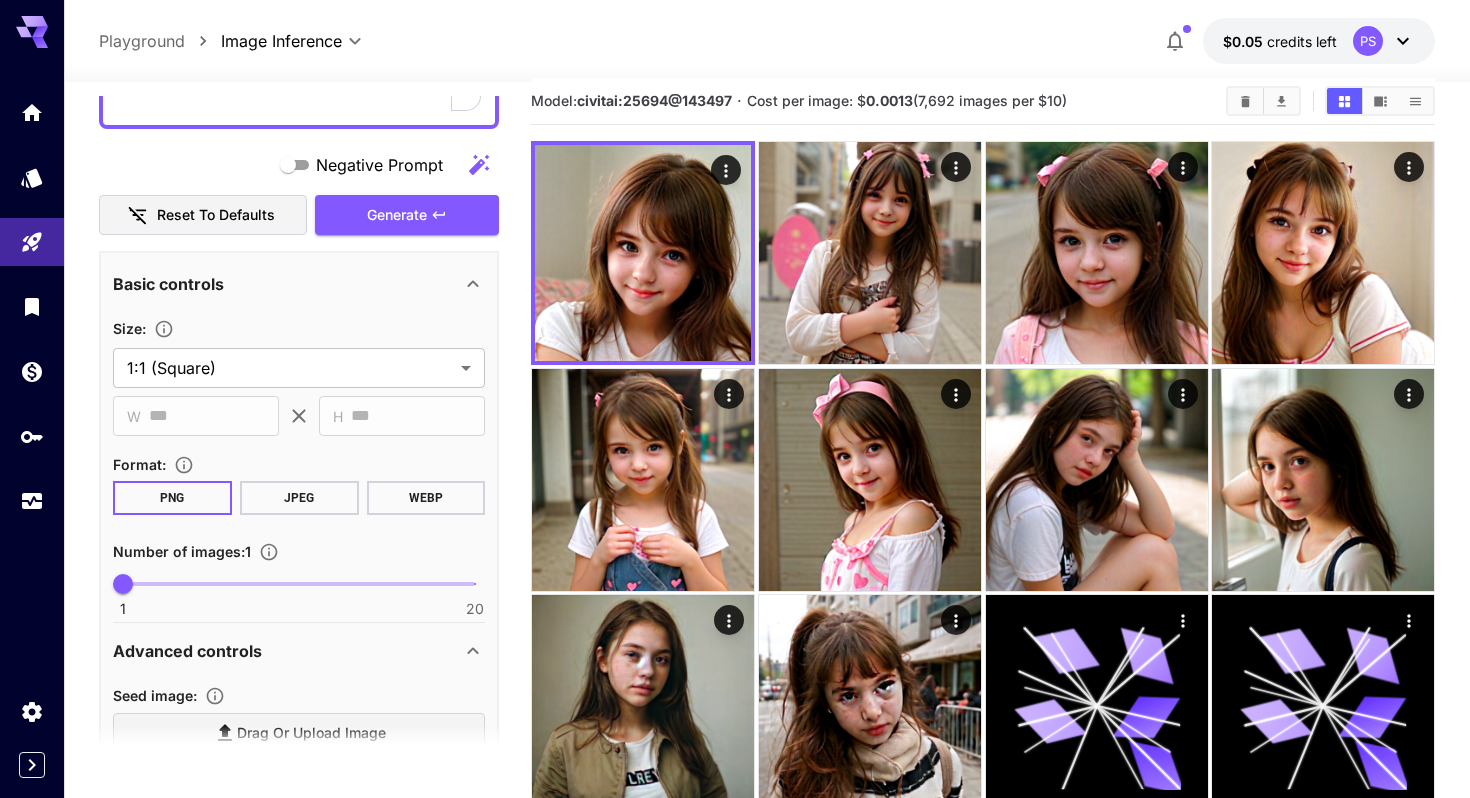 scroll, scrollTop: 0, scrollLeft: 0, axis: both 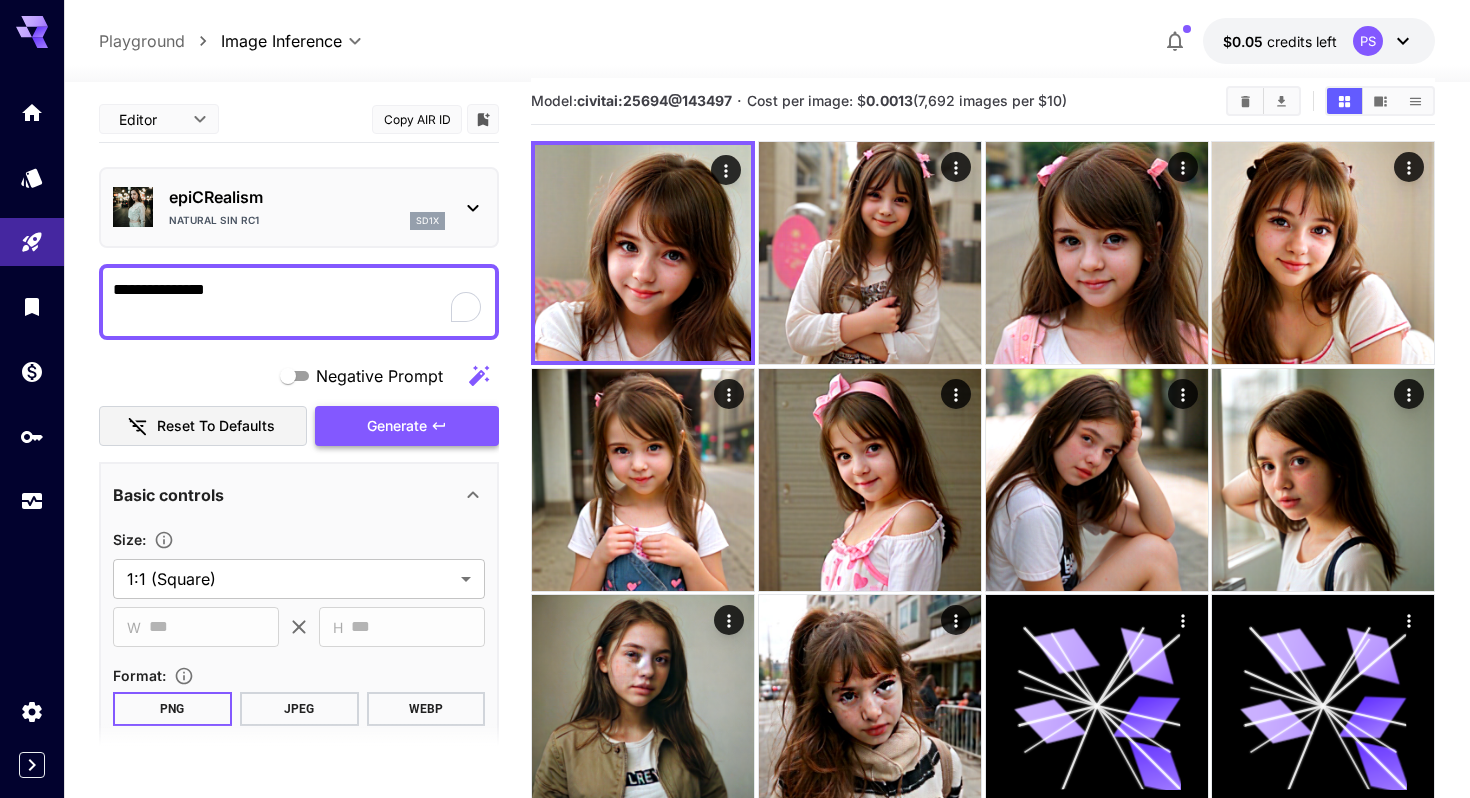 click on "Generate" at bounding box center [397, 426] 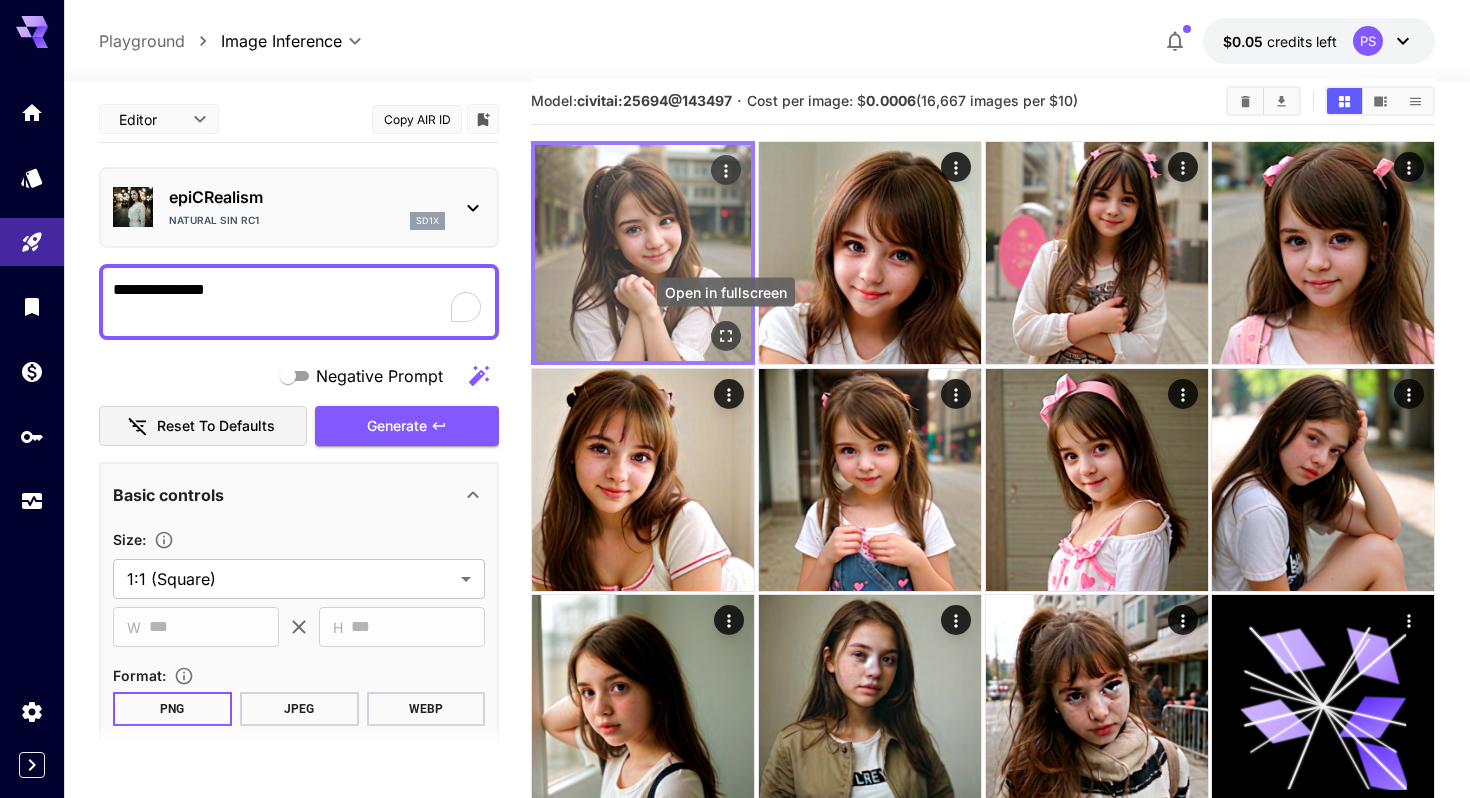 click 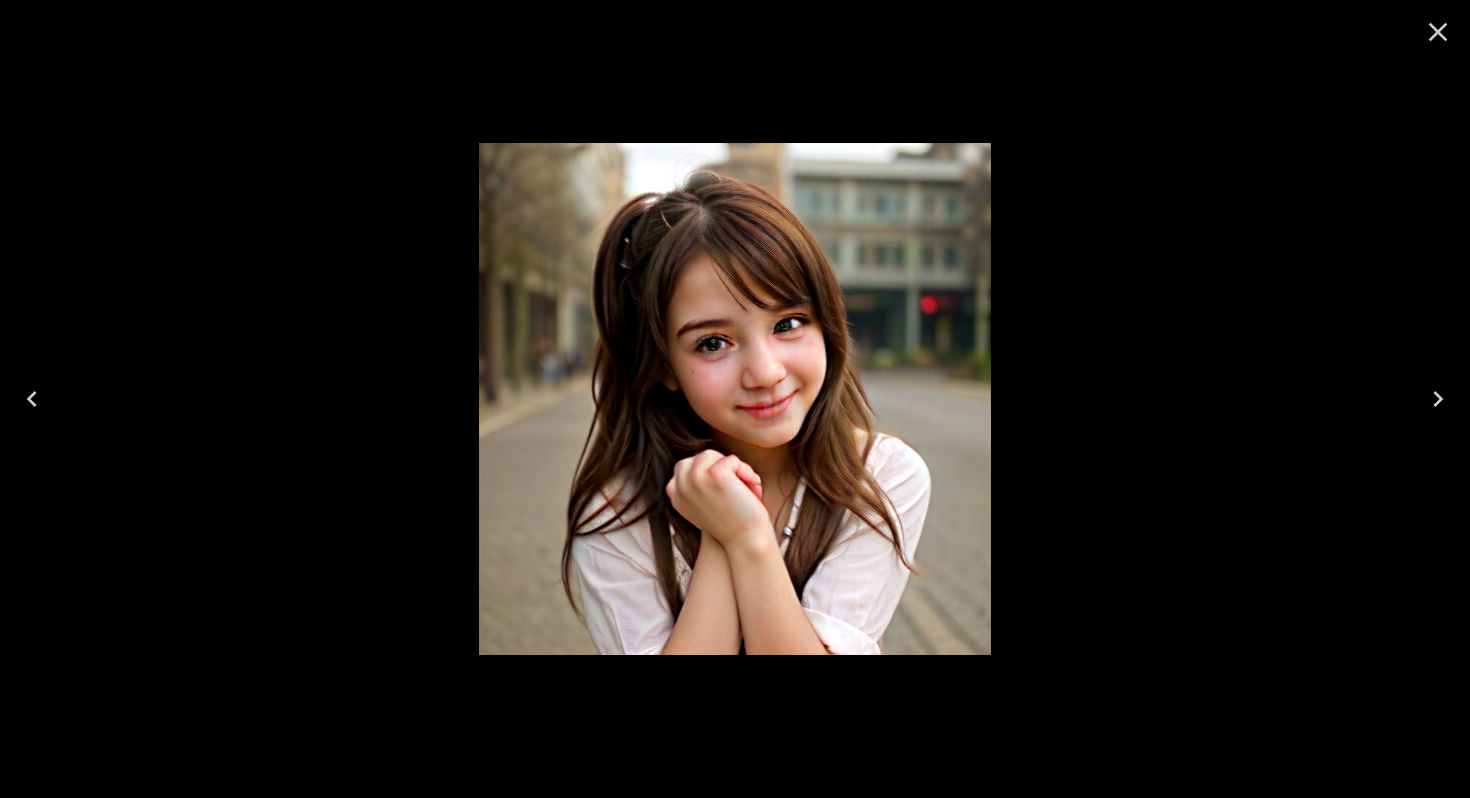 click 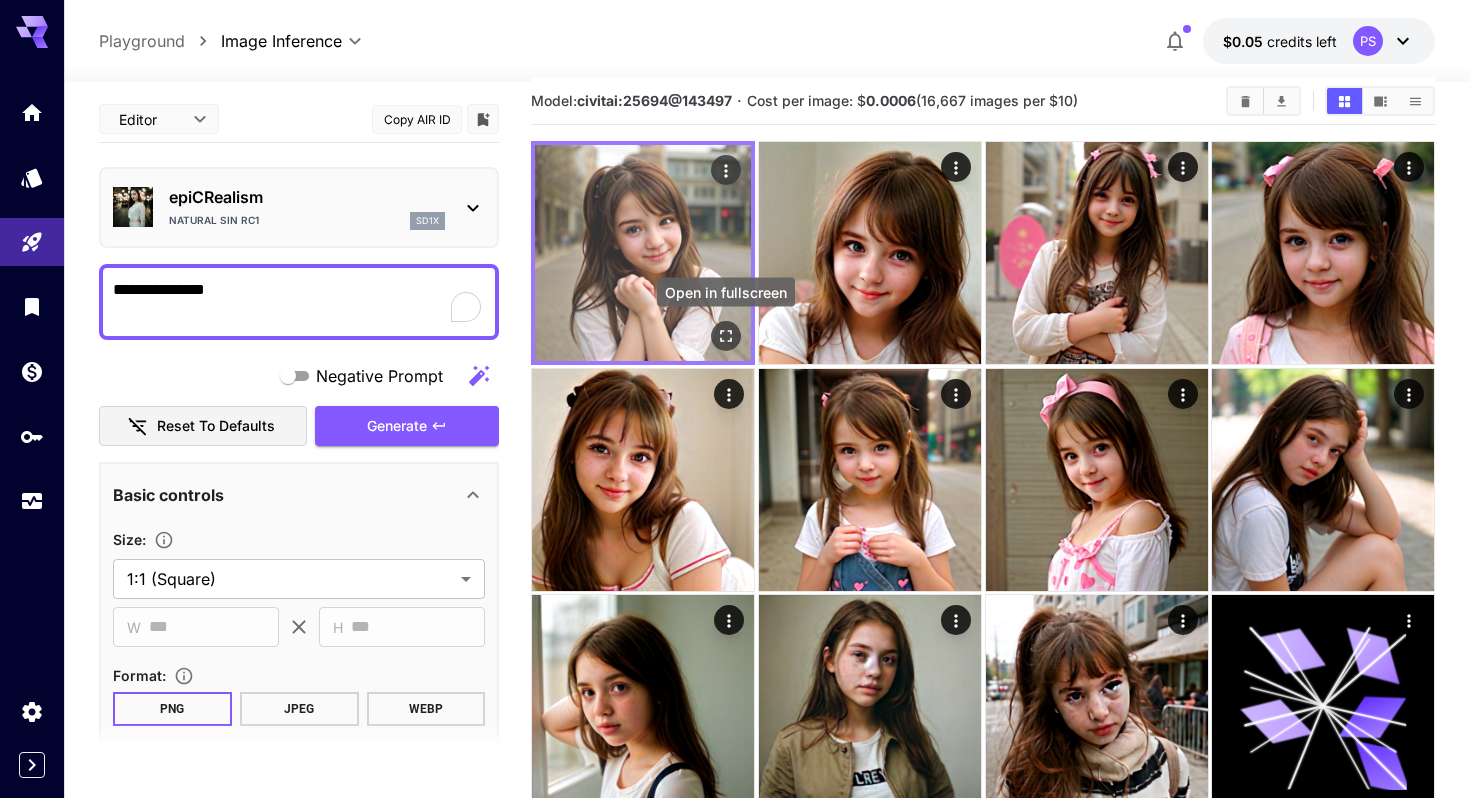 click 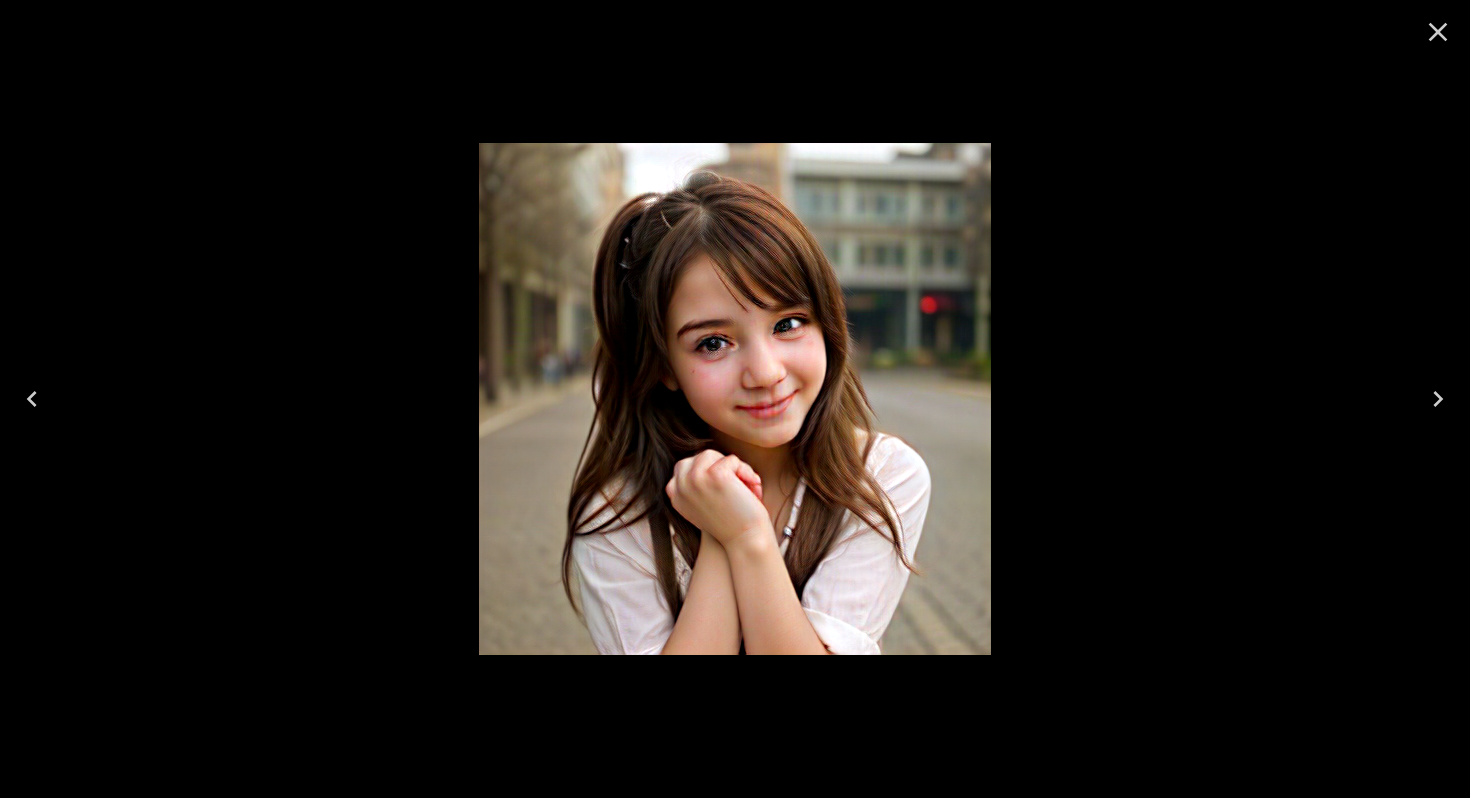 click 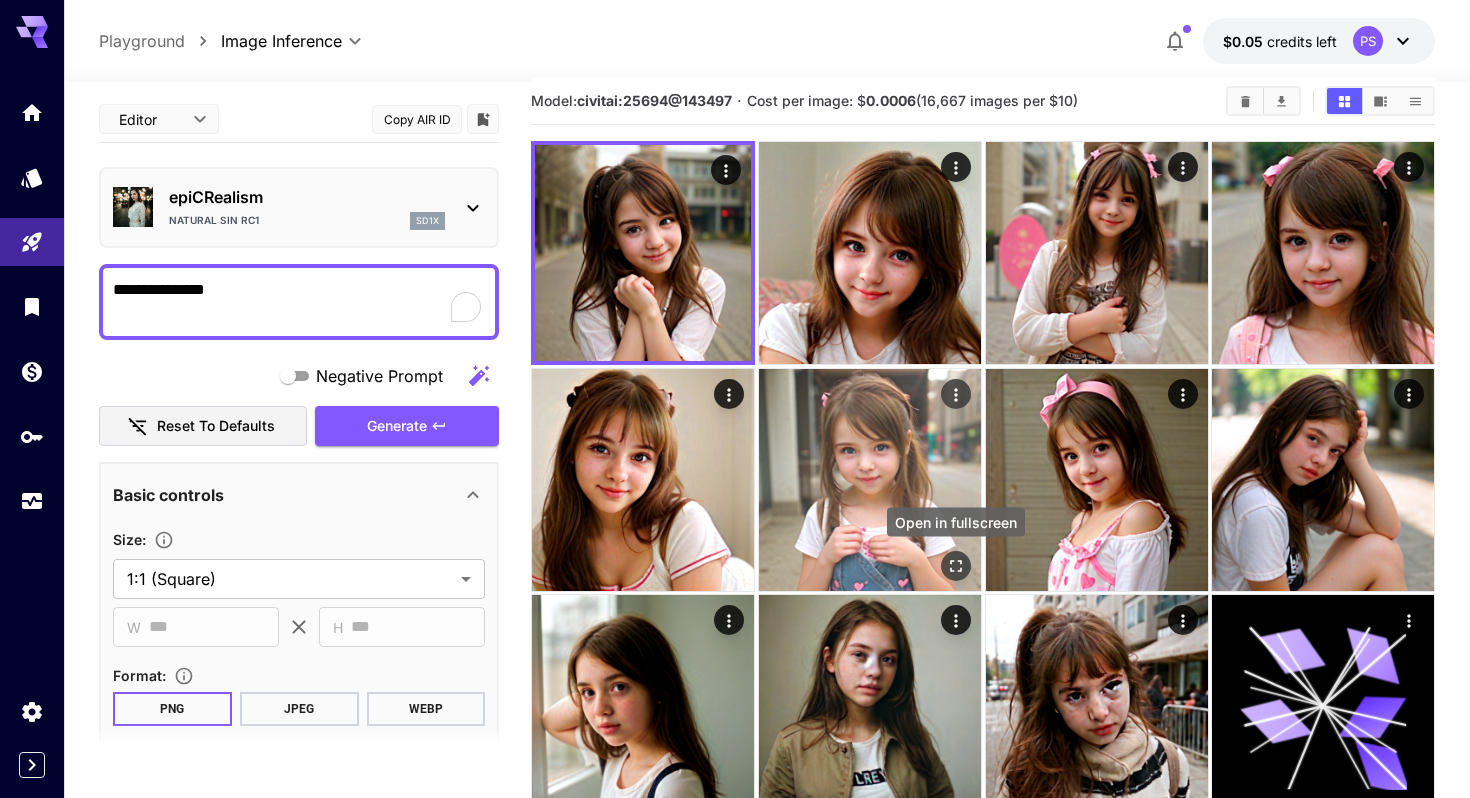 click 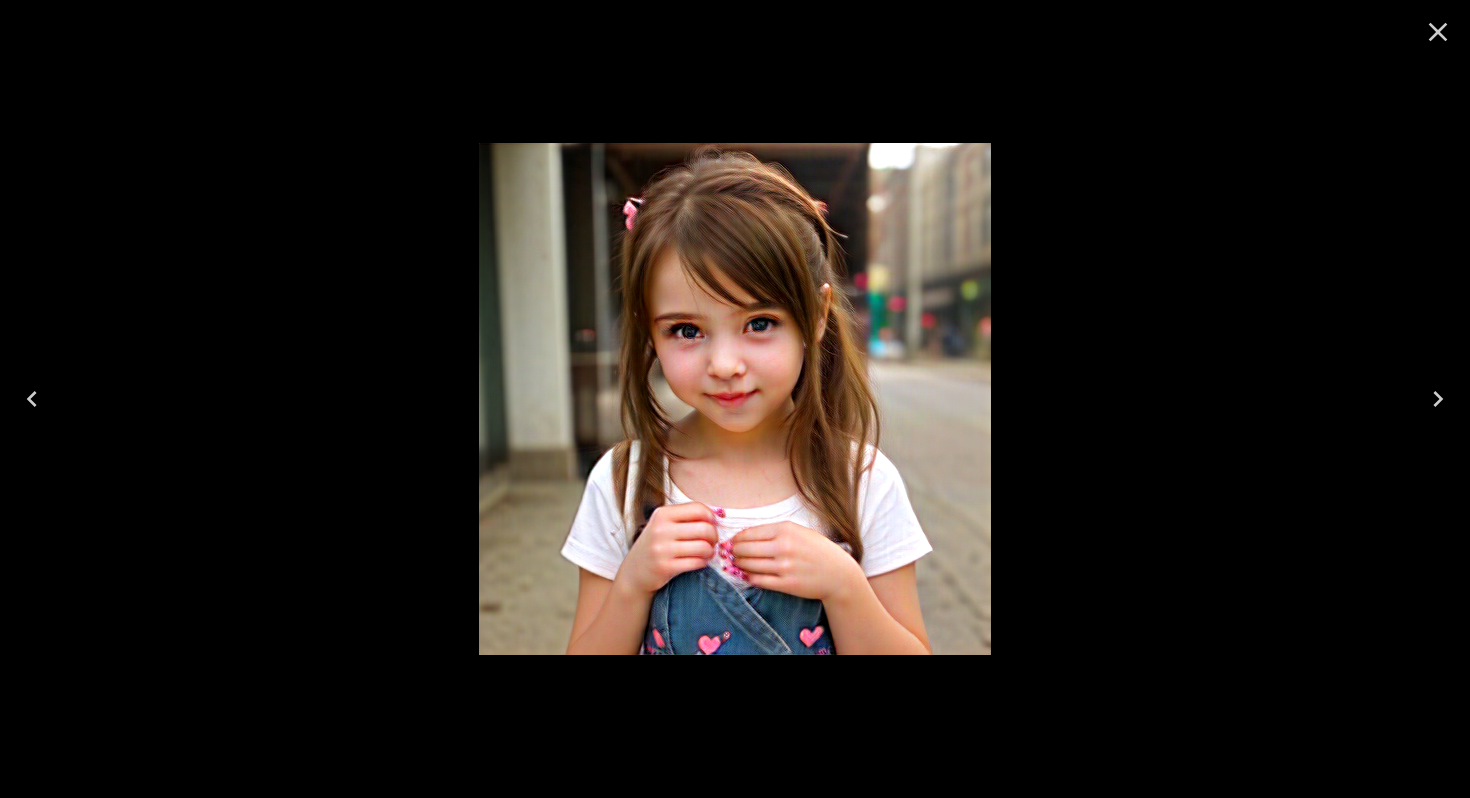 click 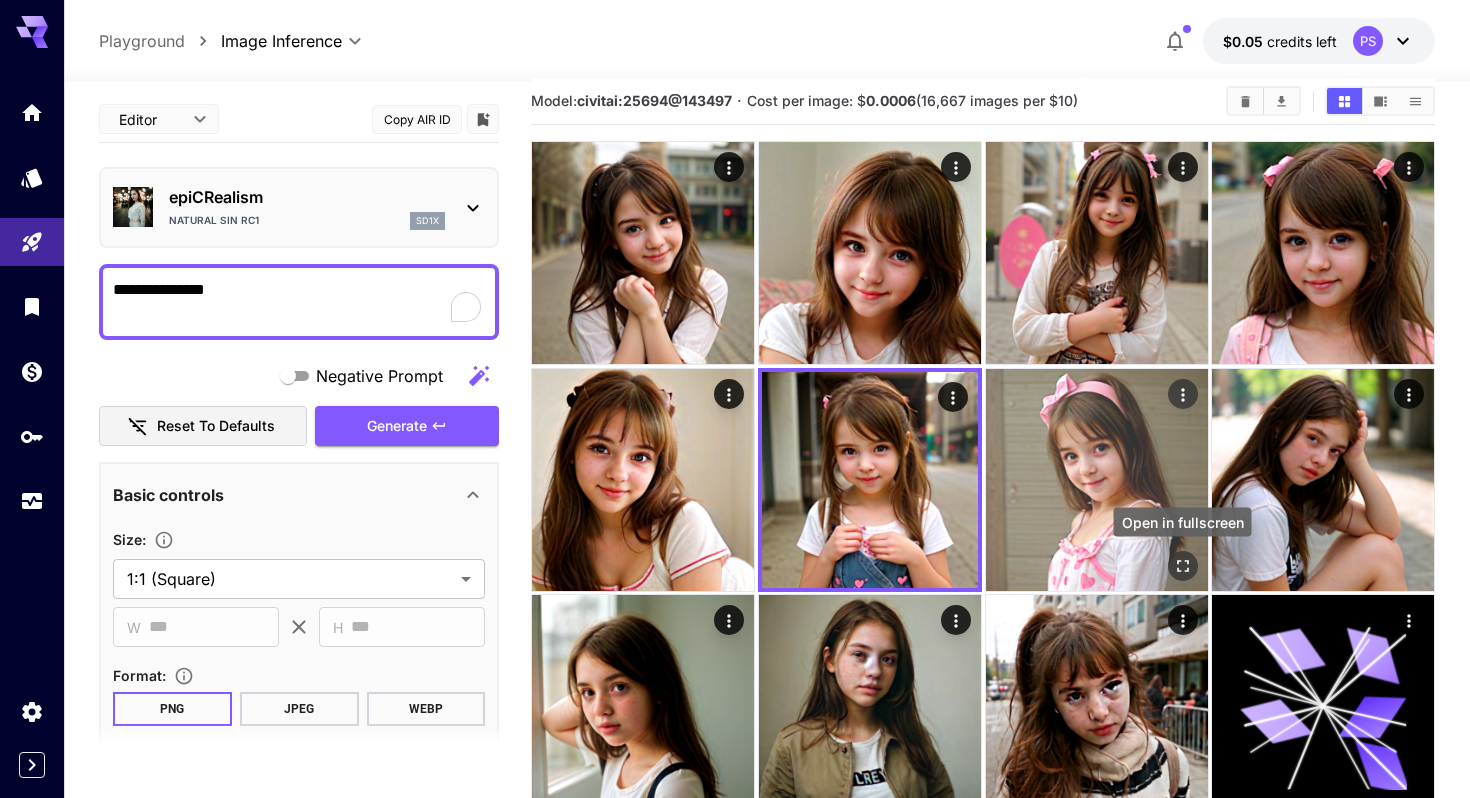 click 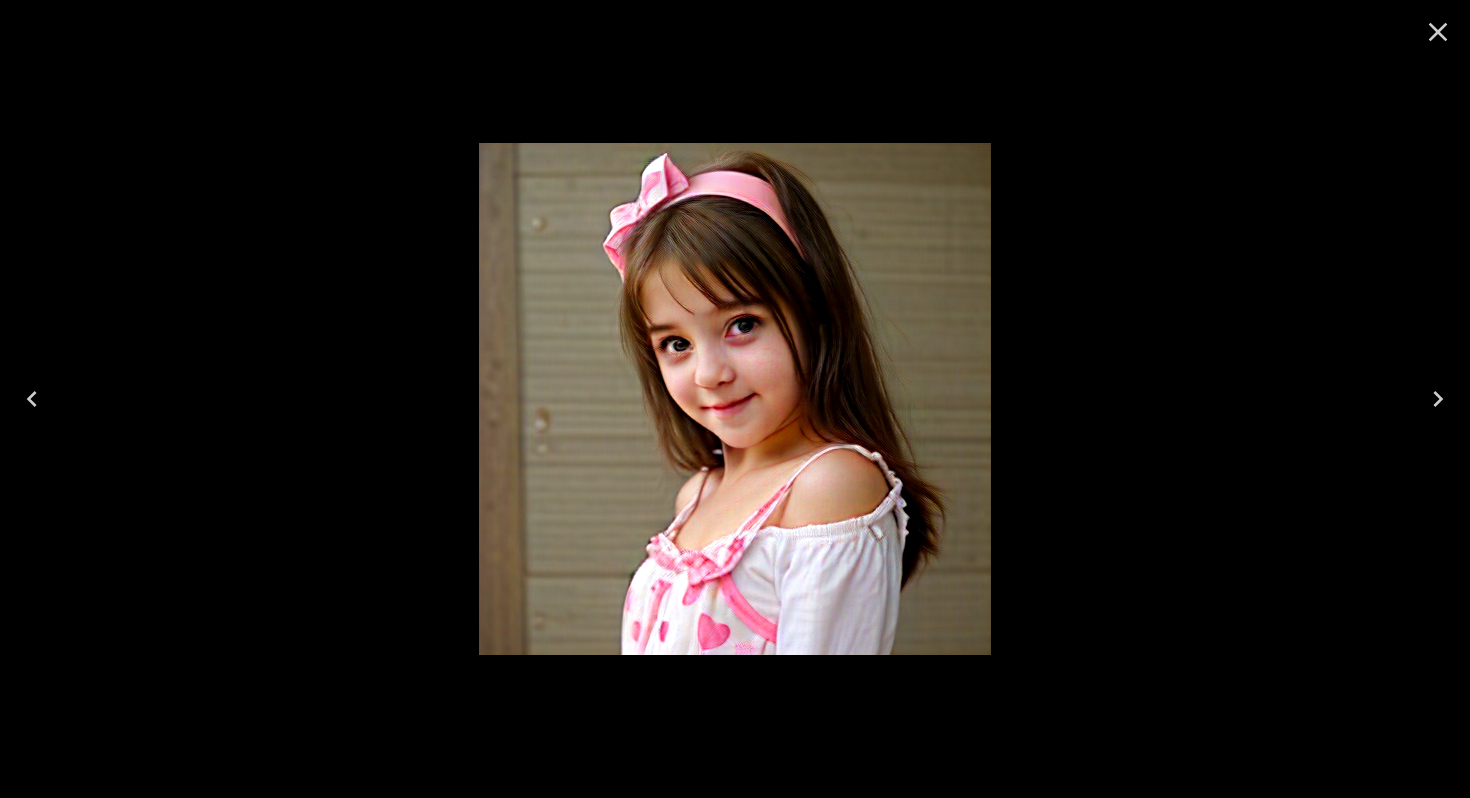 click 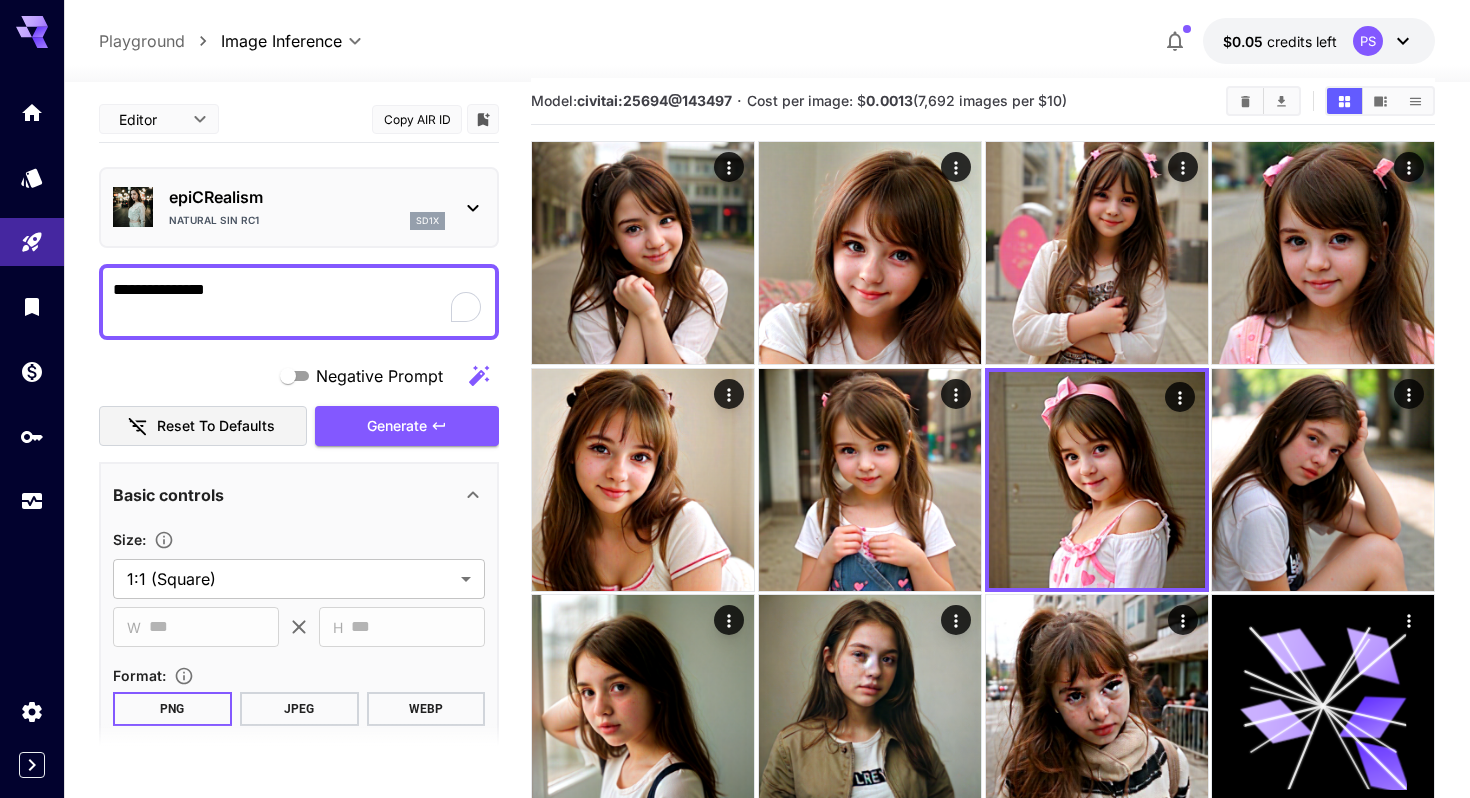 click on "JPEG" at bounding box center (299, 709) 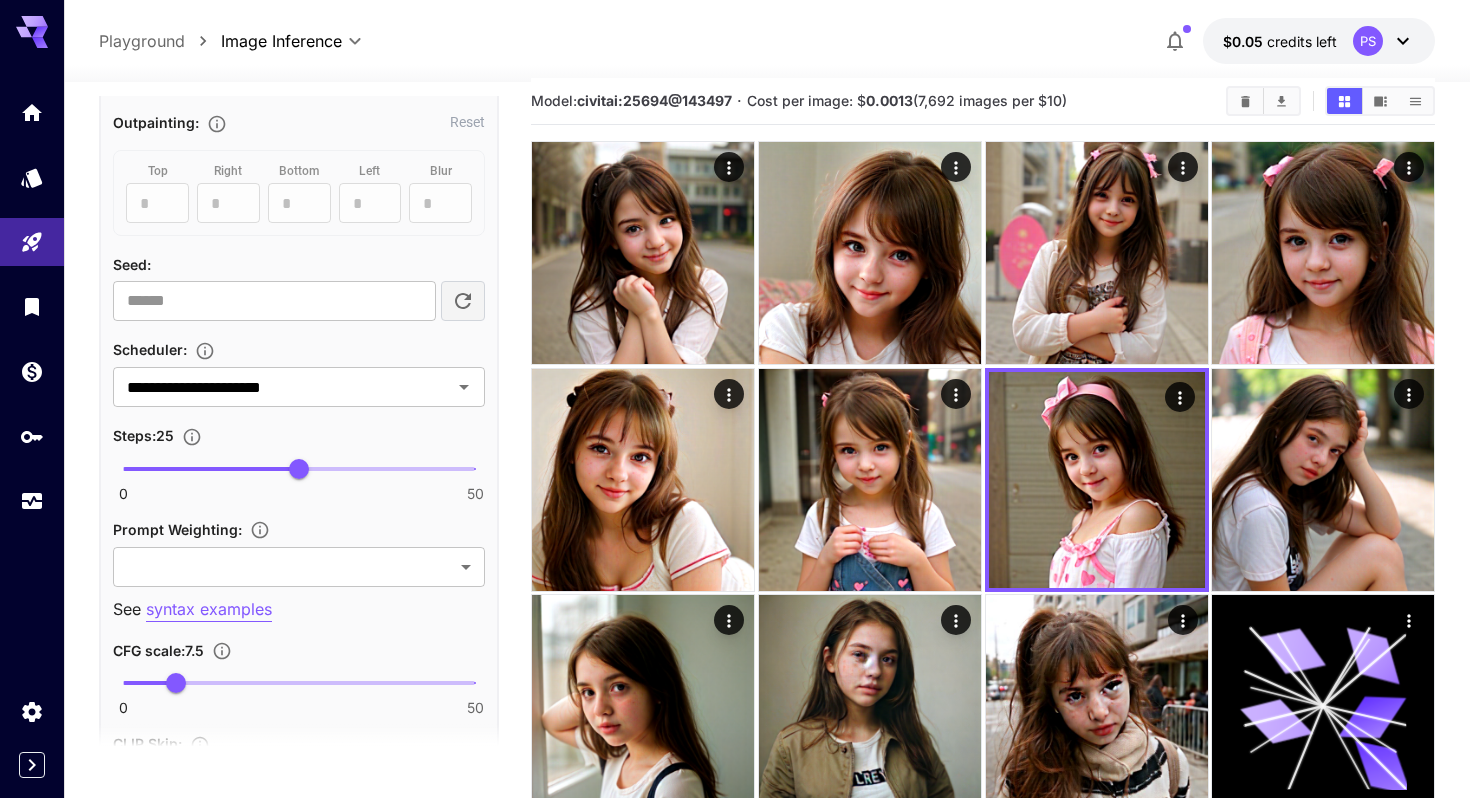 scroll, scrollTop: 1072, scrollLeft: 0, axis: vertical 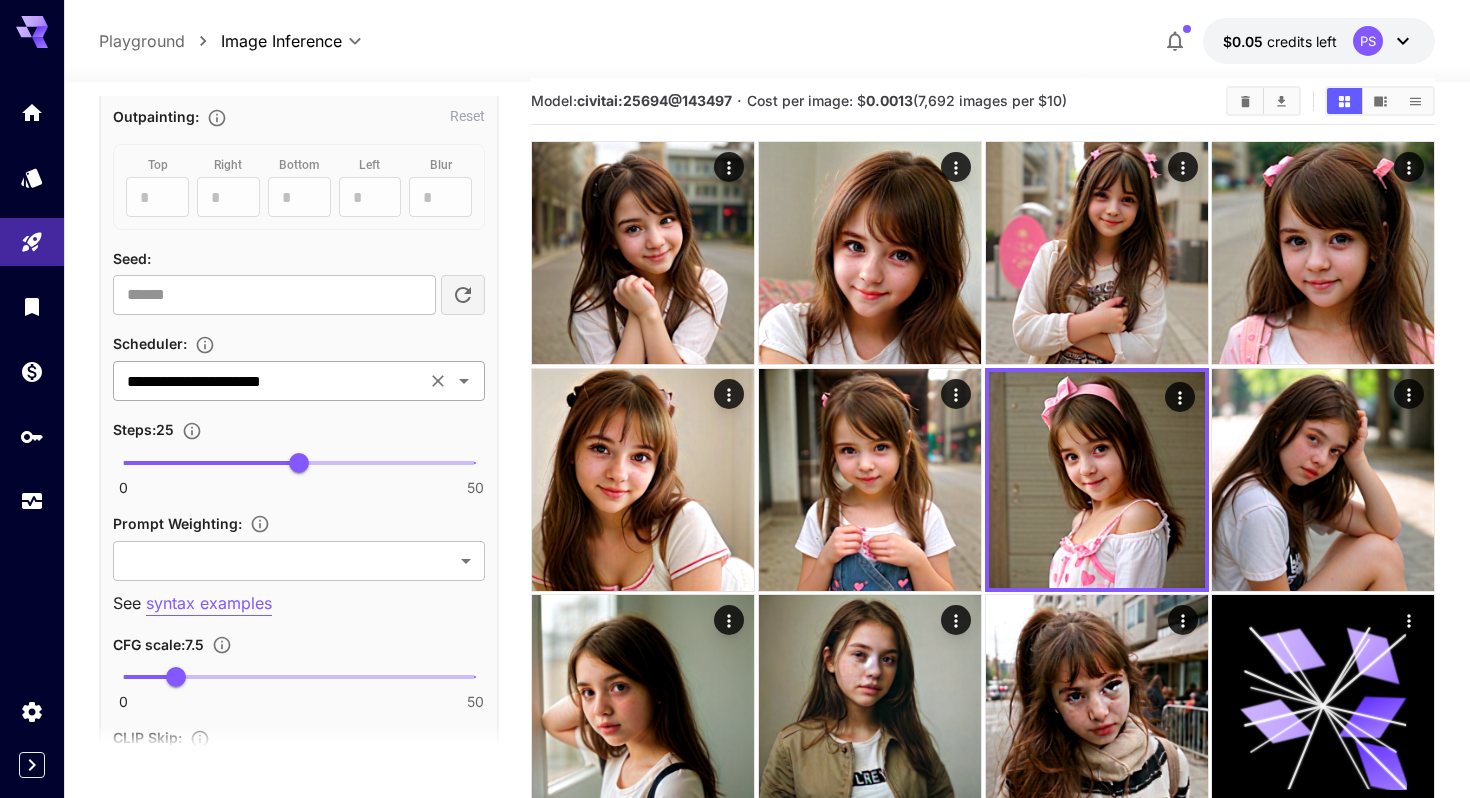 click on "**********" at bounding box center [269, 381] 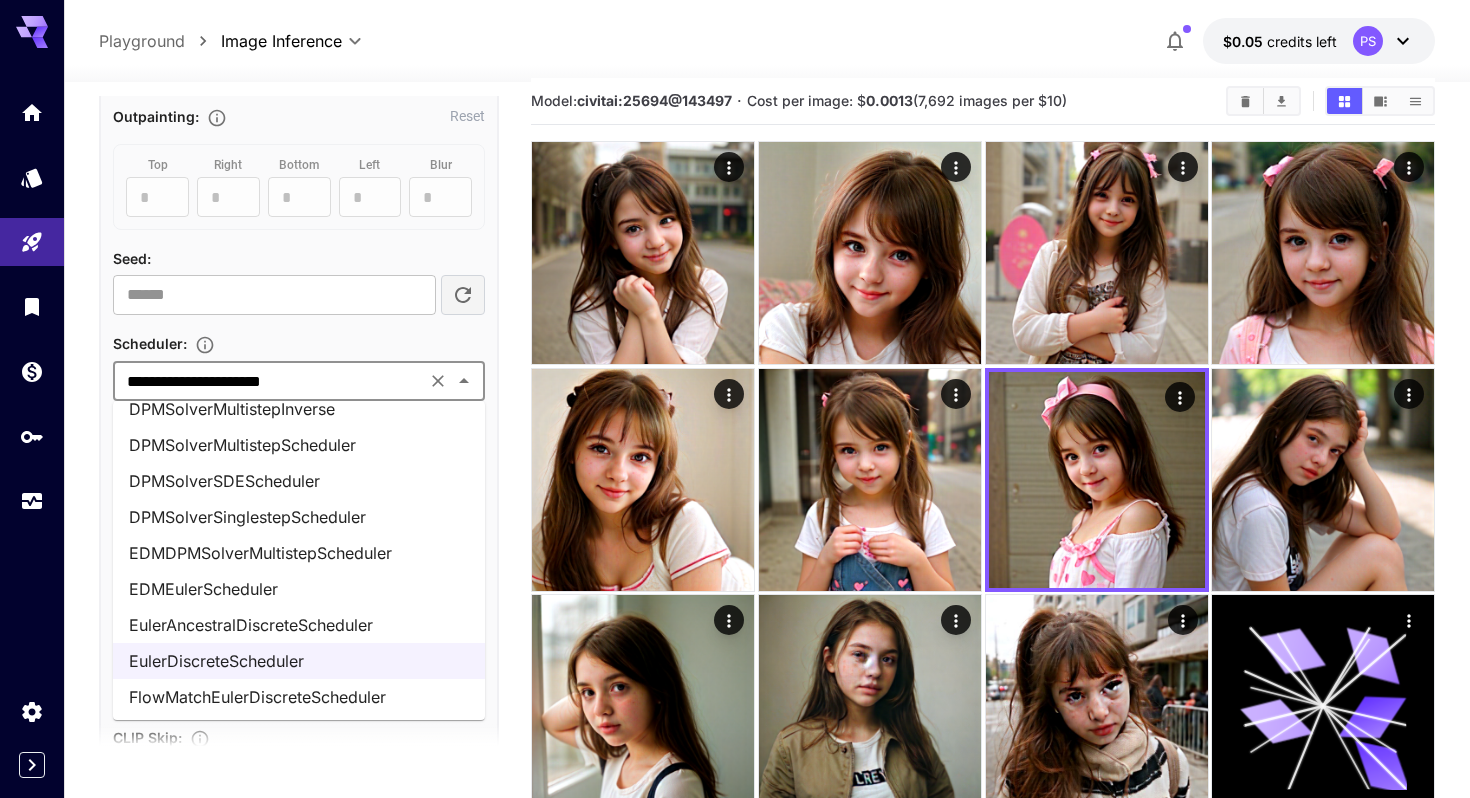 scroll, scrollTop: 348, scrollLeft: 0, axis: vertical 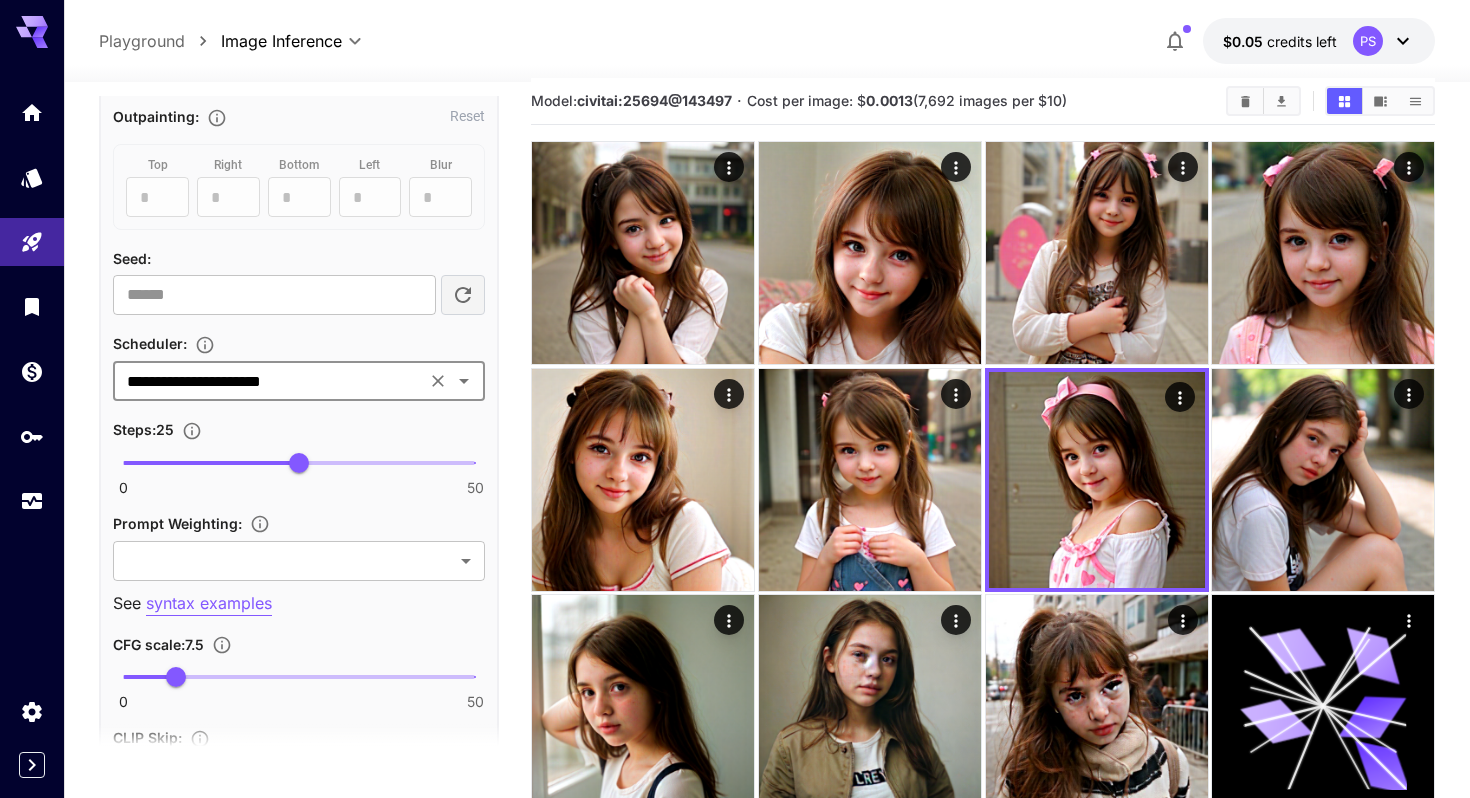 click at bounding box center (450, 381) 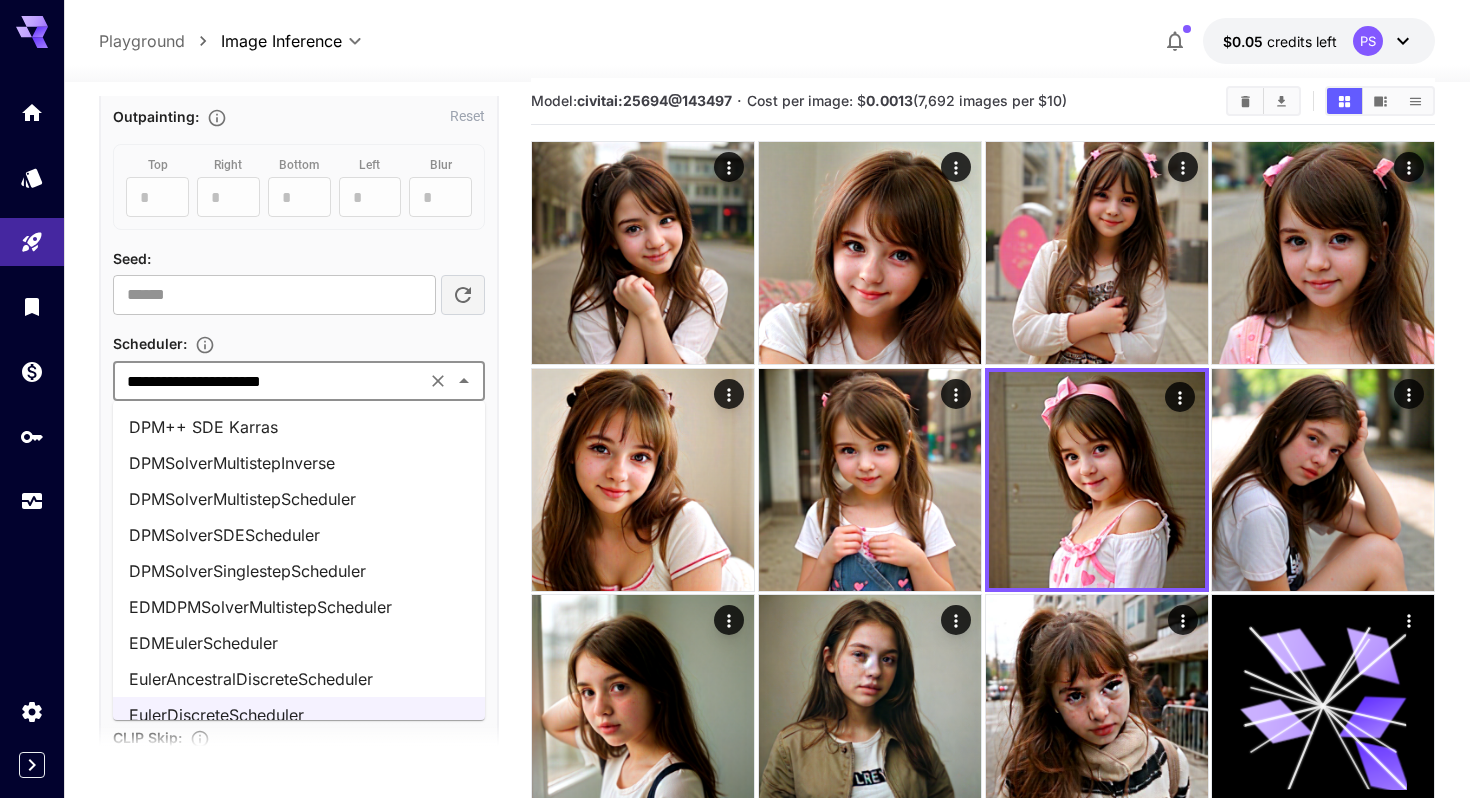 scroll, scrollTop: 290, scrollLeft: 0, axis: vertical 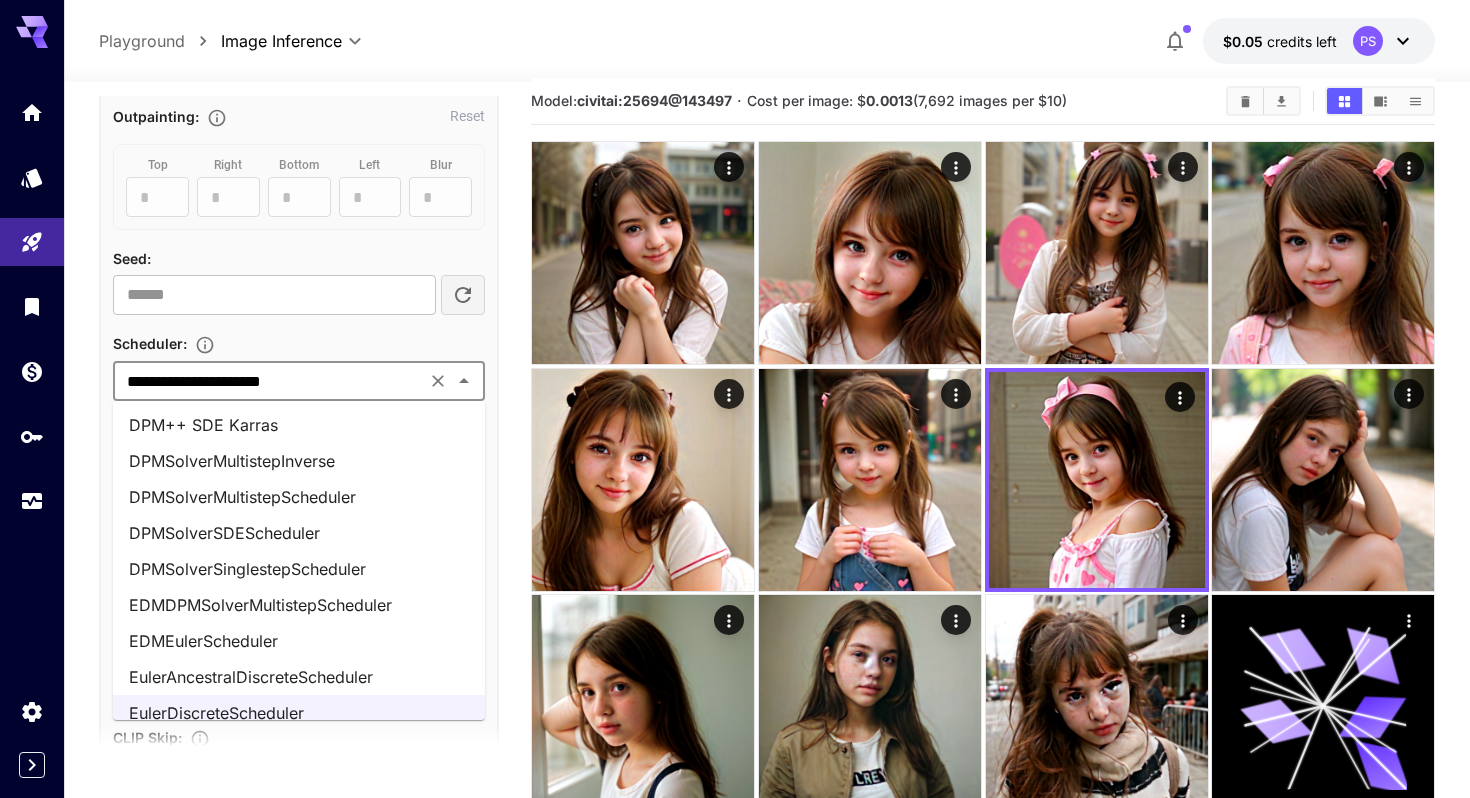 click on "EDMEulerScheduler" at bounding box center (299, 641) 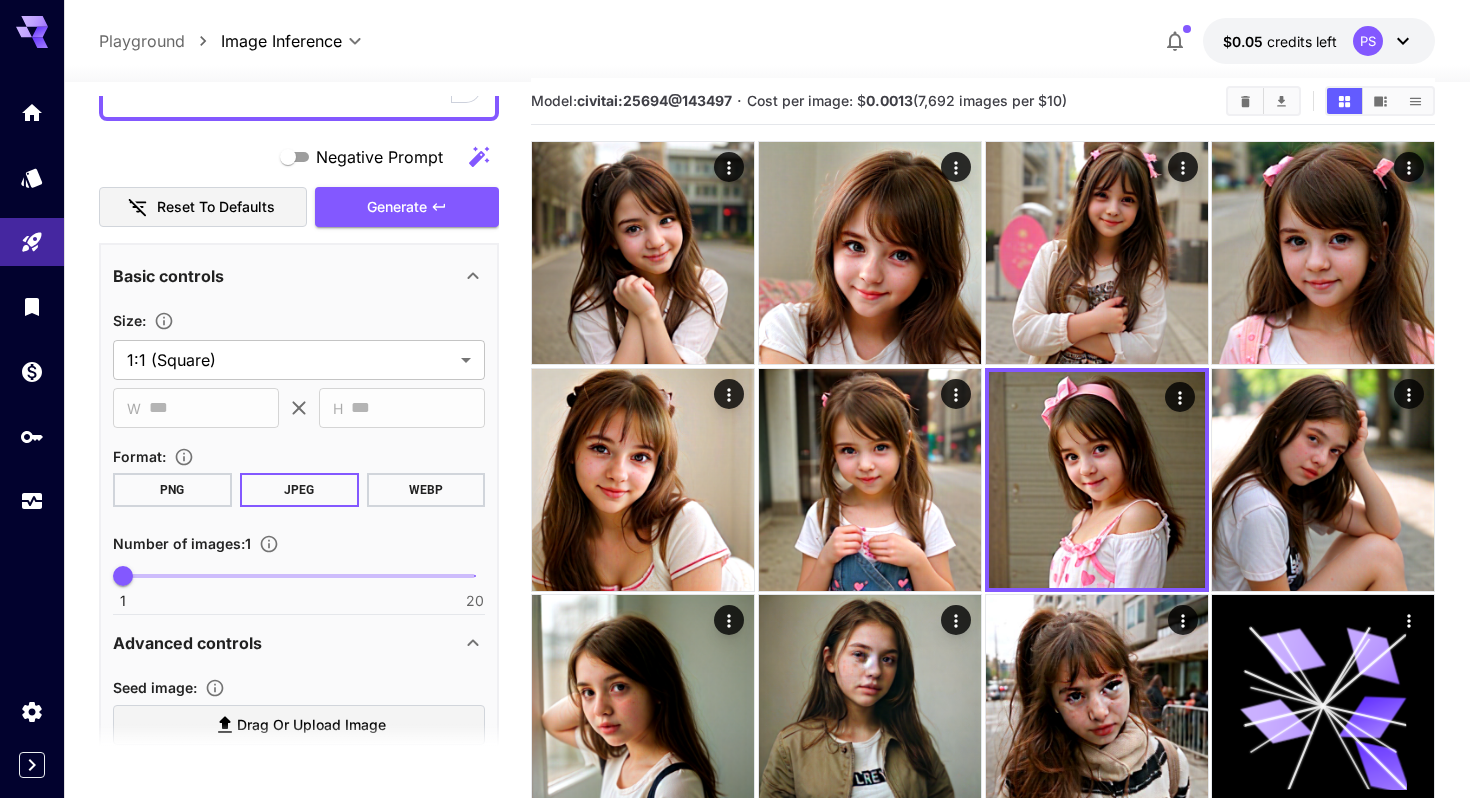 scroll, scrollTop: 173, scrollLeft: 0, axis: vertical 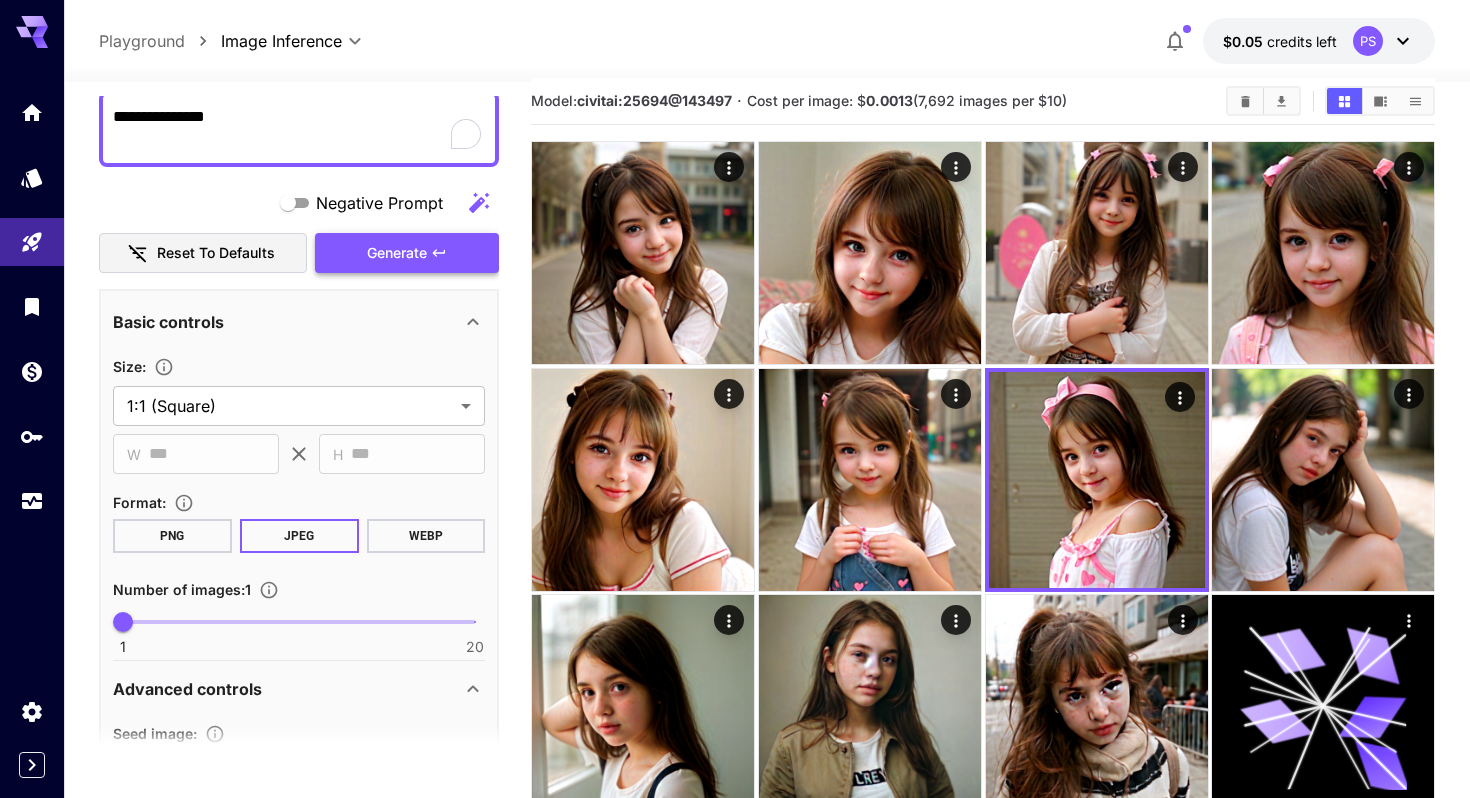 click 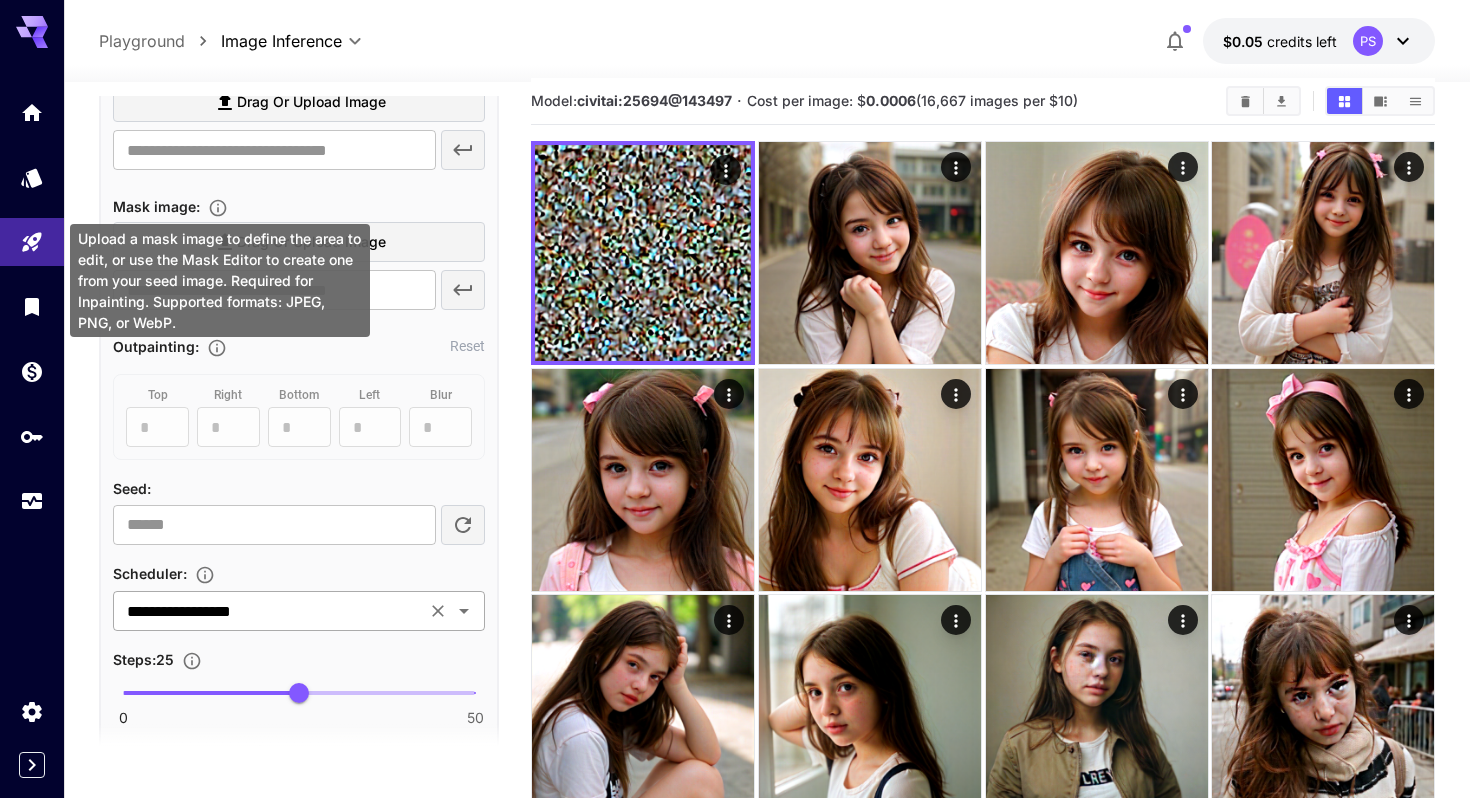 scroll, scrollTop: 849, scrollLeft: 0, axis: vertical 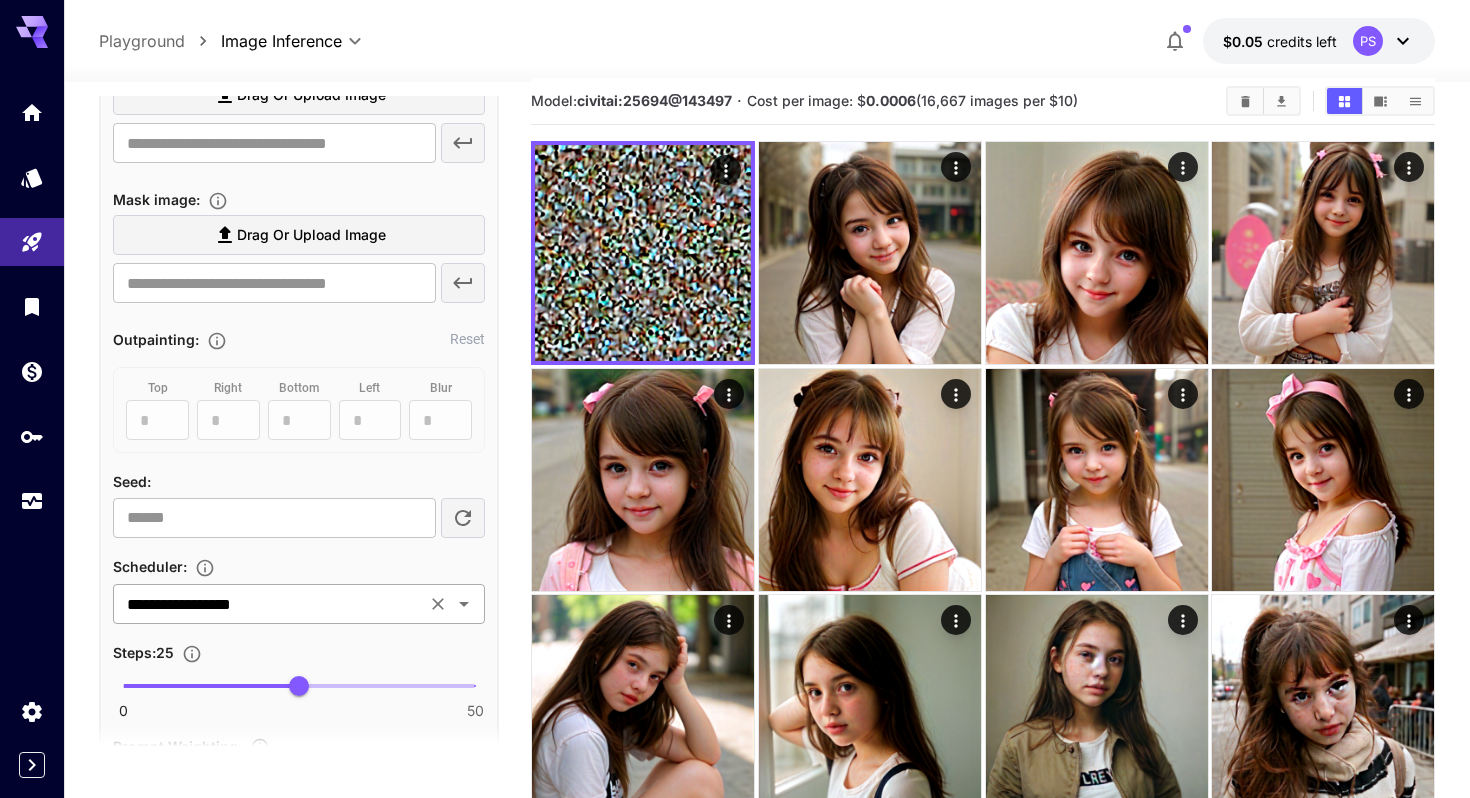 click on "**********" at bounding box center [269, 604] 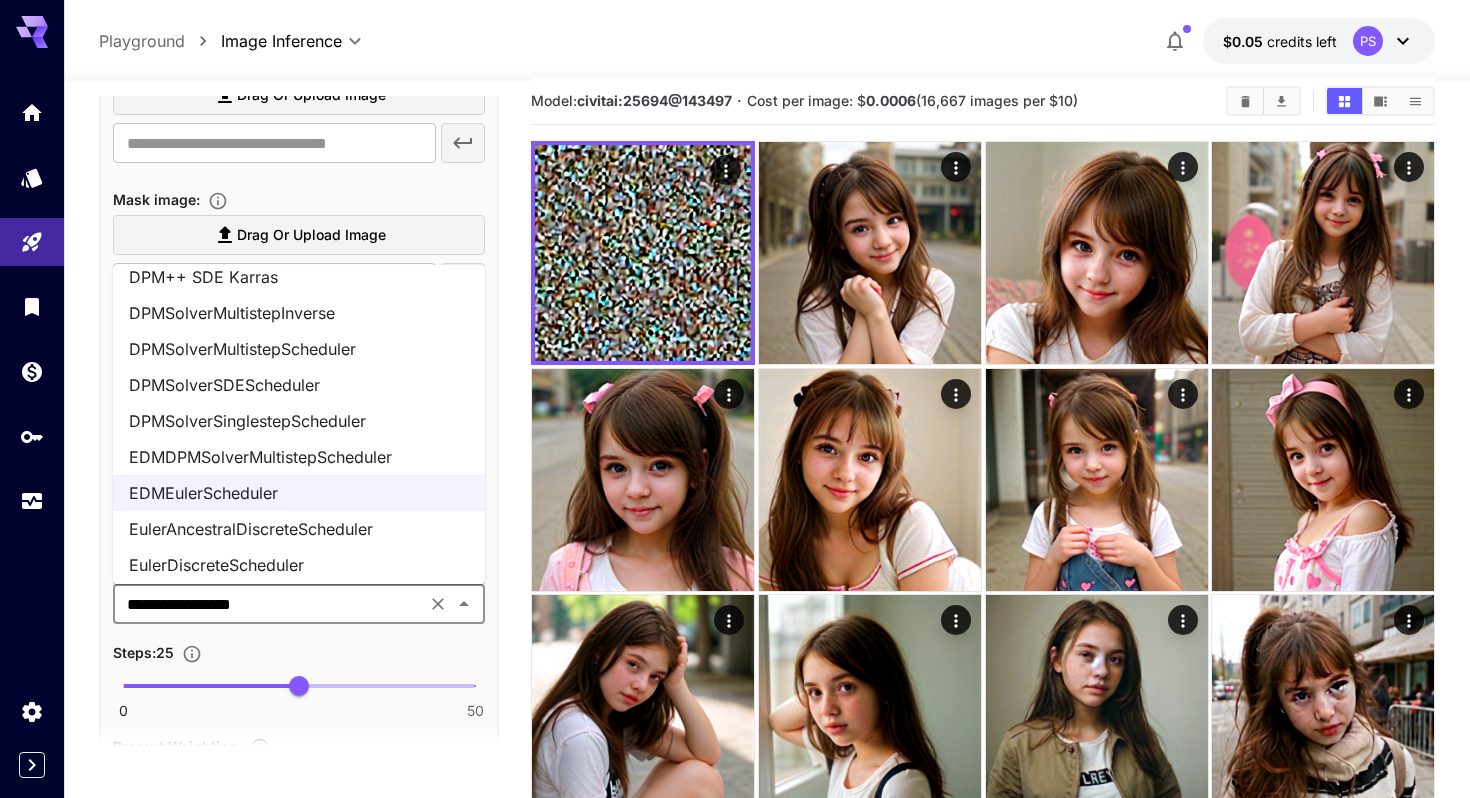 scroll, scrollTop: 330, scrollLeft: 0, axis: vertical 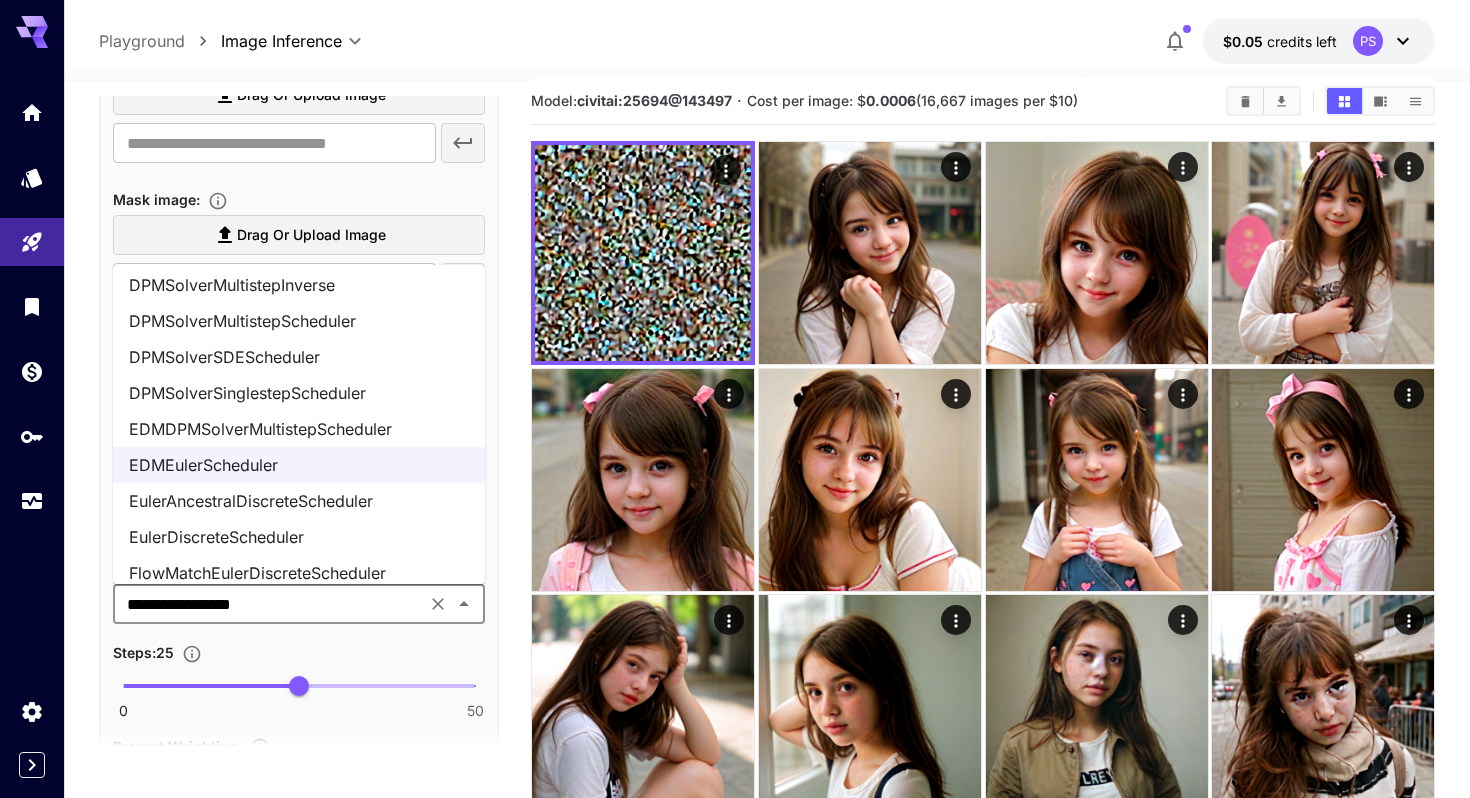 click on "EulerAncestralDiscreteScheduler" at bounding box center (299, 501) 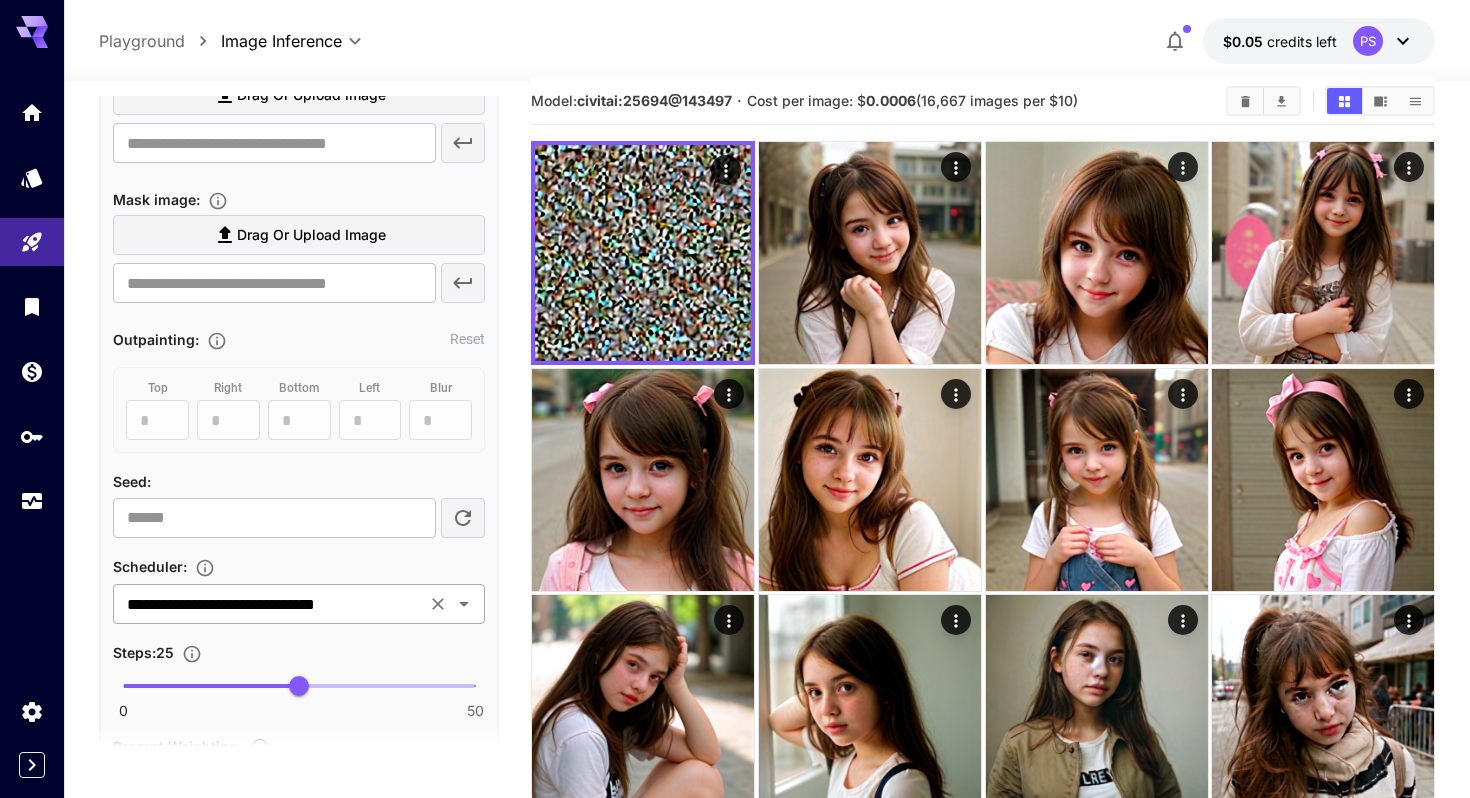 click on "**********" at bounding box center [269, 604] 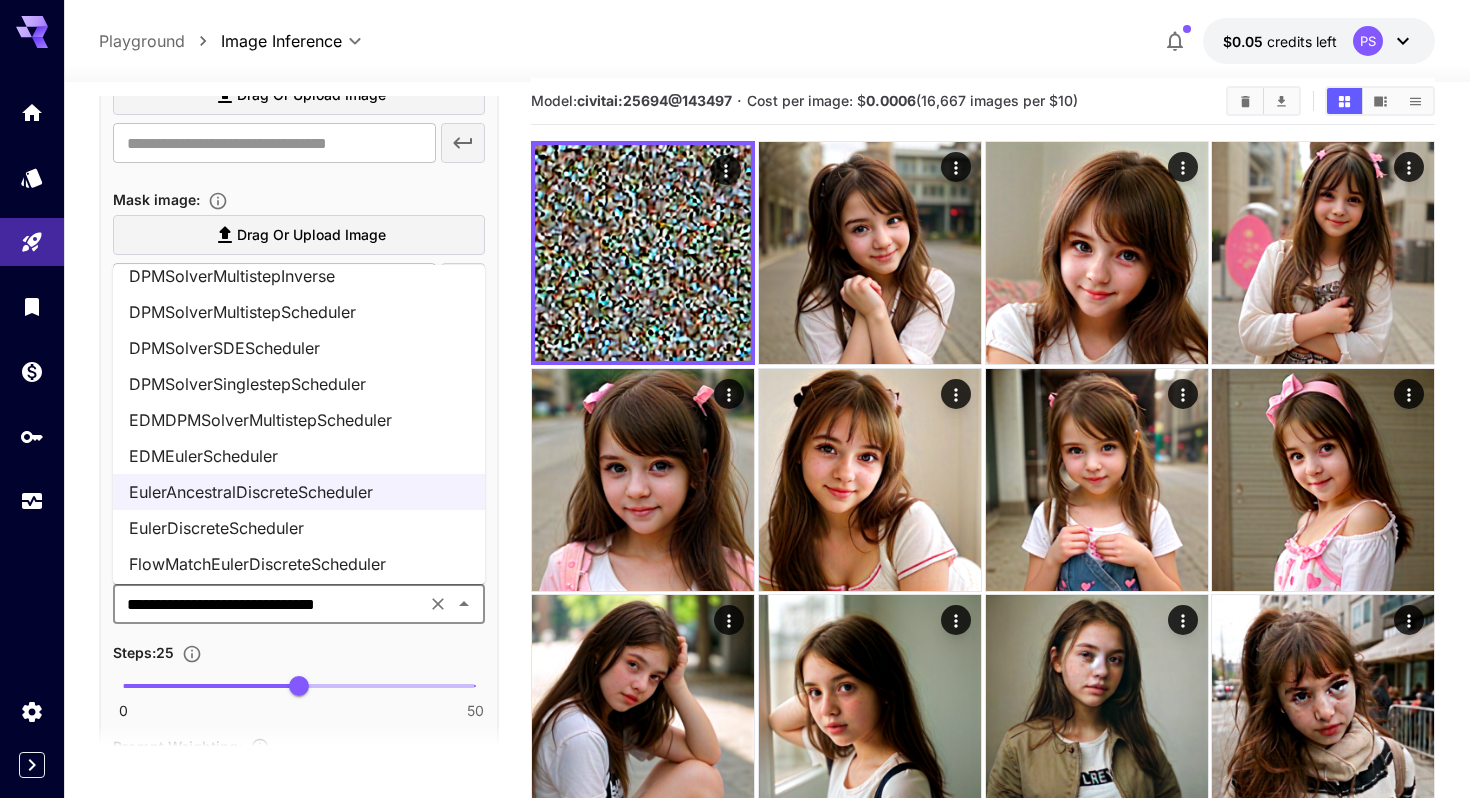 scroll, scrollTop: 368, scrollLeft: 0, axis: vertical 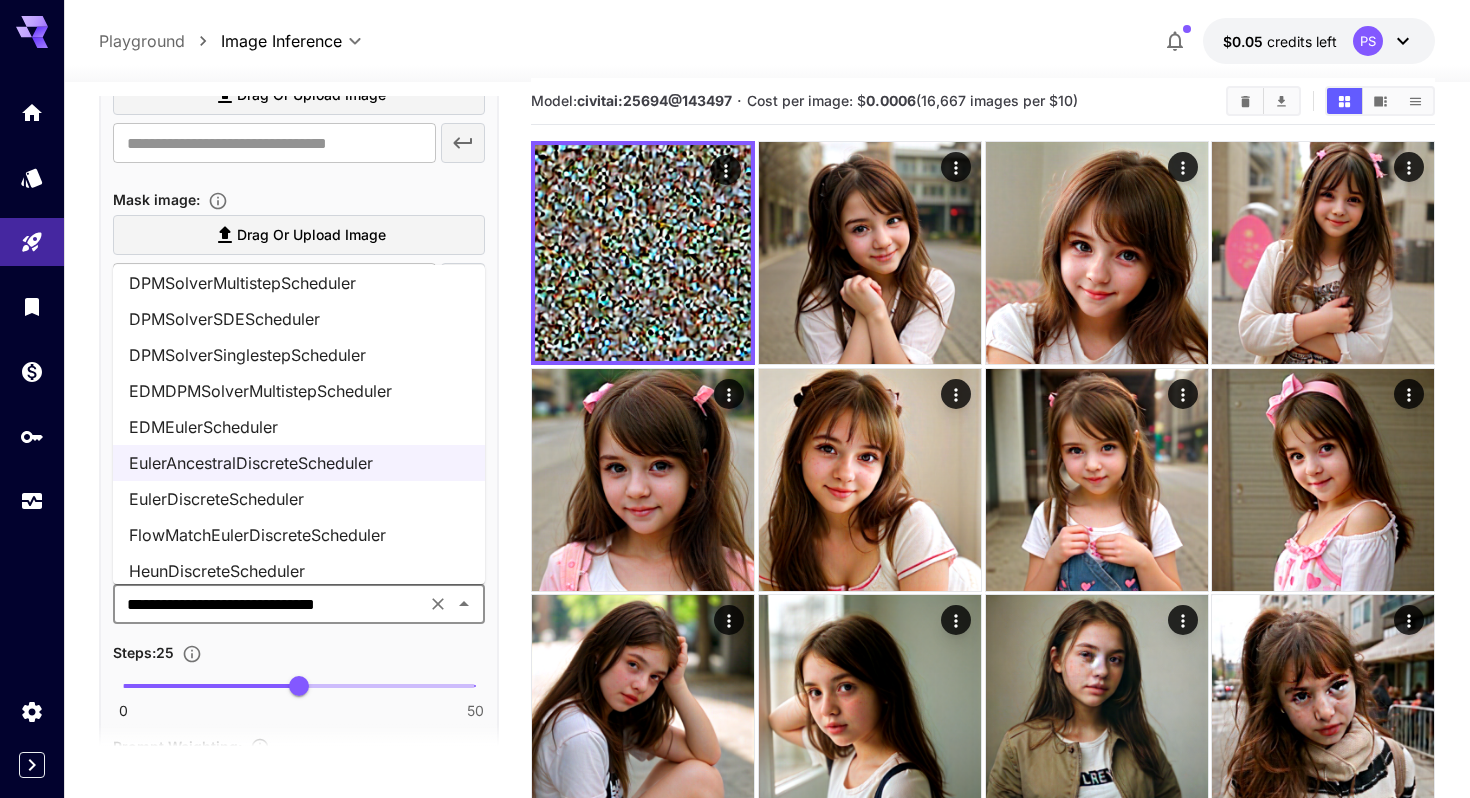 click on "EulerDiscreteScheduler" at bounding box center [299, 499] 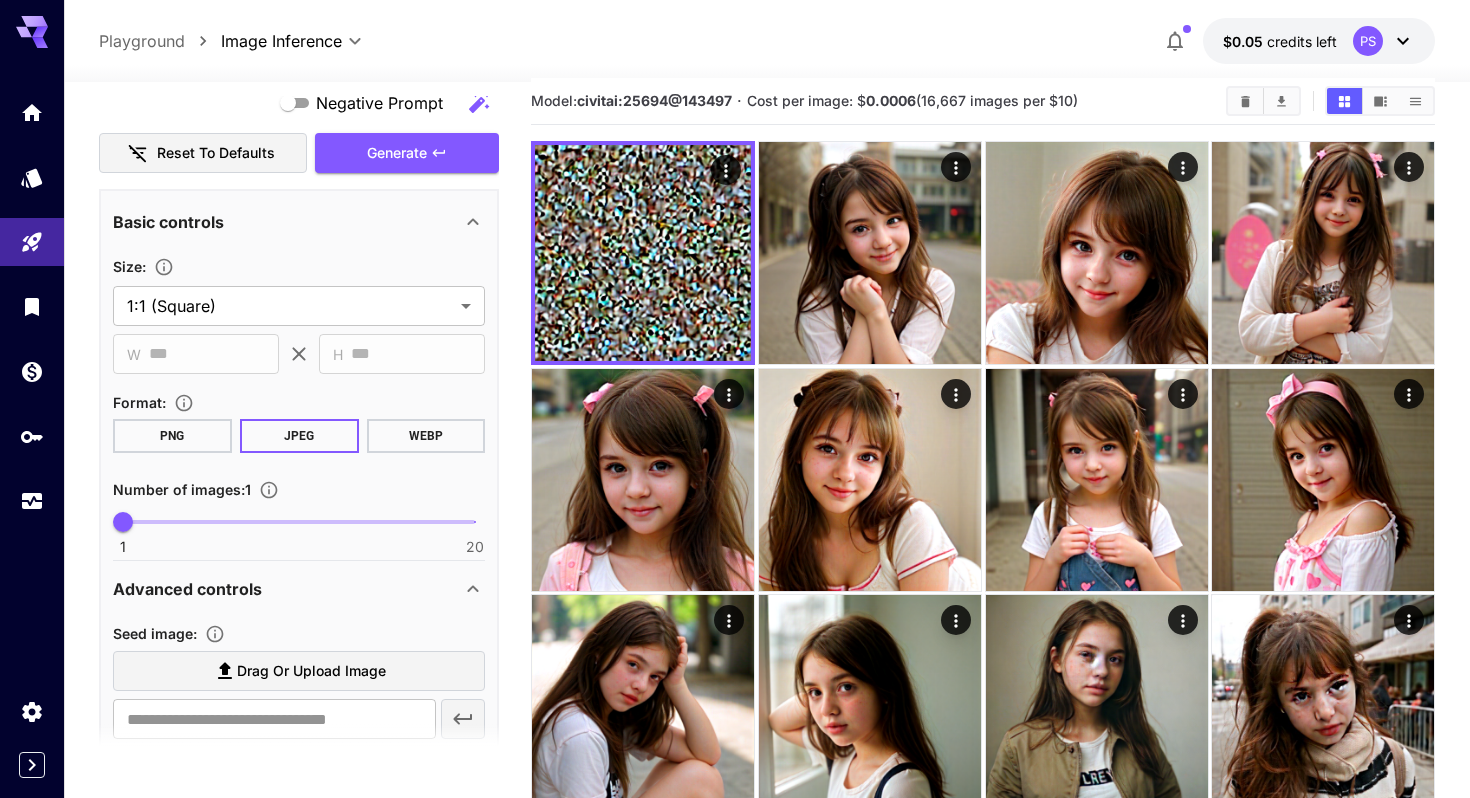 scroll, scrollTop: 231, scrollLeft: 0, axis: vertical 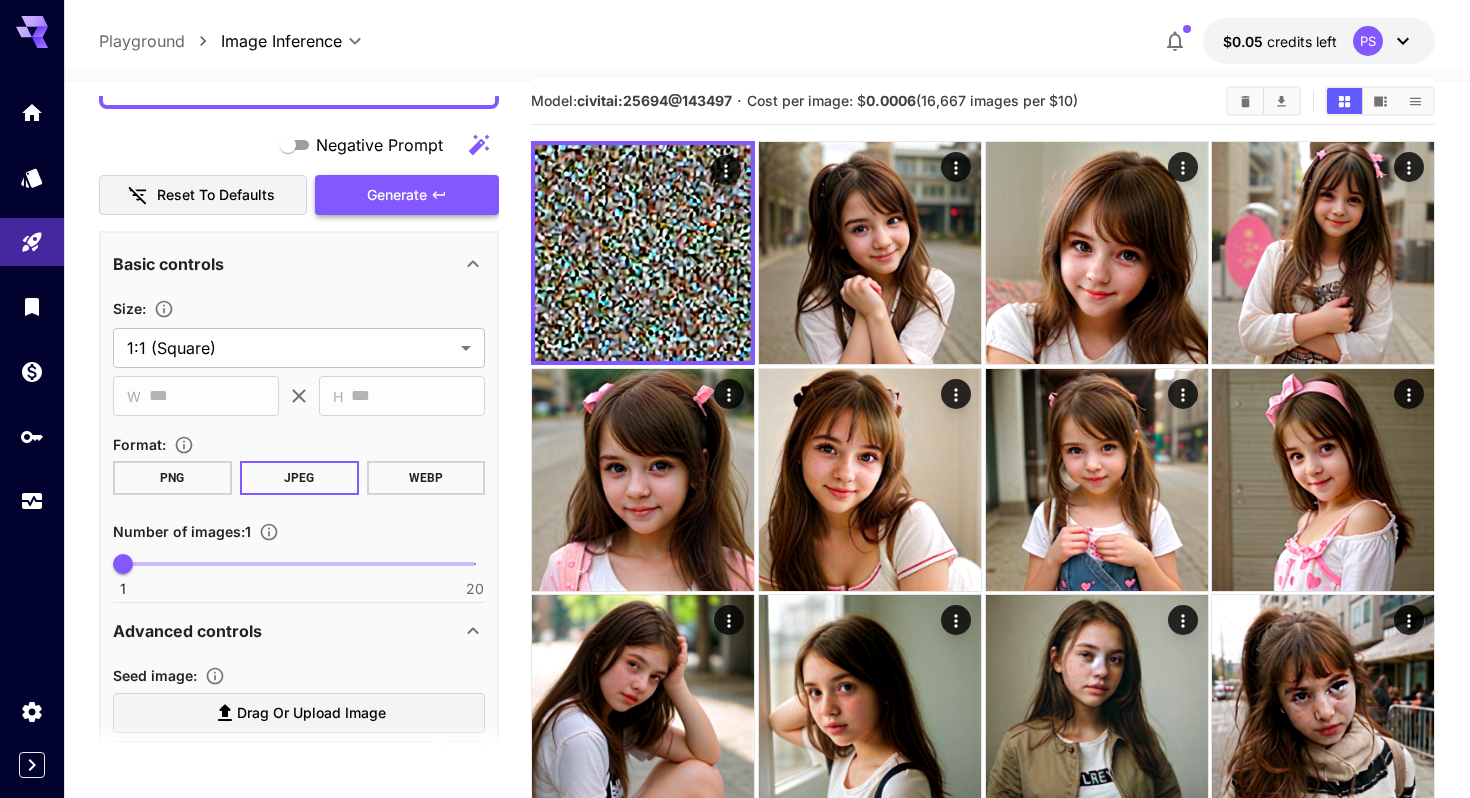 click on "Generate" at bounding box center (407, 195) 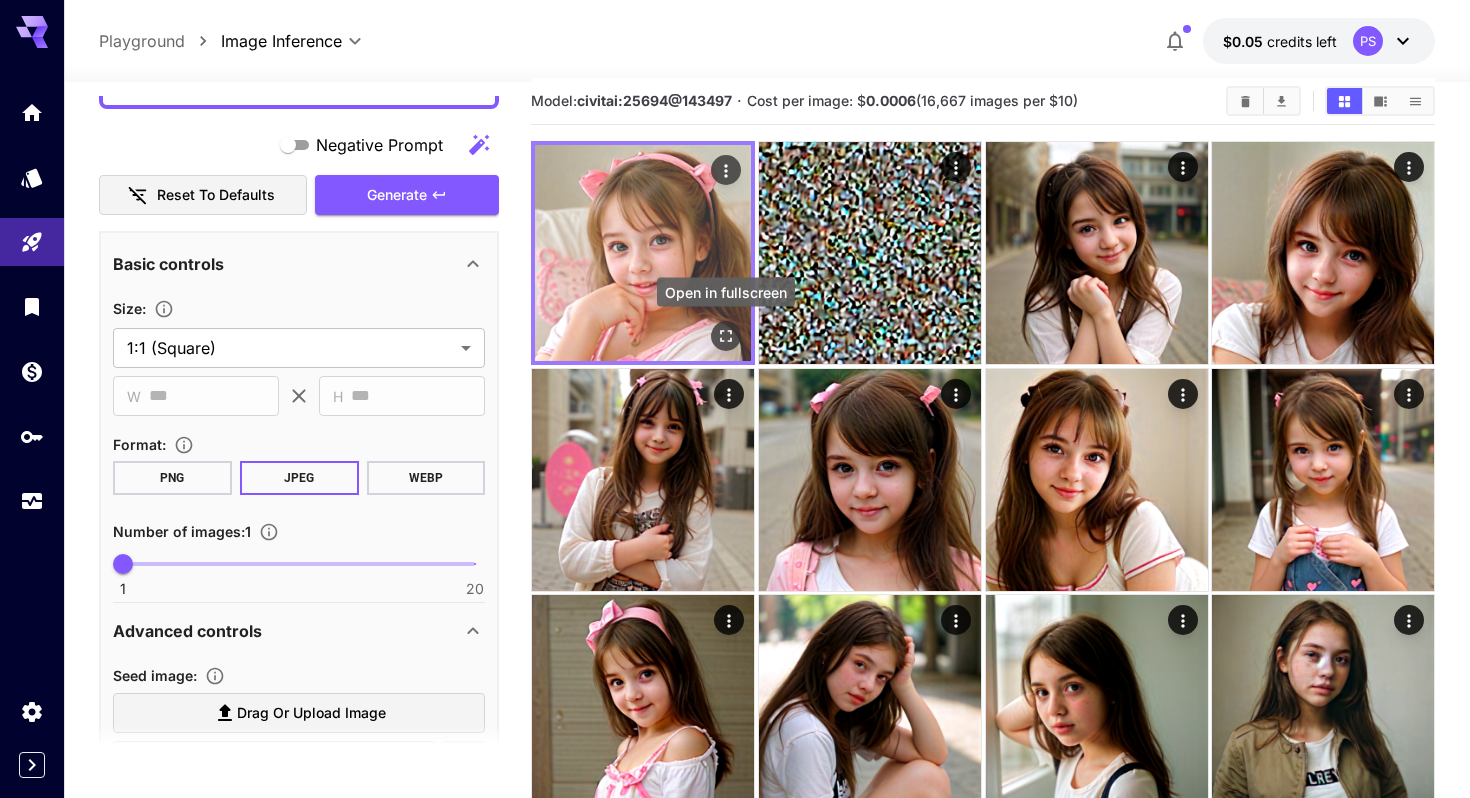 click 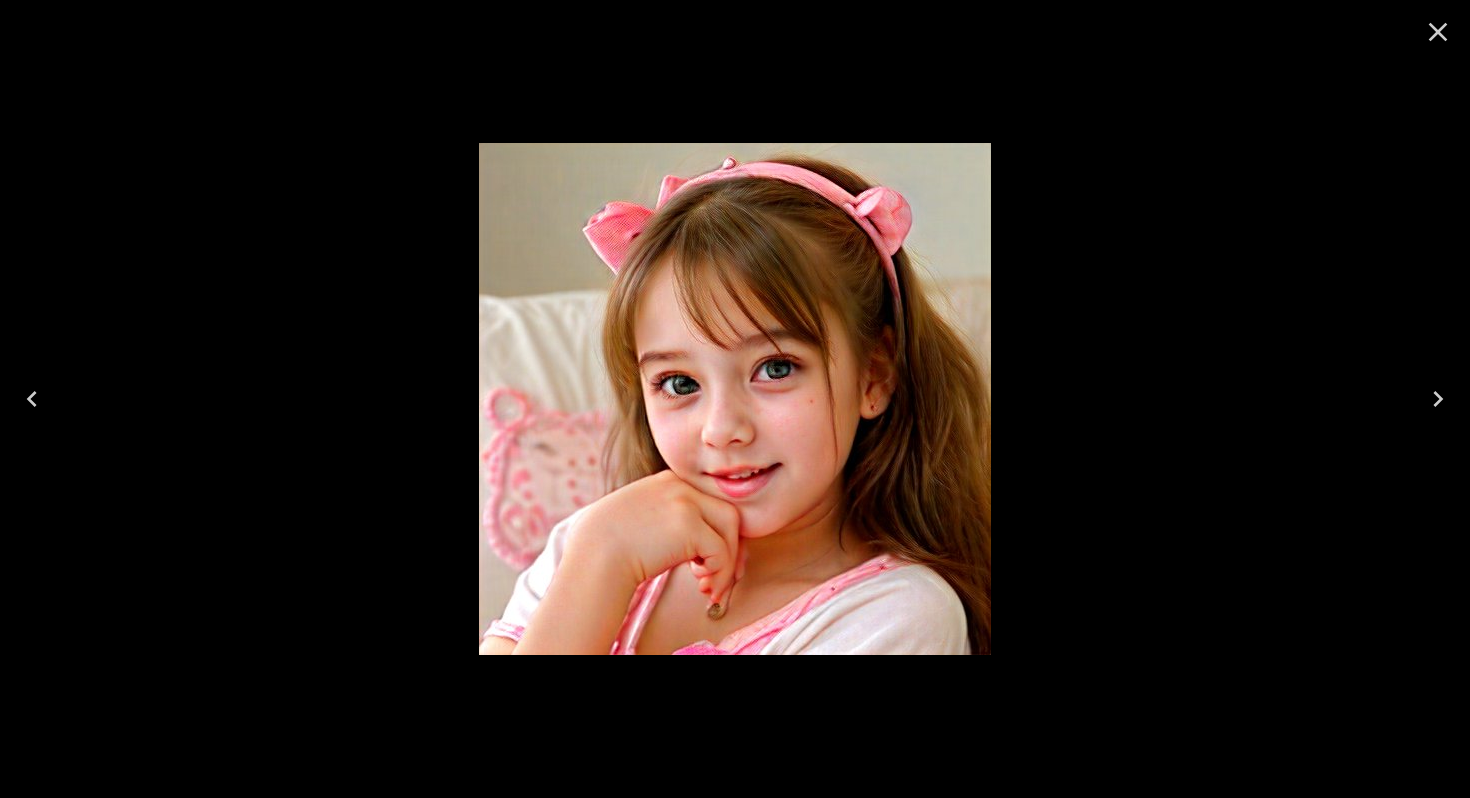 click at bounding box center (1438, 32) 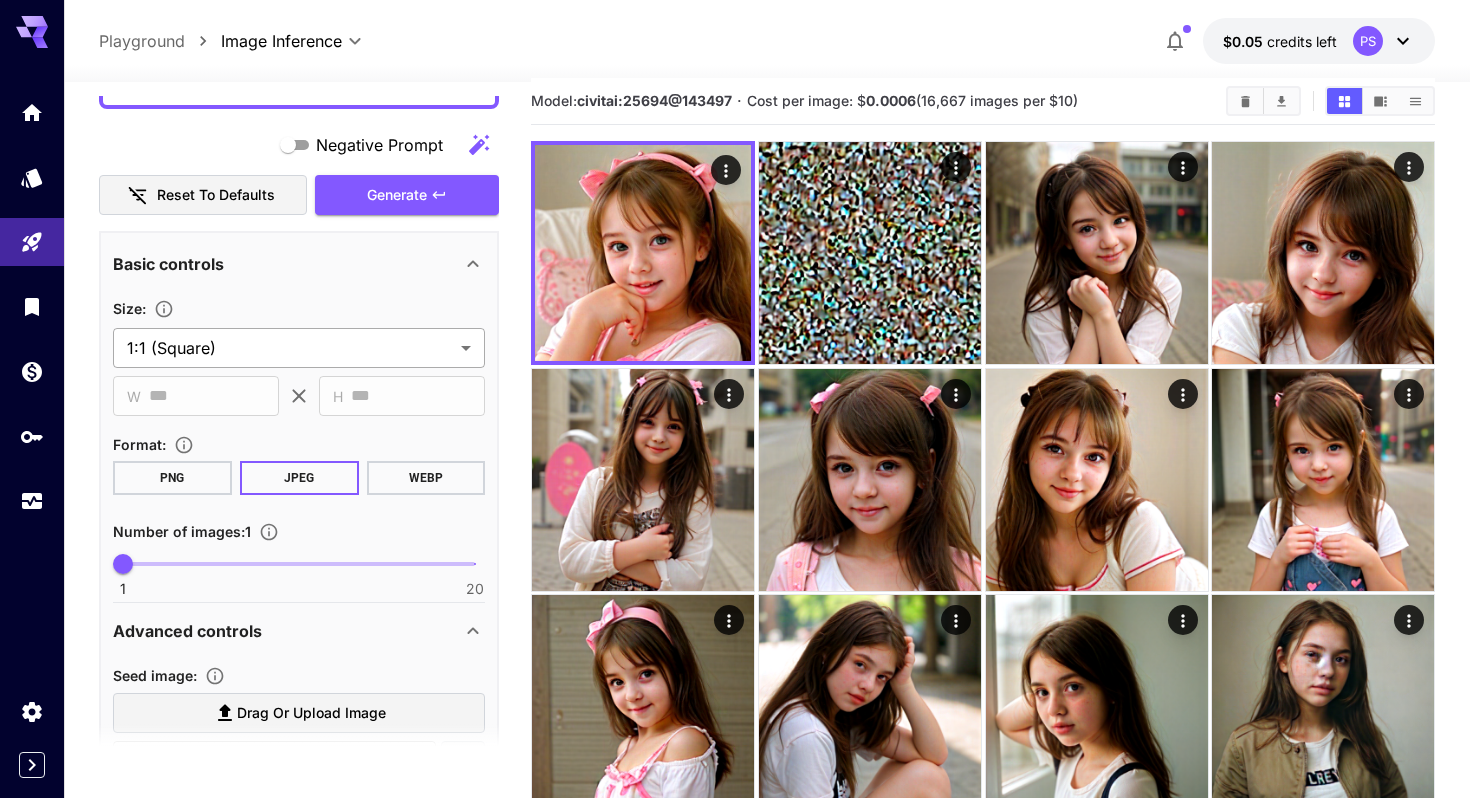 click on "**********" at bounding box center (735, 542) 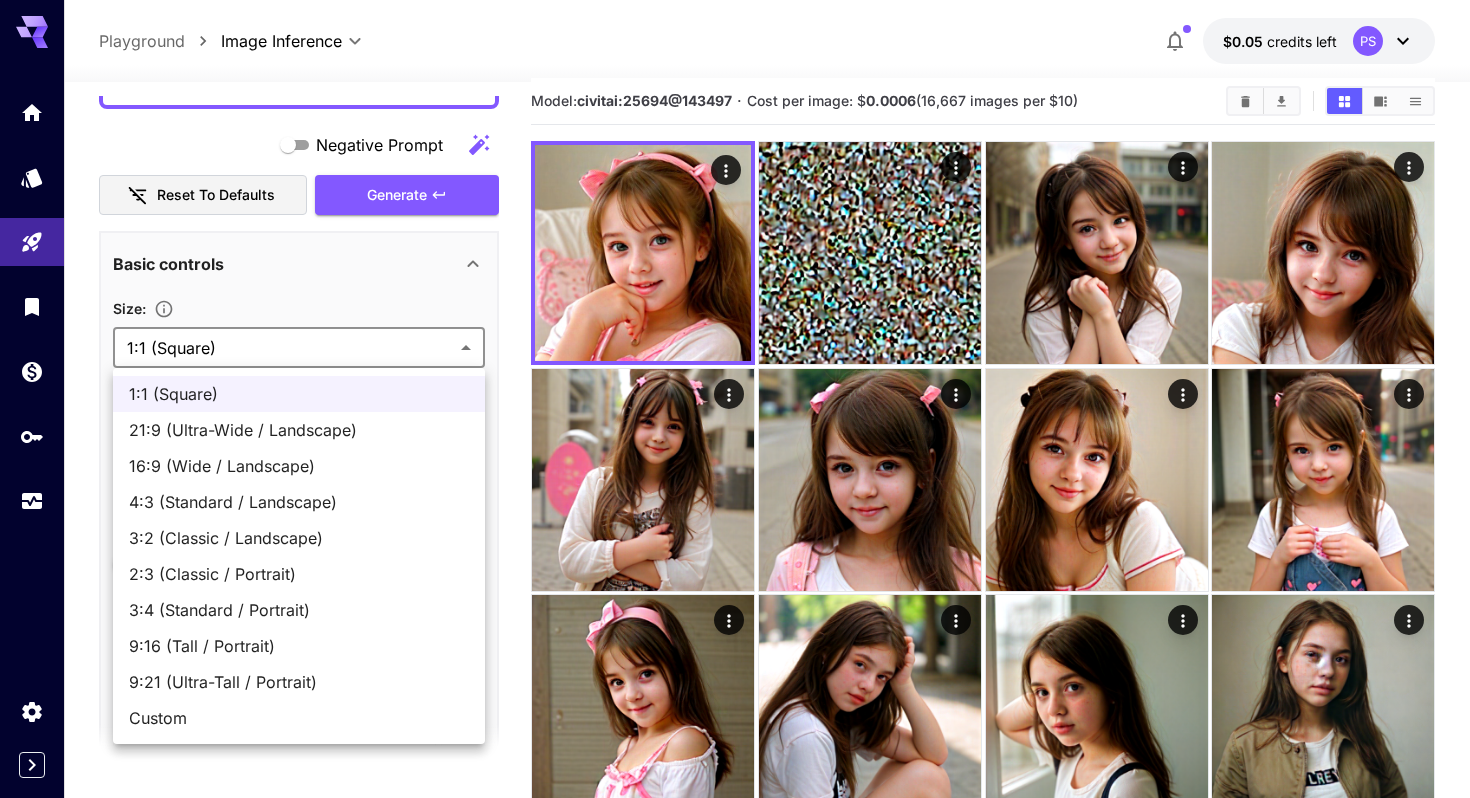 click on "4:3 (Standard / Landscape)" at bounding box center (299, 502) 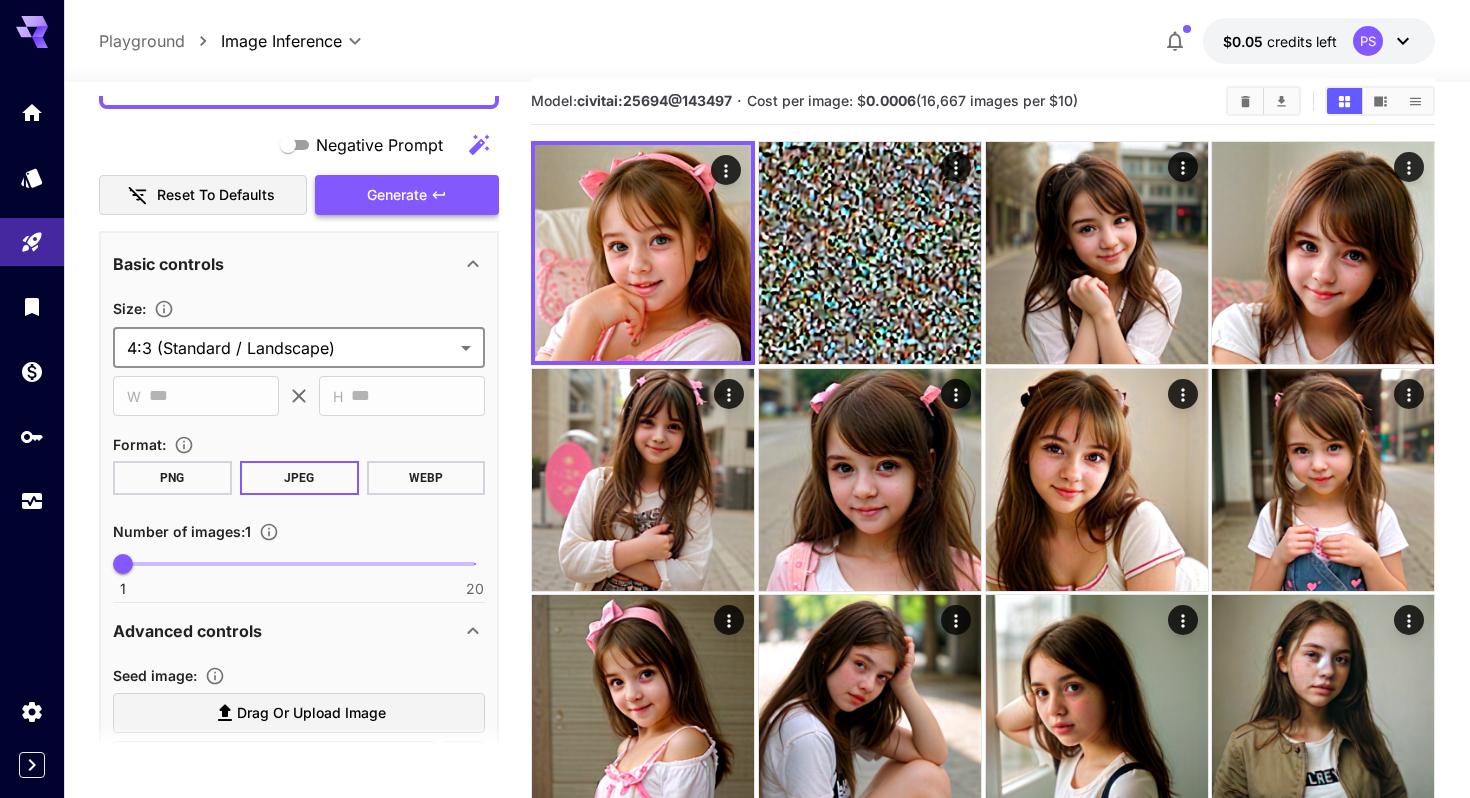 click on "Generate" at bounding box center [407, 195] 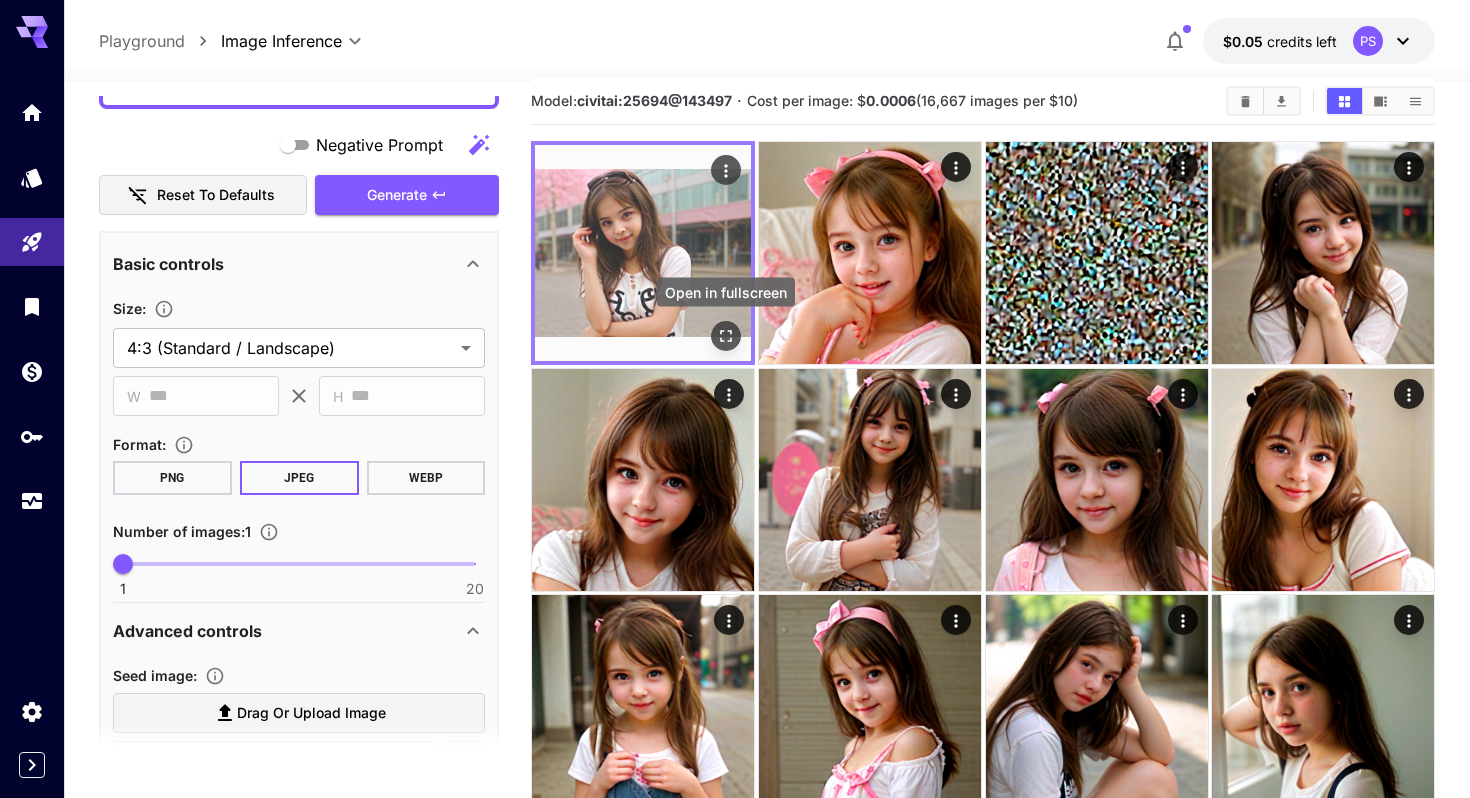 click 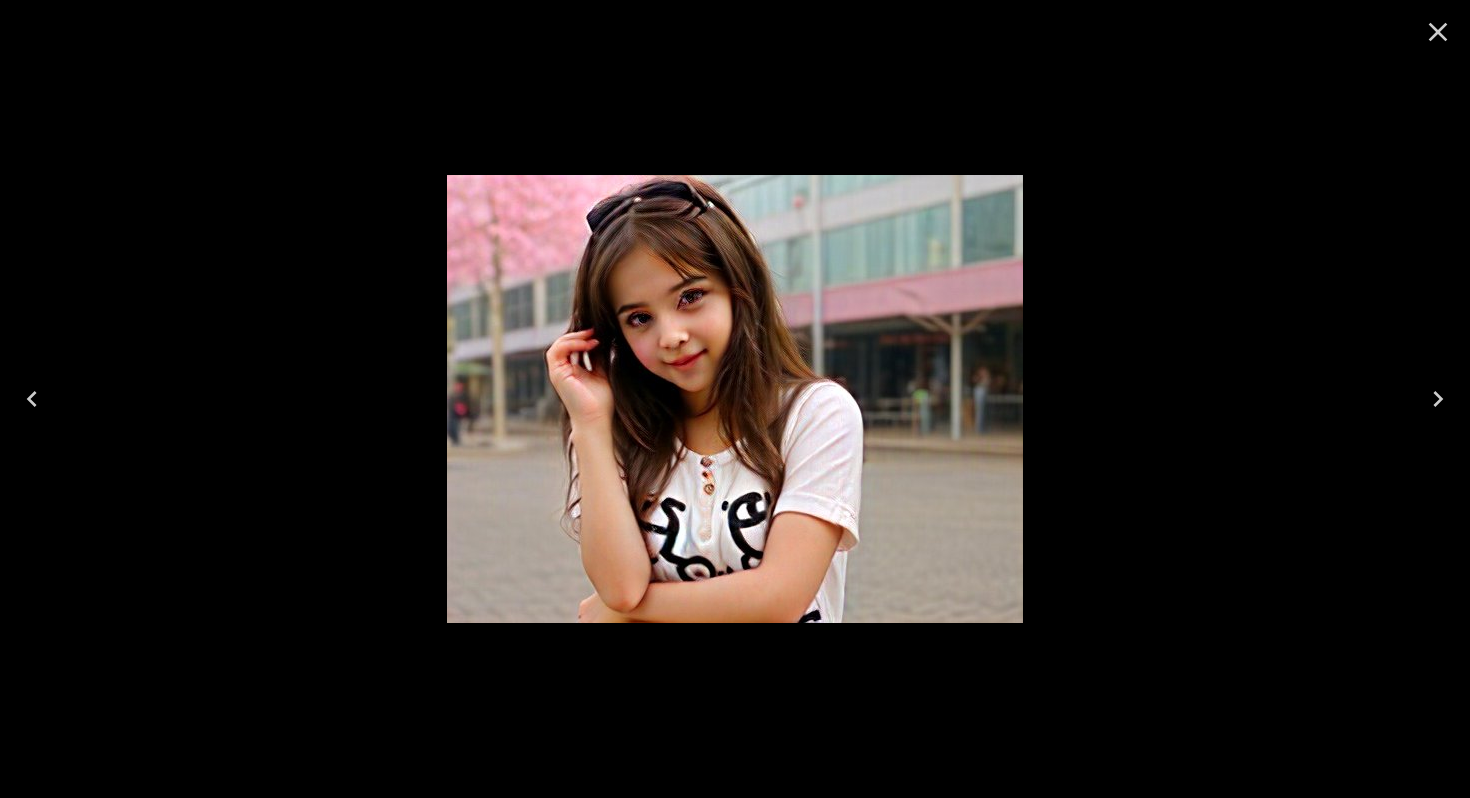 click 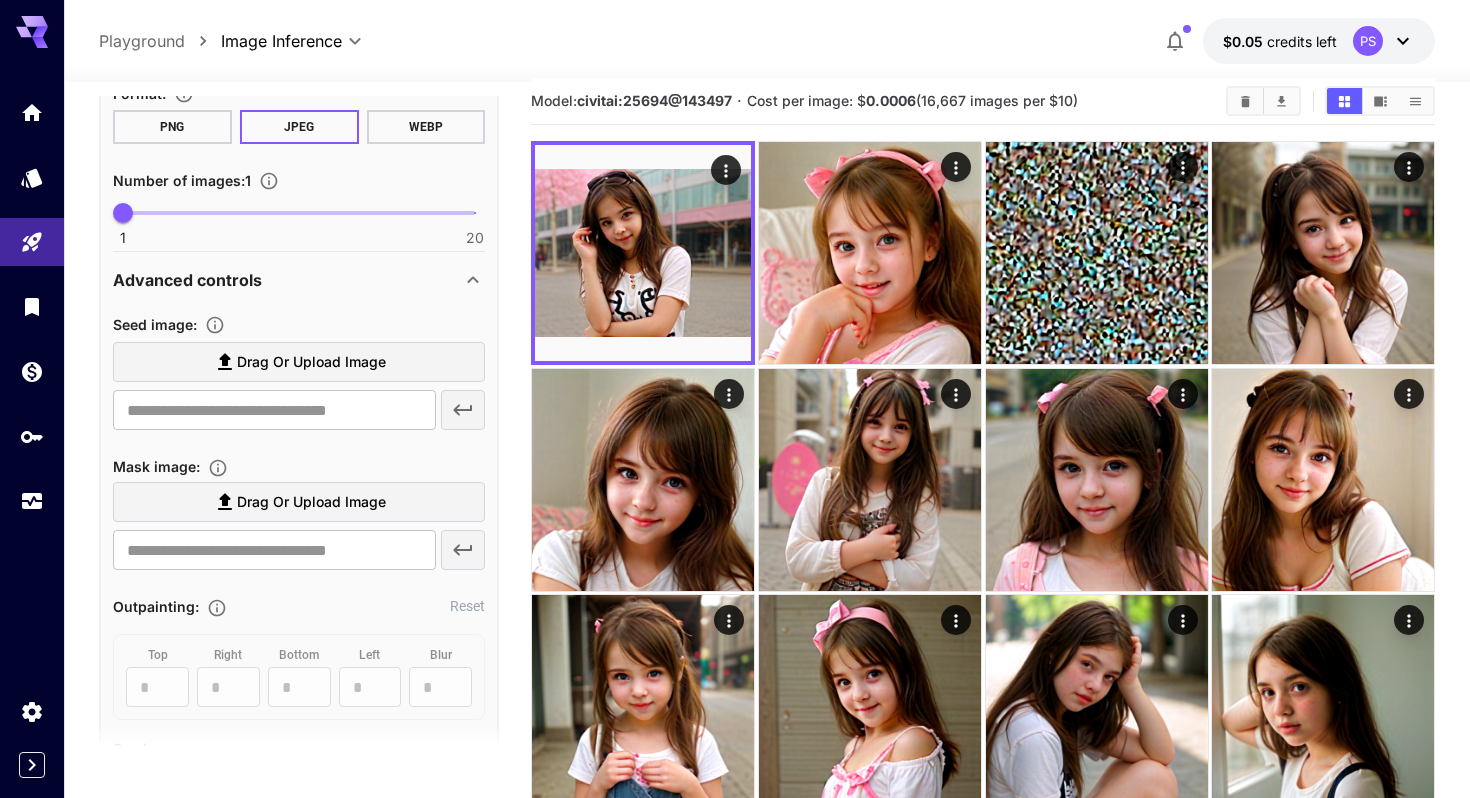 scroll, scrollTop: 589, scrollLeft: 0, axis: vertical 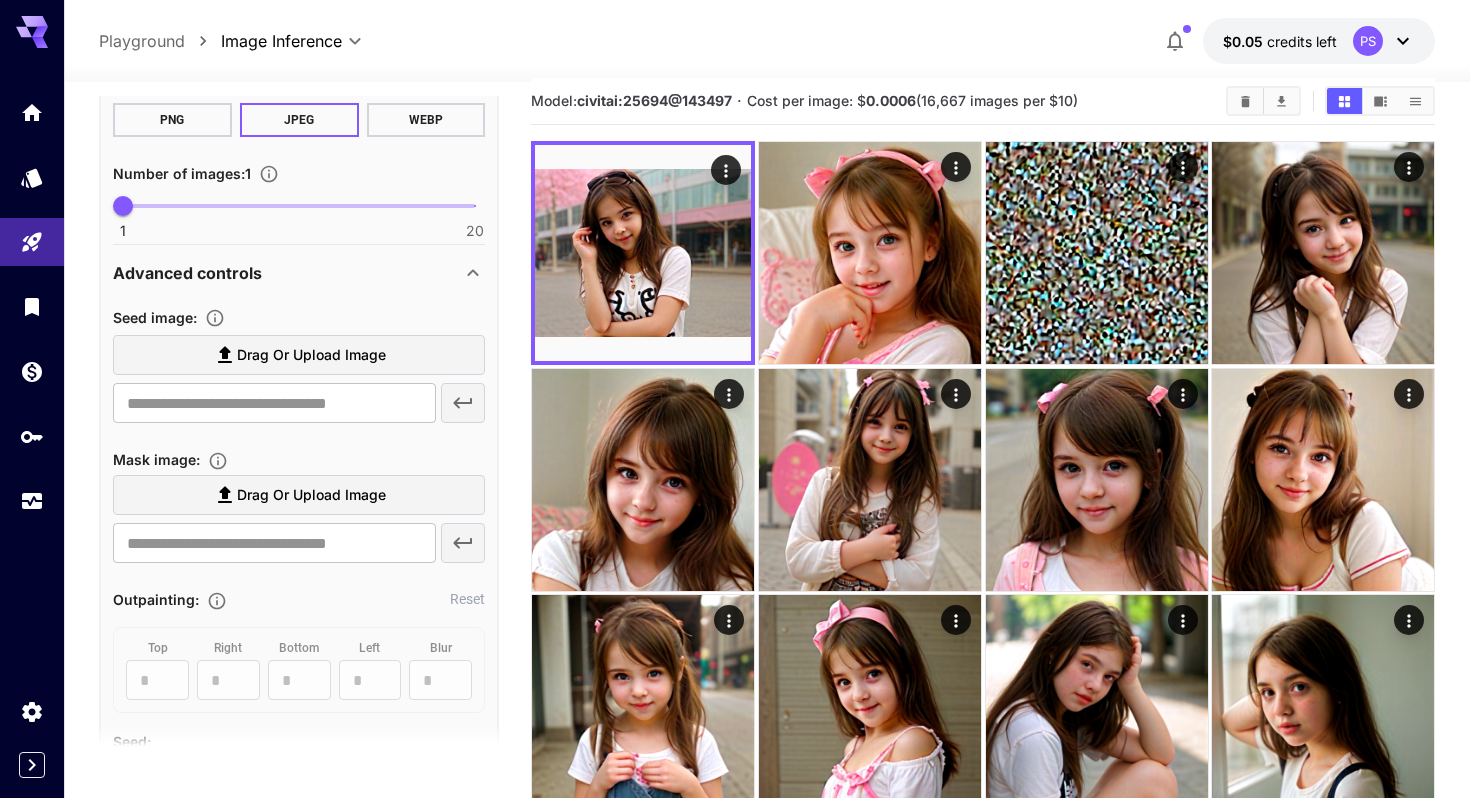 click on "Drag or upload image" at bounding box center (311, 355) 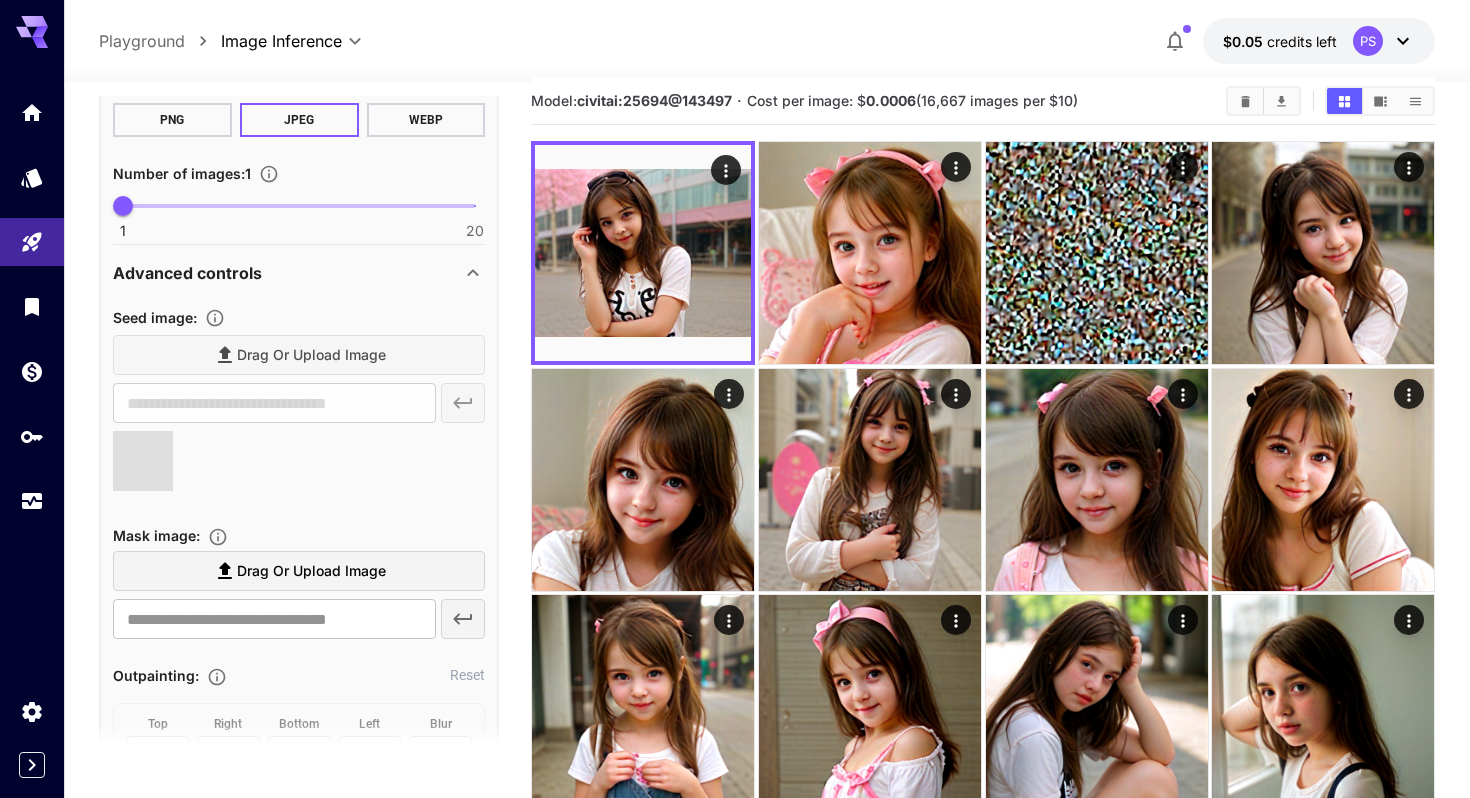 type on "**********" 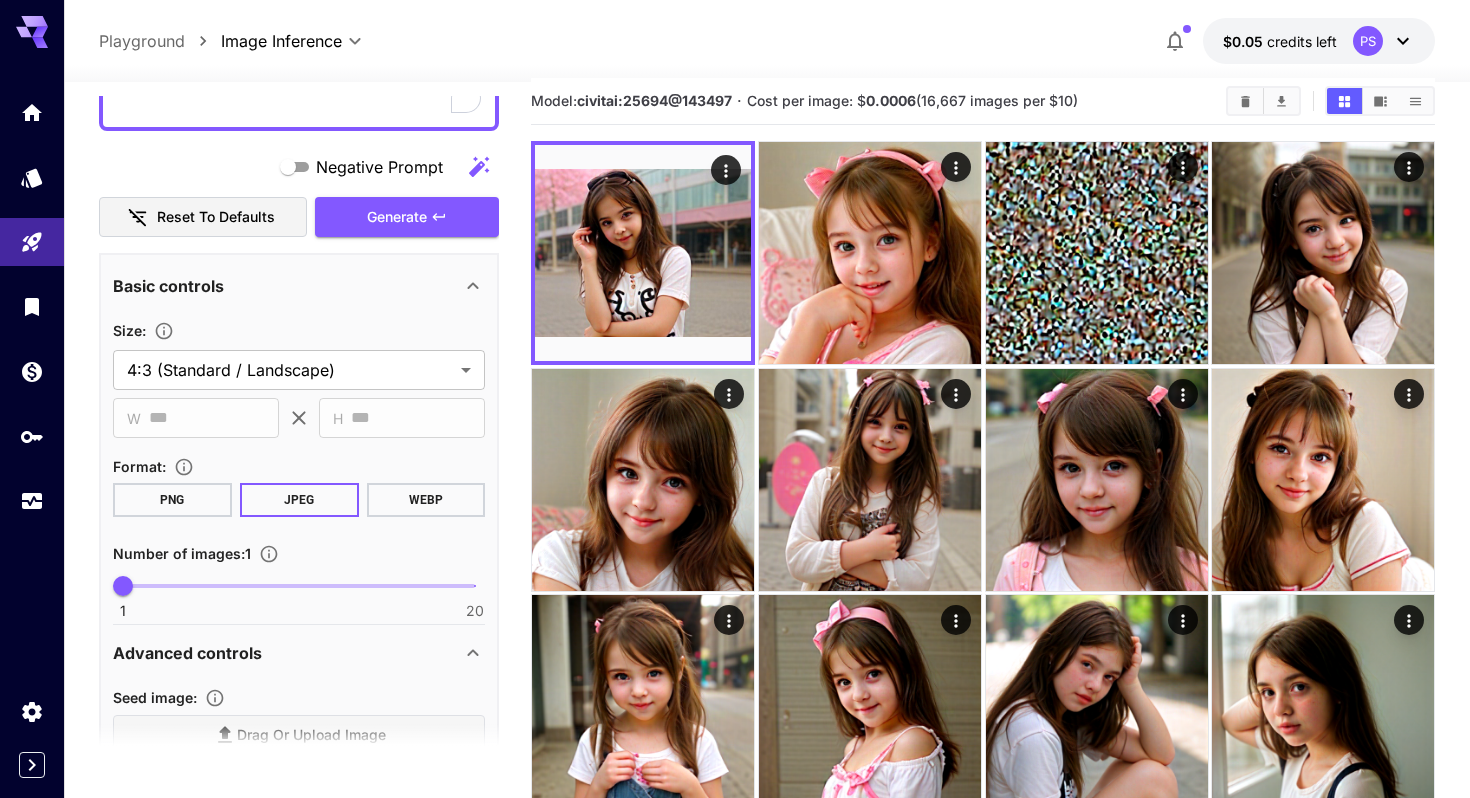 scroll, scrollTop: 170, scrollLeft: 0, axis: vertical 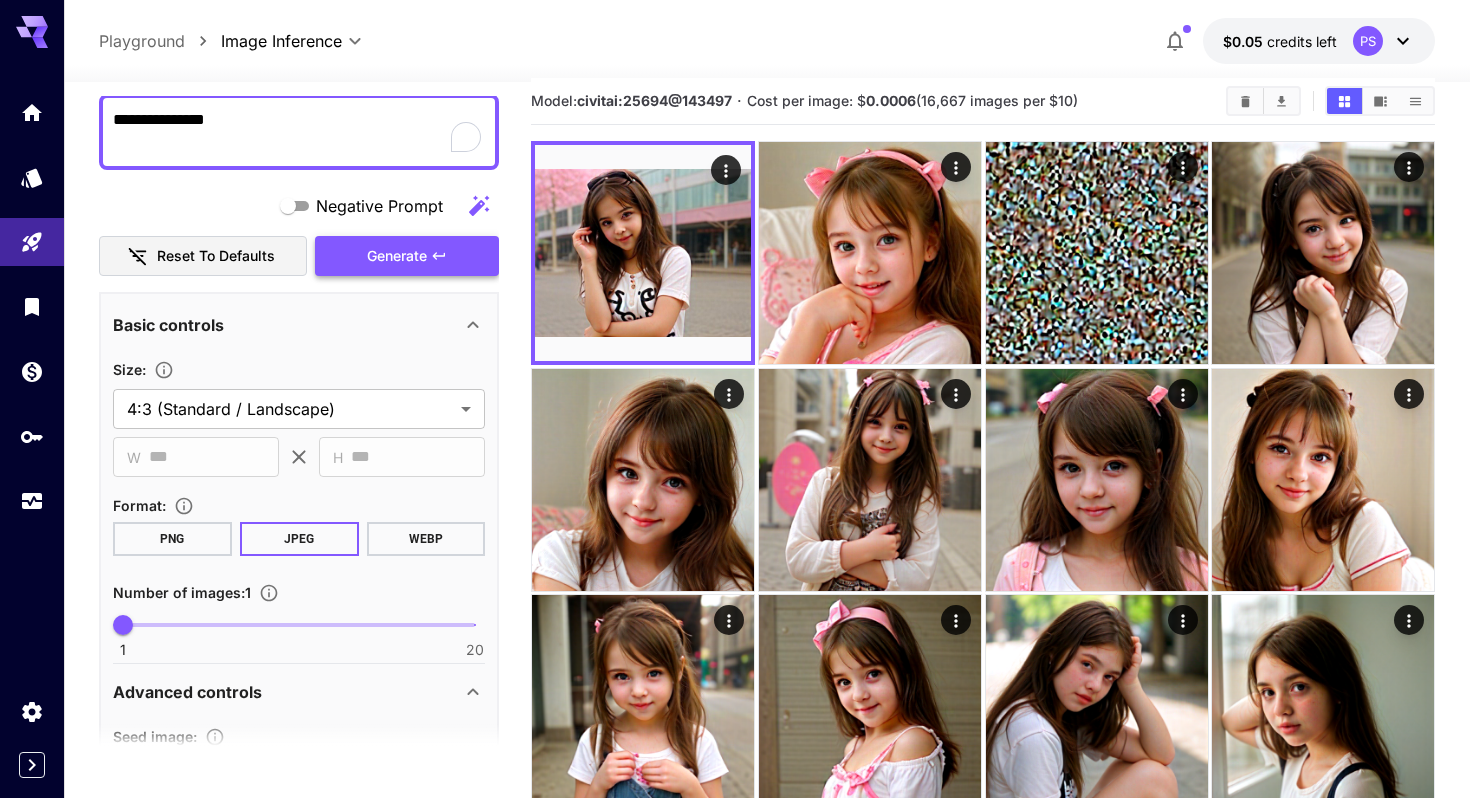 click on "Generate" at bounding box center [397, 256] 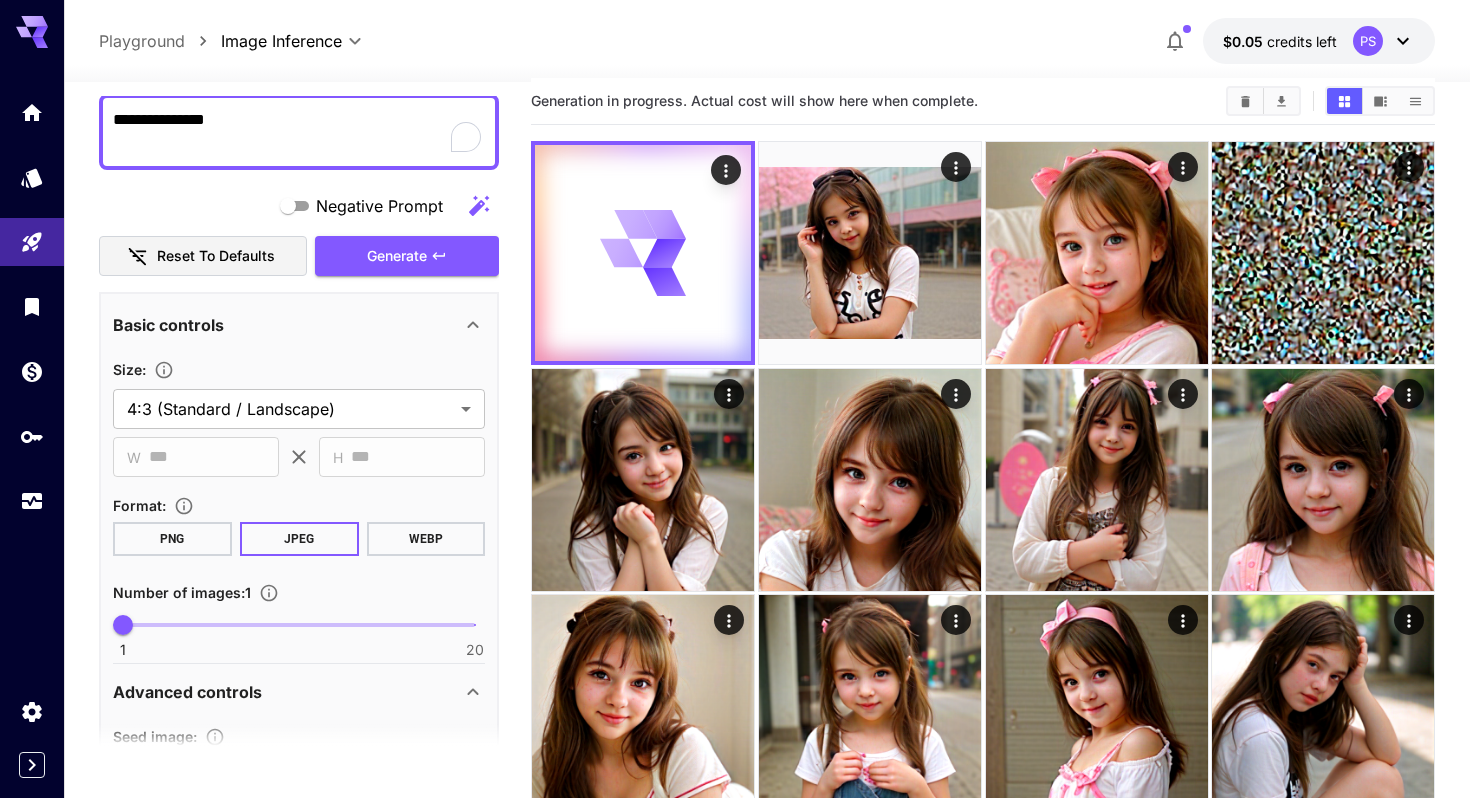 scroll, scrollTop: 0, scrollLeft: 0, axis: both 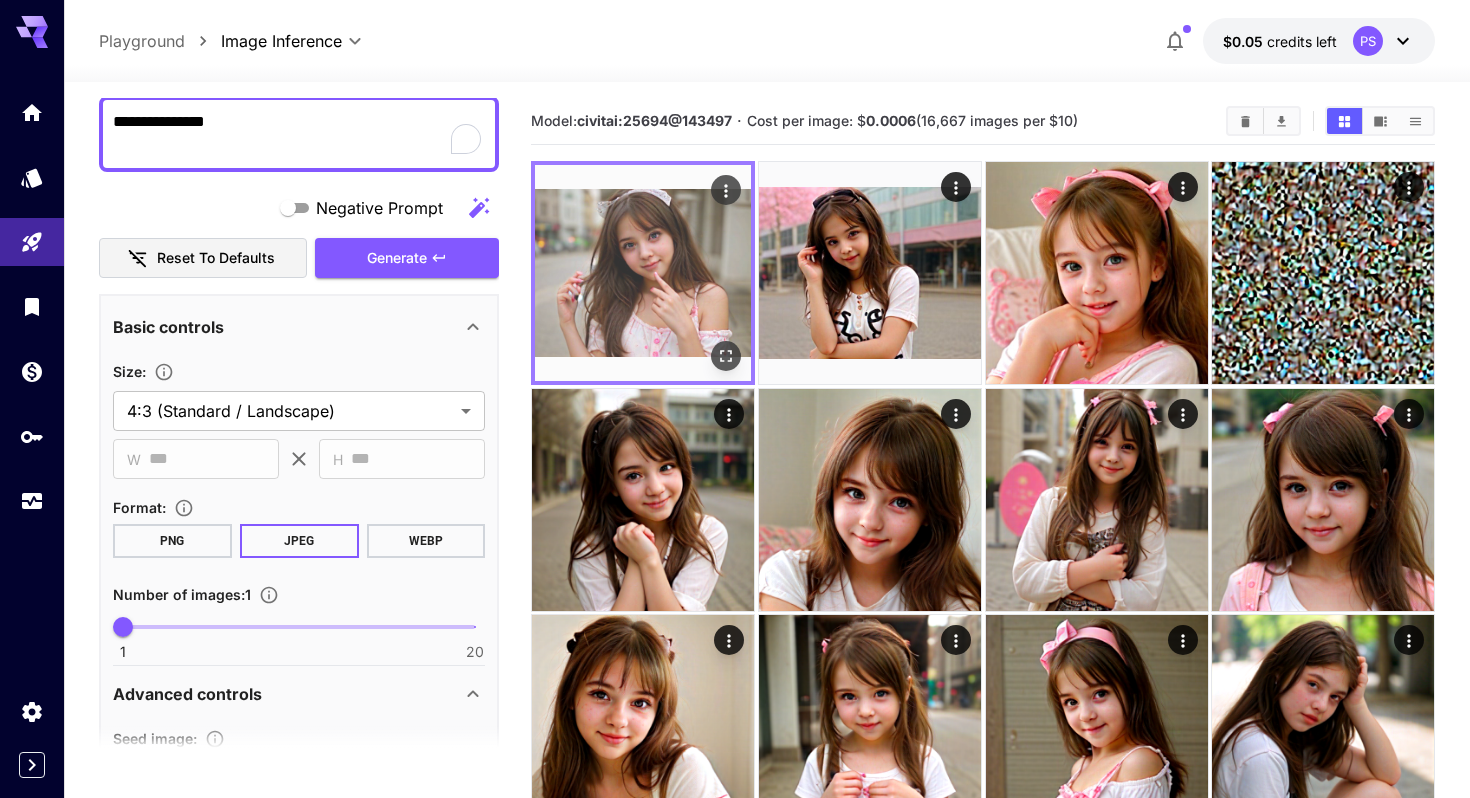 click at bounding box center [643, 273] 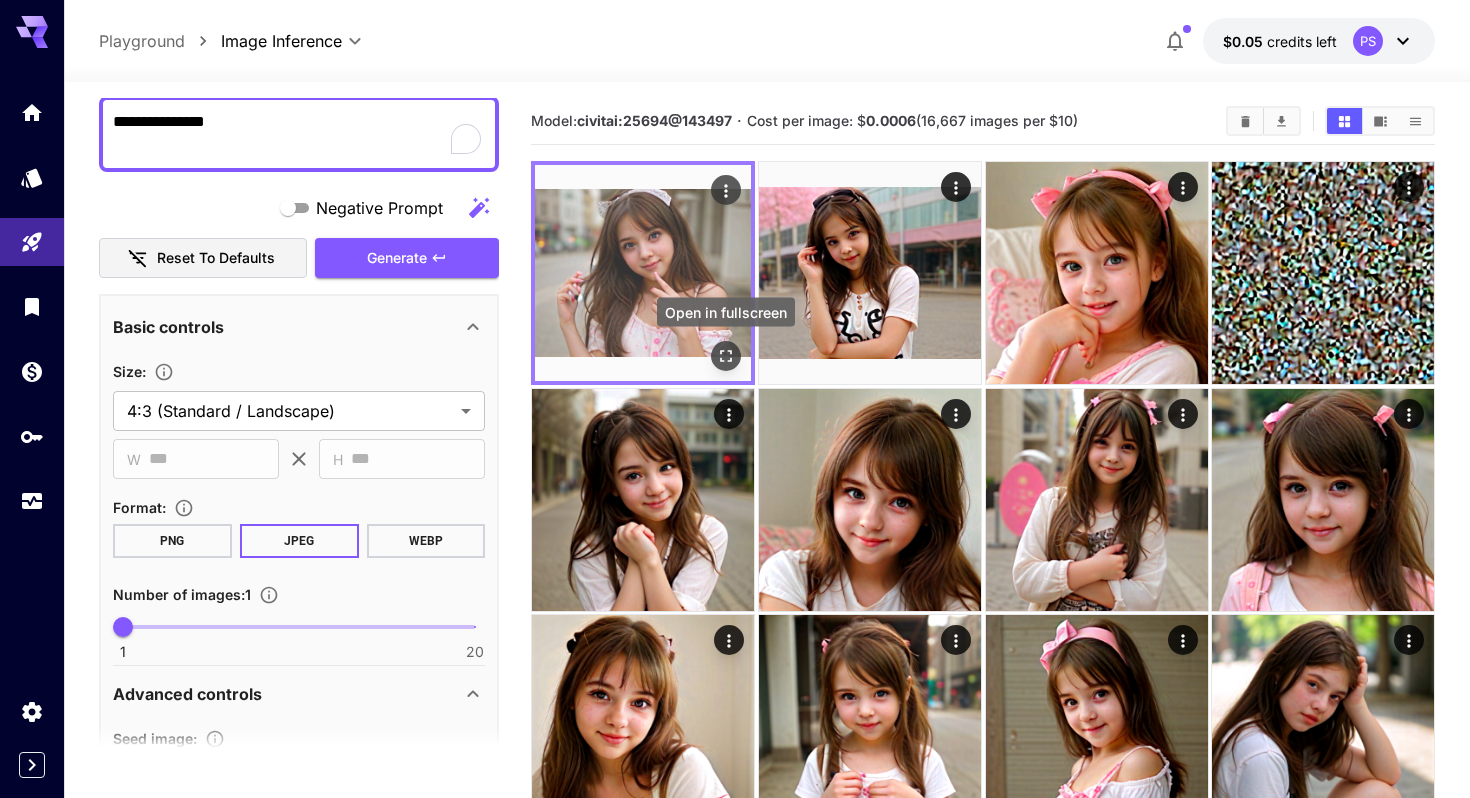 click 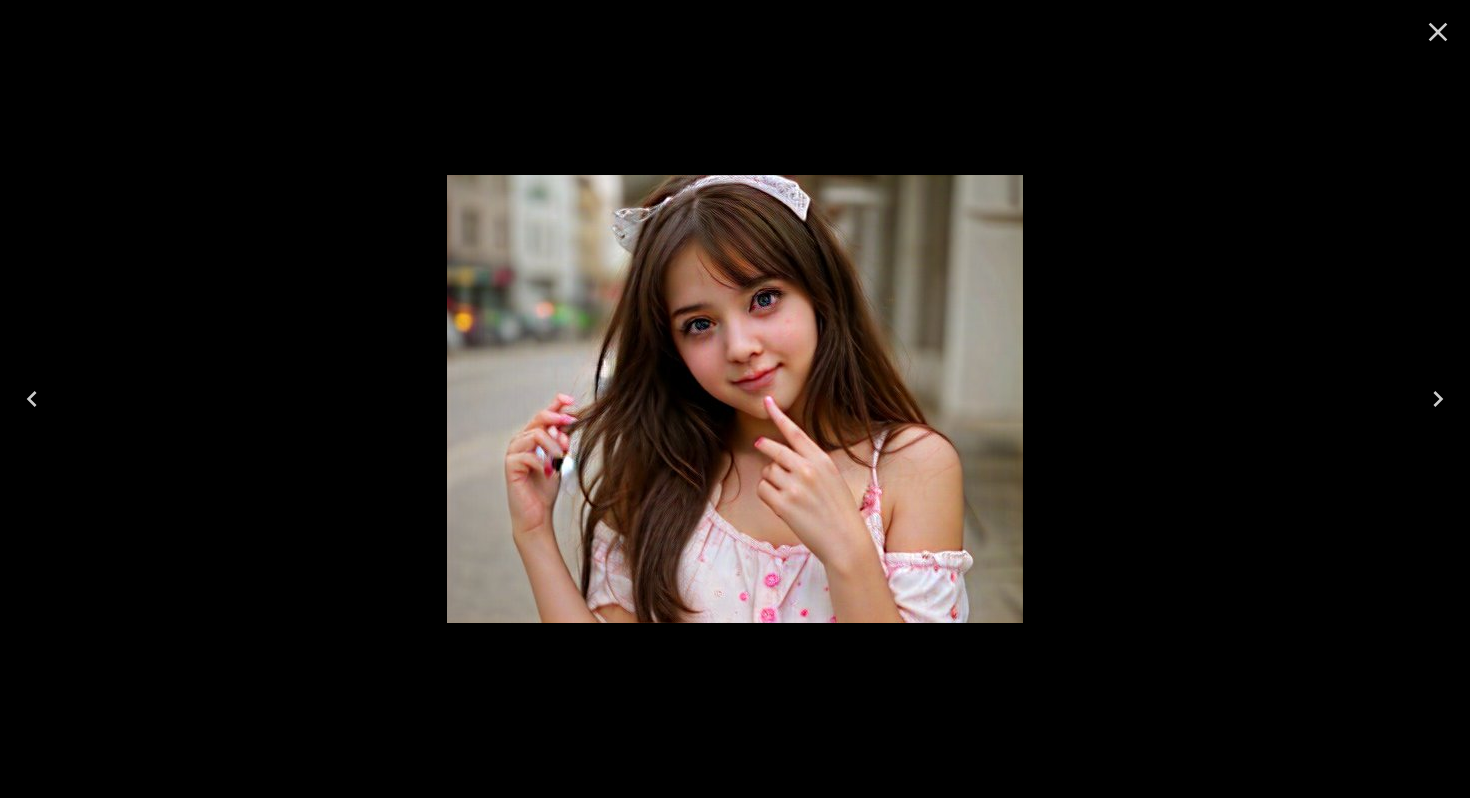 click at bounding box center (1438, 32) 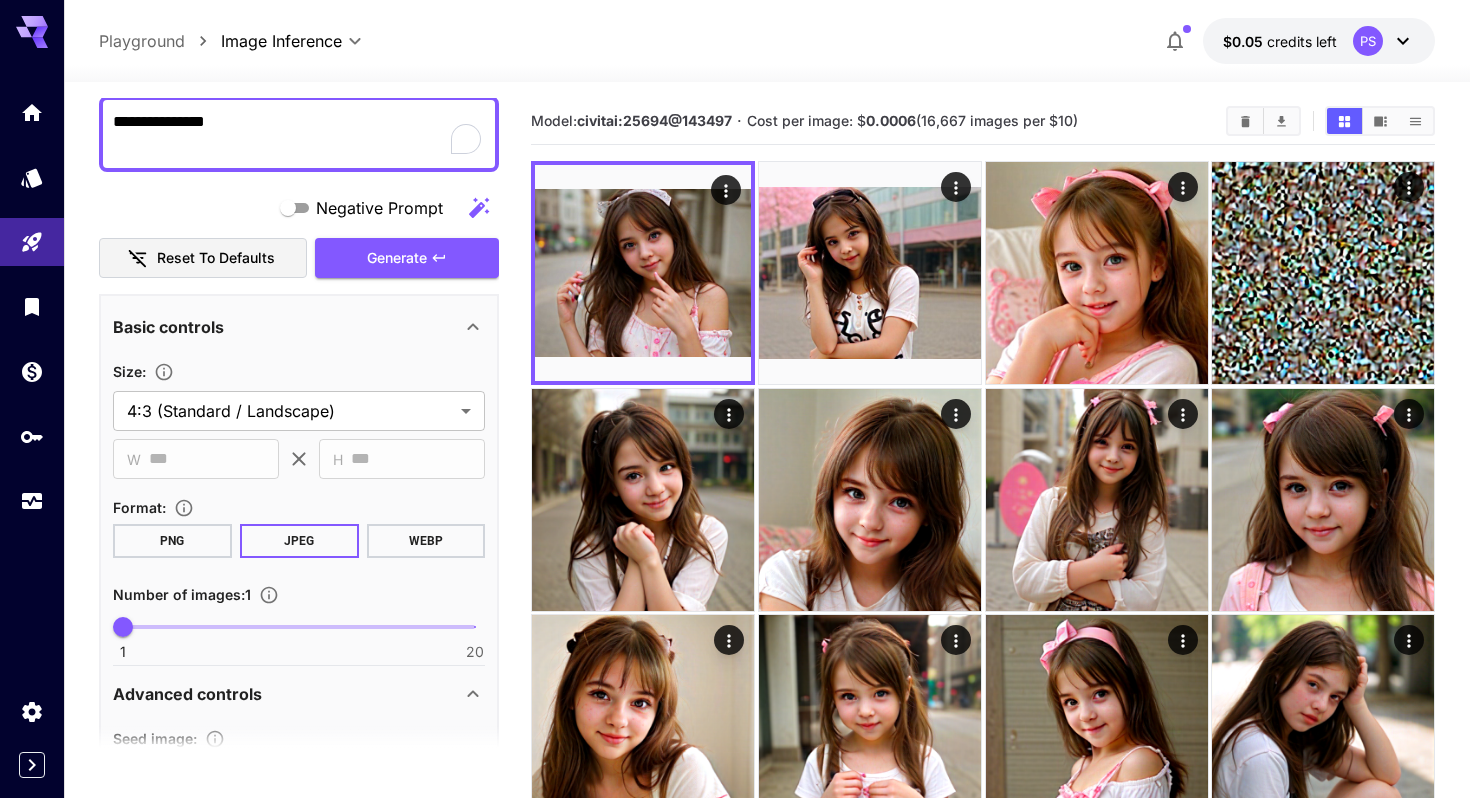 click on "**********" at bounding box center [299, 134] 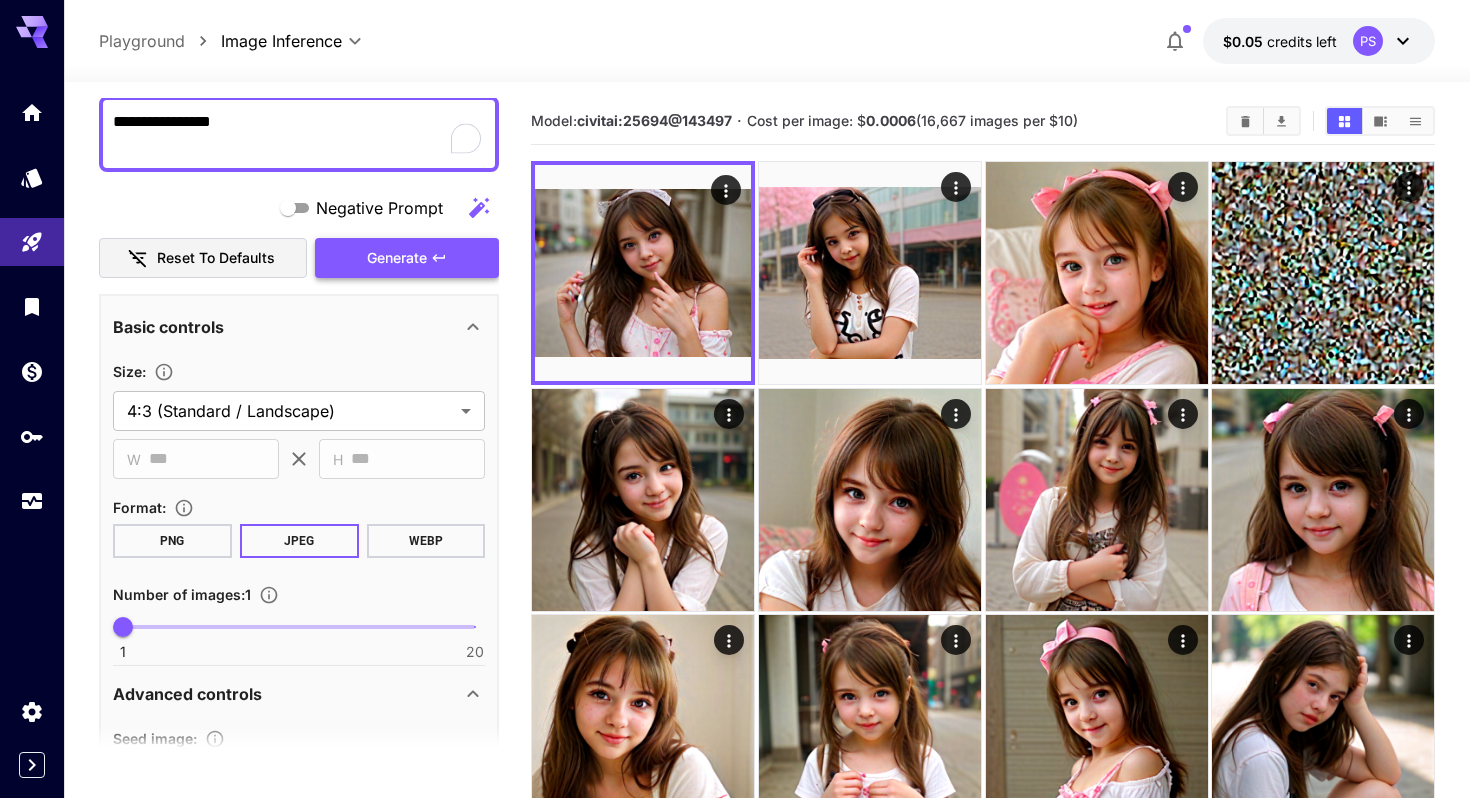 type on "**********" 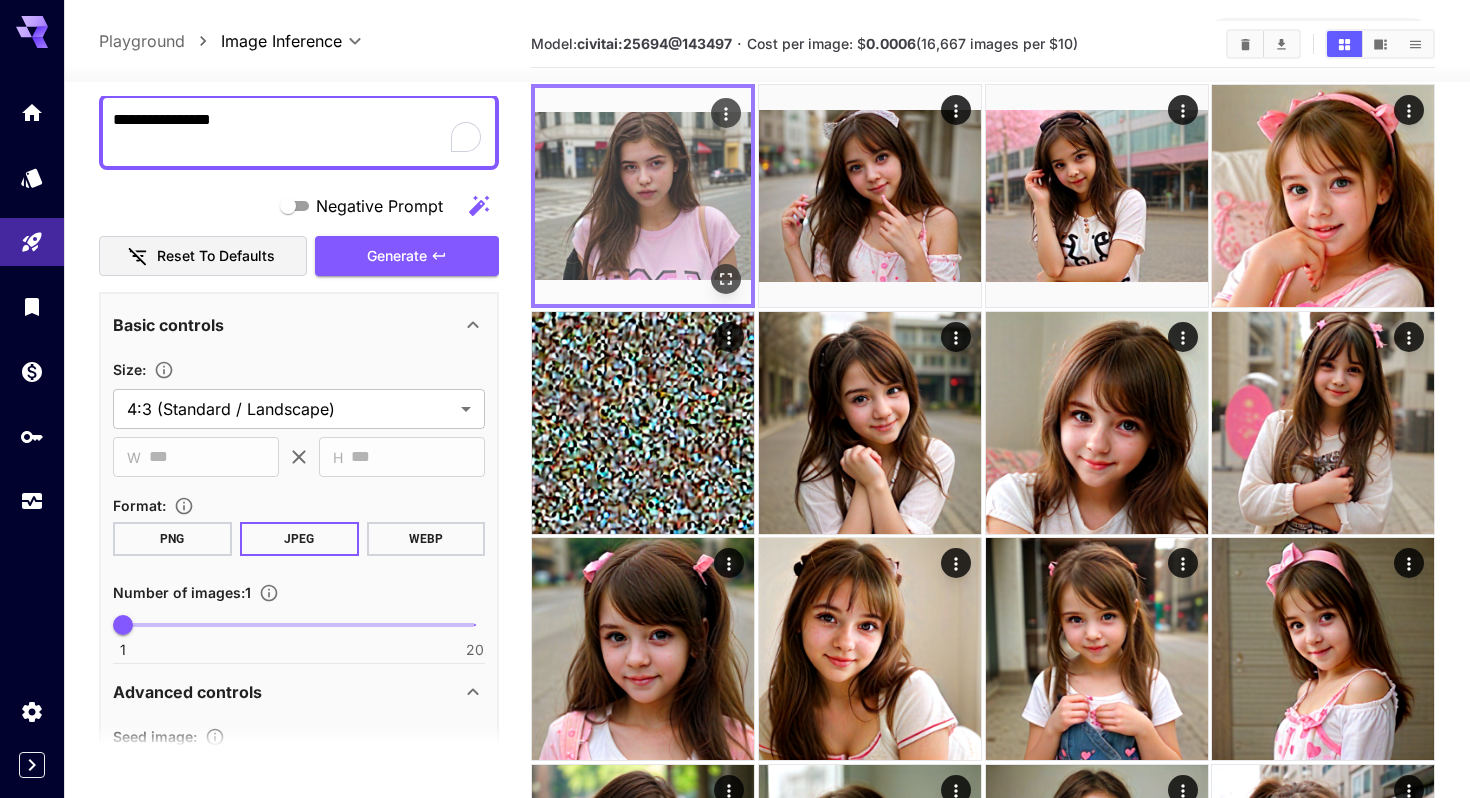 scroll, scrollTop: 82, scrollLeft: 0, axis: vertical 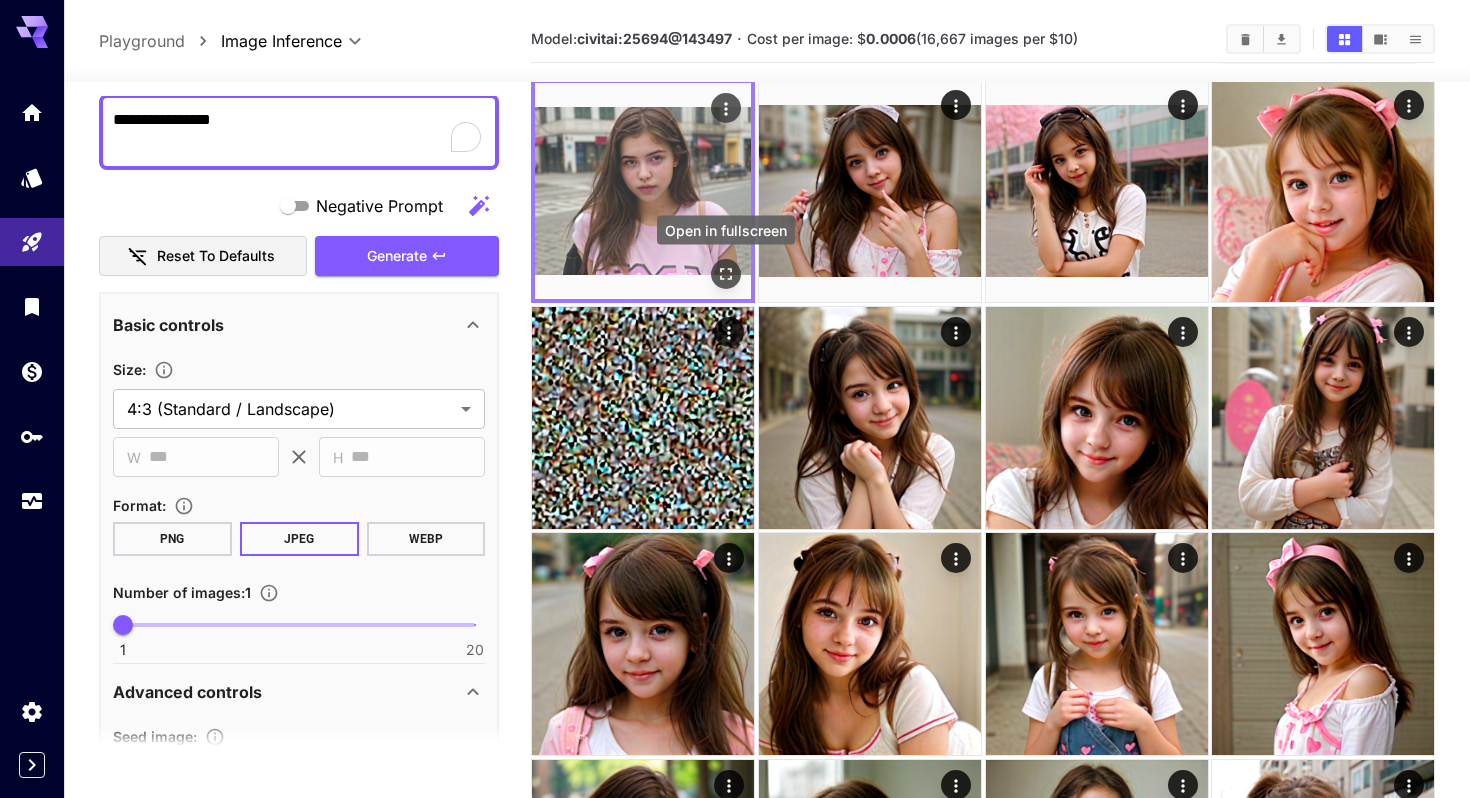 click 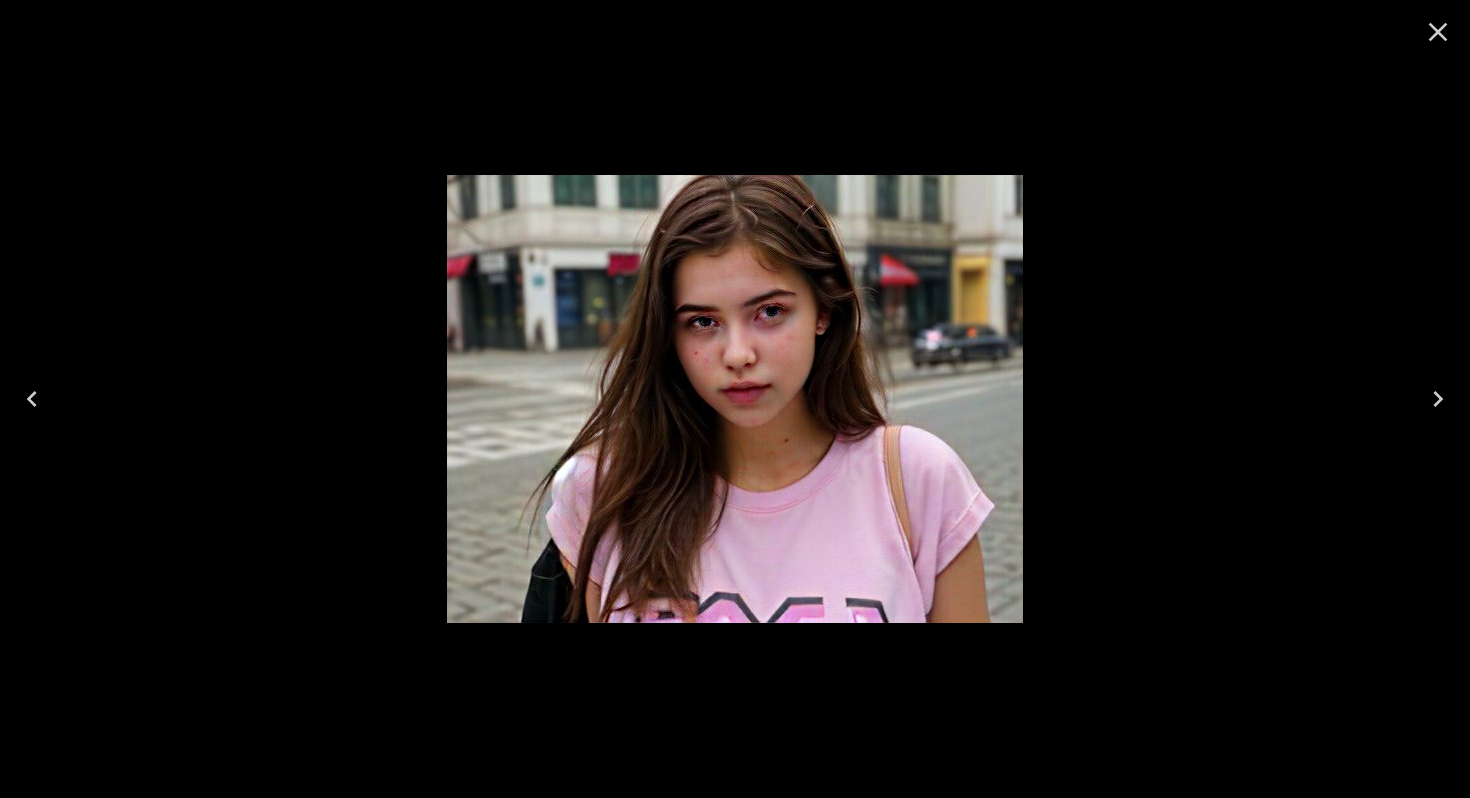 click 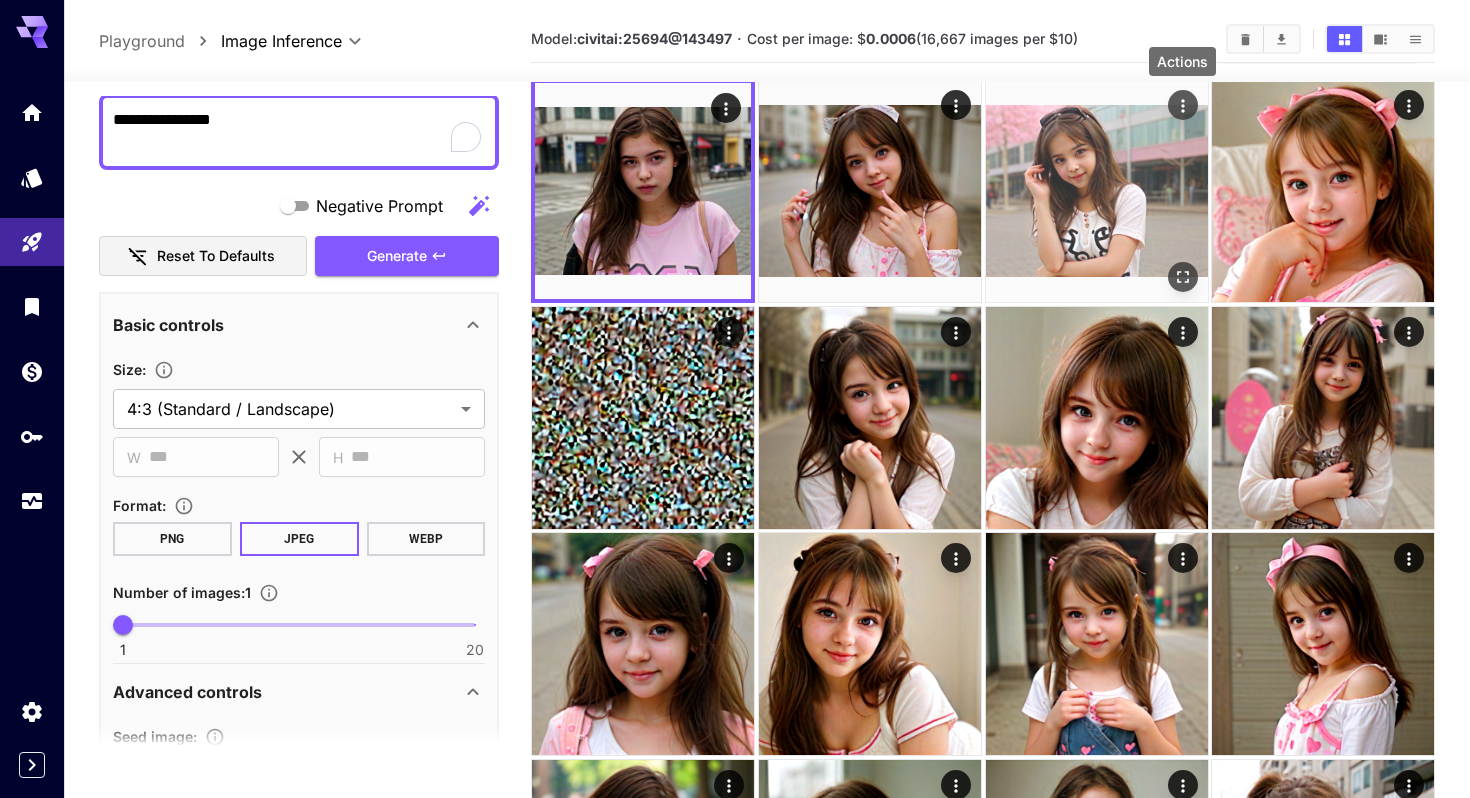 scroll, scrollTop: 0, scrollLeft: 0, axis: both 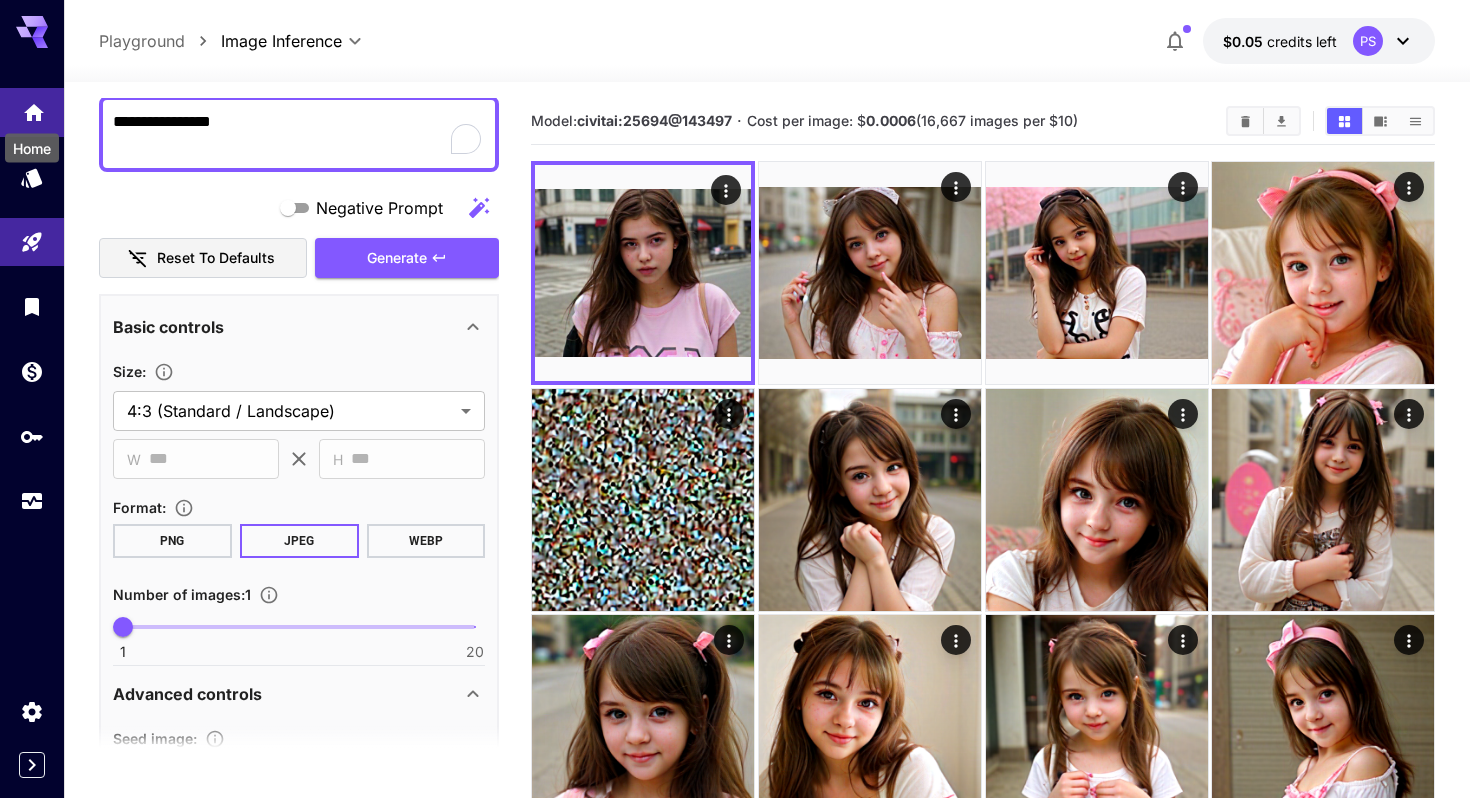 click 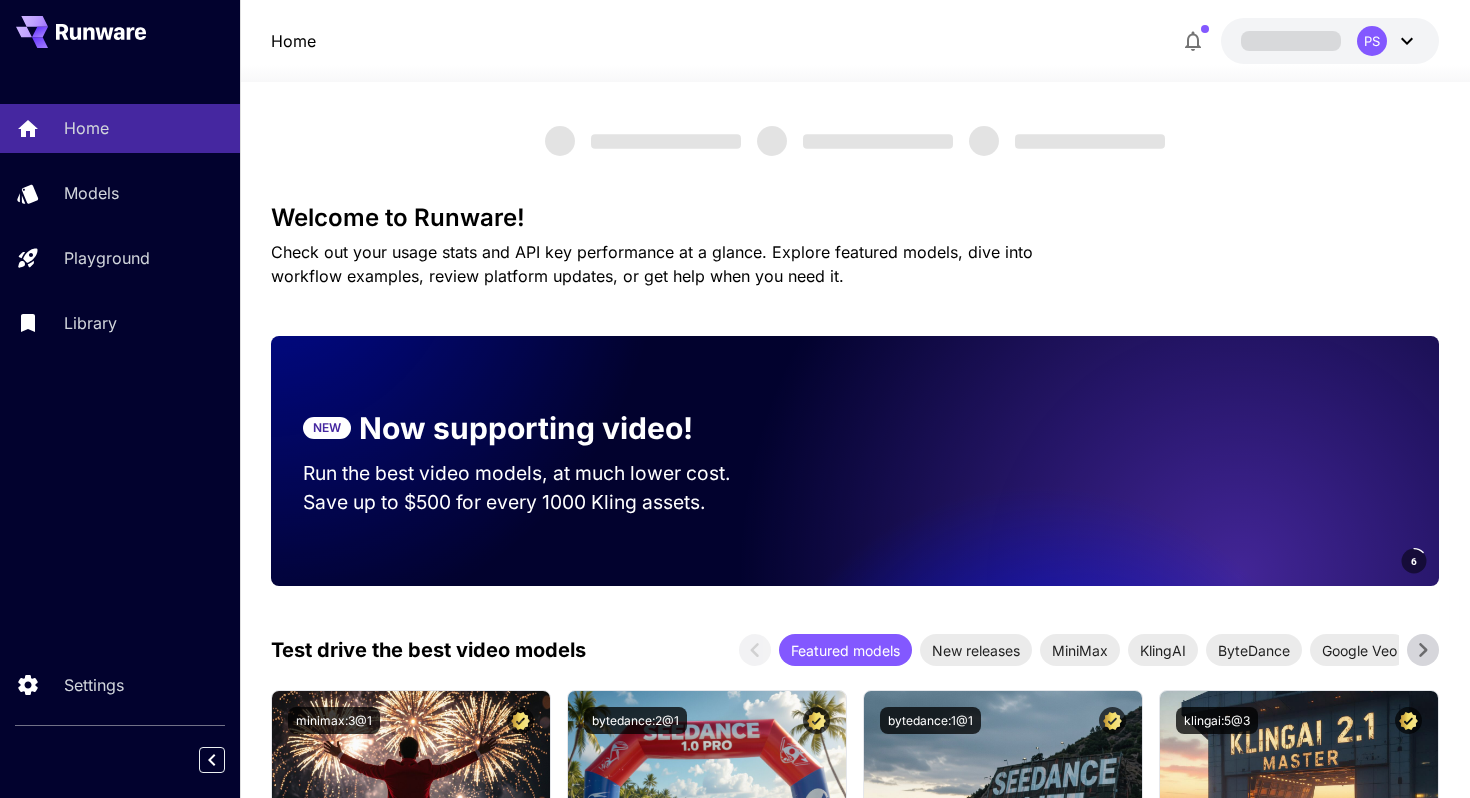 scroll, scrollTop: 0, scrollLeft: 0, axis: both 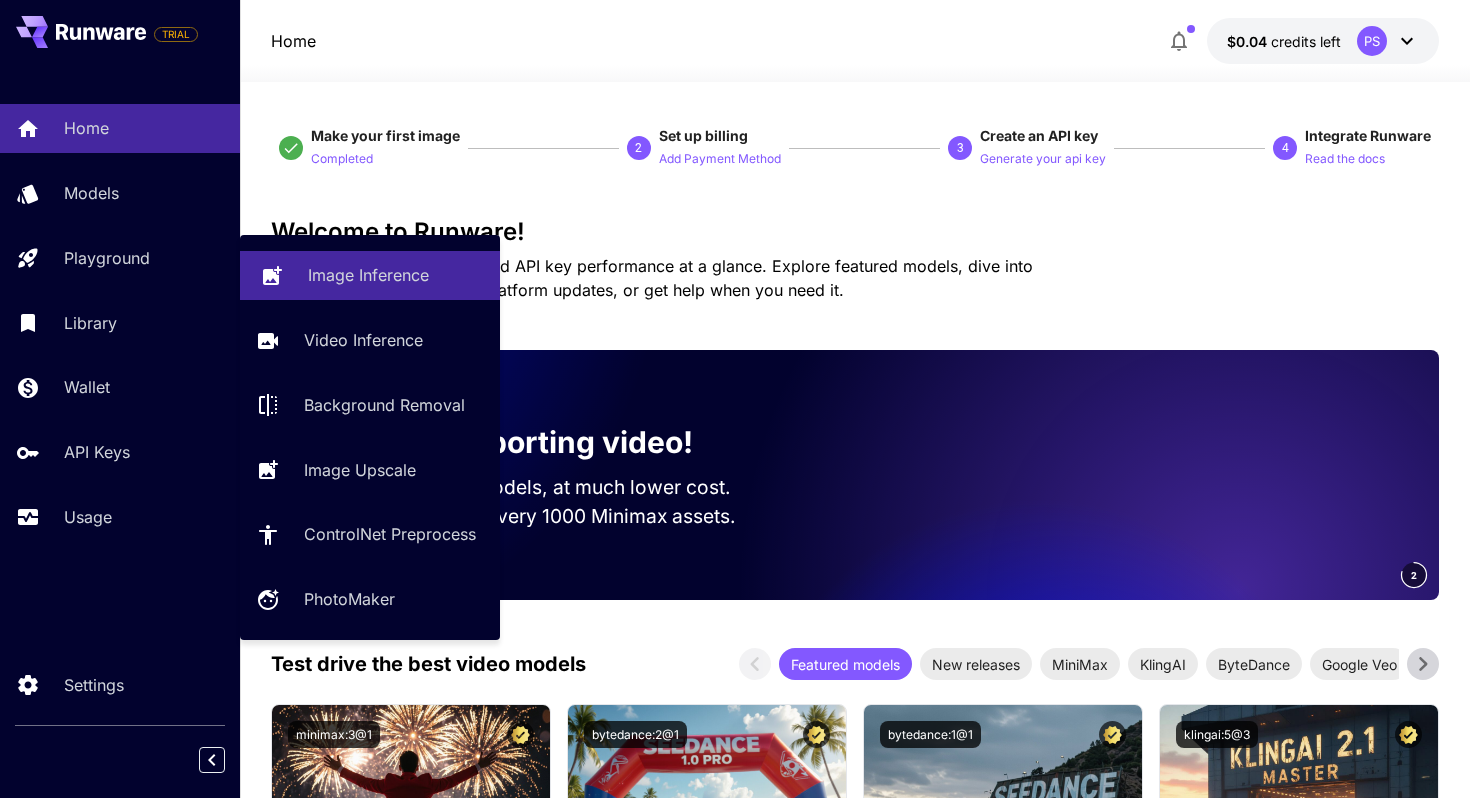 click on "Image Inference" at bounding box center (370, 275) 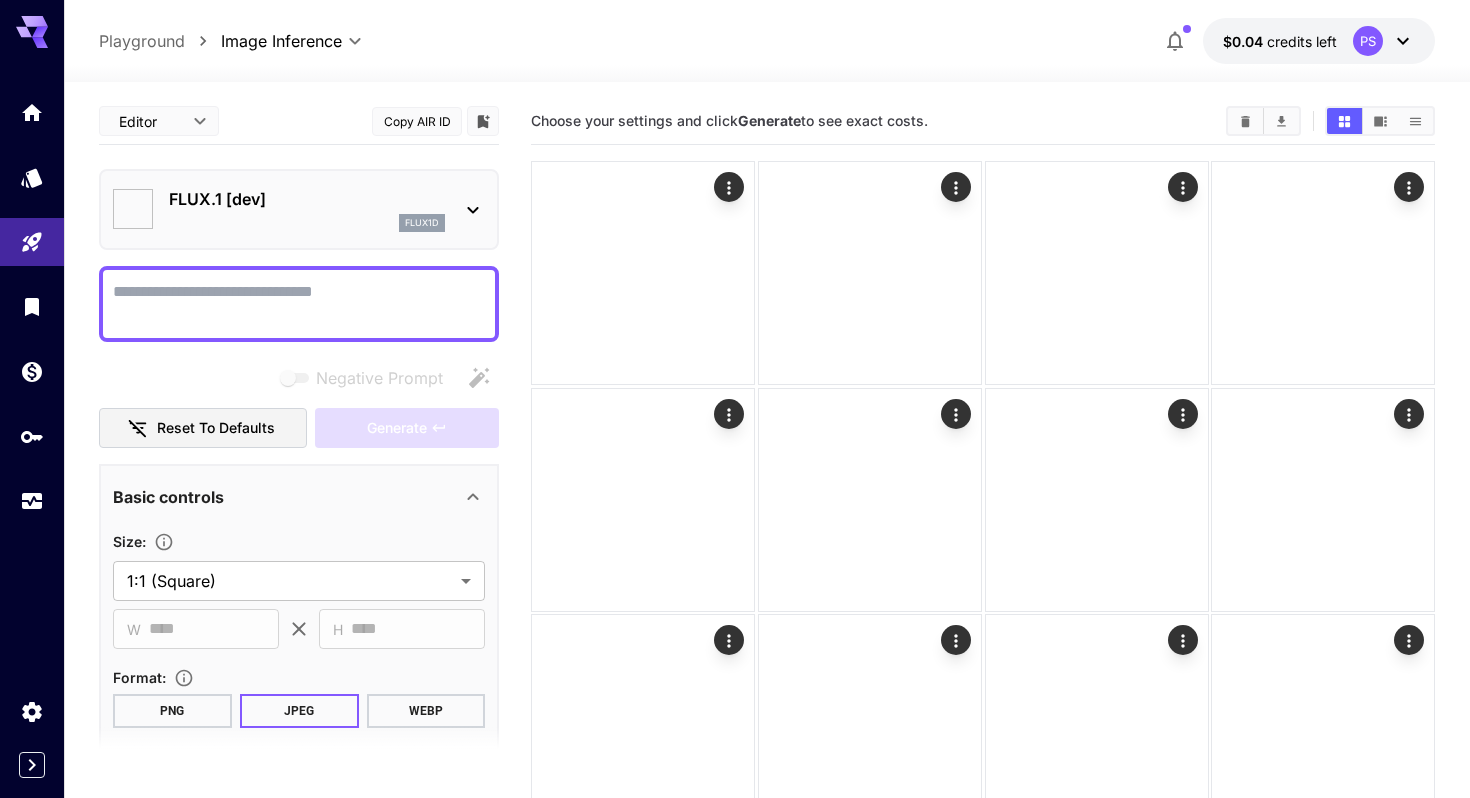 type on "**********" 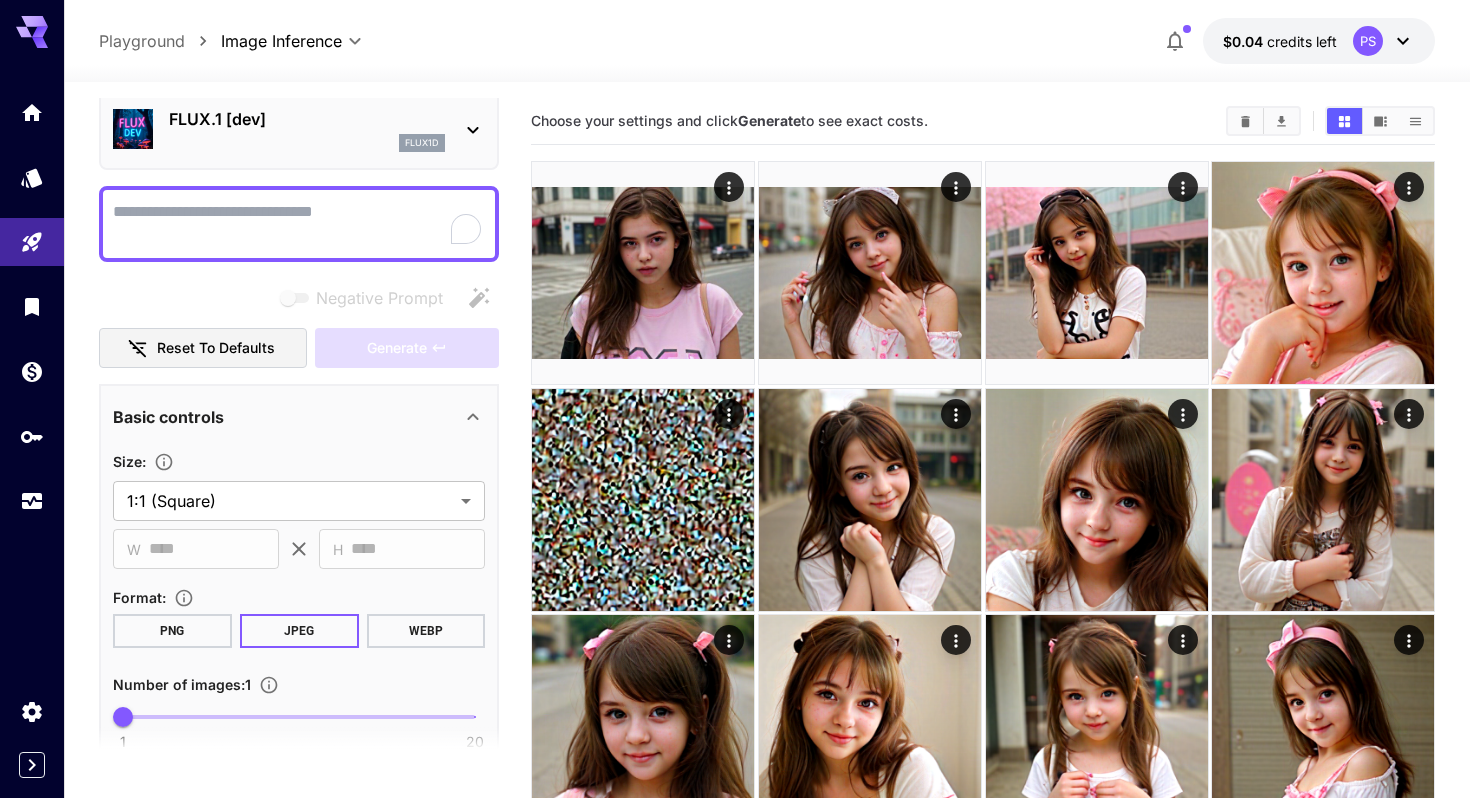 scroll, scrollTop: 0, scrollLeft: 0, axis: both 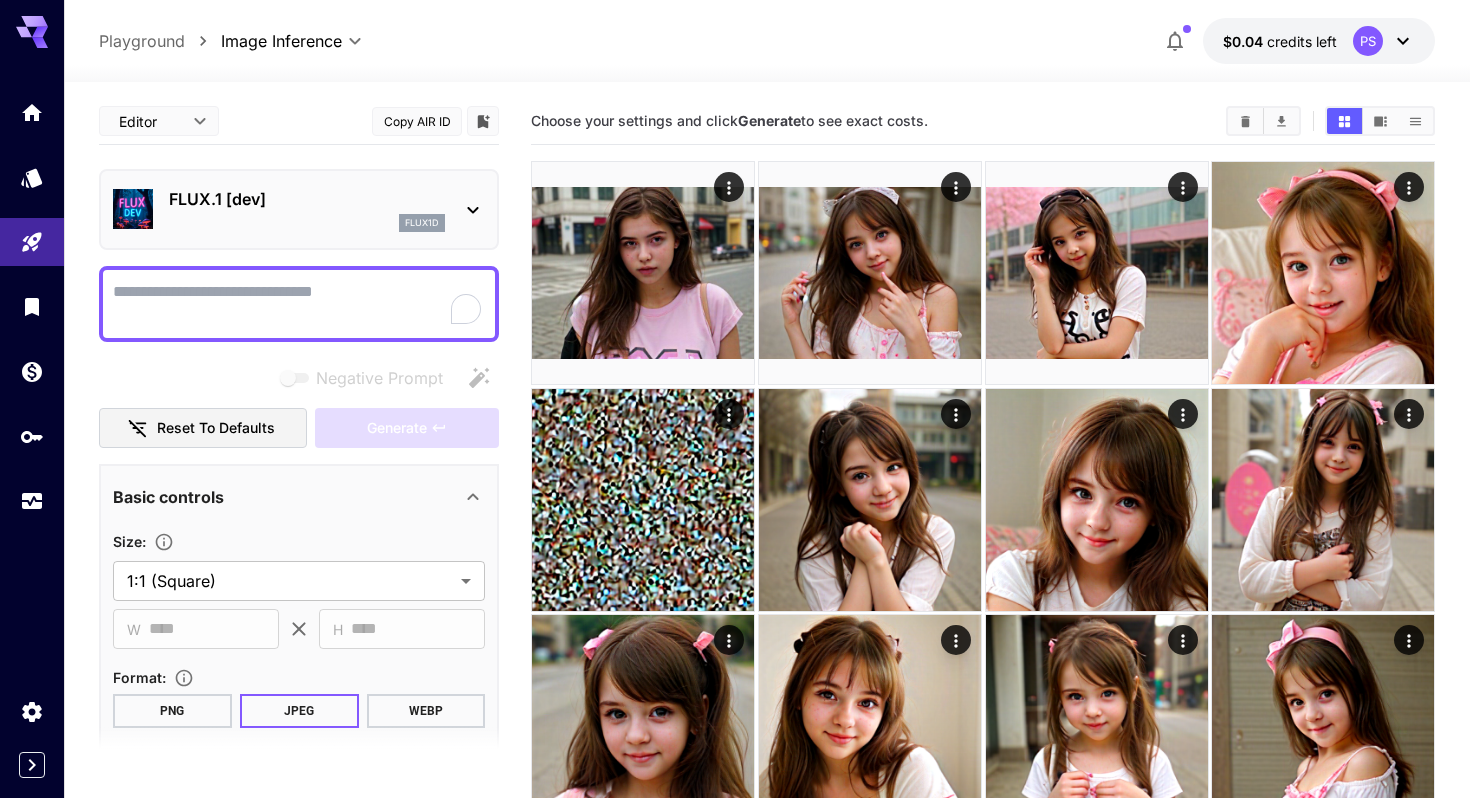 click on "flux1d" at bounding box center (307, 223) 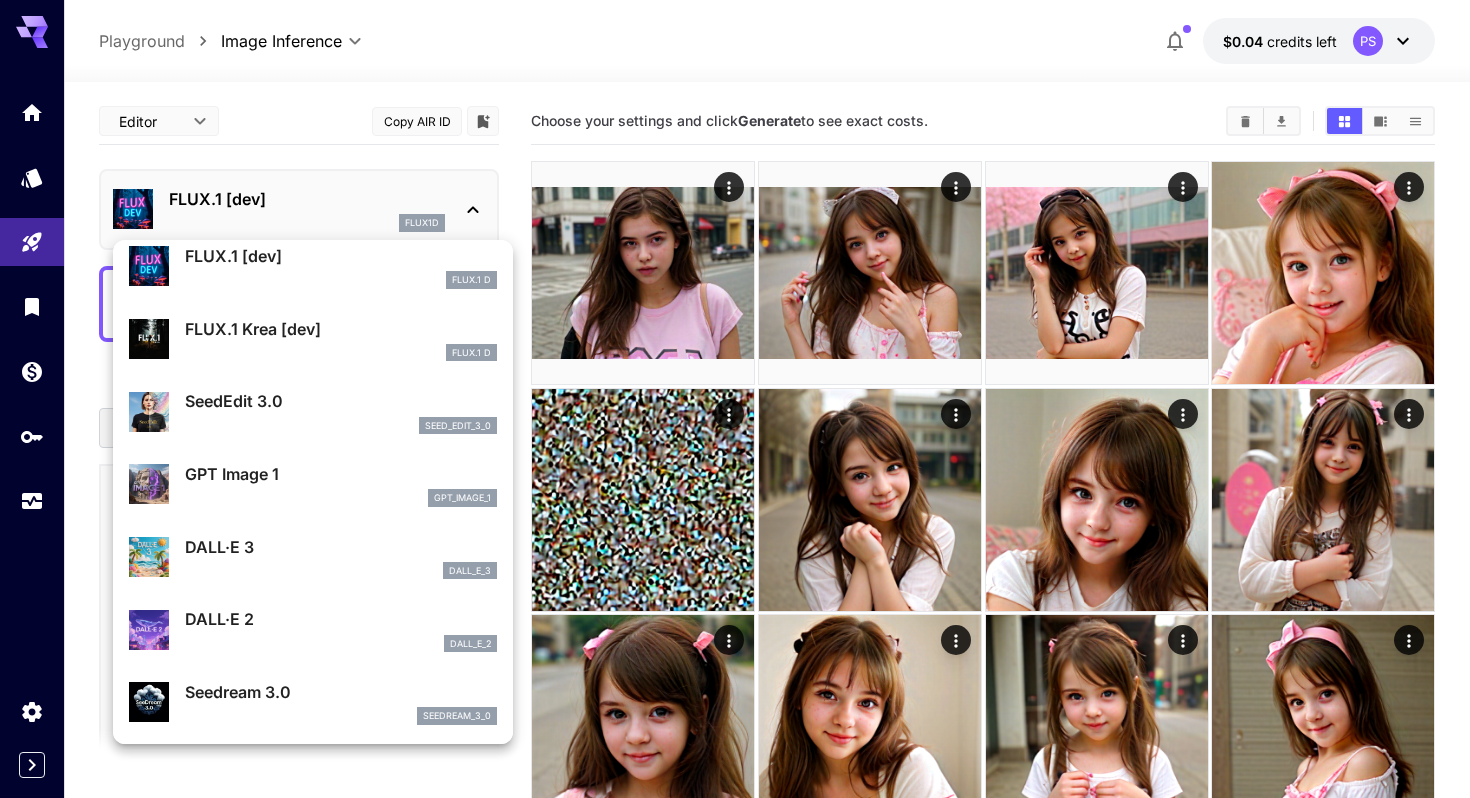 scroll, scrollTop: 85, scrollLeft: 0, axis: vertical 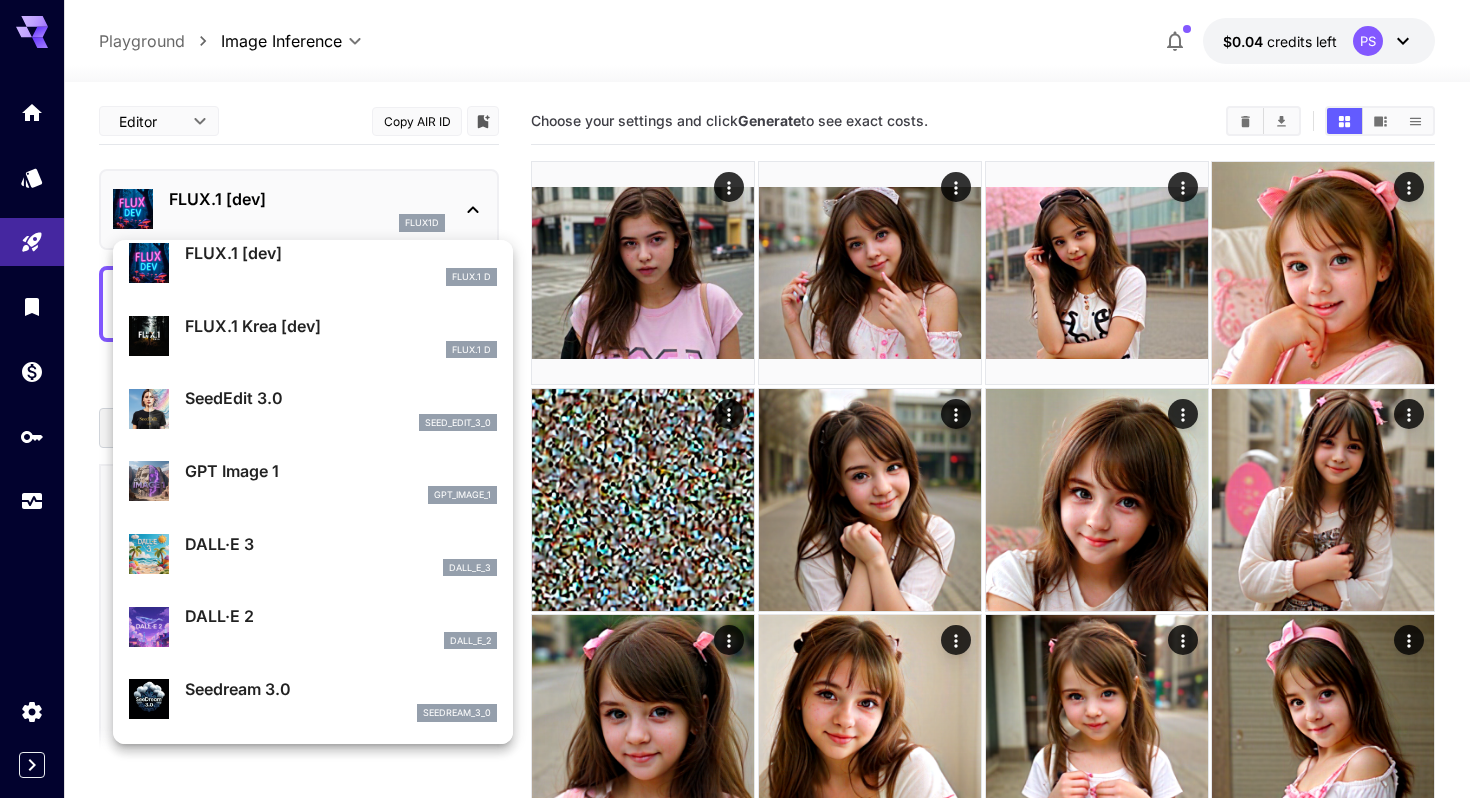 click at bounding box center [735, 399] 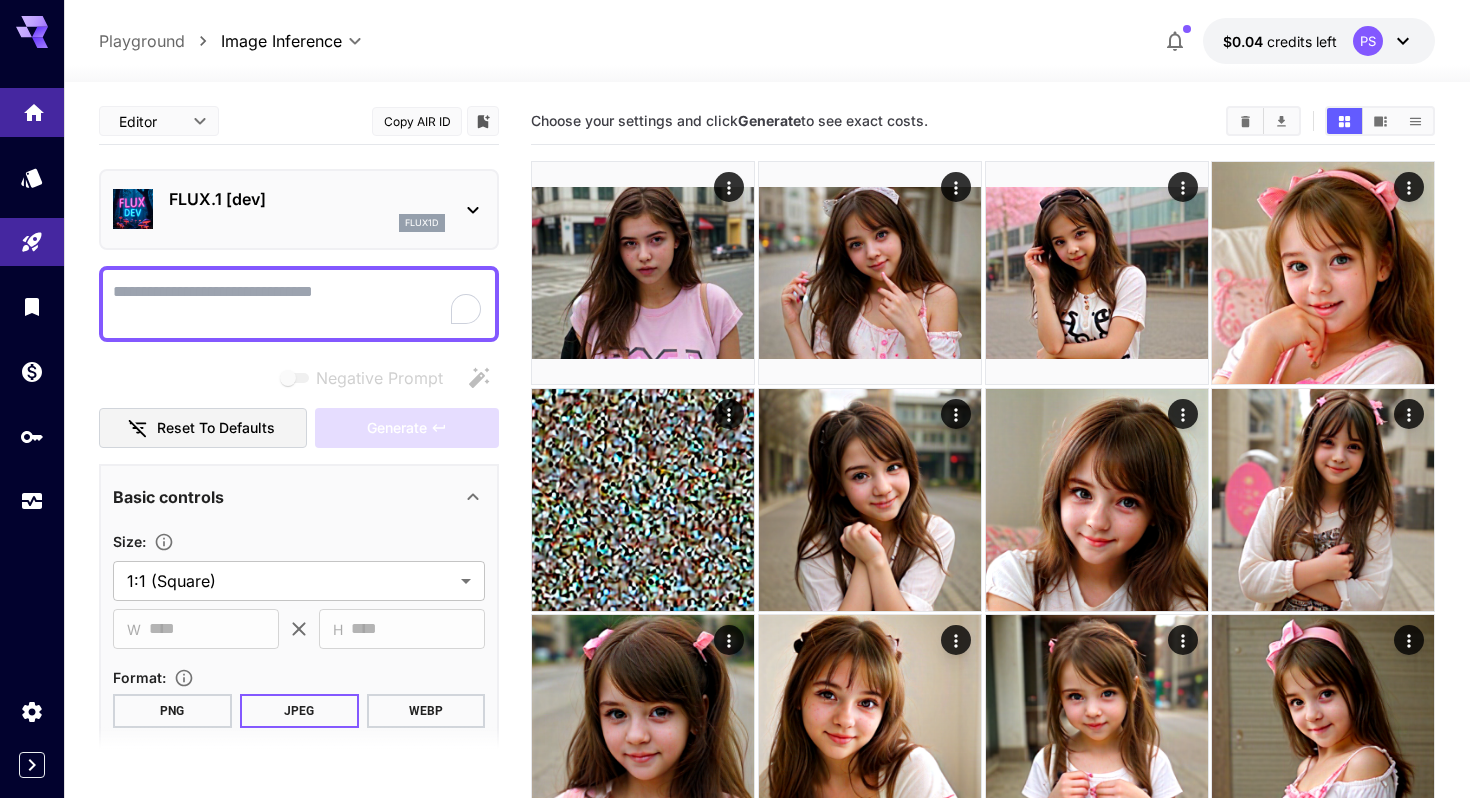 click at bounding box center [32, 112] 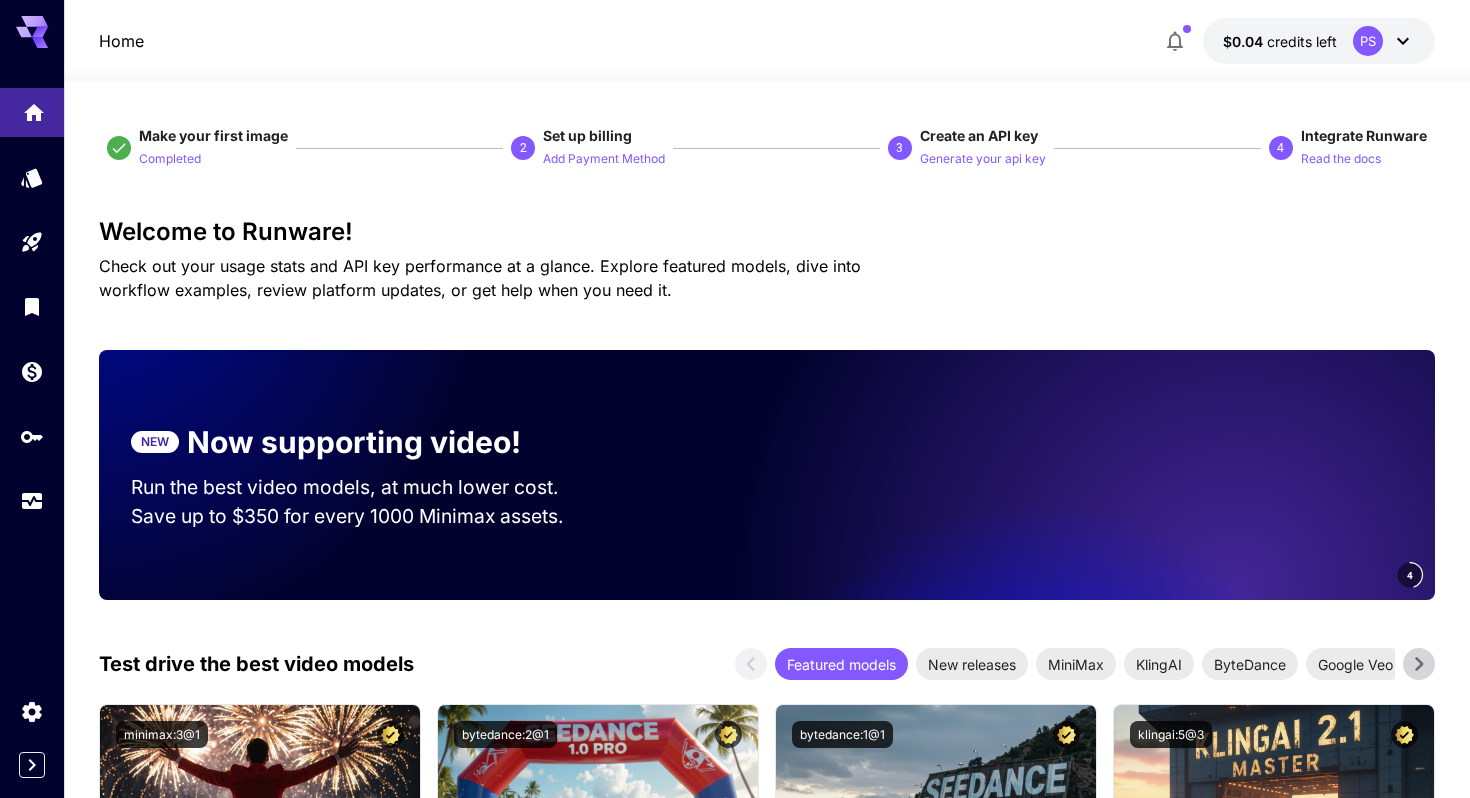 click at bounding box center (32, 112) 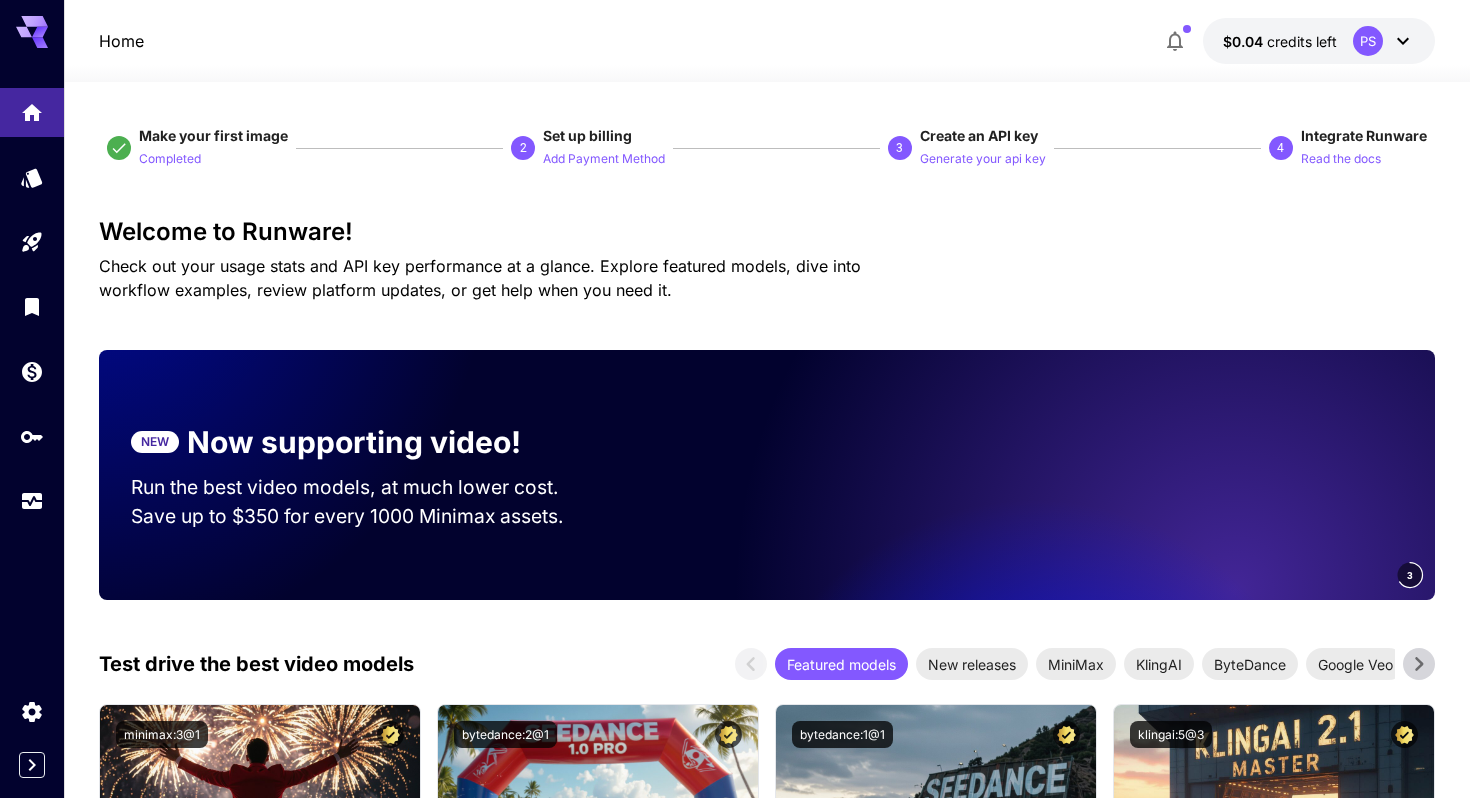click 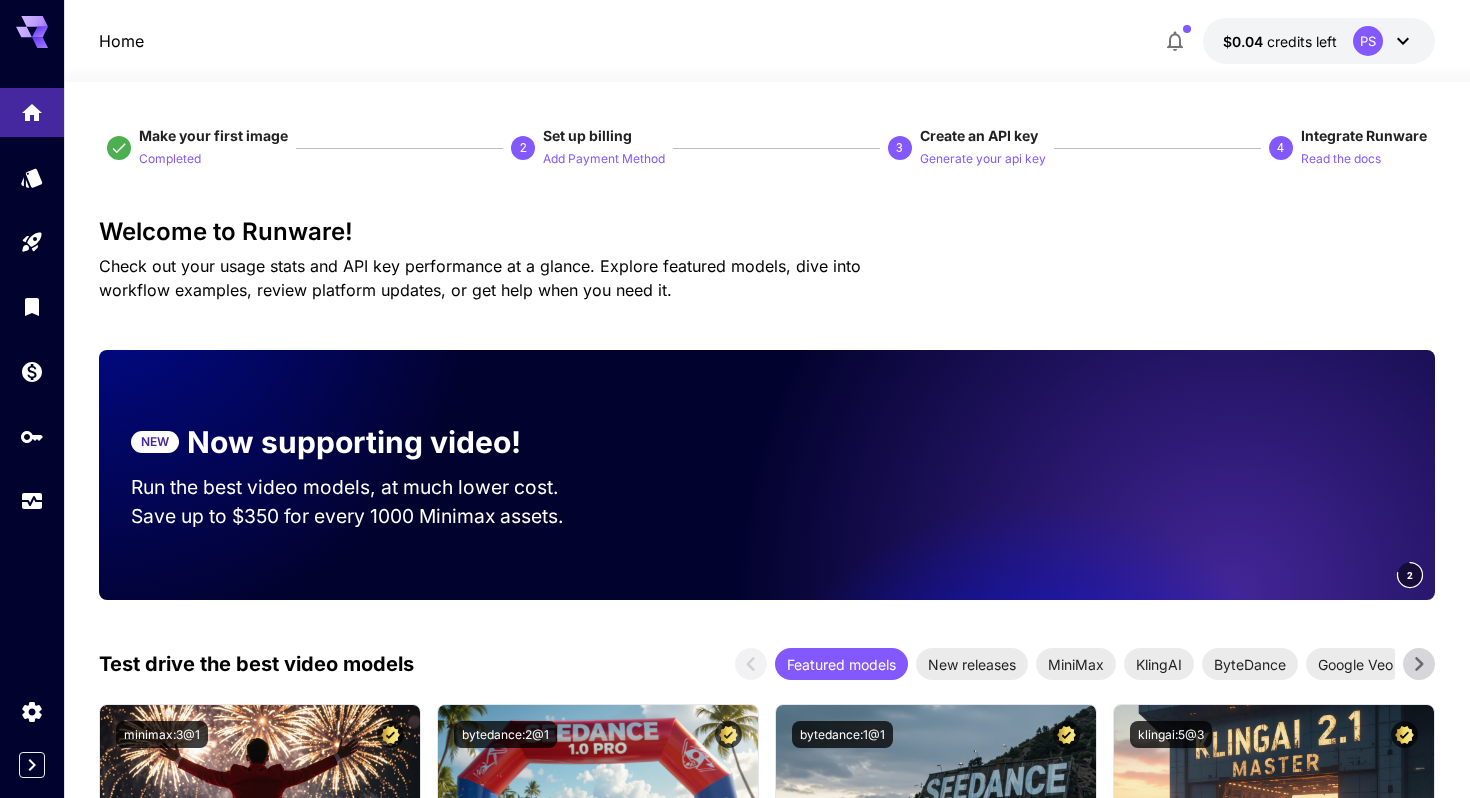 click 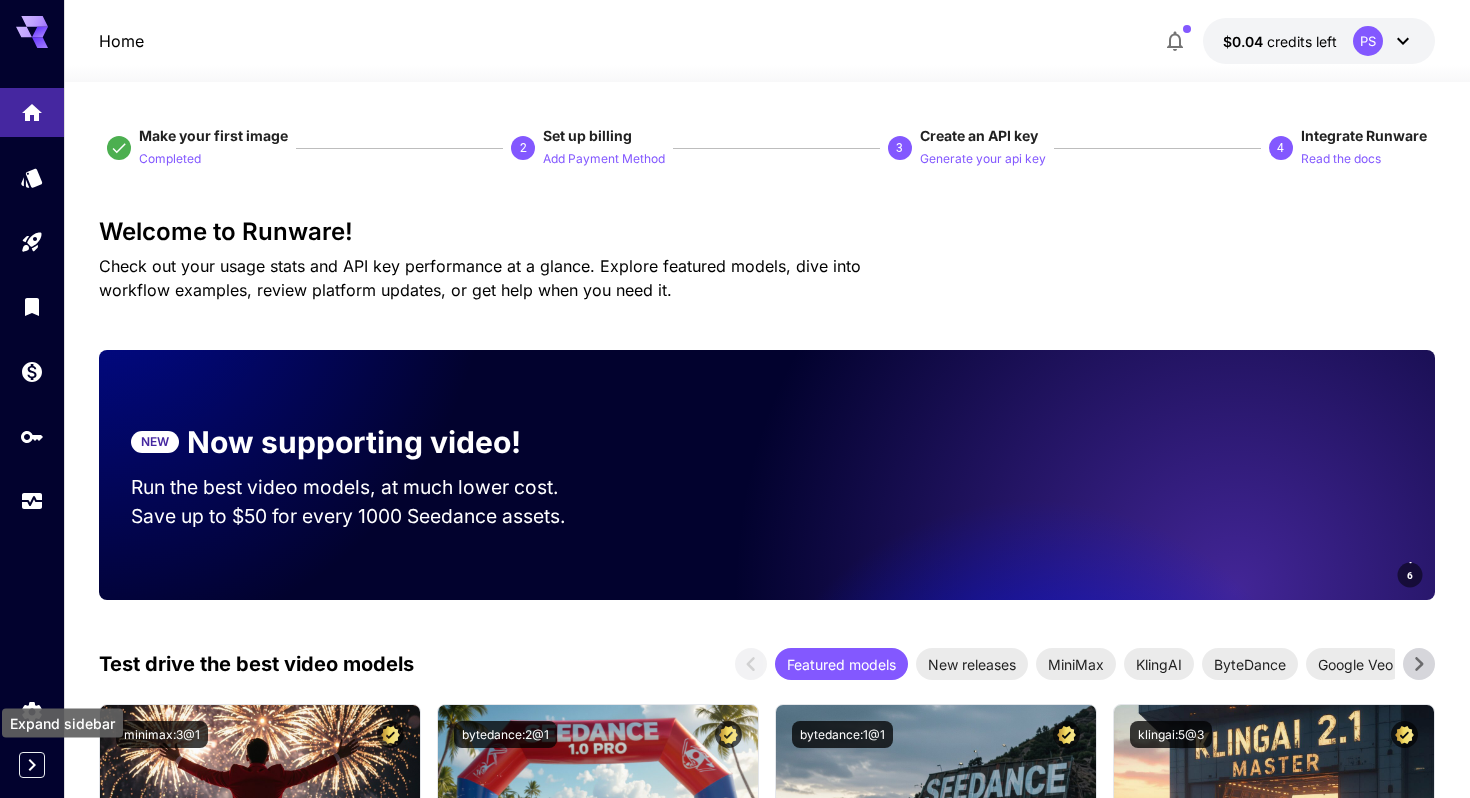 click 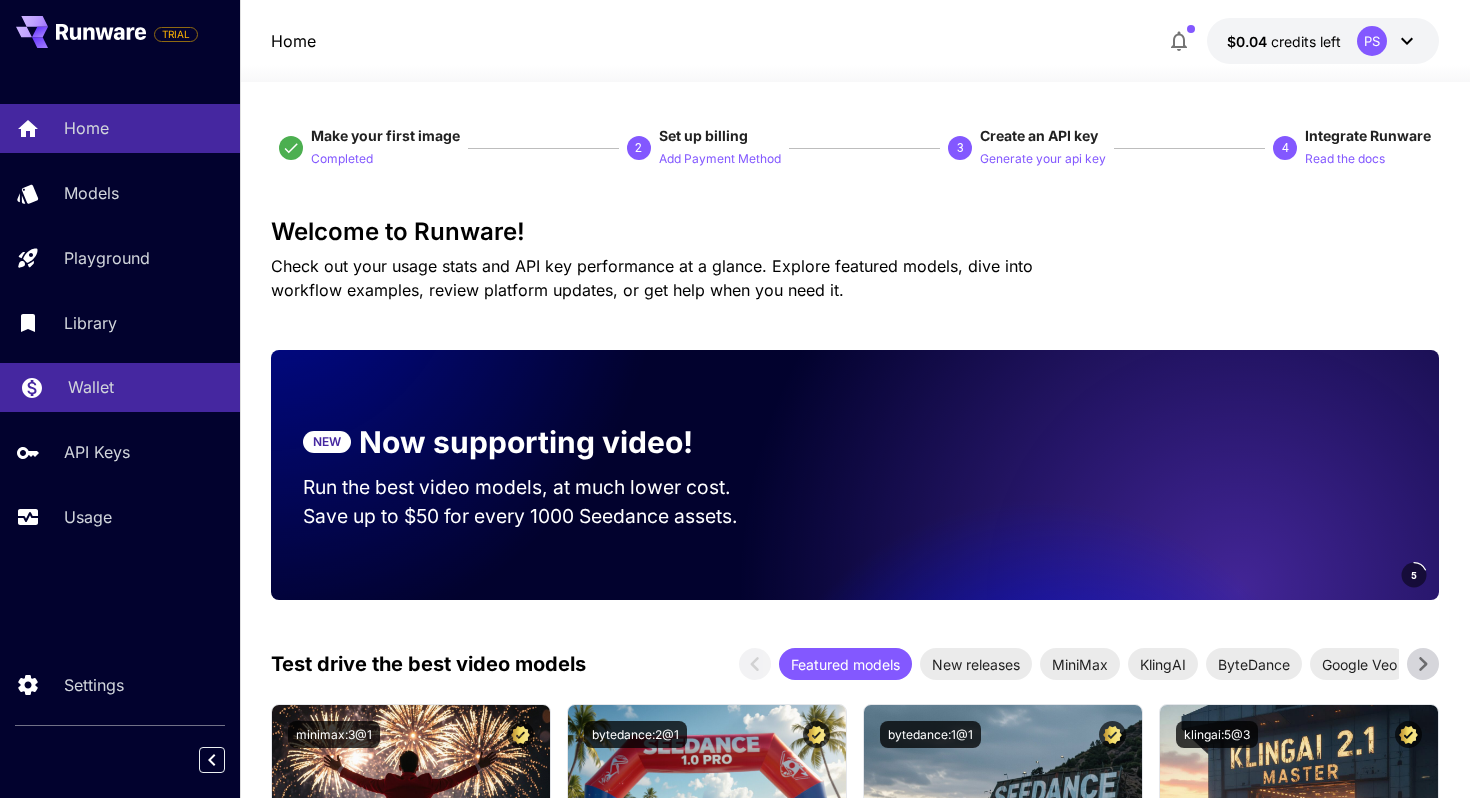 click on "Wallet" at bounding box center [120, 387] 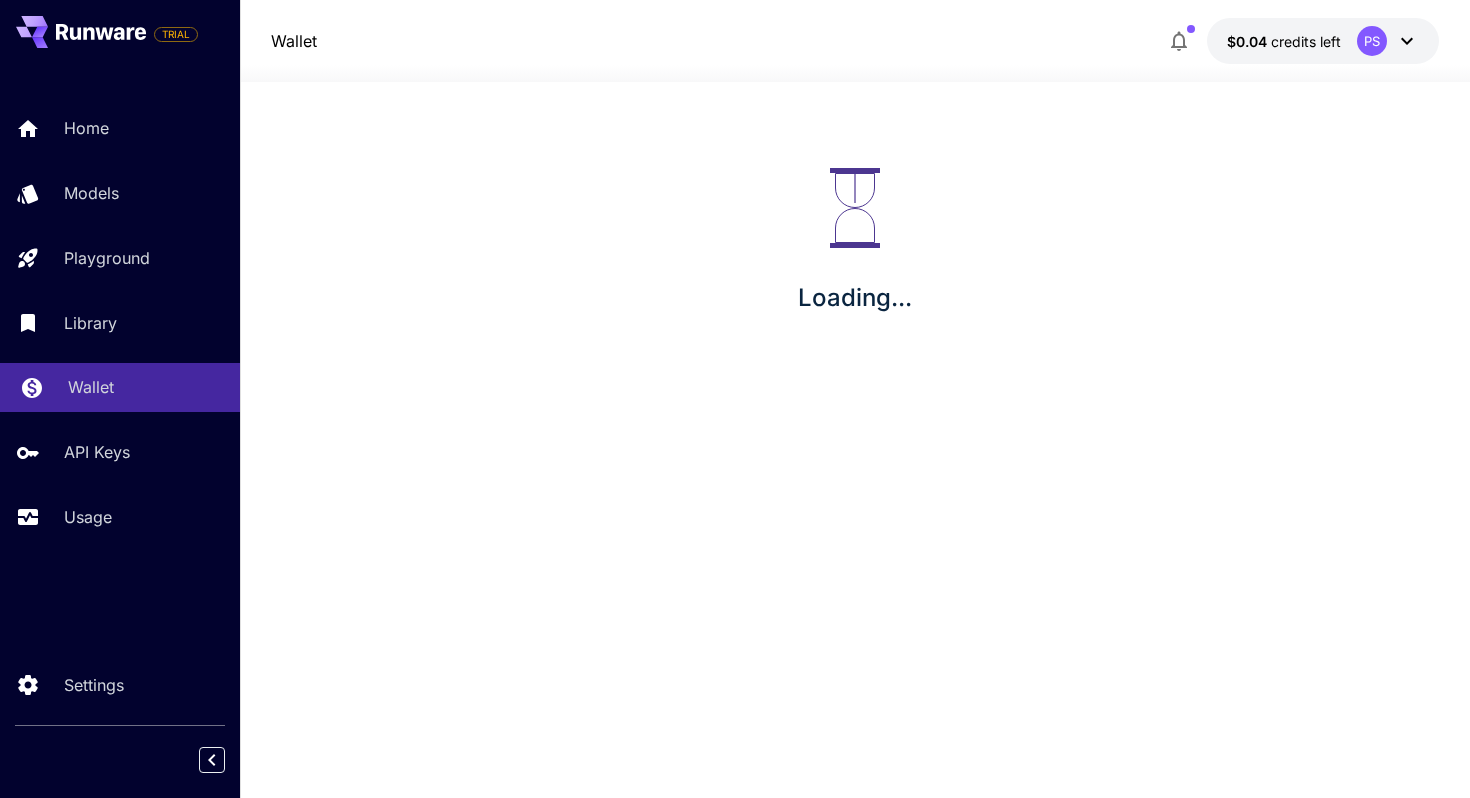 click on "Wallet" at bounding box center (120, 387) 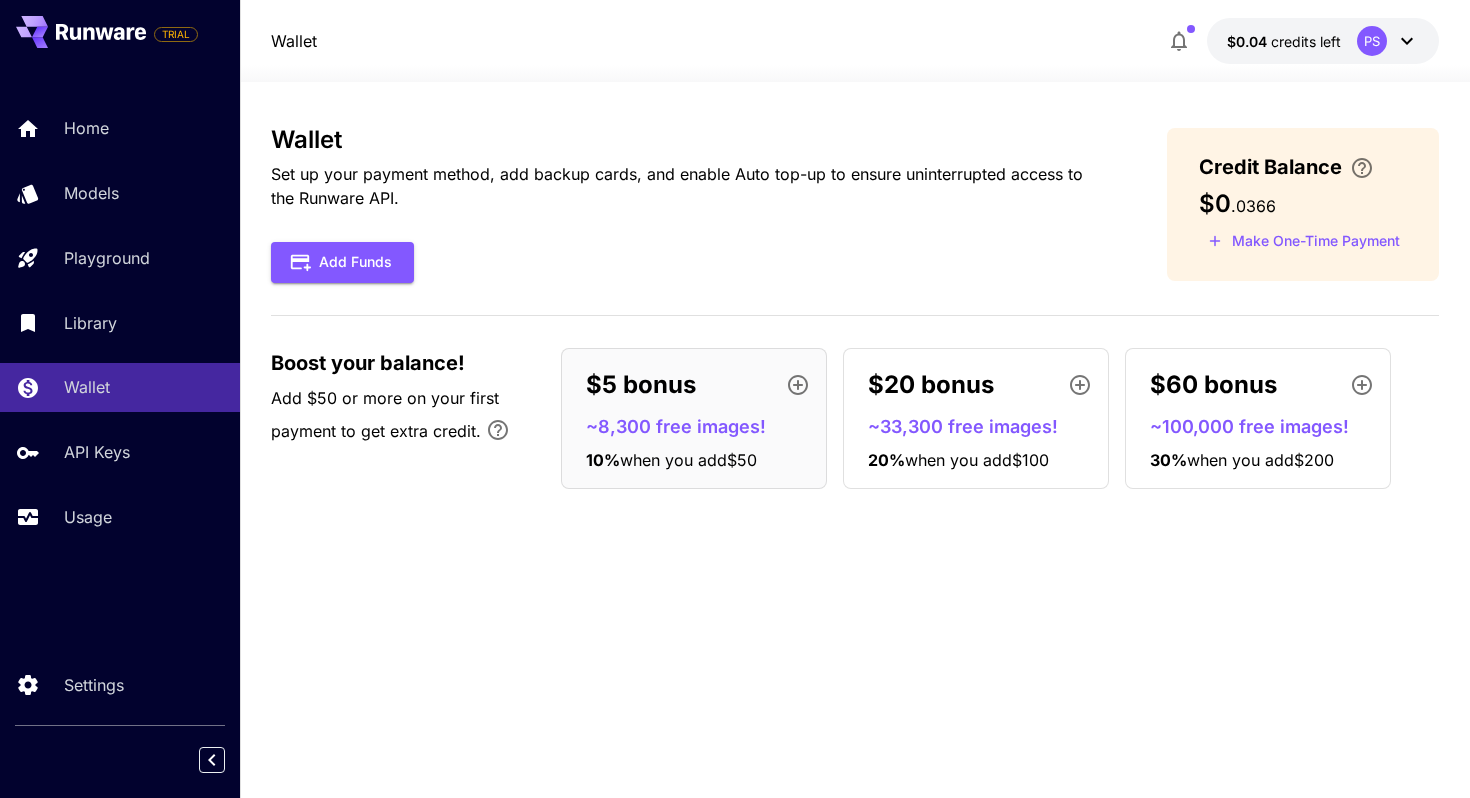 click 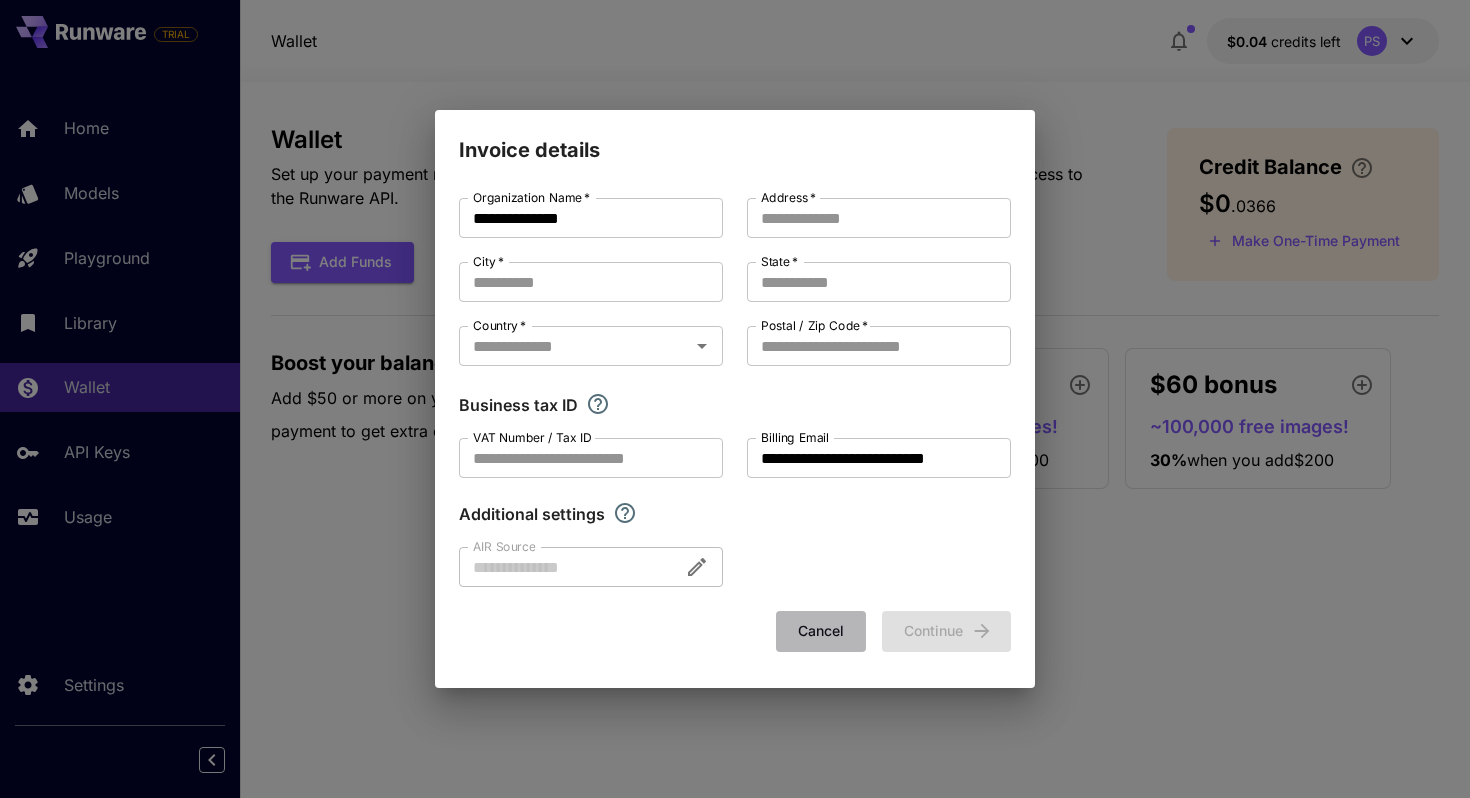 click on "Cancel" at bounding box center (821, 631) 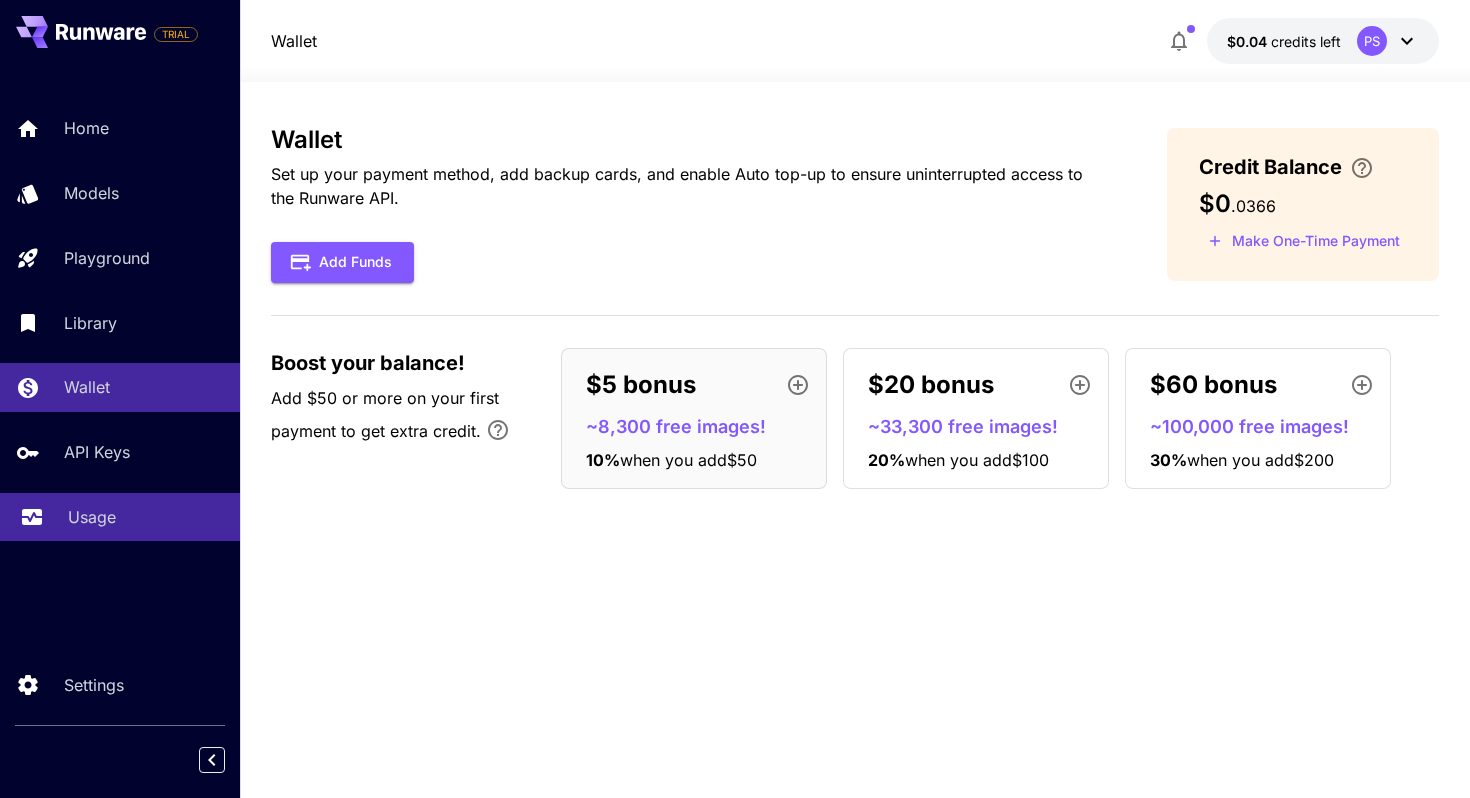 click on "Usage" at bounding box center [146, 517] 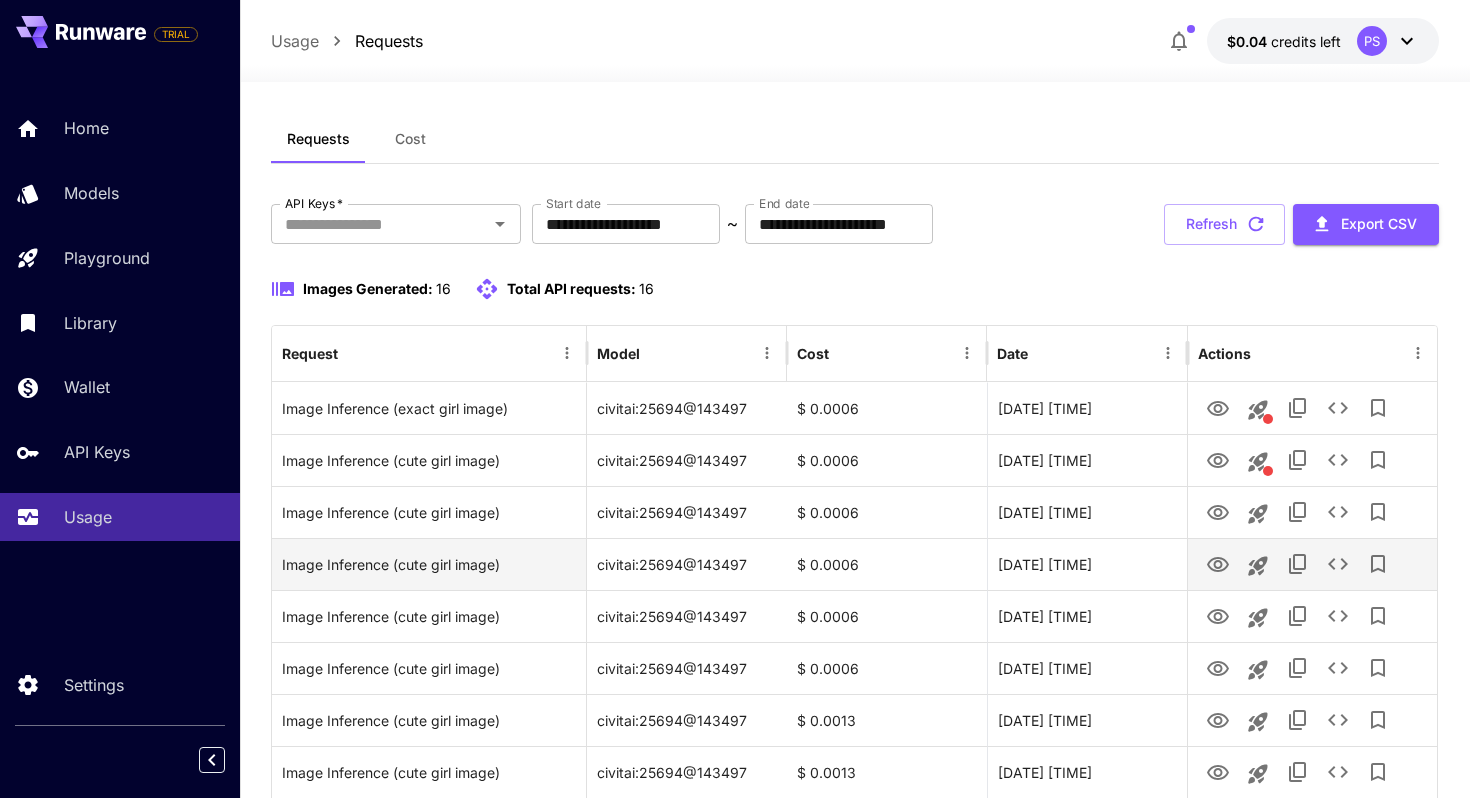 scroll, scrollTop: 0, scrollLeft: 0, axis: both 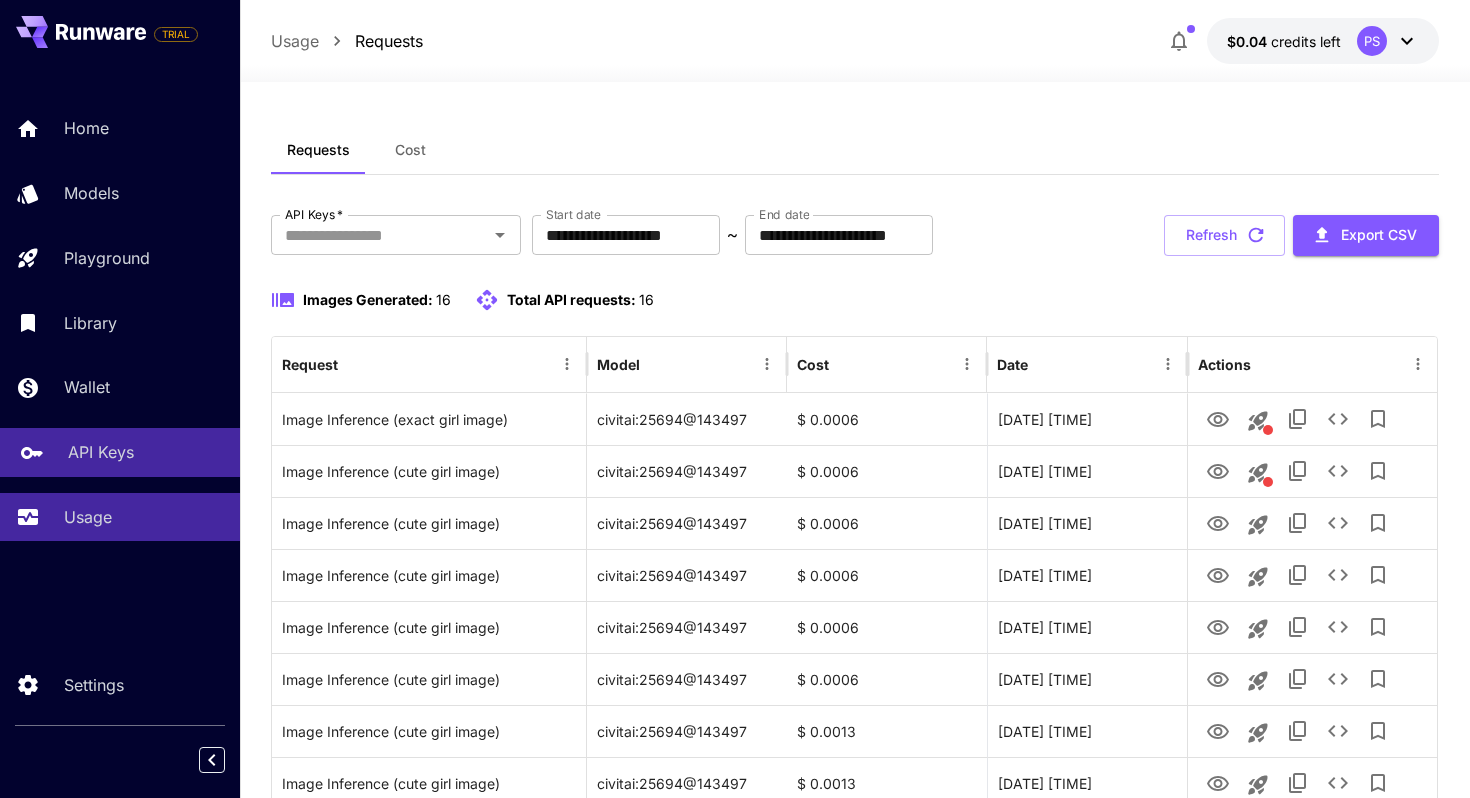 click on "API Keys" at bounding box center [146, 452] 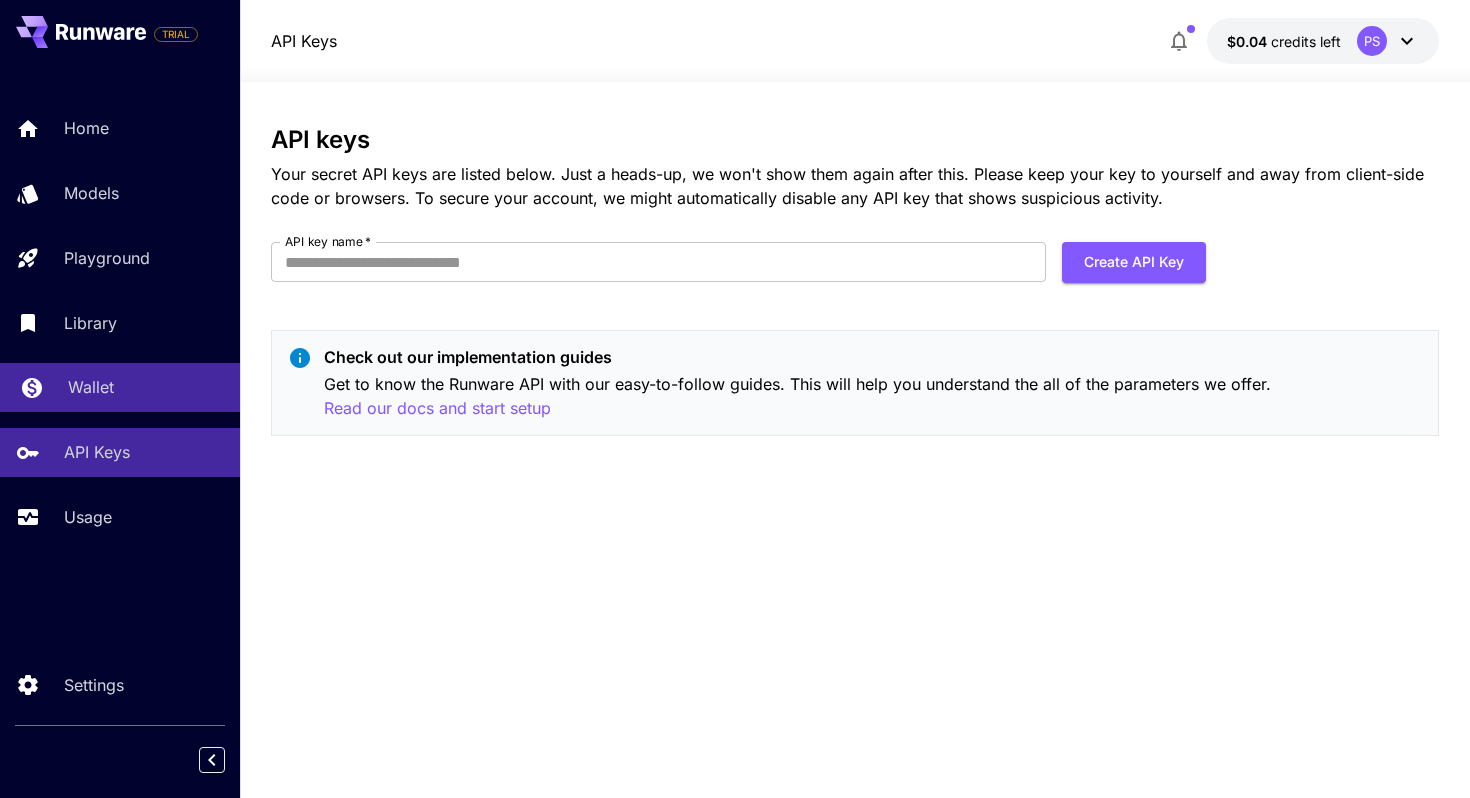 click on "Wallet" at bounding box center (146, 387) 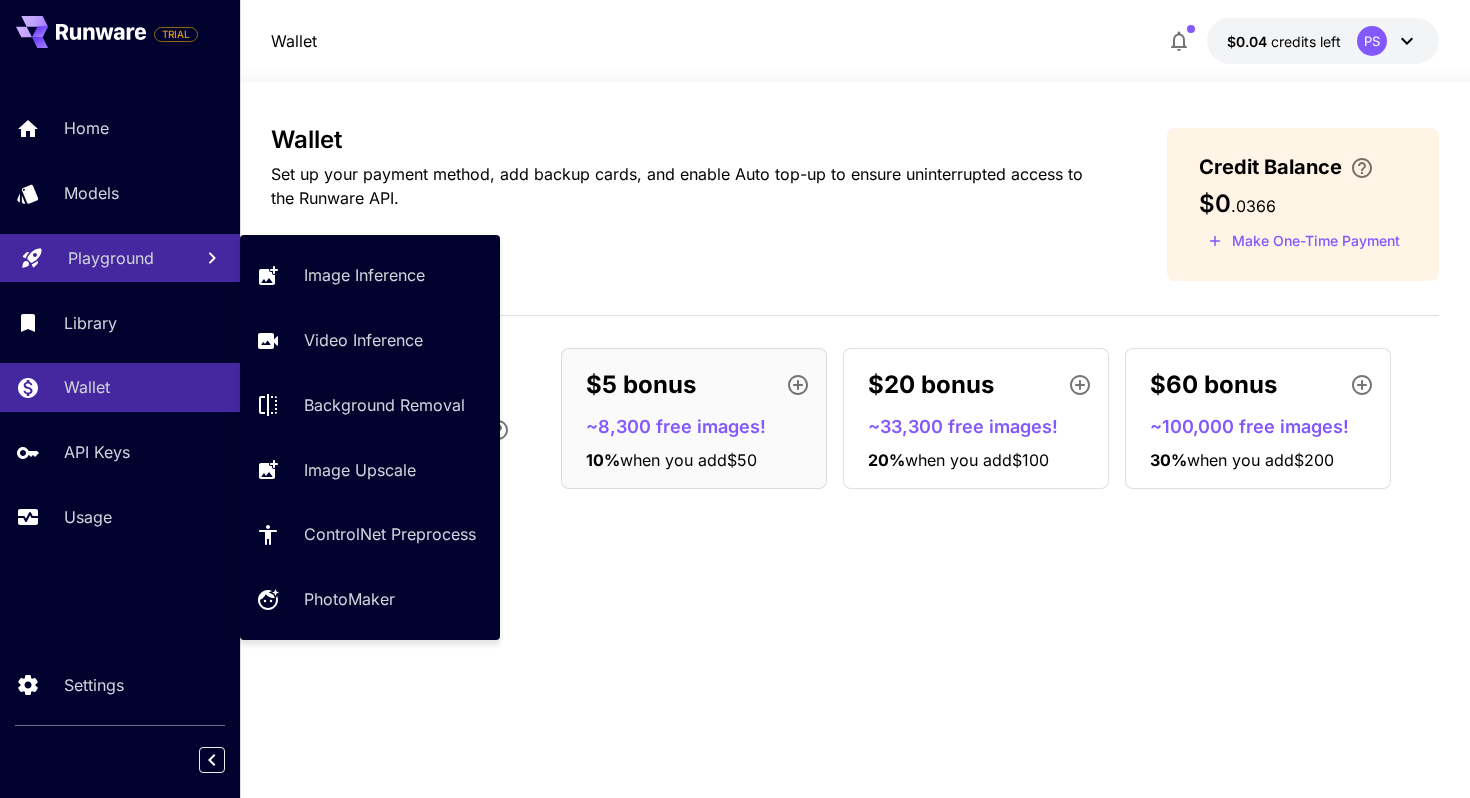 click on "Playground" at bounding box center [120, 258] 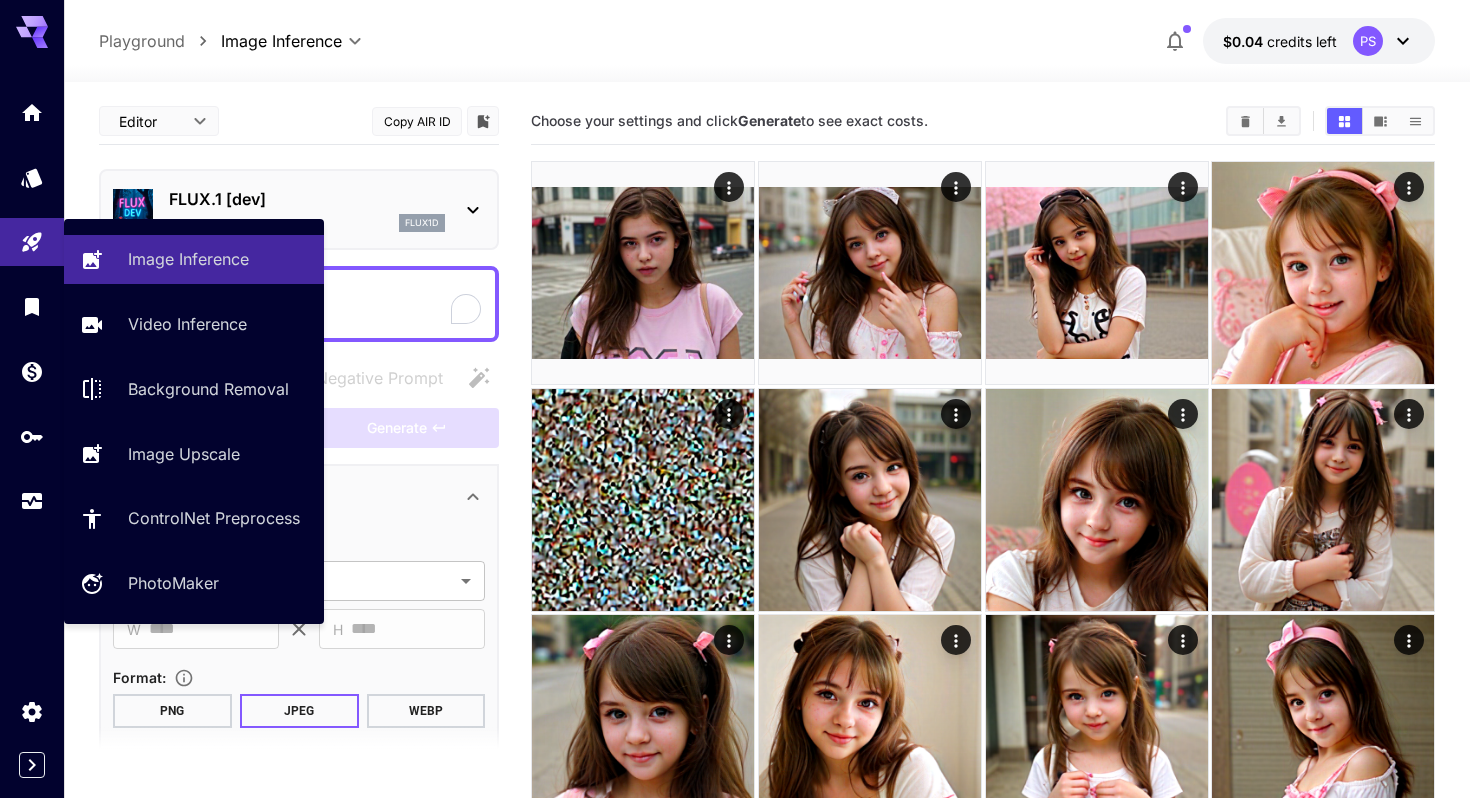 click on "Image Inference Video Inference Background Removal Image Upscale ControlNet Preprocess PhotoMaker" at bounding box center (194, 421) 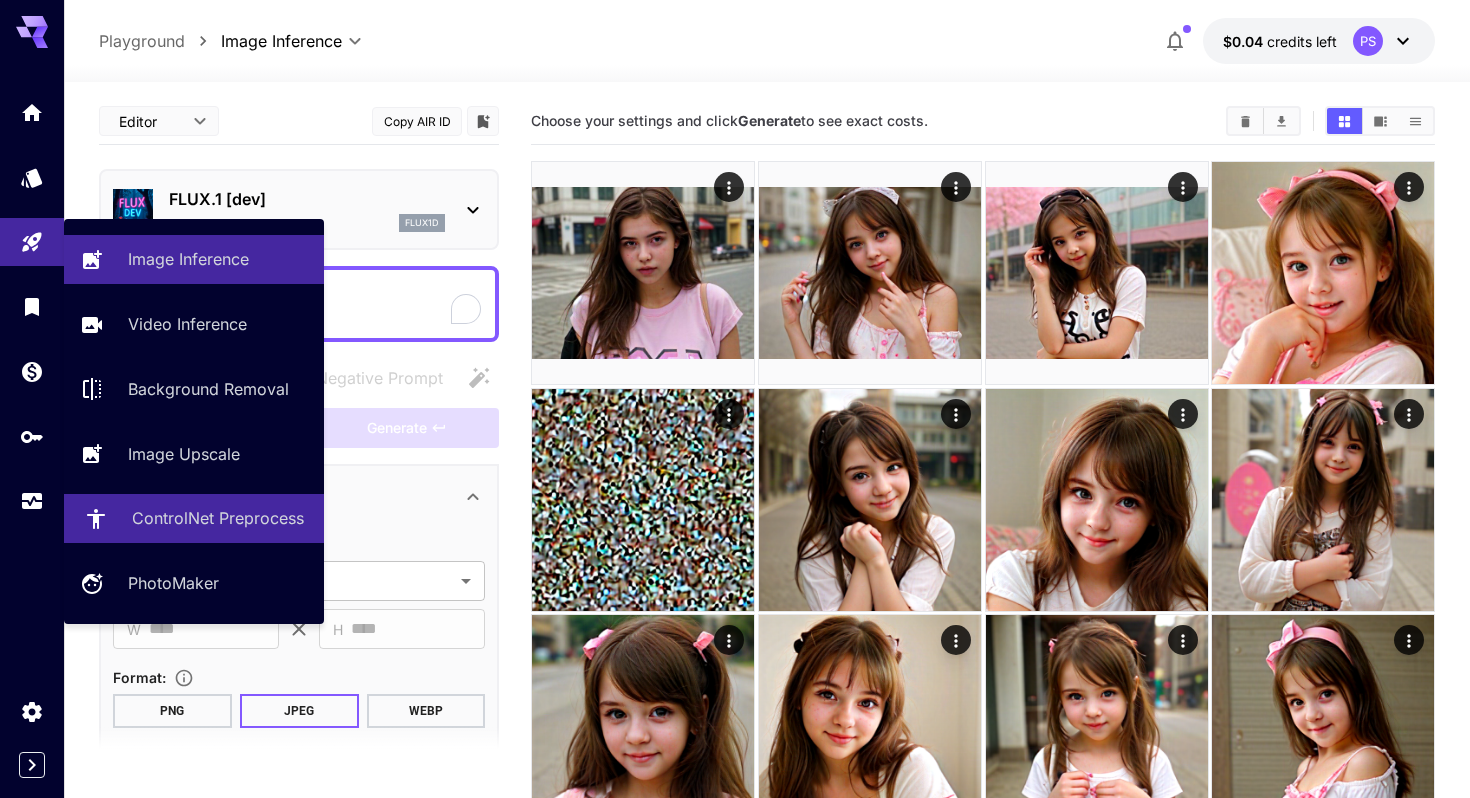 click on "ControlNet Preprocess" at bounding box center (218, 518) 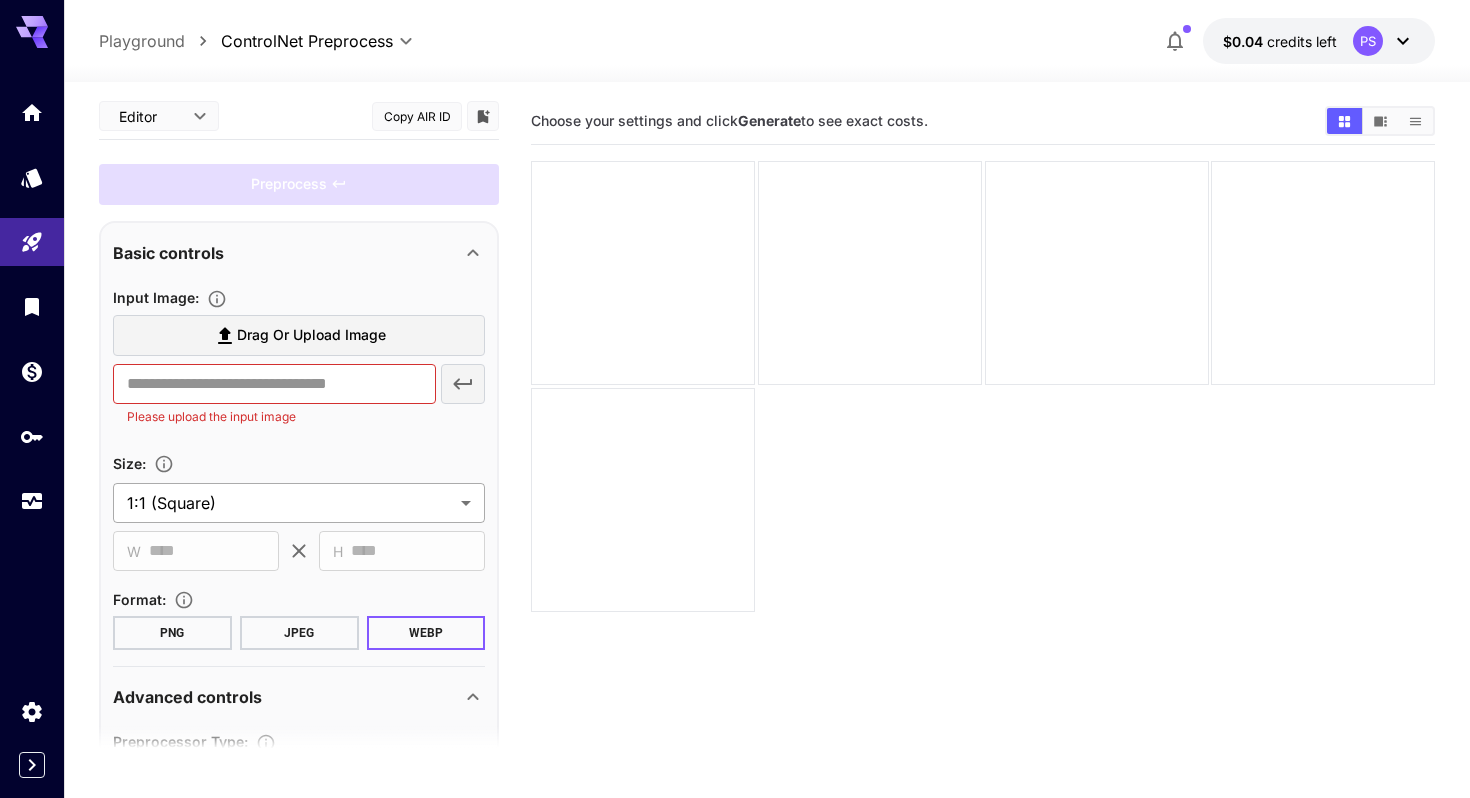 scroll, scrollTop: 0, scrollLeft: 0, axis: both 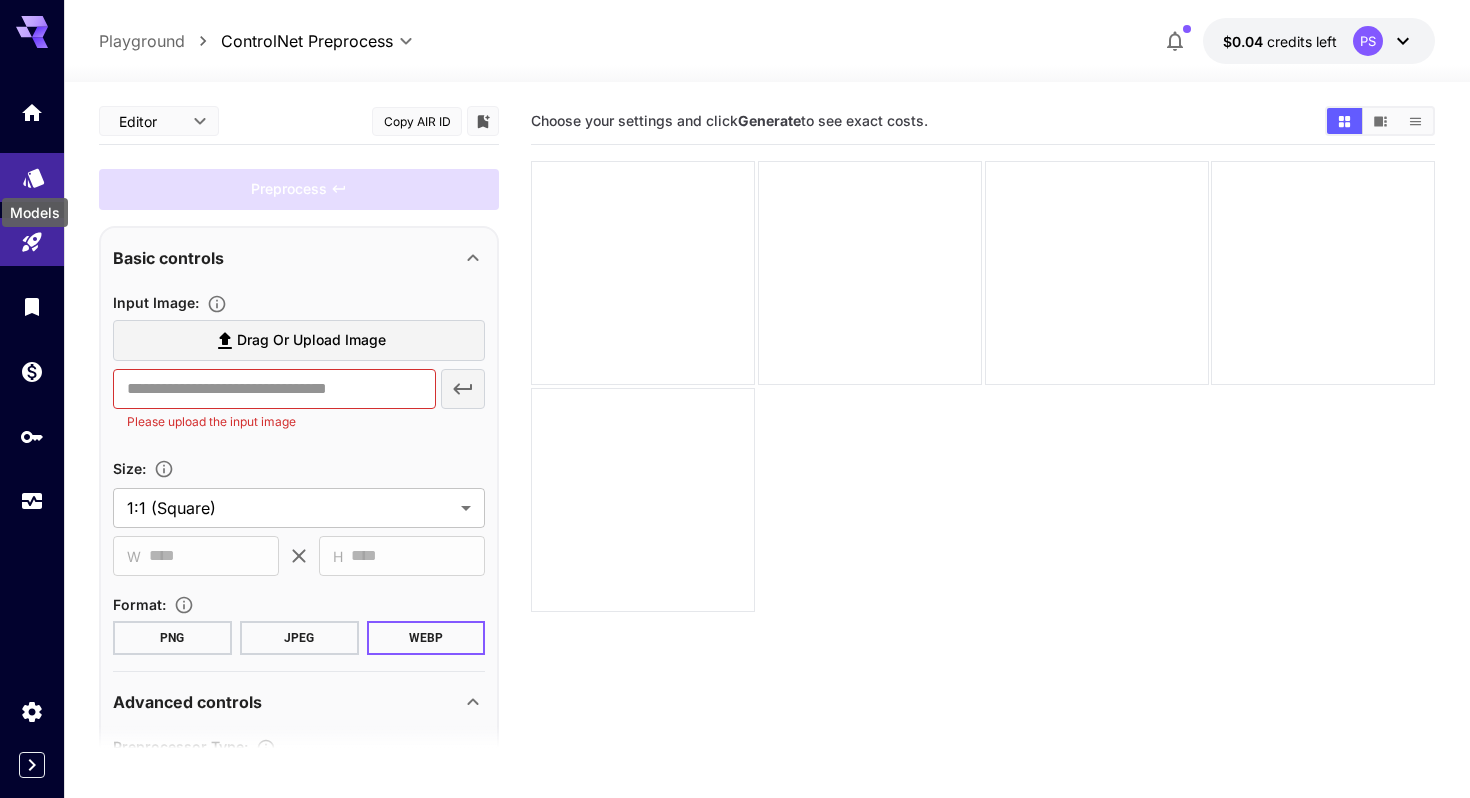click 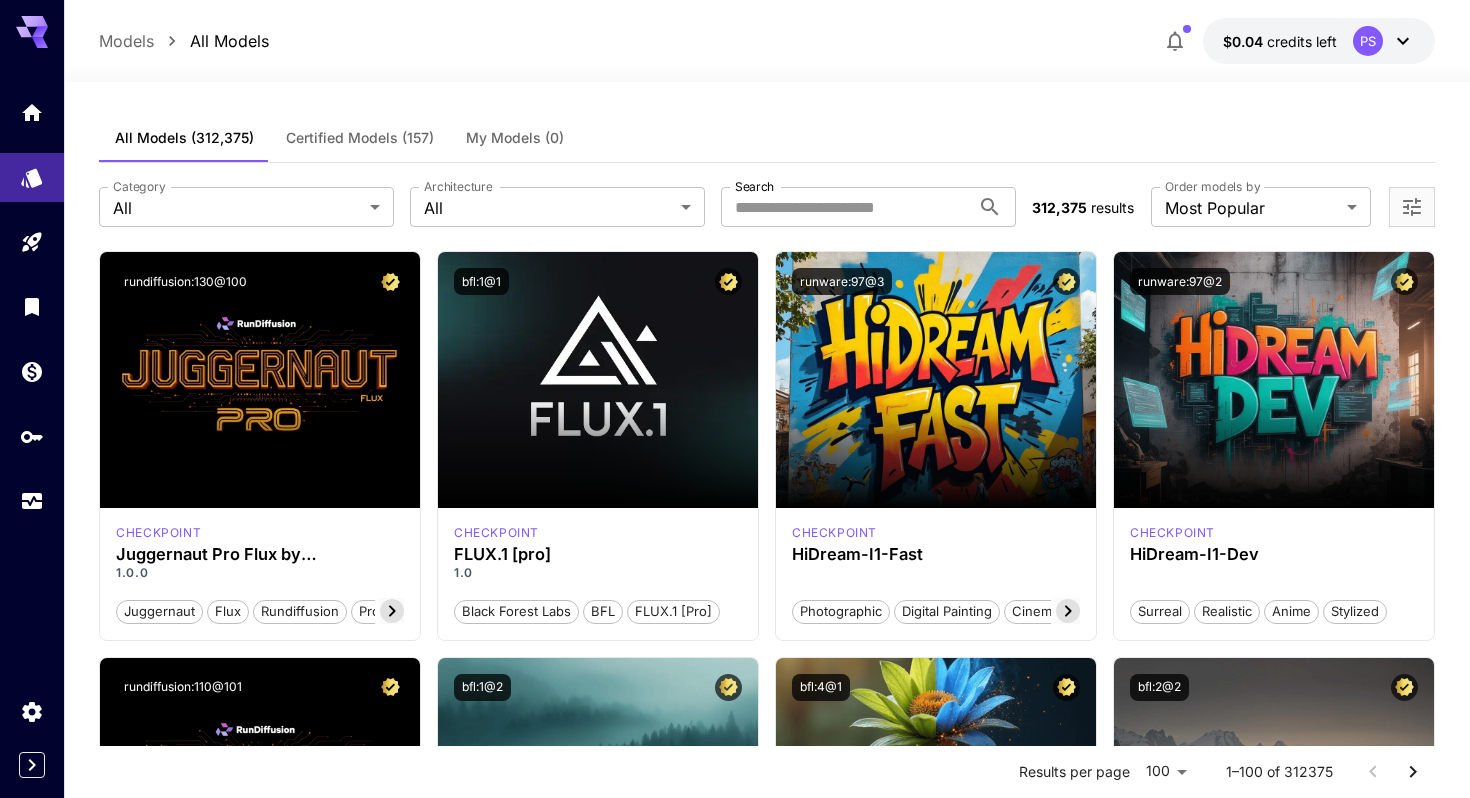 click on "Certified Models (157)" at bounding box center [360, 138] 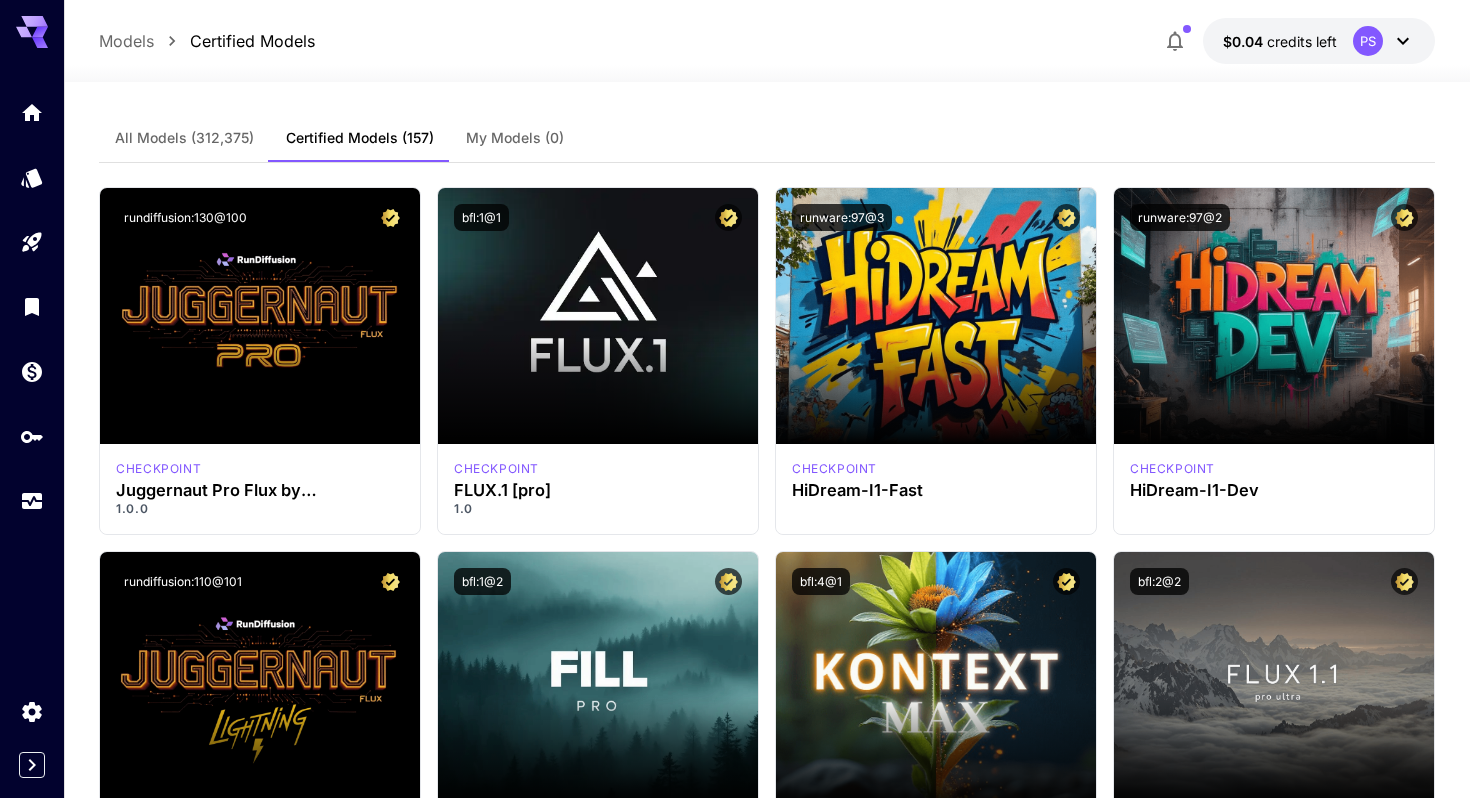 click 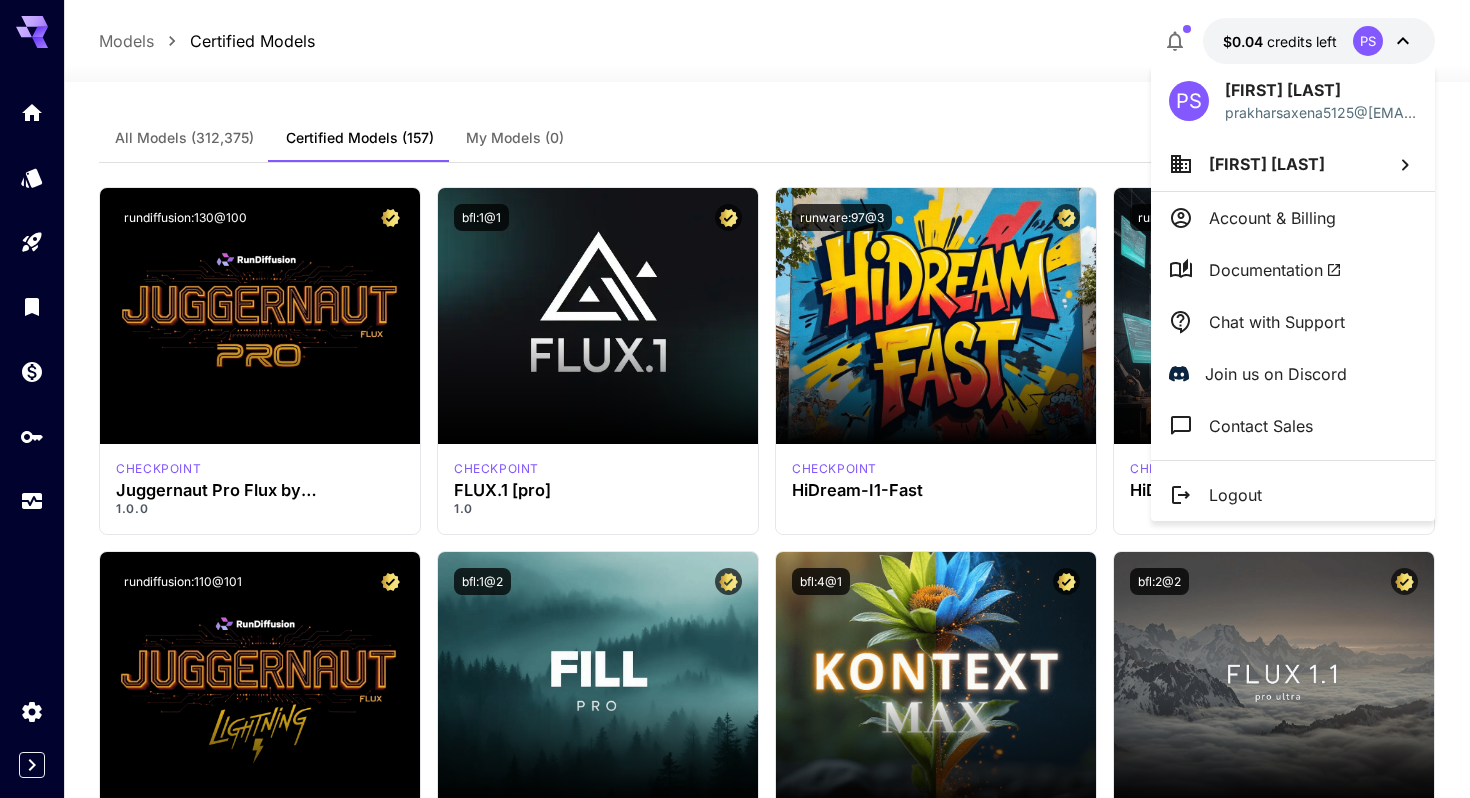 click on "Account & Billing" at bounding box center [1293, 218] 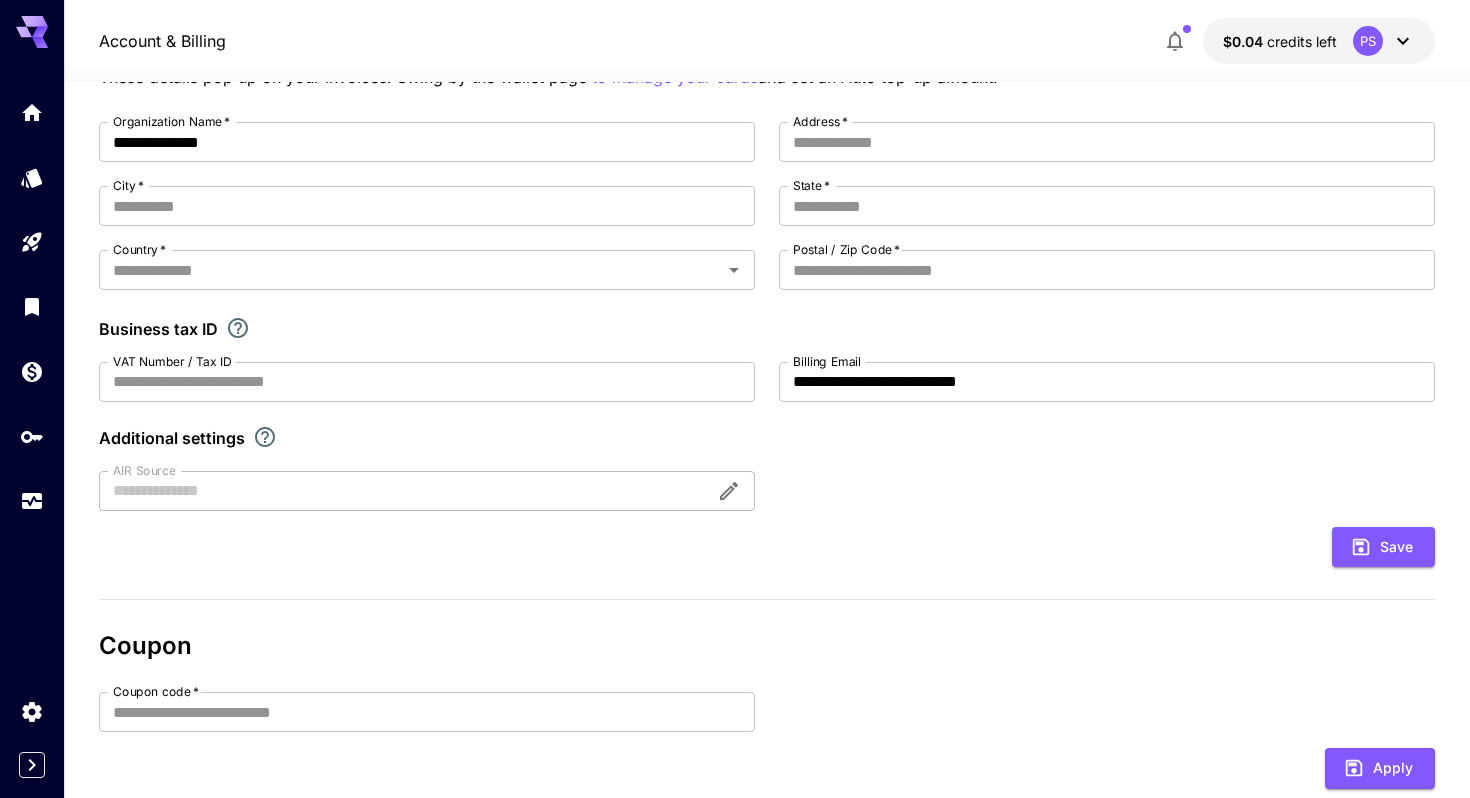 scroll, scrollTop: 0, scrollLeft: 0, axis: both 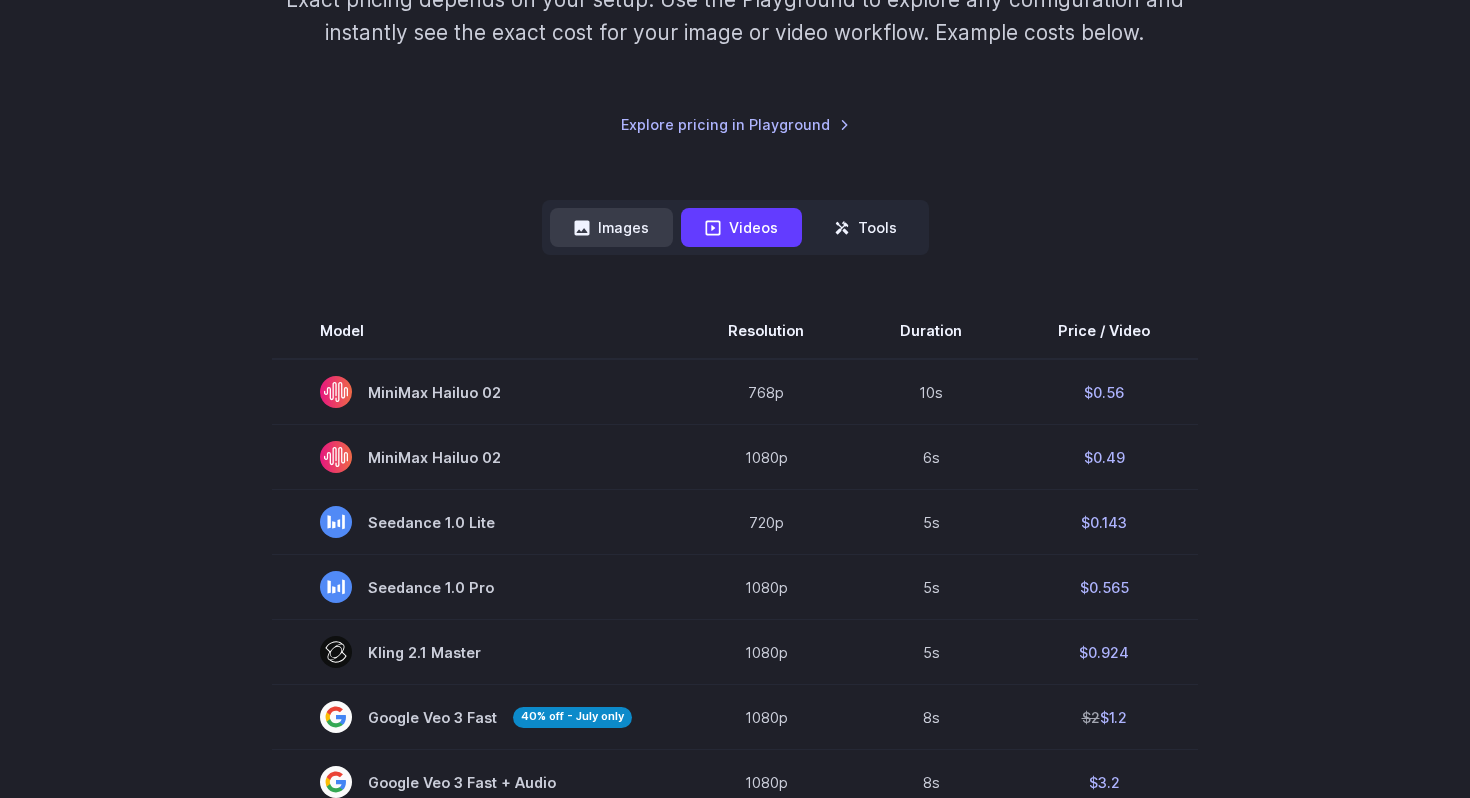 click on "Images" at bounding box center [611, 227] 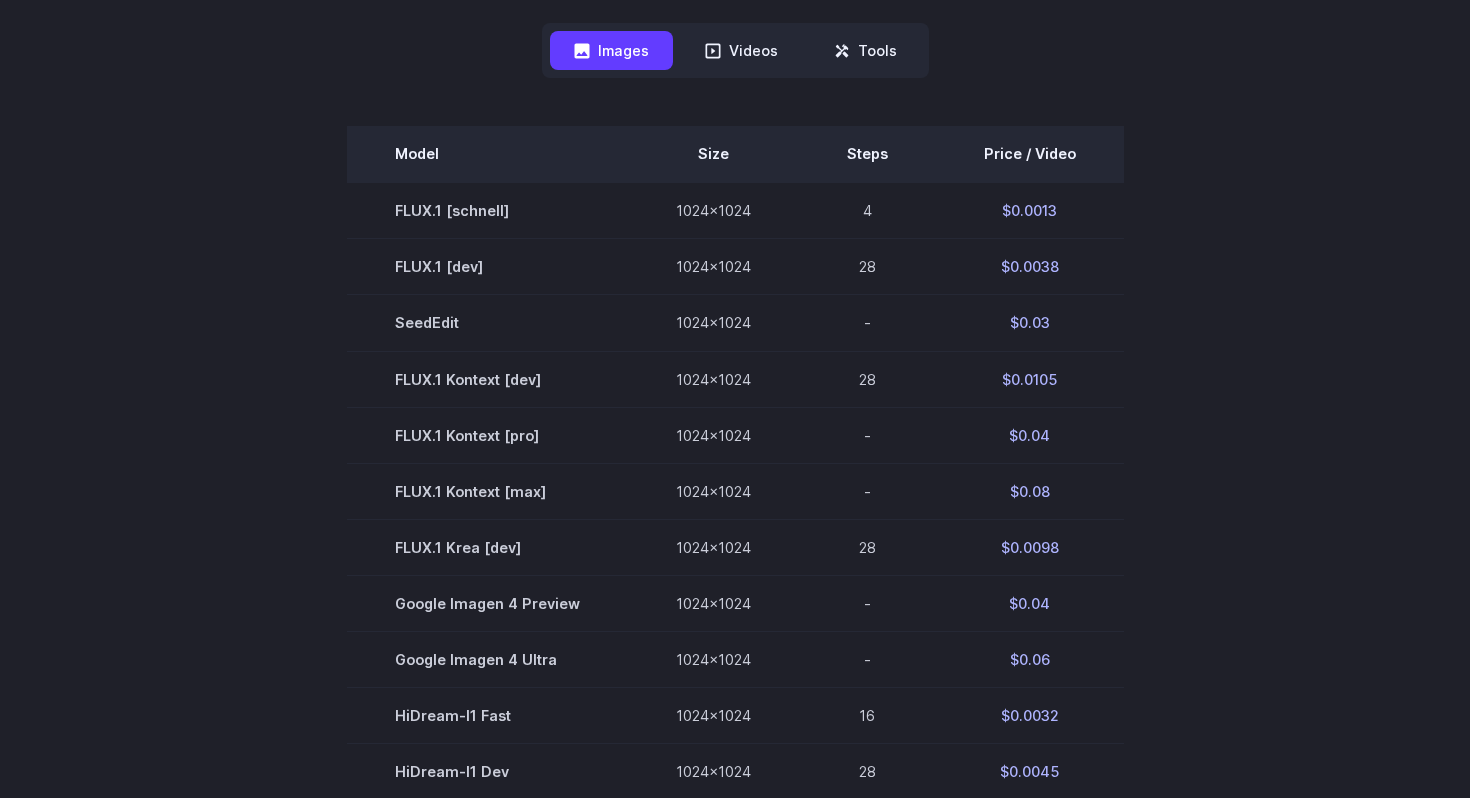 scroll, scrollTop: 365, scrollLeft: 0, axis: vertical 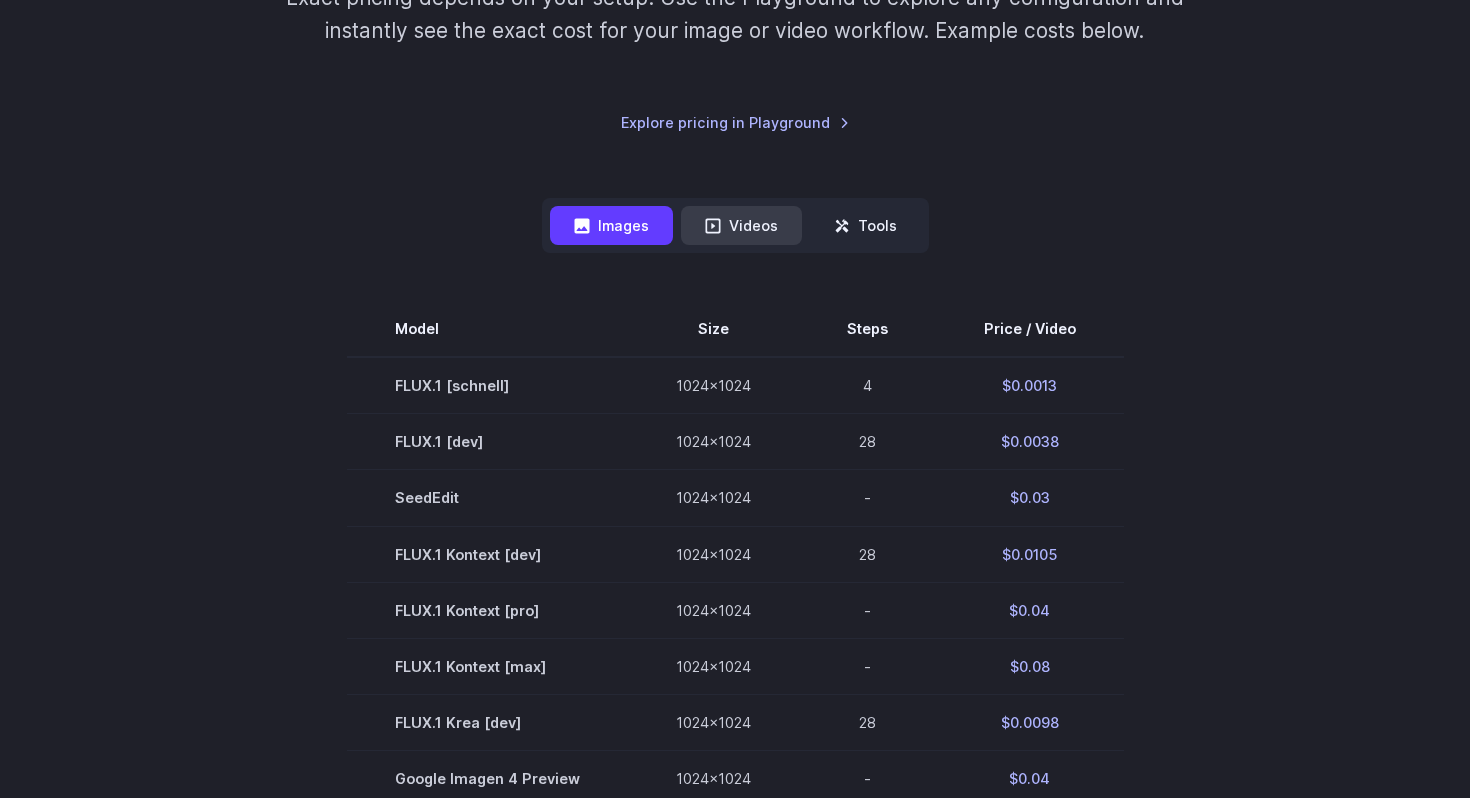 click on "Videos" at bounding box center [741, 225] 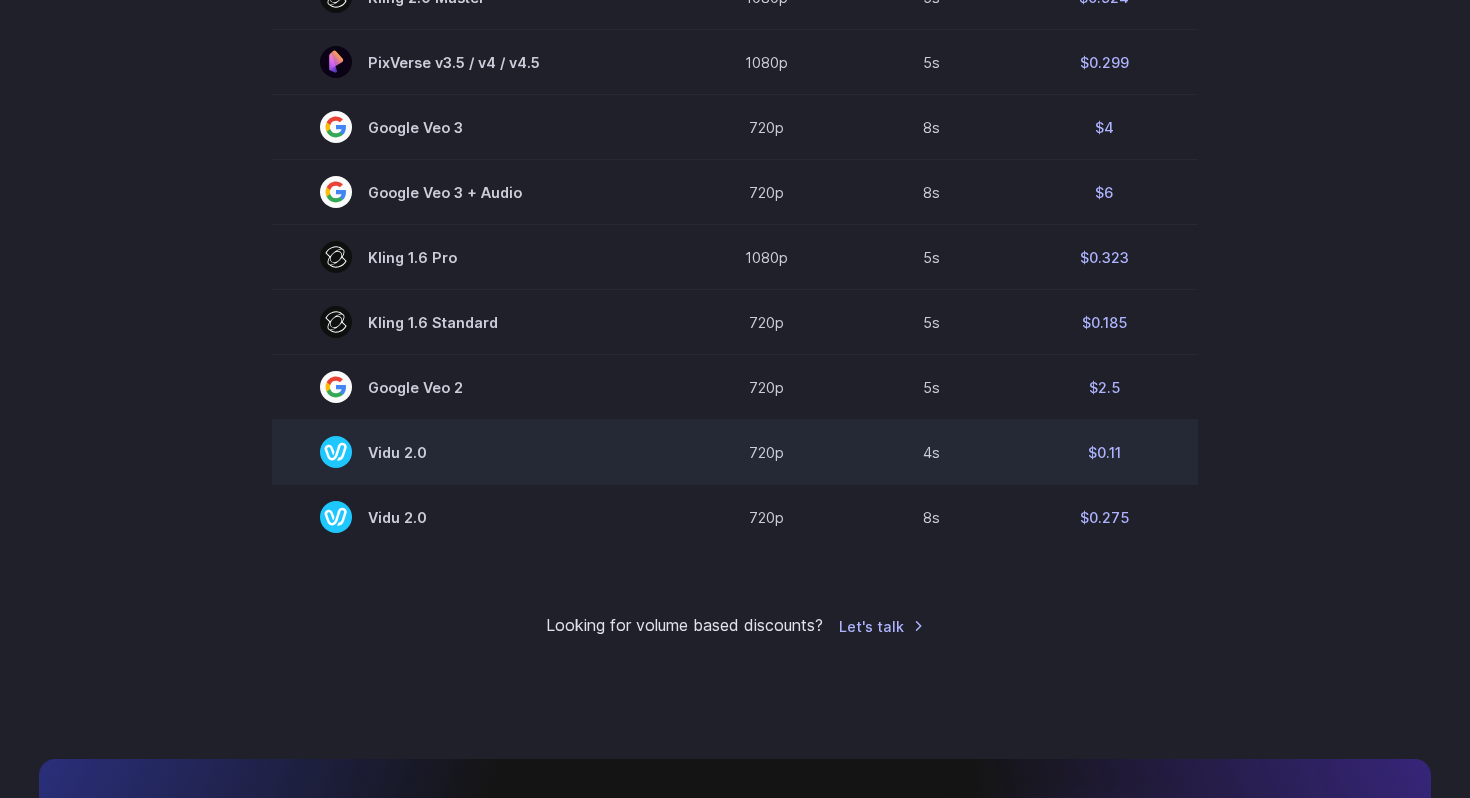 scroll, scrollTop: 1481, scrollLeft: 0, axis: vertical 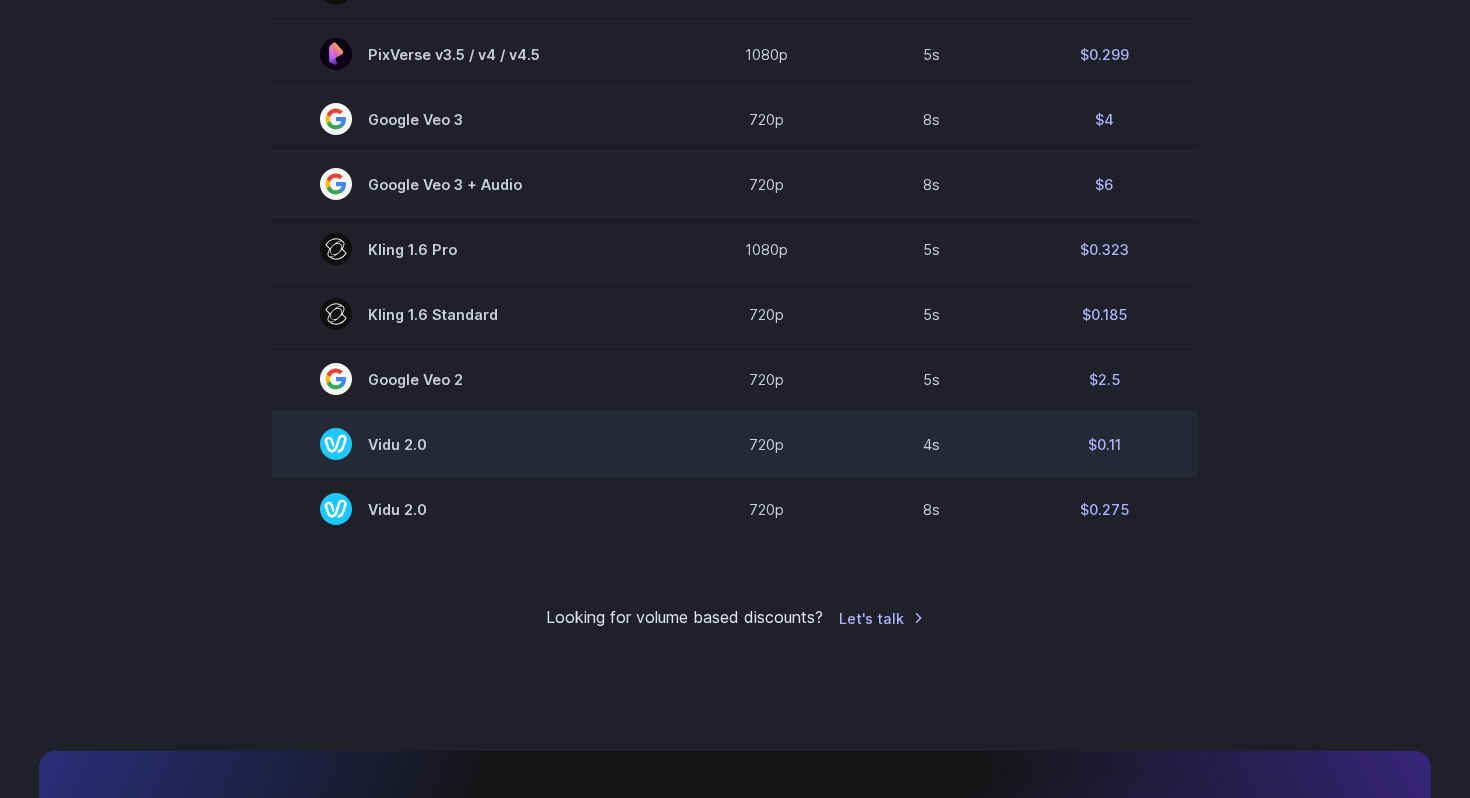 click on "720p" at bounding box center [766, 444] 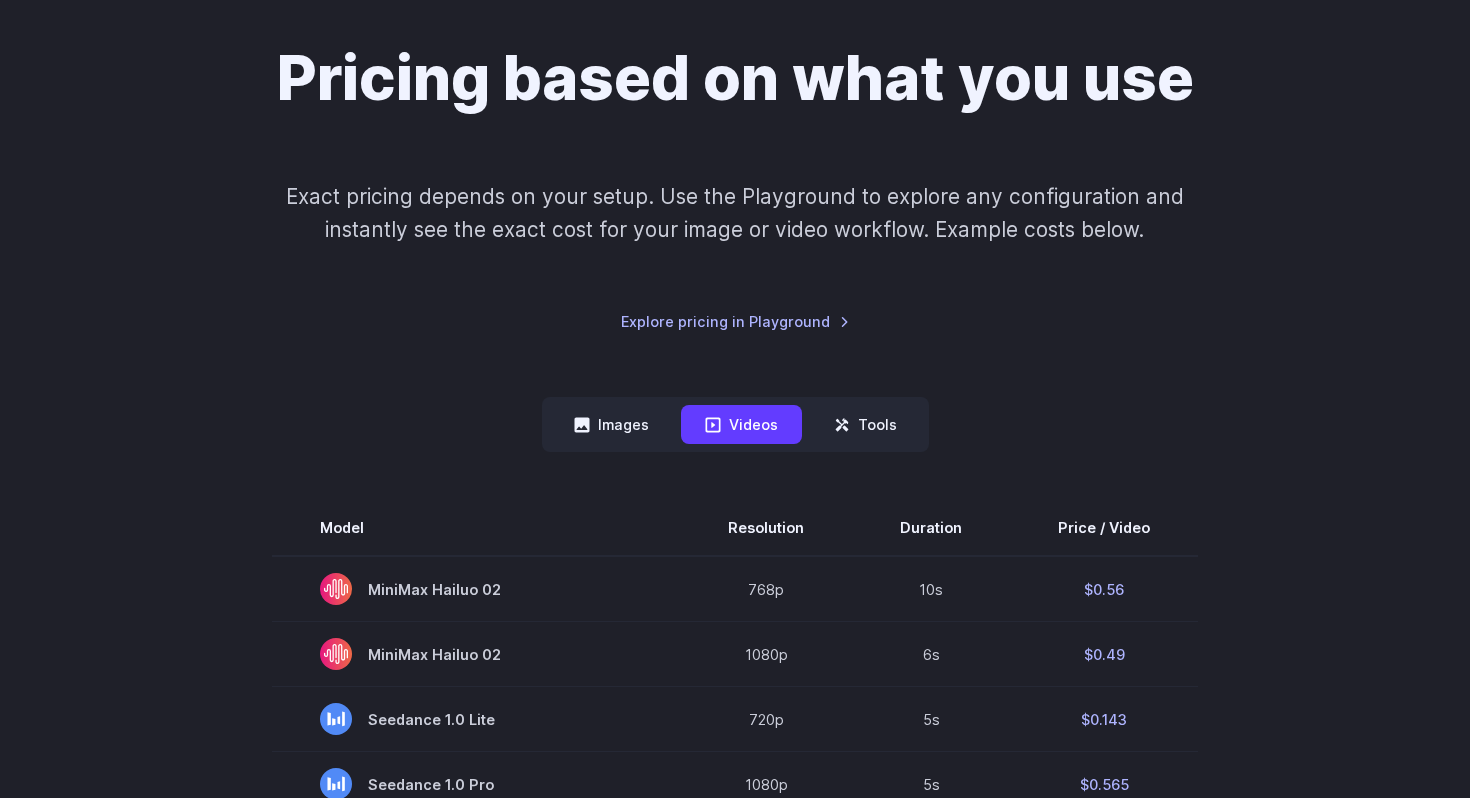 scroll, scrollTop: 0, scrollLeft: 0, axis: both 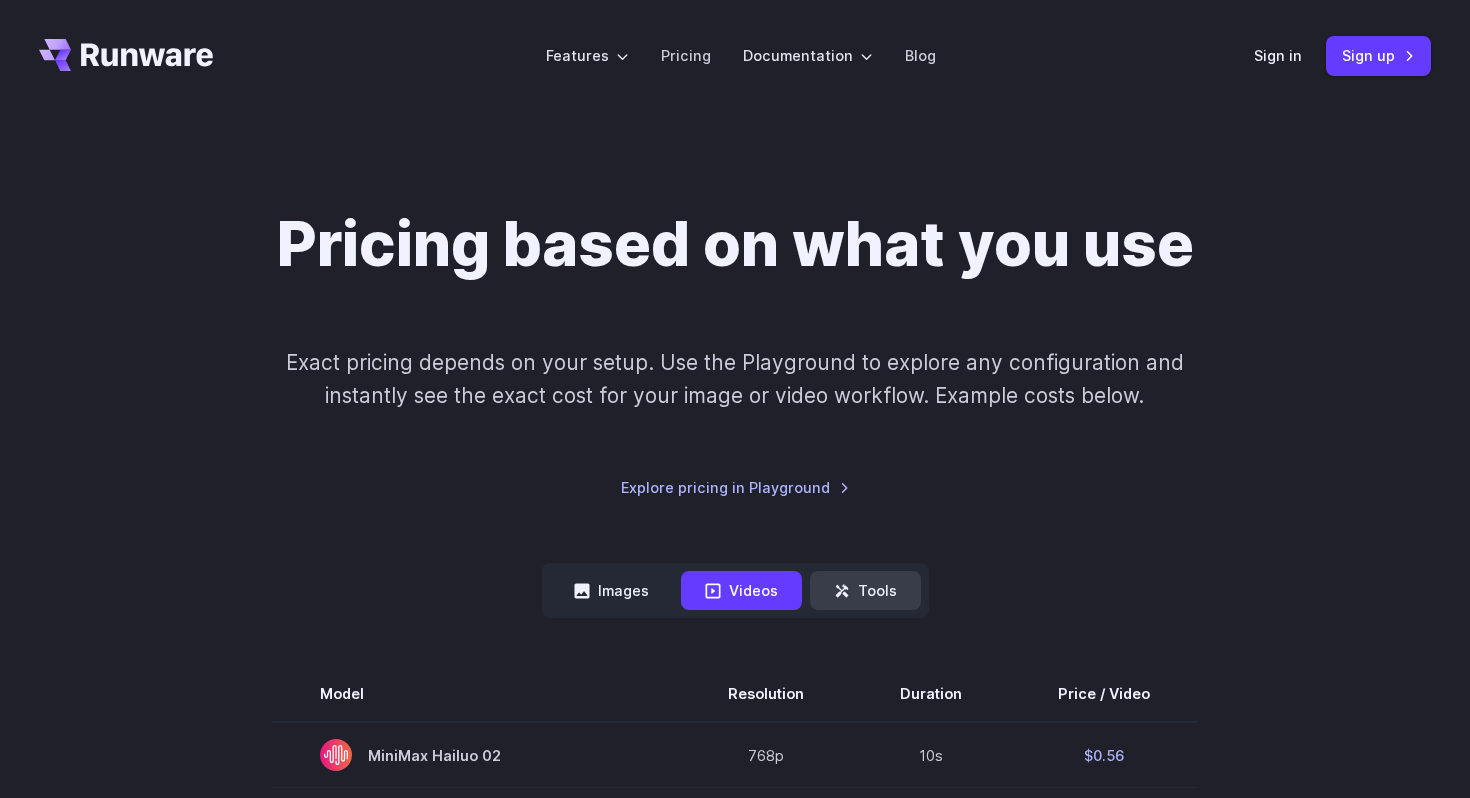 click on "Tools" at bounding box center [865, 590] 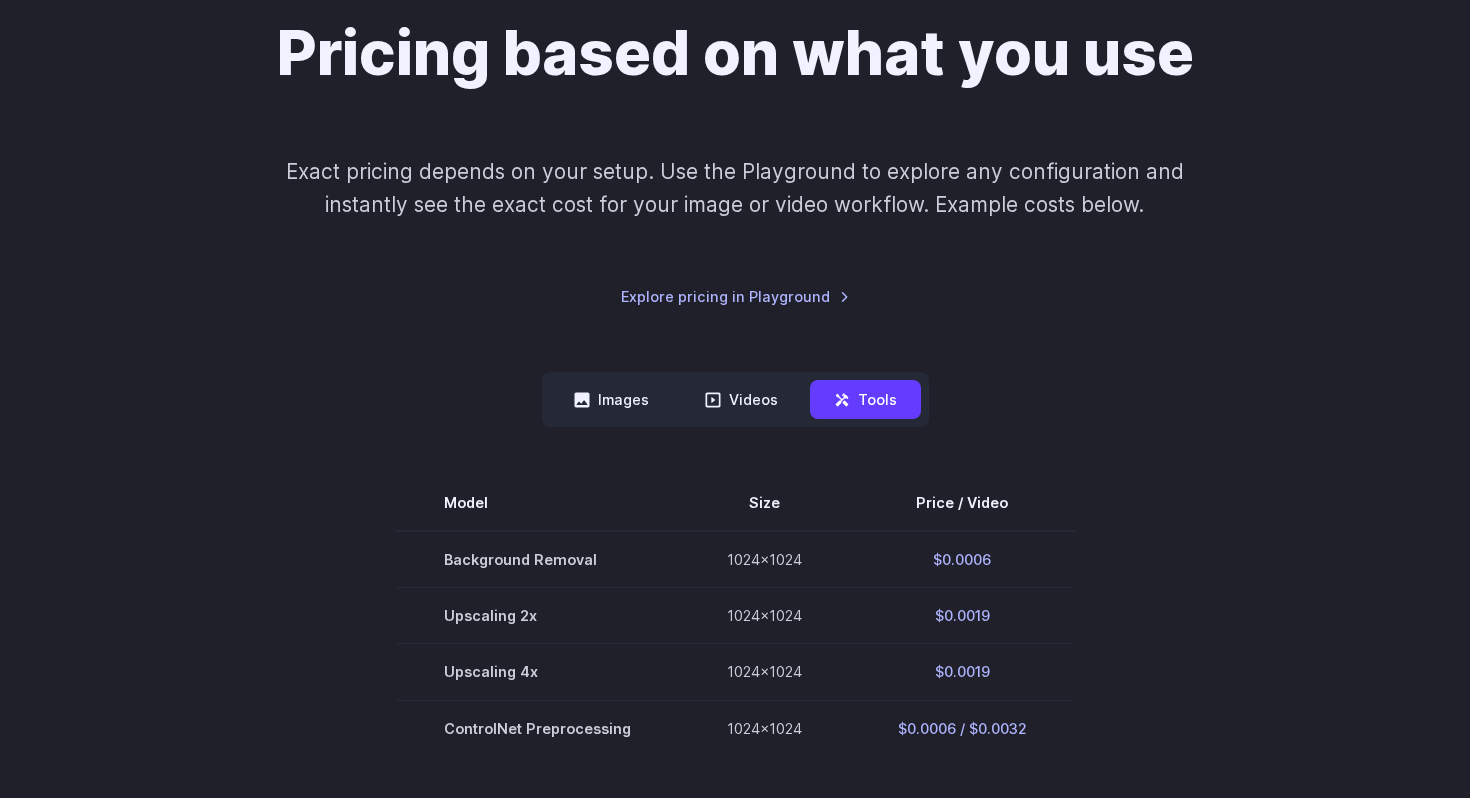 scroll, scrollTop: 193, scrollLeft: 0, axis: vertical 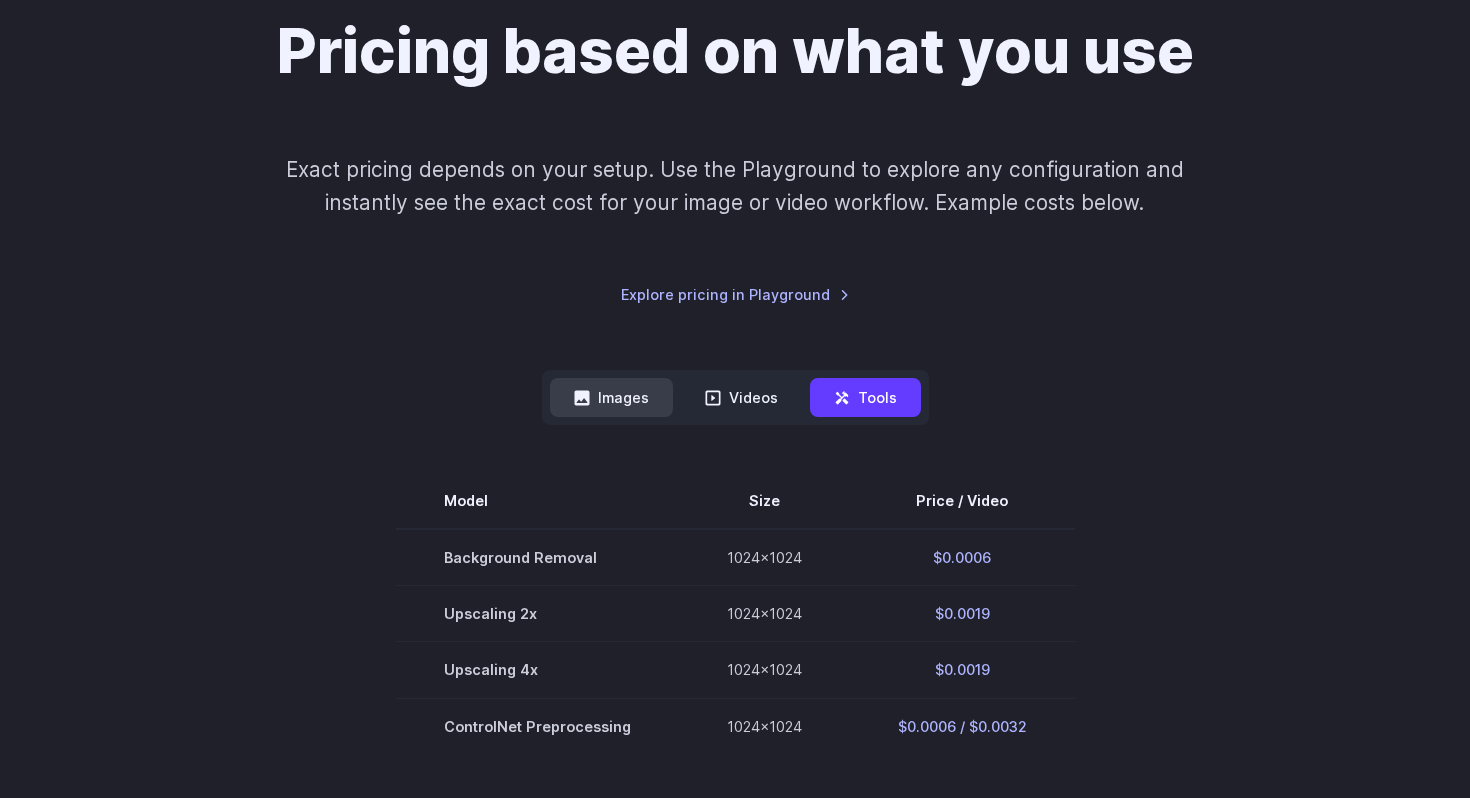 click on "Images" at bounding box center (611, 397) 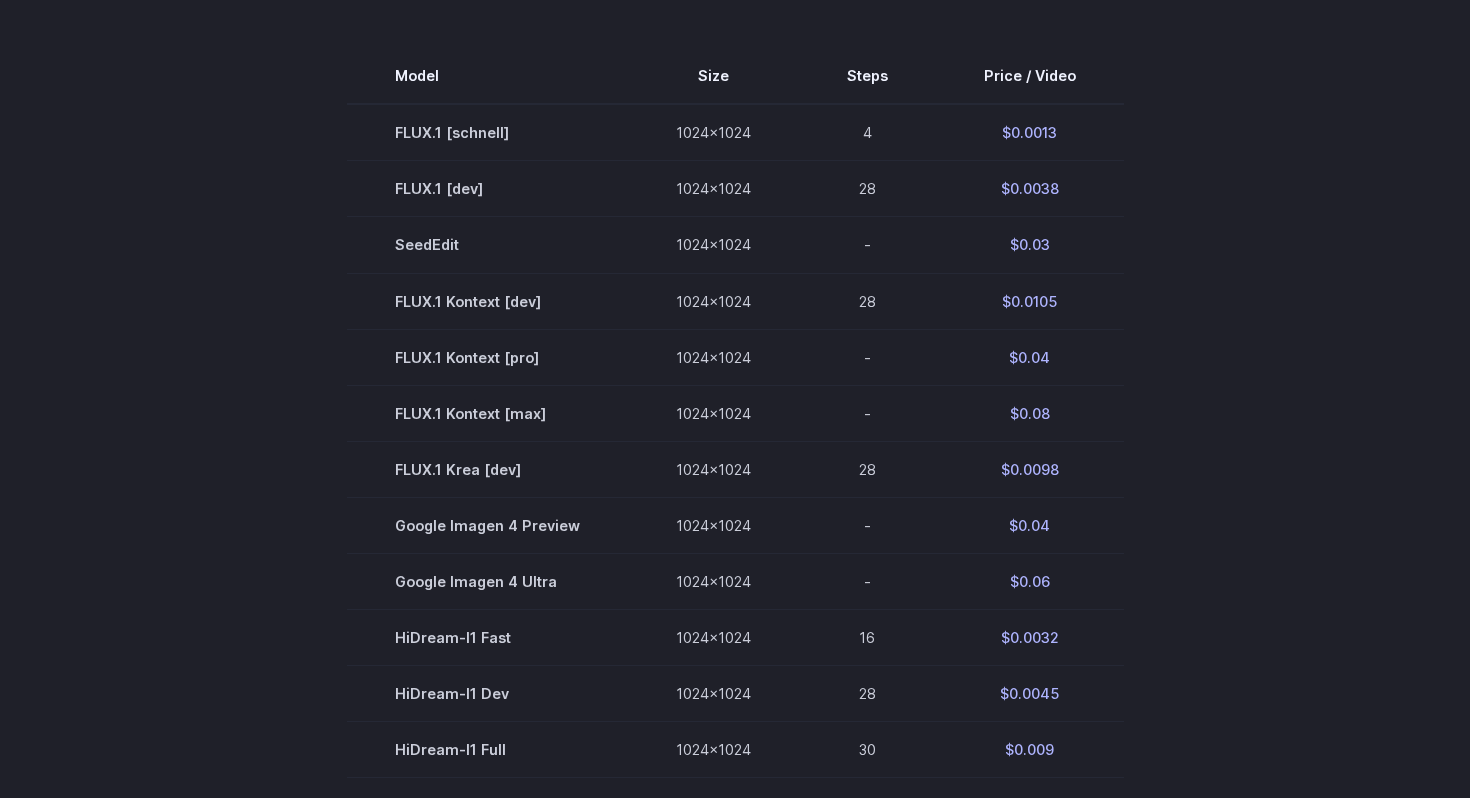 scroll, scrollTop: 0, scrollLeft: 0, axis: both 